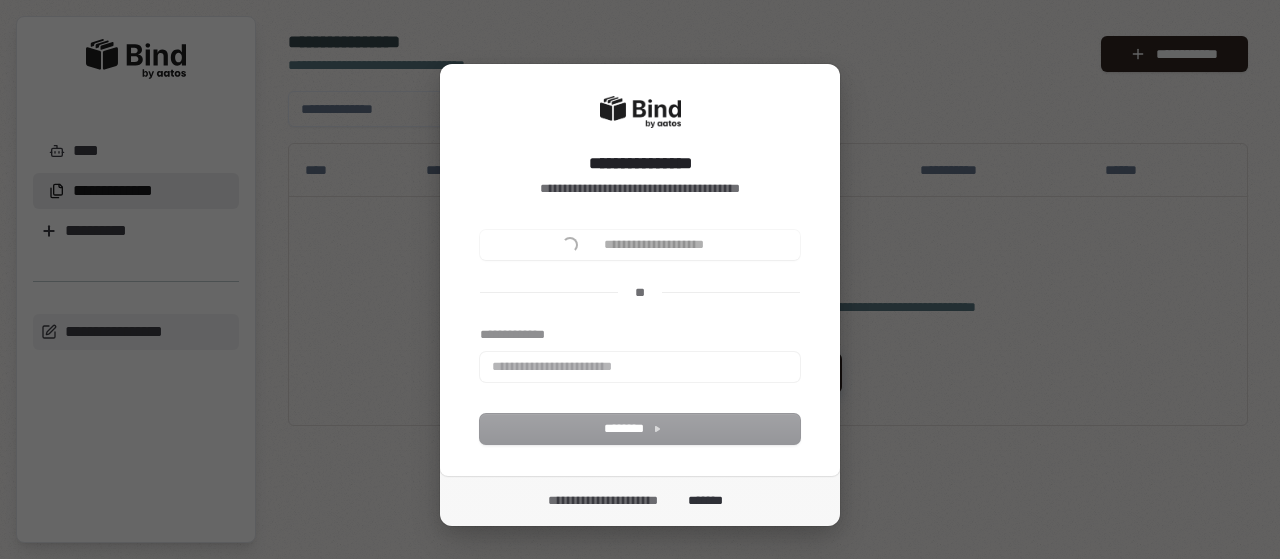 scroll, scrollTop: 0, scrollLeft: 0, axis: both 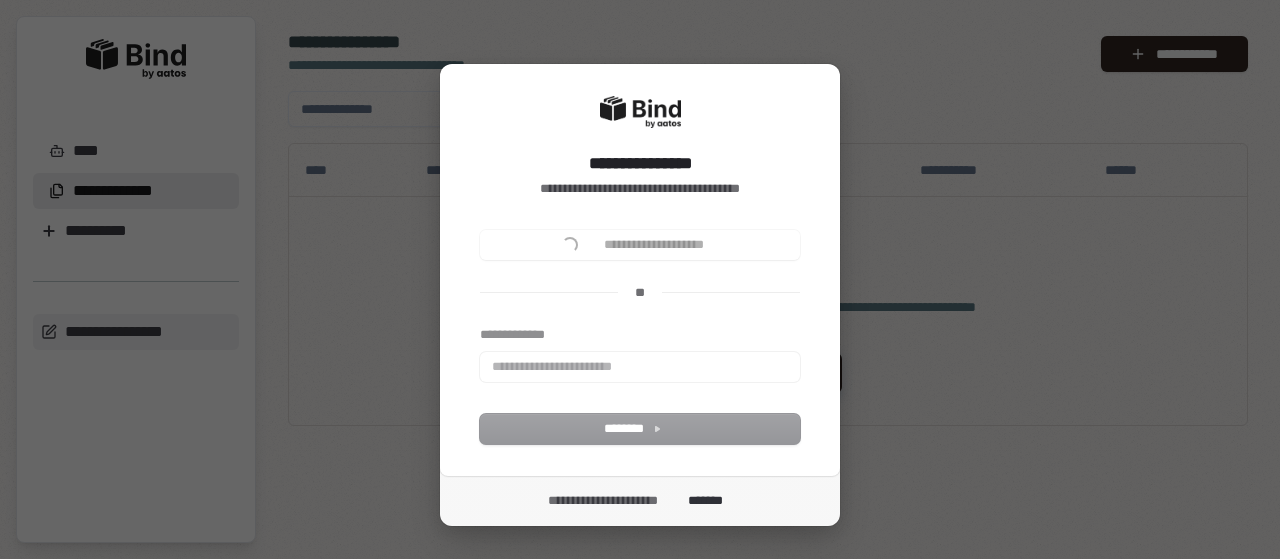 type 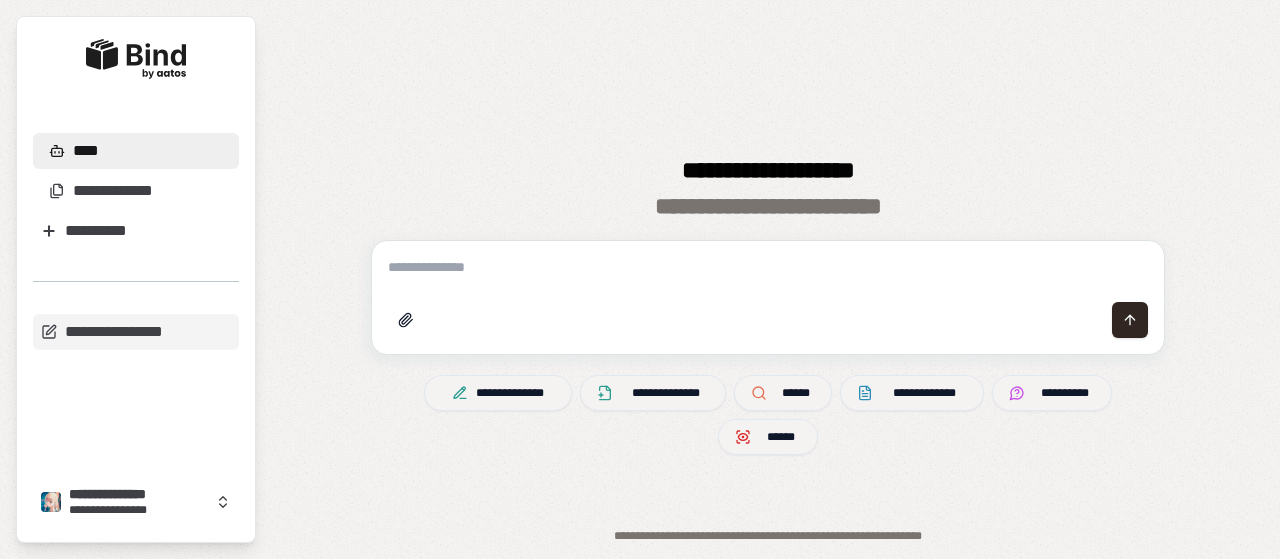 scroll, scrollTop: 0, scrollLeft: 0, axis: both 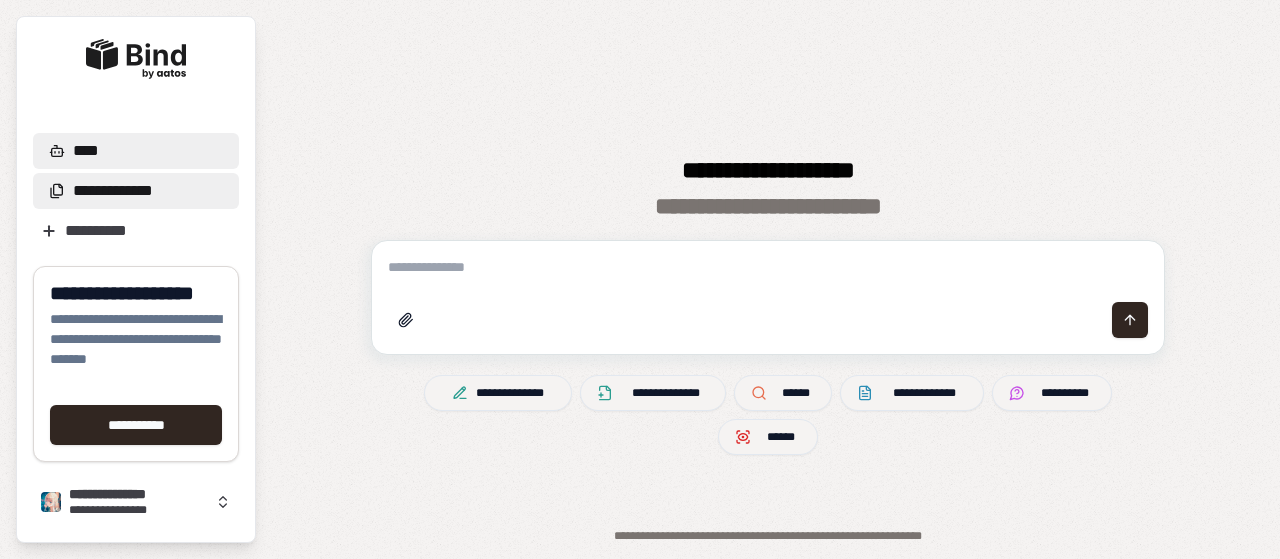 click on "**********" at bounding box center (136, 191) 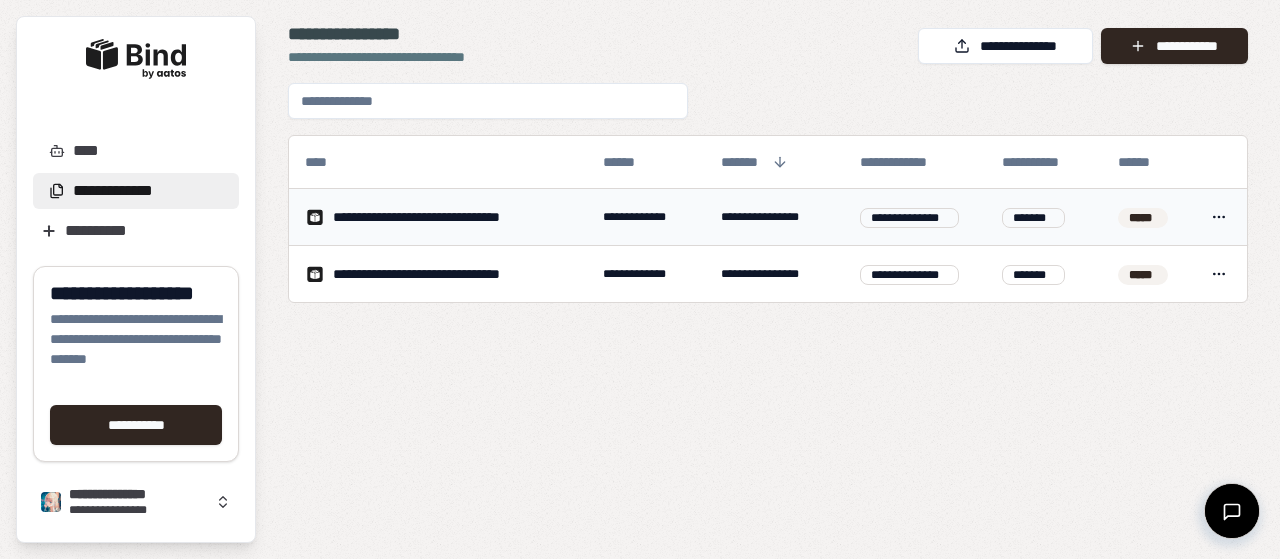 drag, startPoint x: 518, startPoint y: 217, endPoint x: 528, endPoint y: 209, distance: 12.806249 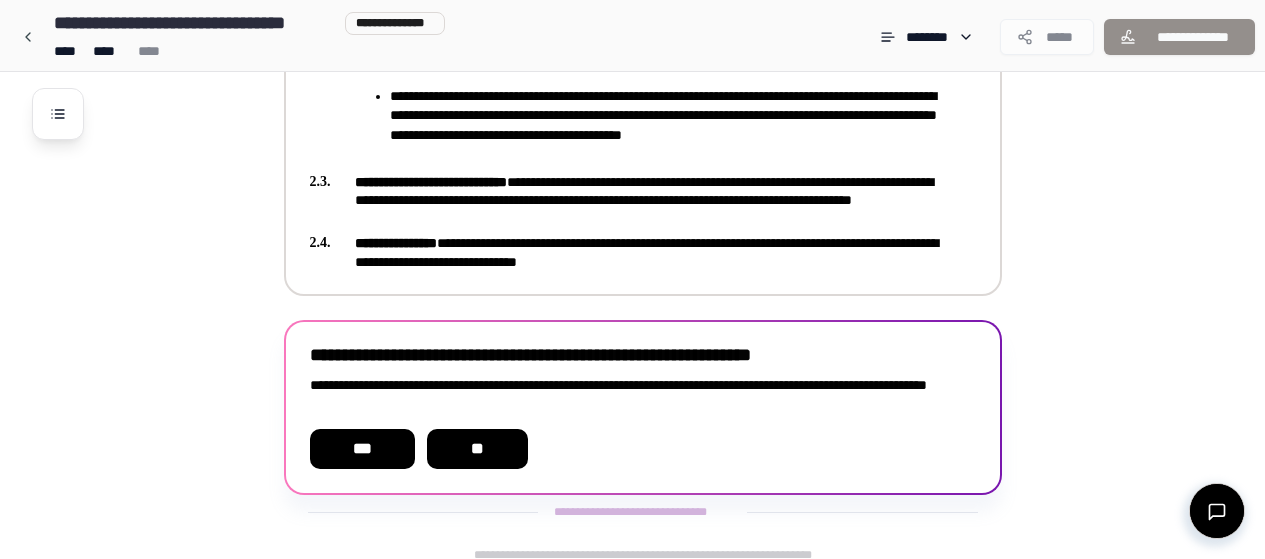 scroll, scrollTop: 840, scrollLeft: 0, axis: vertical 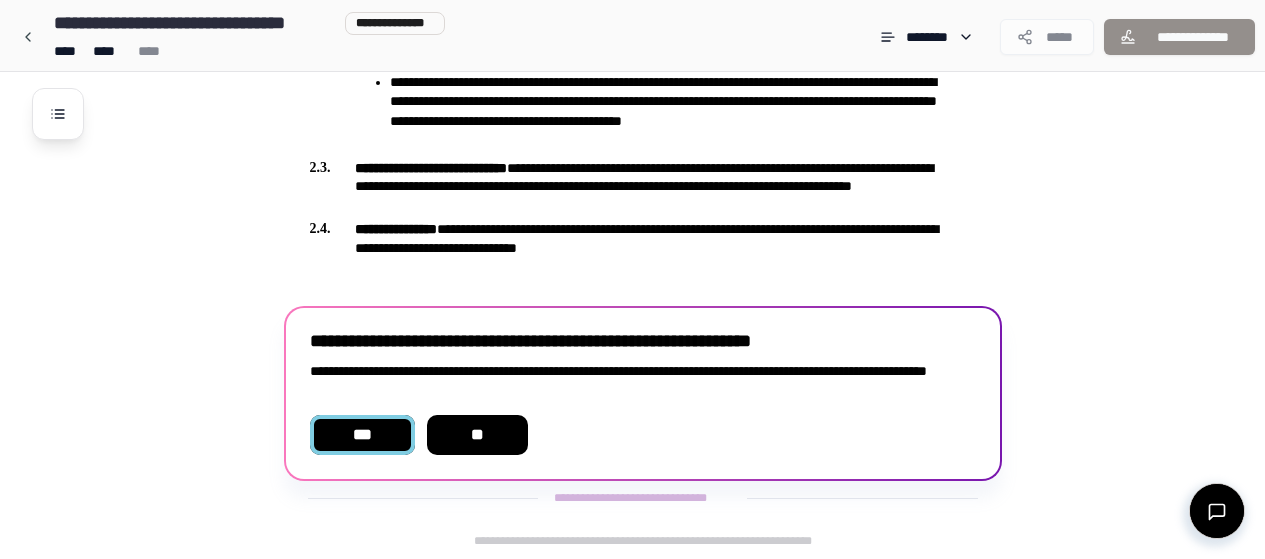 click on "***" at bounding box center (362, 435) 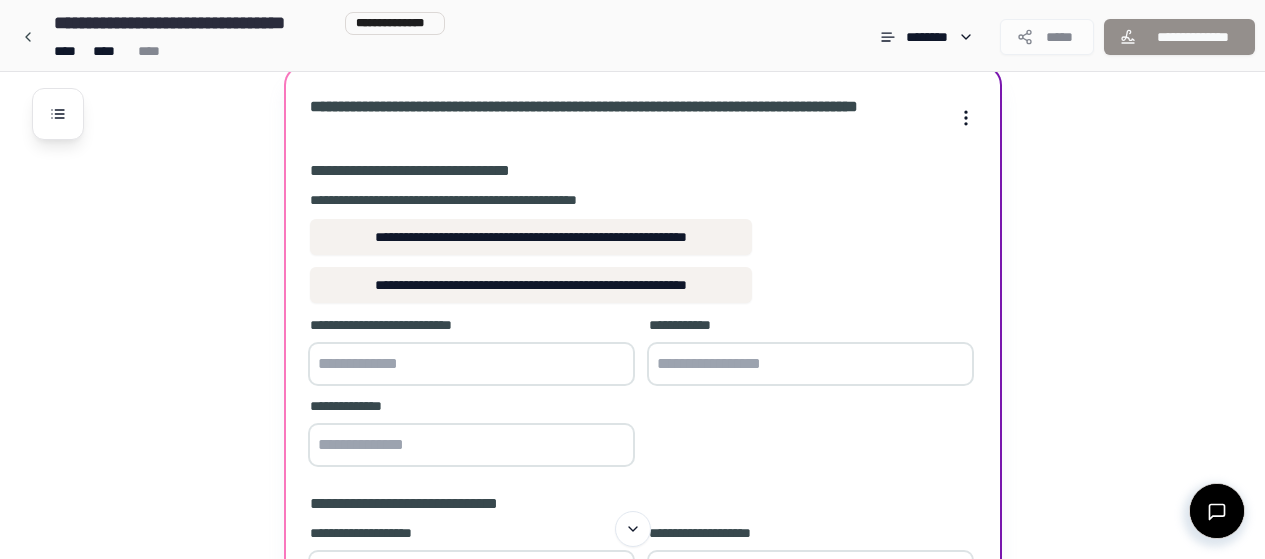 scroll, scrollTop: 1082, scrollLeft: 0, axis: vertical 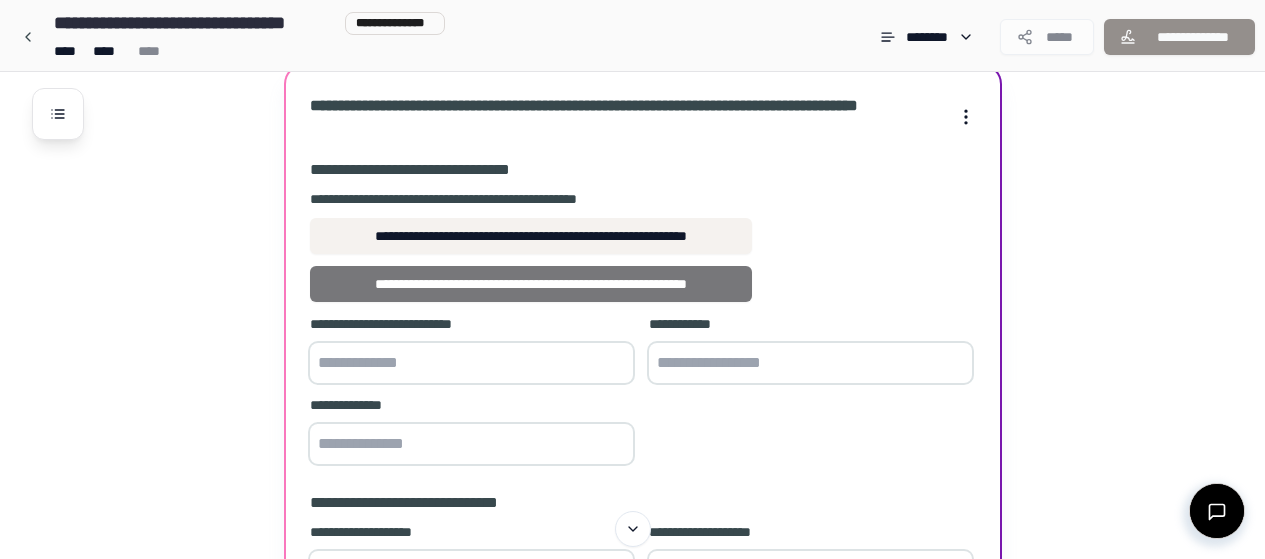 click on "**********" at bounding box center [531, 284] 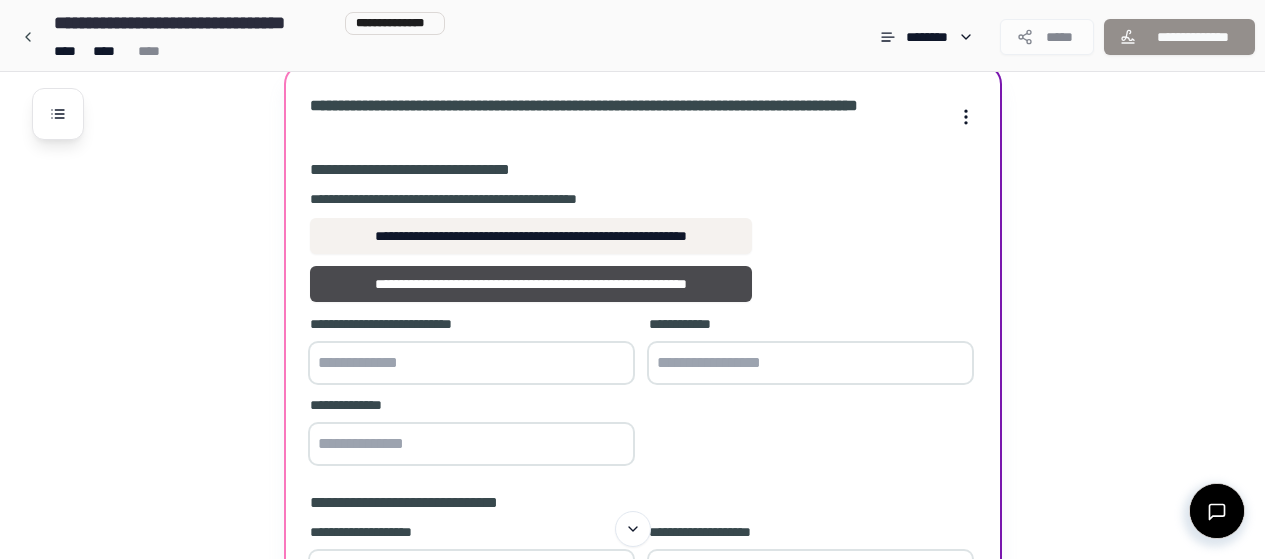 click at bounding box center [471, 363] 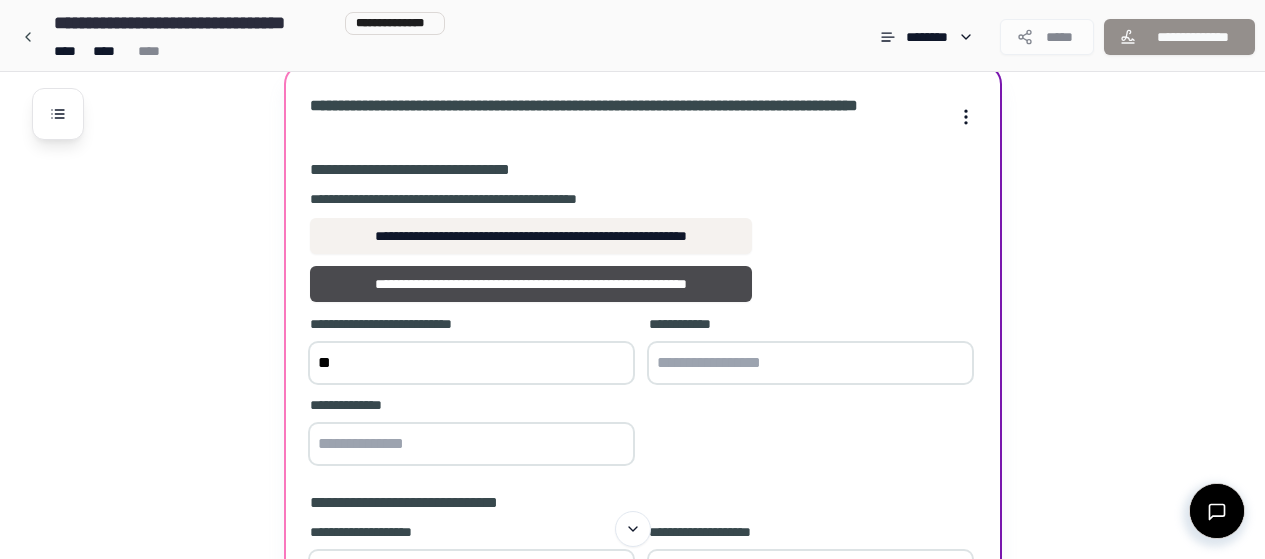 type on "**" 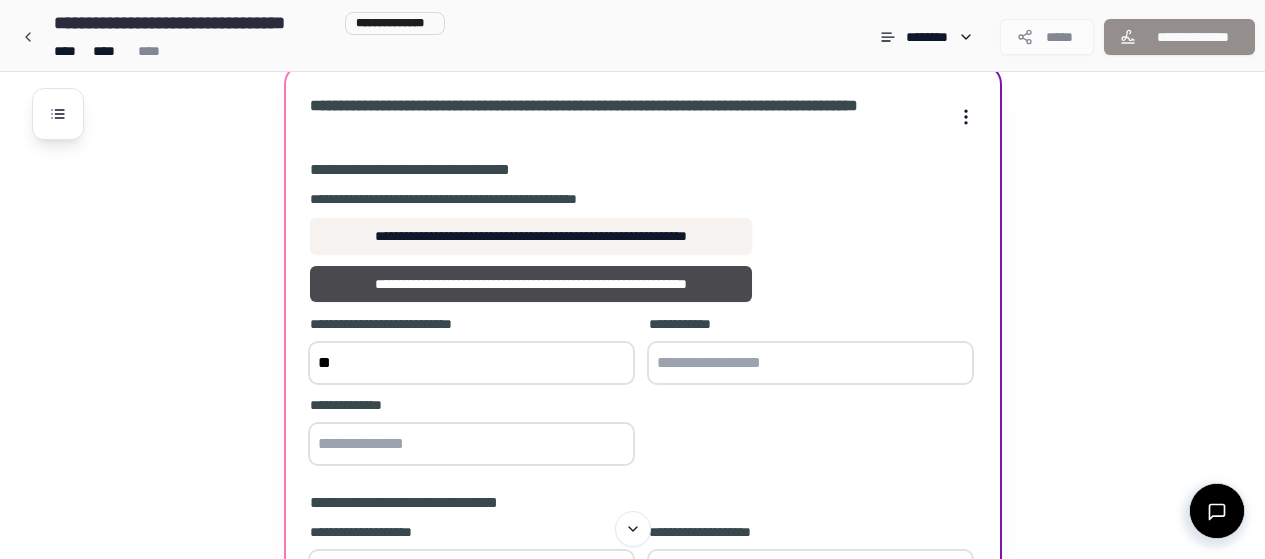 click at bounding box center (810, 363) 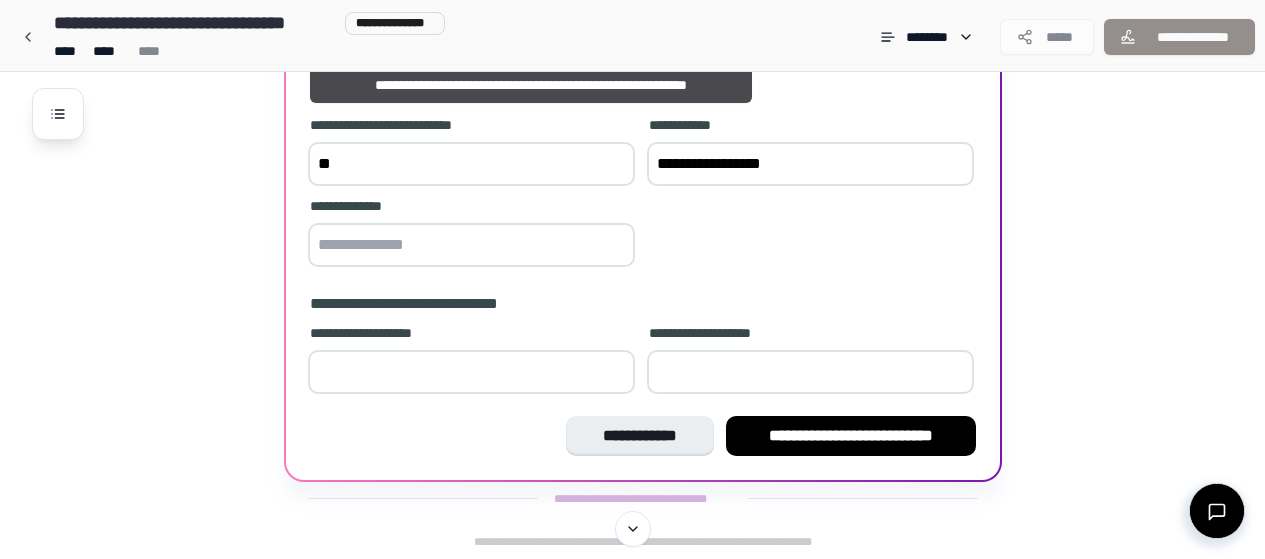 scroll, scrollTop: 1282, scrollLeft: 0, axis: vertical 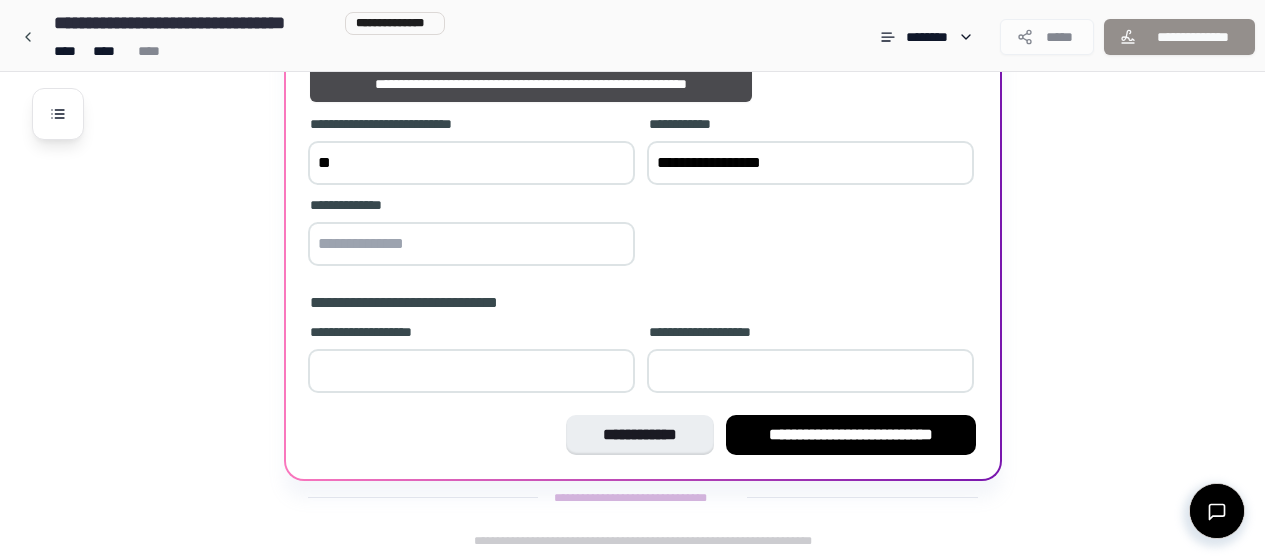type on "**********" 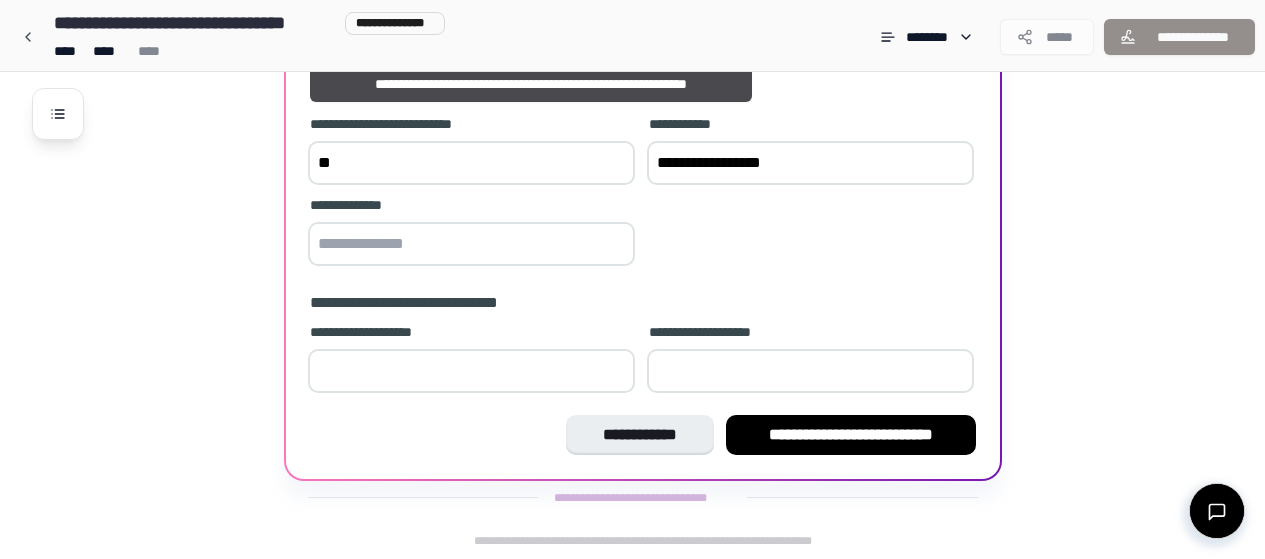 click at bounding box center (471, 244) 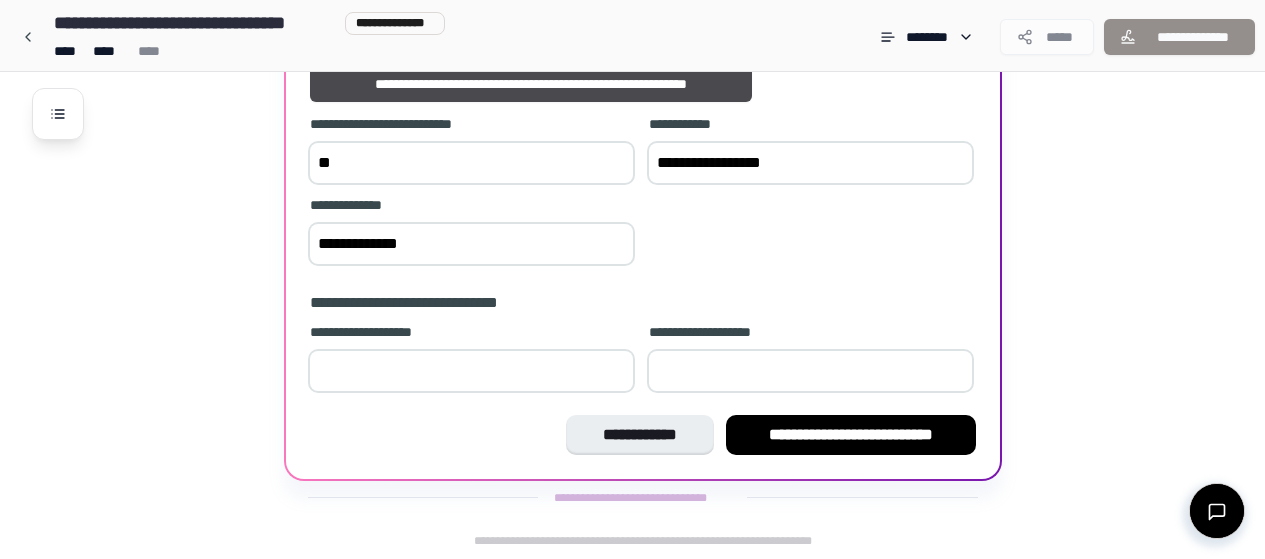 drag, startPoint x: 386, startPoint y: 245, endPoint x: 366, endPoint y: 236, distance: 21.931713 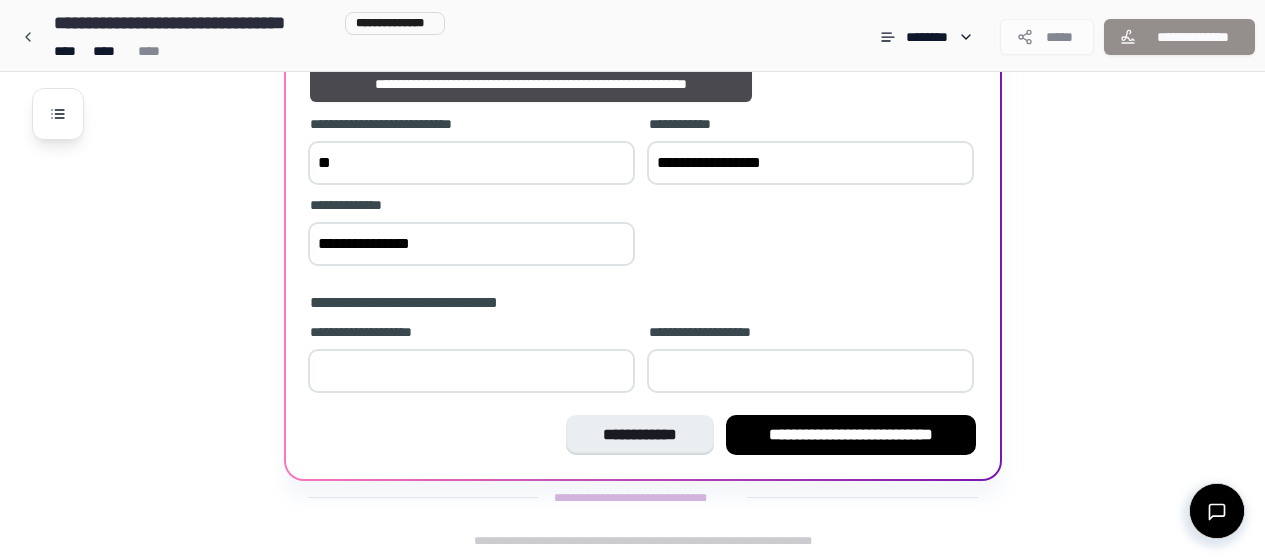 type on "**********" 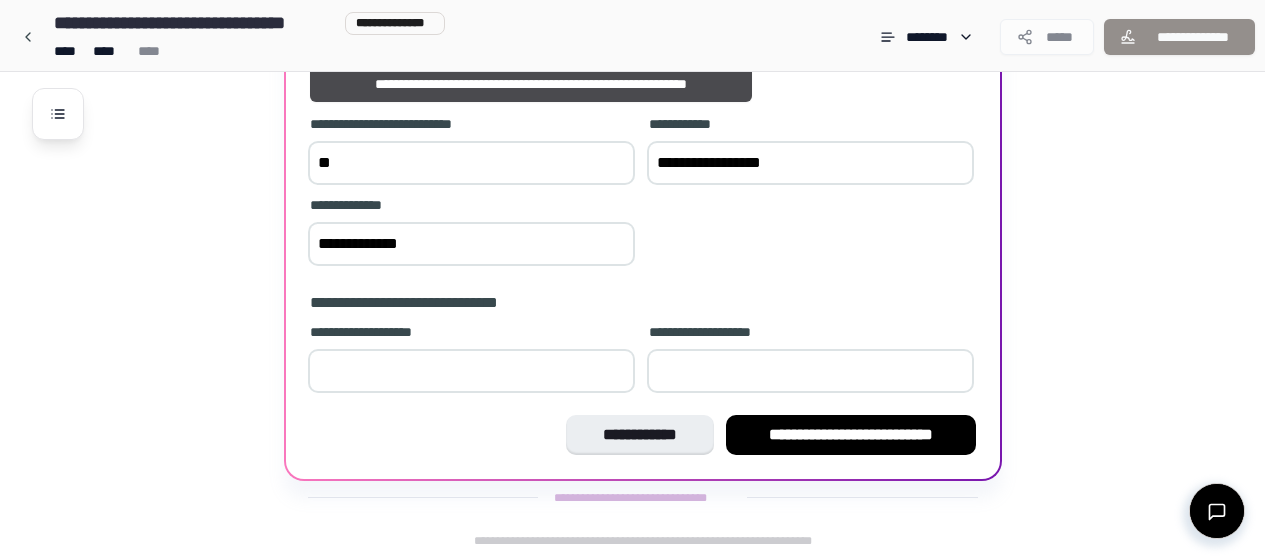 click at bounding box center [471, 371] 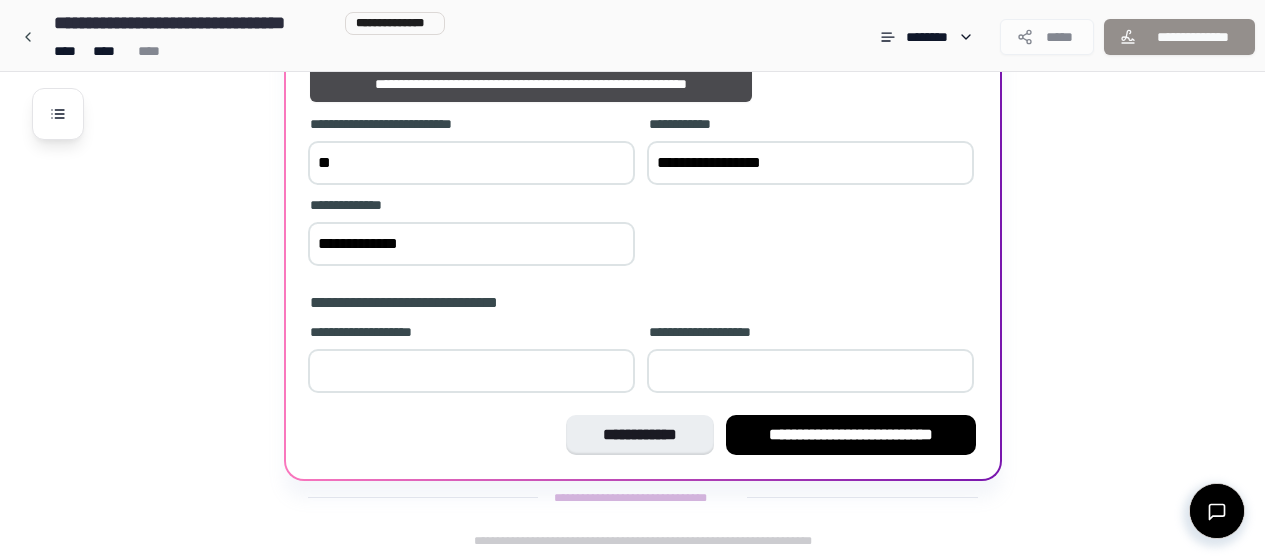 type on "**" 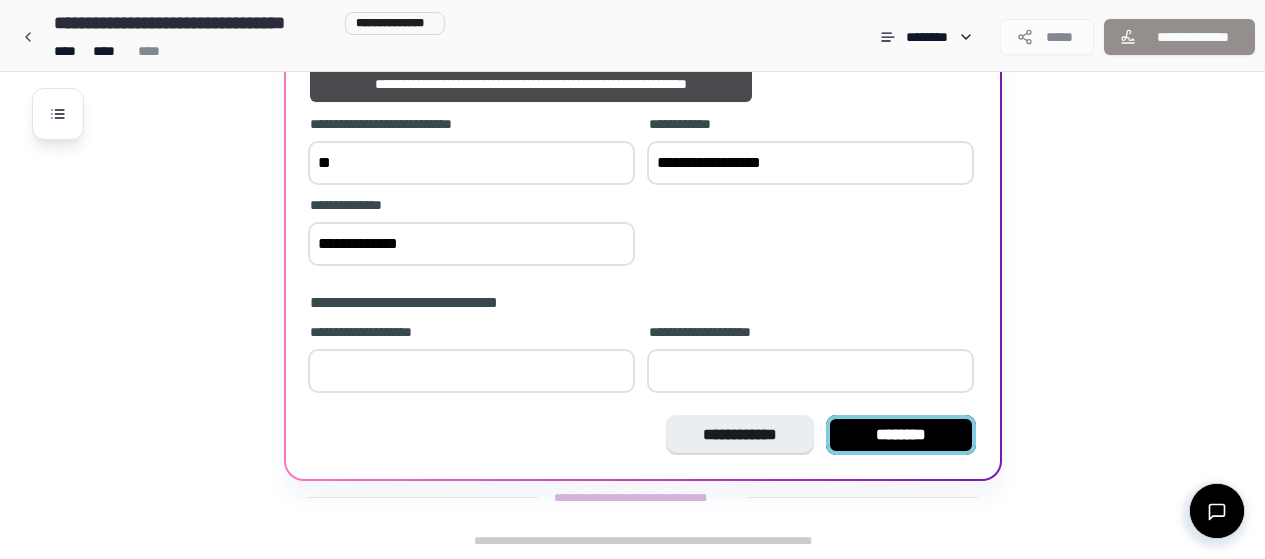 type on "**" 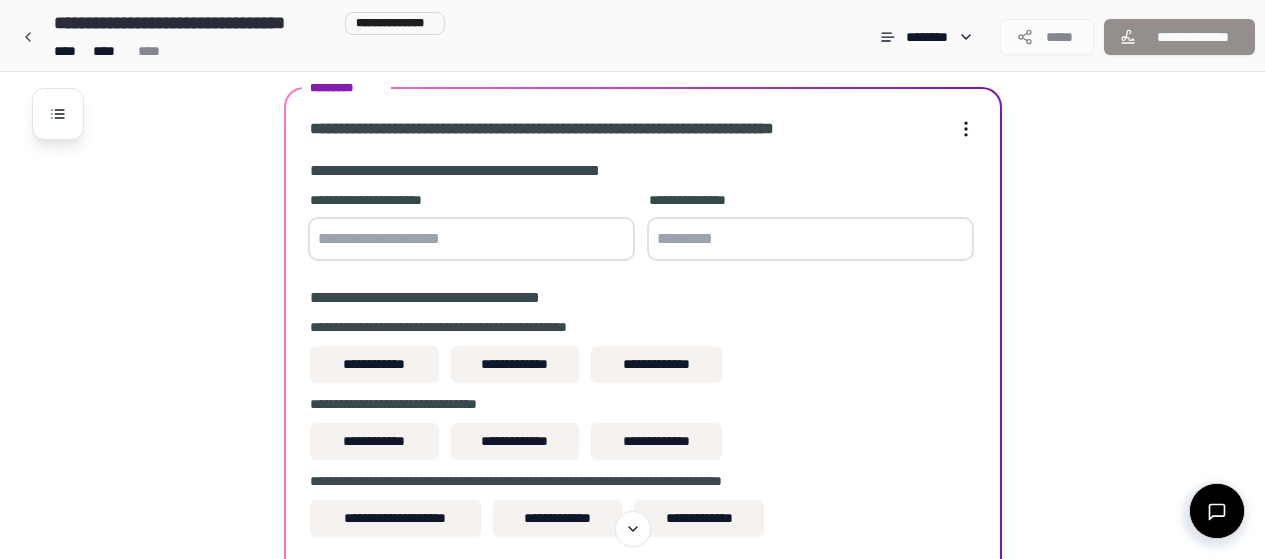 scroll, scrollTop: 1395, scrollLeft: 0, axis: vertical 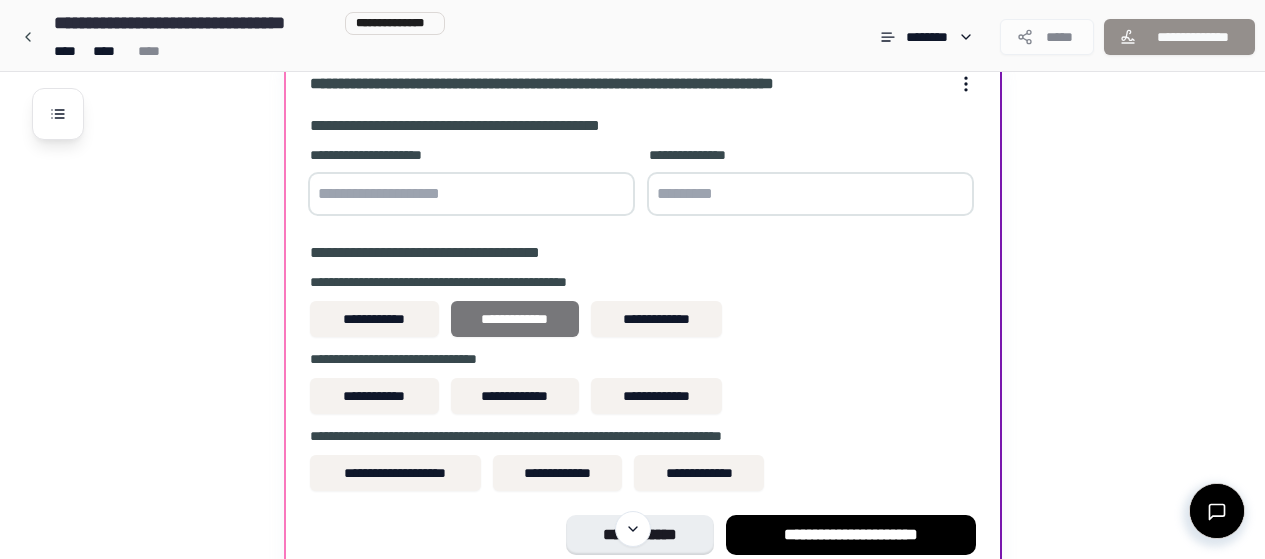 click on "**********" at bounding box center [515, 319] 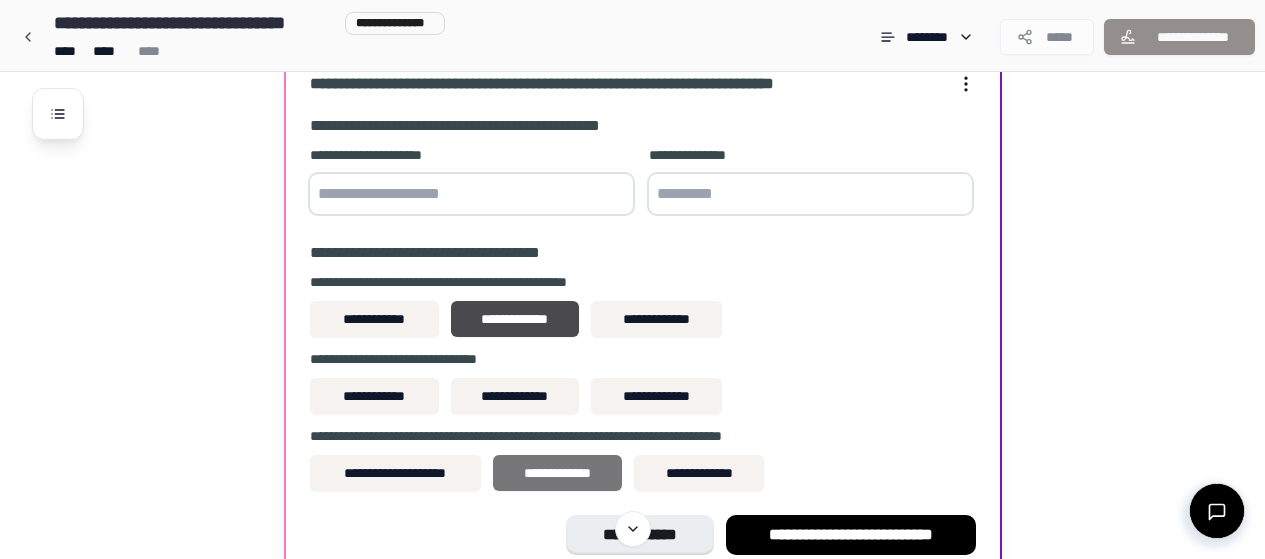 click on "**********" at bounding box center (557, 473) 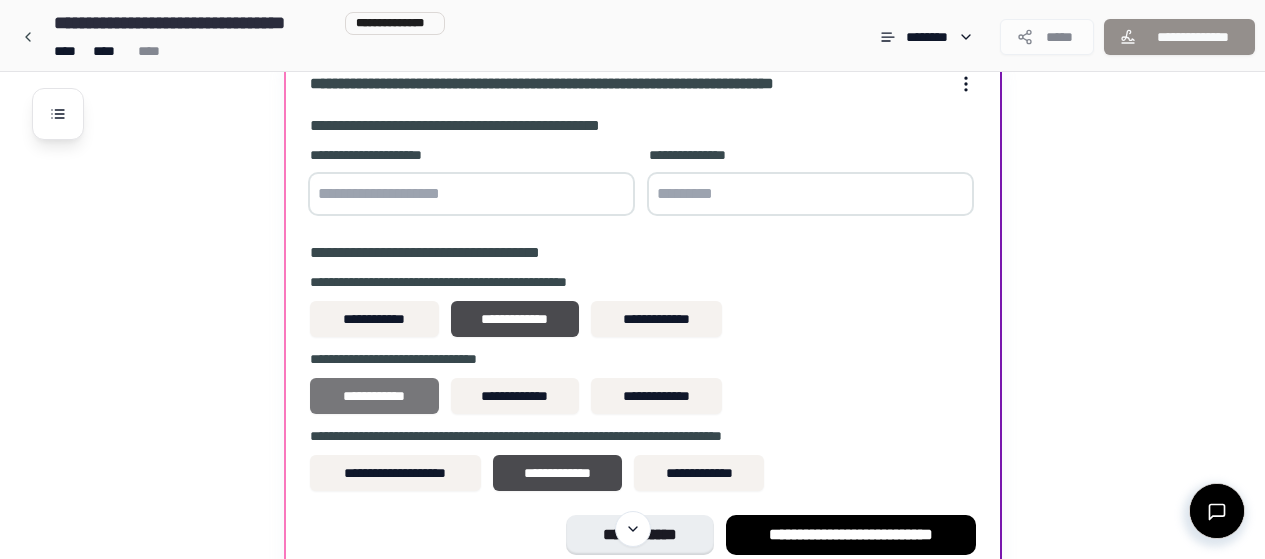 click on "**********" at bounding box center [374, 396] 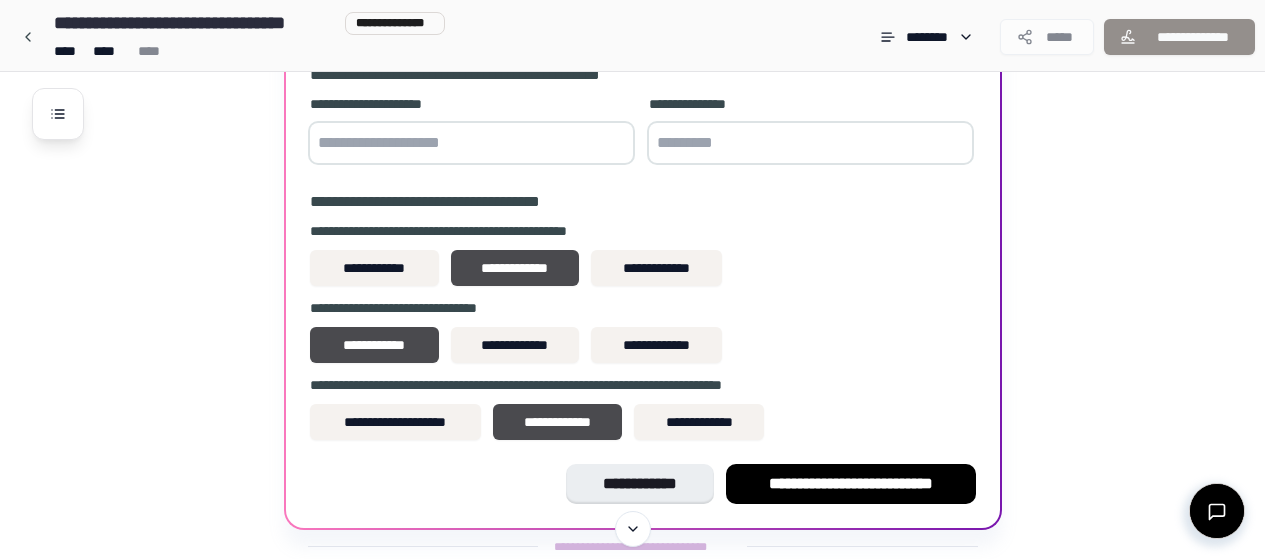 scroll, scrollTop: 1495, scrollLeft: 0, axis: vertical 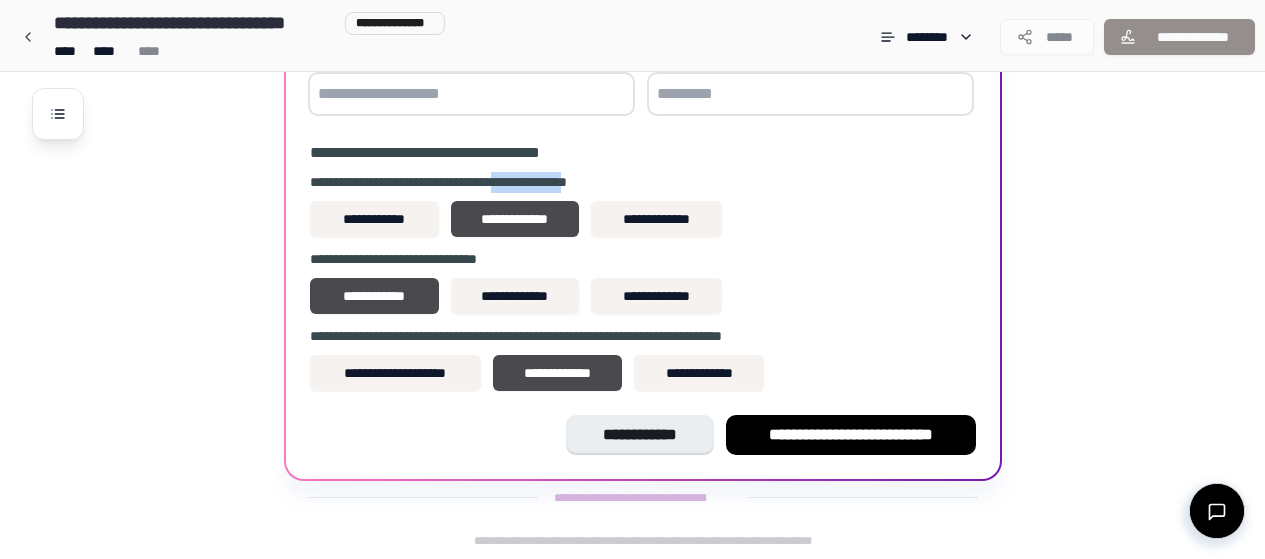 drag, startPoint x: 542, startPoint y: 182, endPoint x: 643, endPoint y: 179, distance: 101.04455 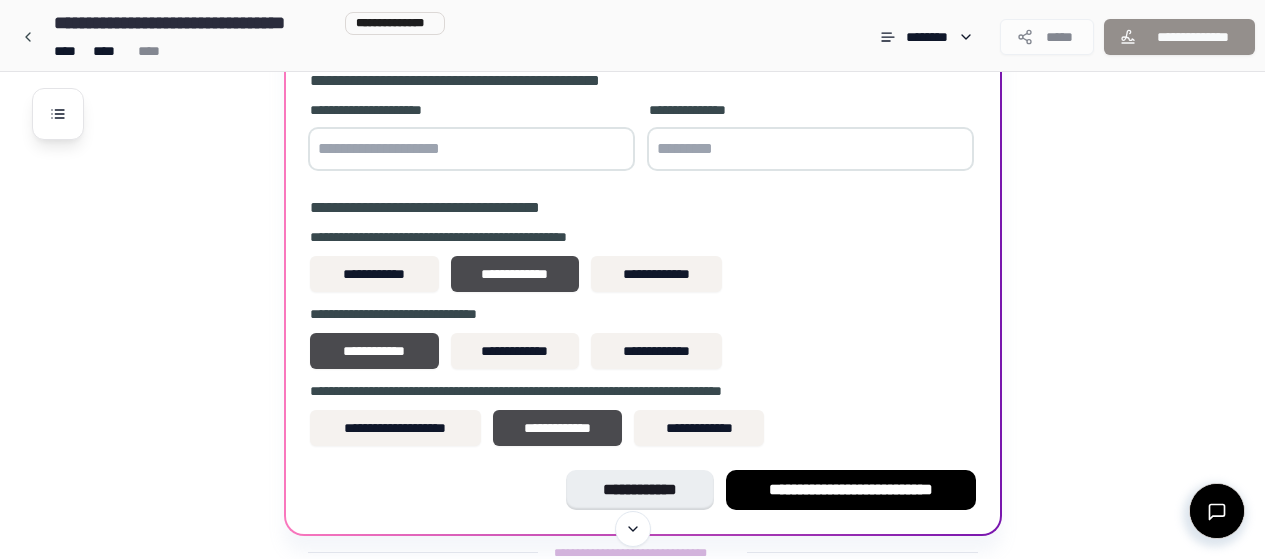 scroll, scrollTop: 1395, scrollLeft: 0, axis: vertical 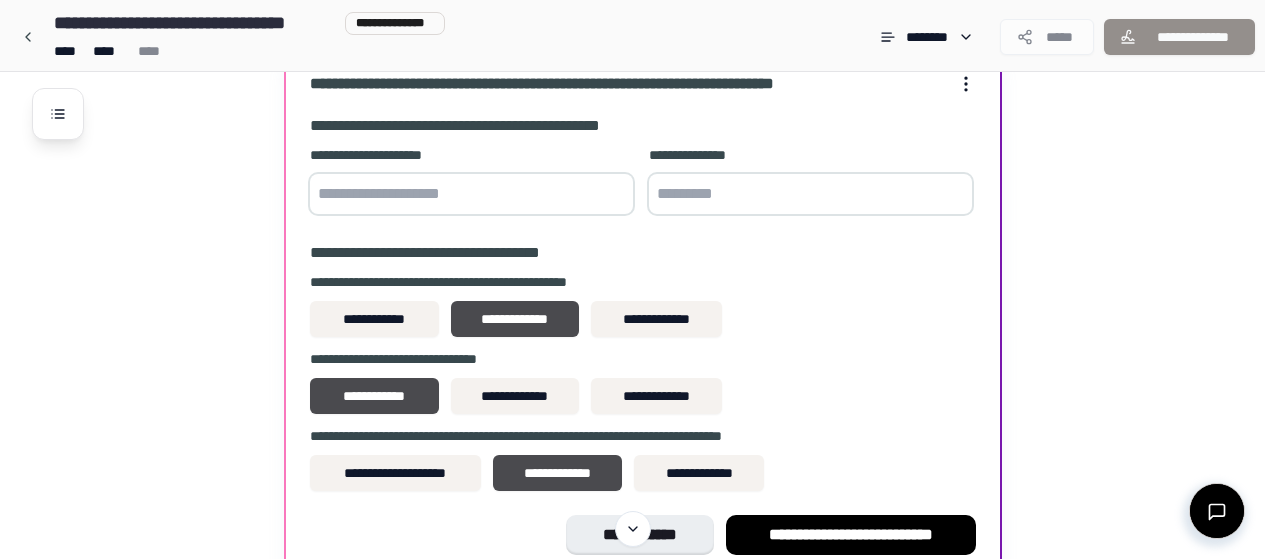 click at bounding box center (810, 194) 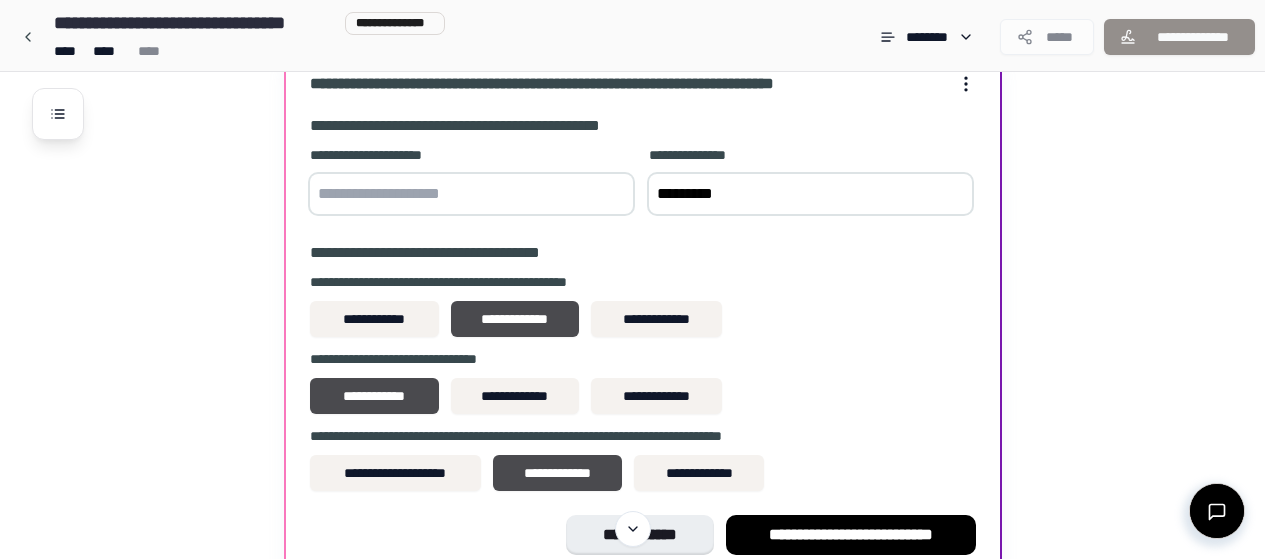 type on "*********" 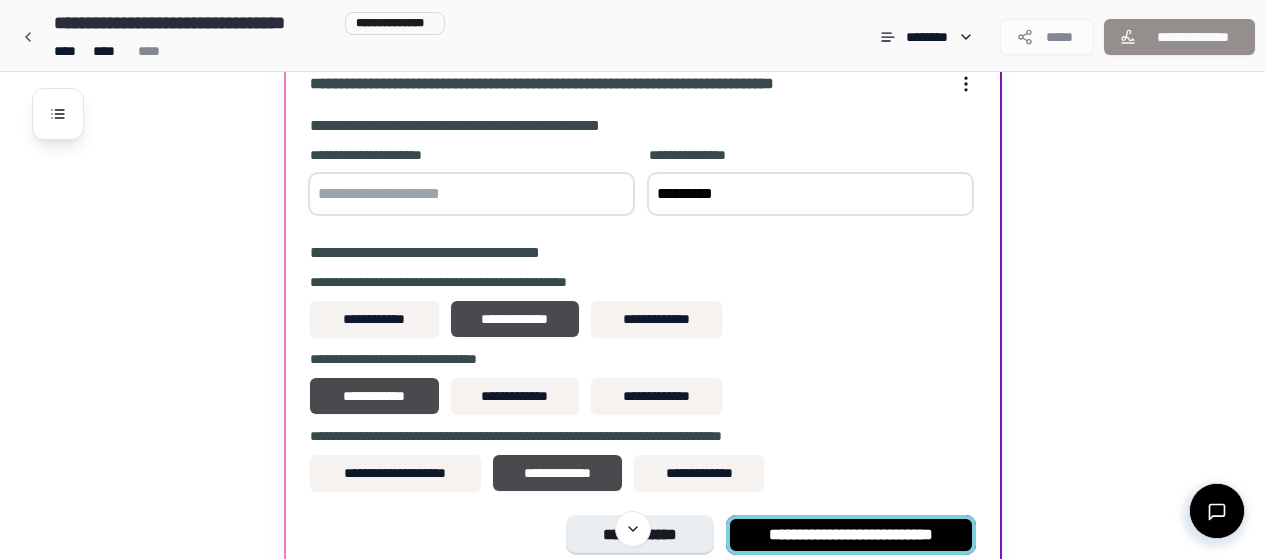 click on "**********" at bounding box center (851, 535) 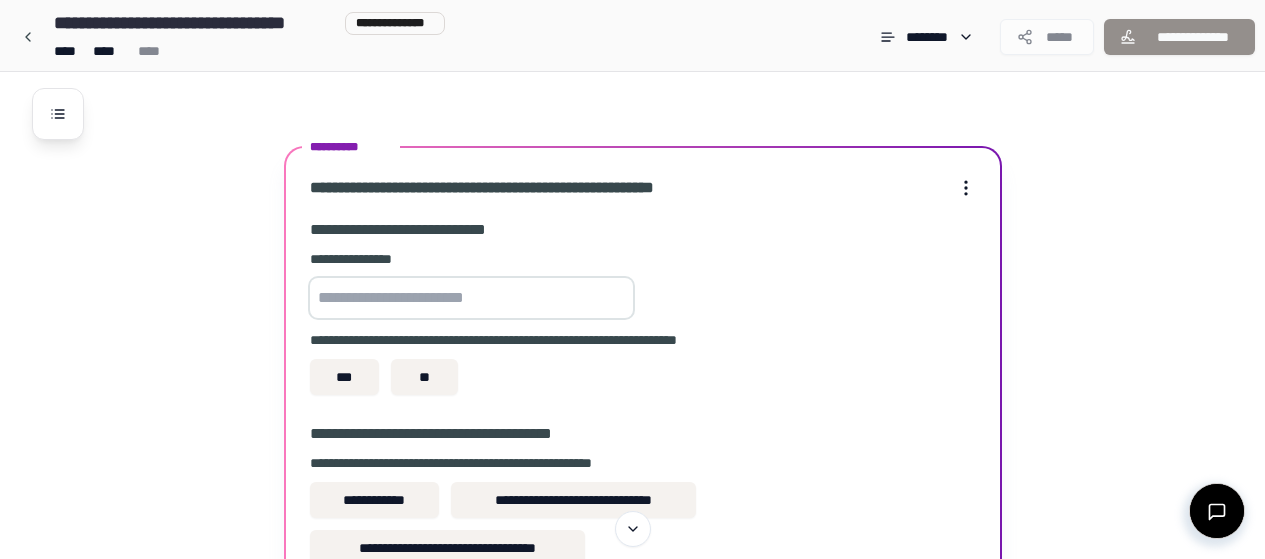 scroll, scrollTop: 1753, scrollLeft: 0, axis: vertical 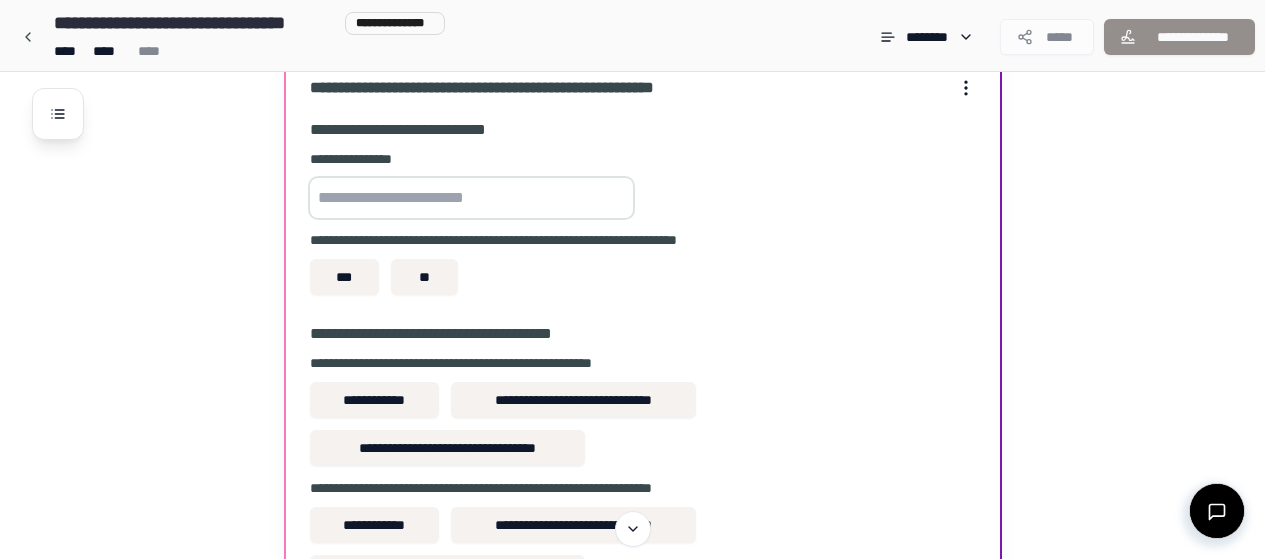 click at bounding box center [471, 198] 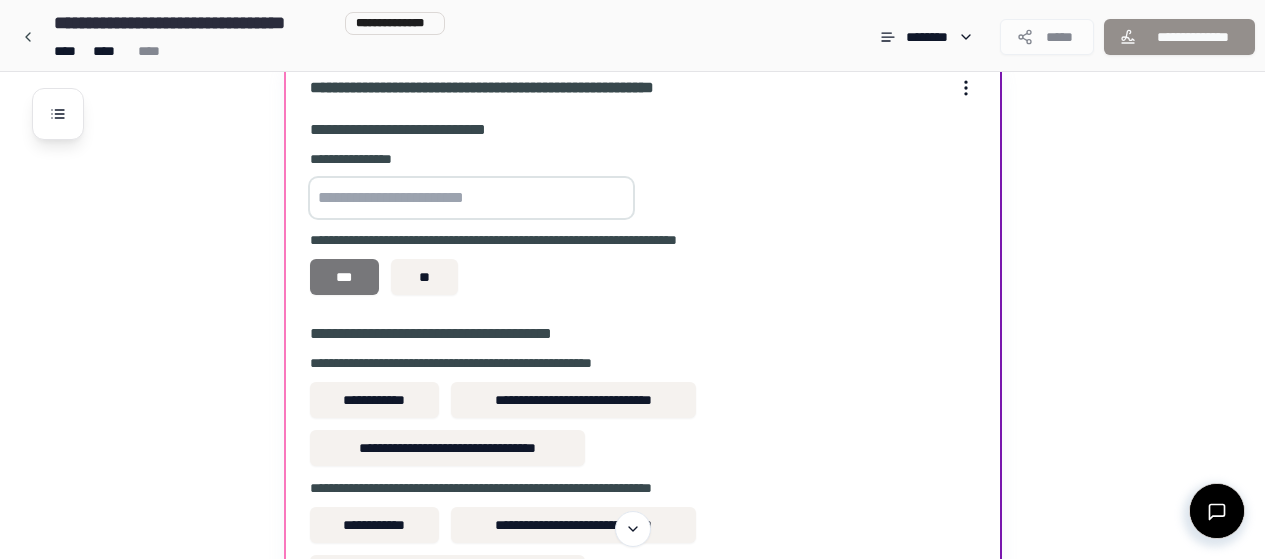 click on "***" at bounding box center [345, 277] 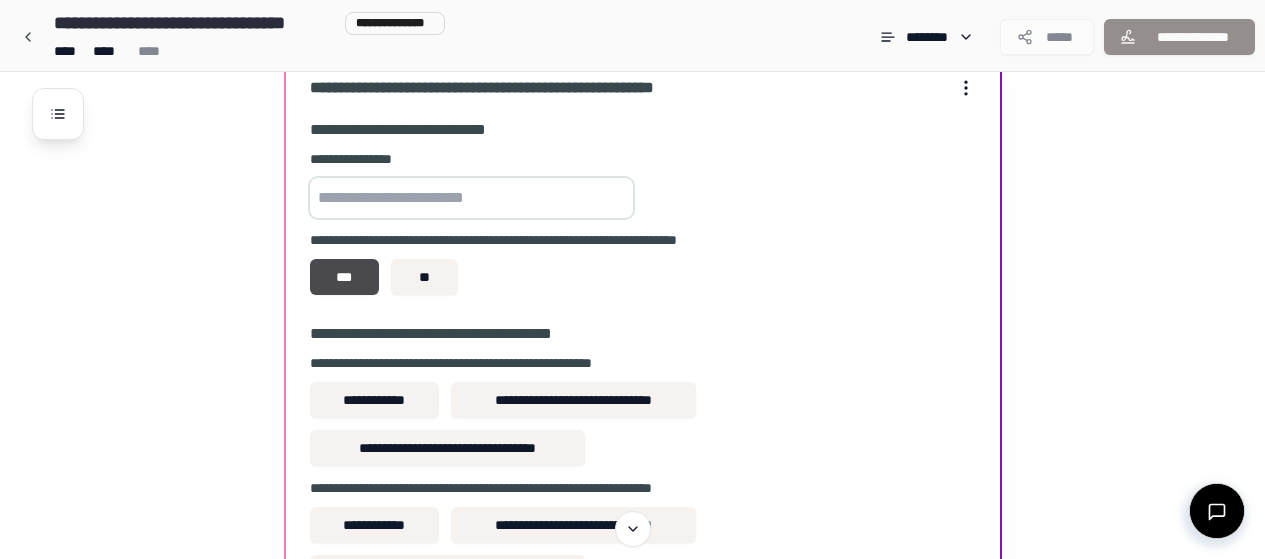 click at bounding box center [471, 198] 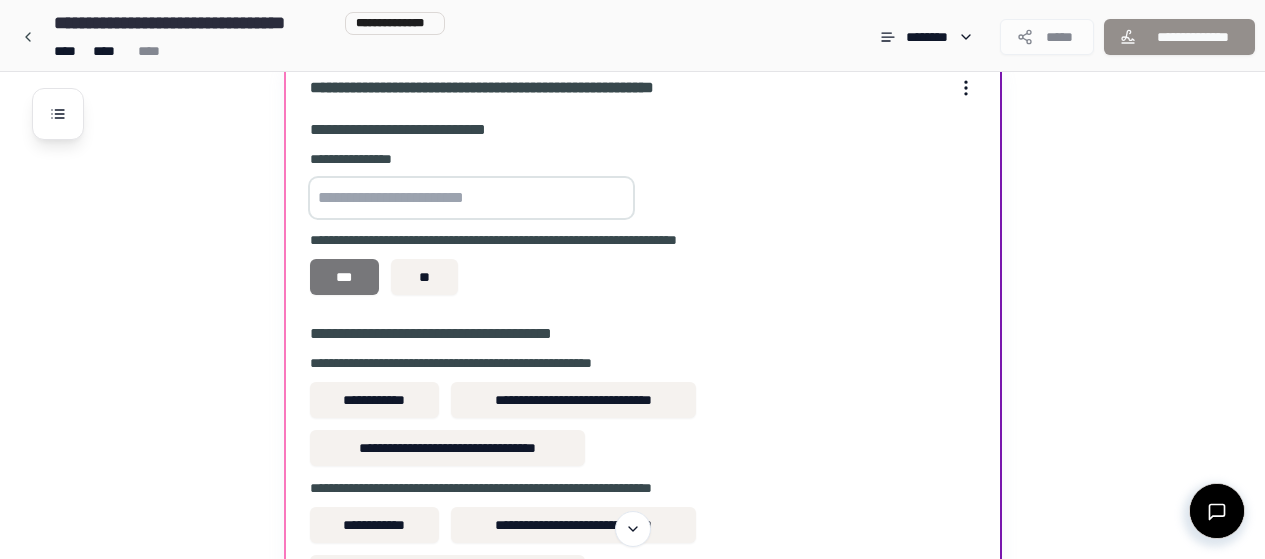 click on "***" at bounding box center (345, 277) 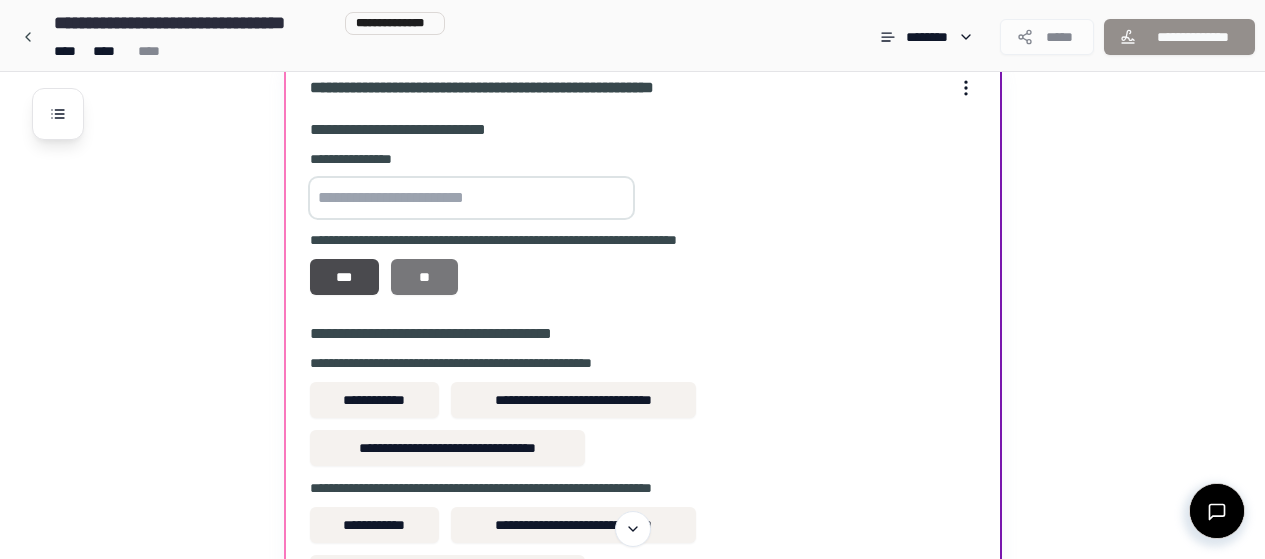 click on "**" at bounding box center [424, 277] 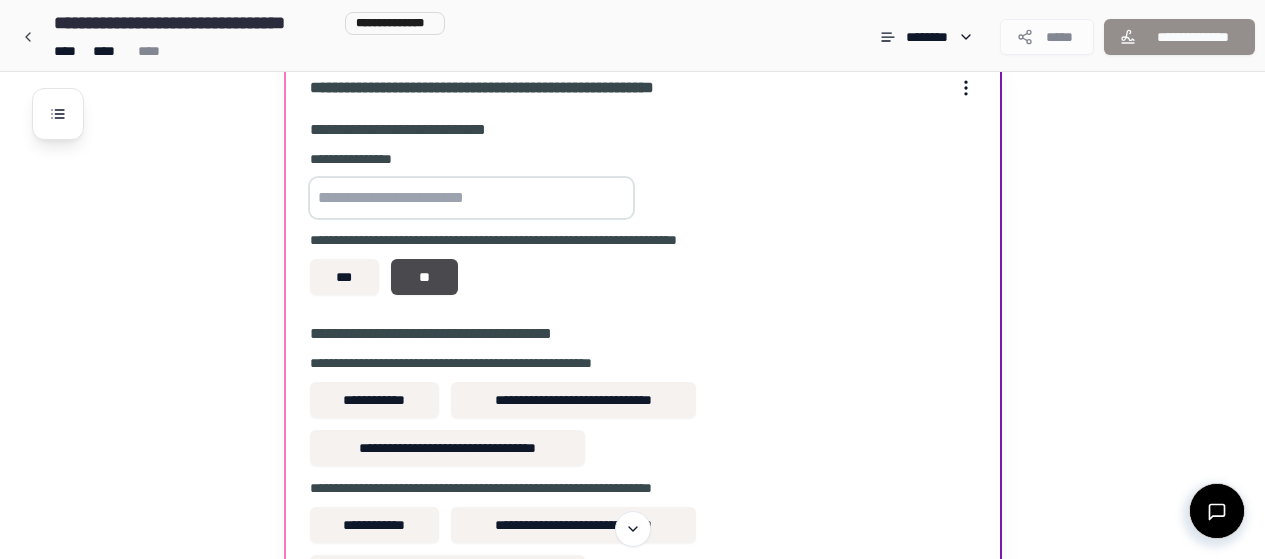 click at bounding box center (471, 198) 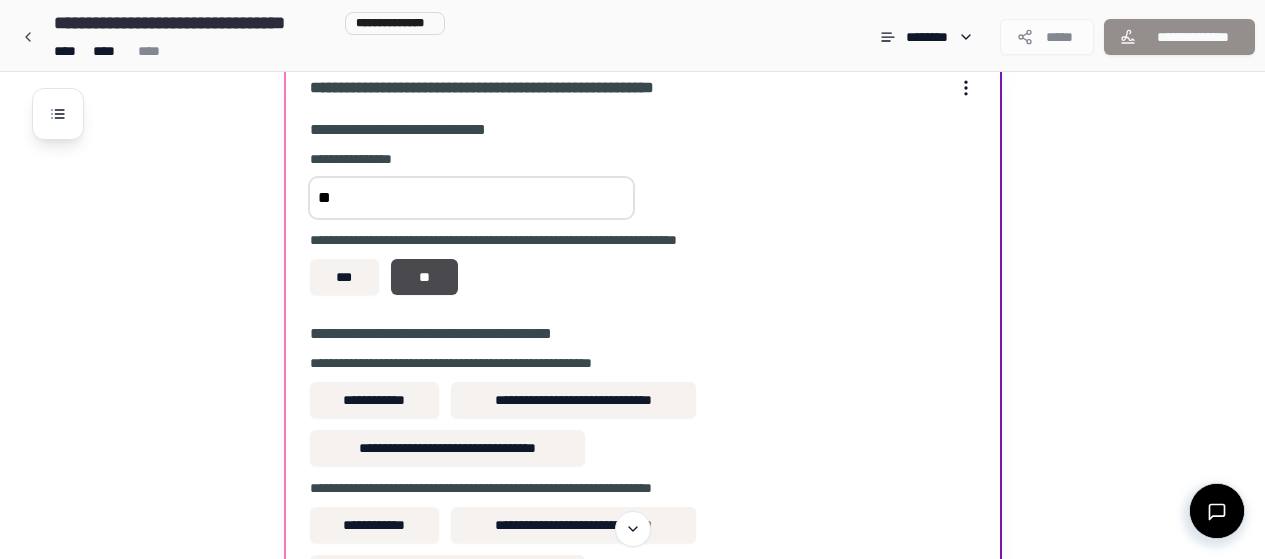 type on "*" 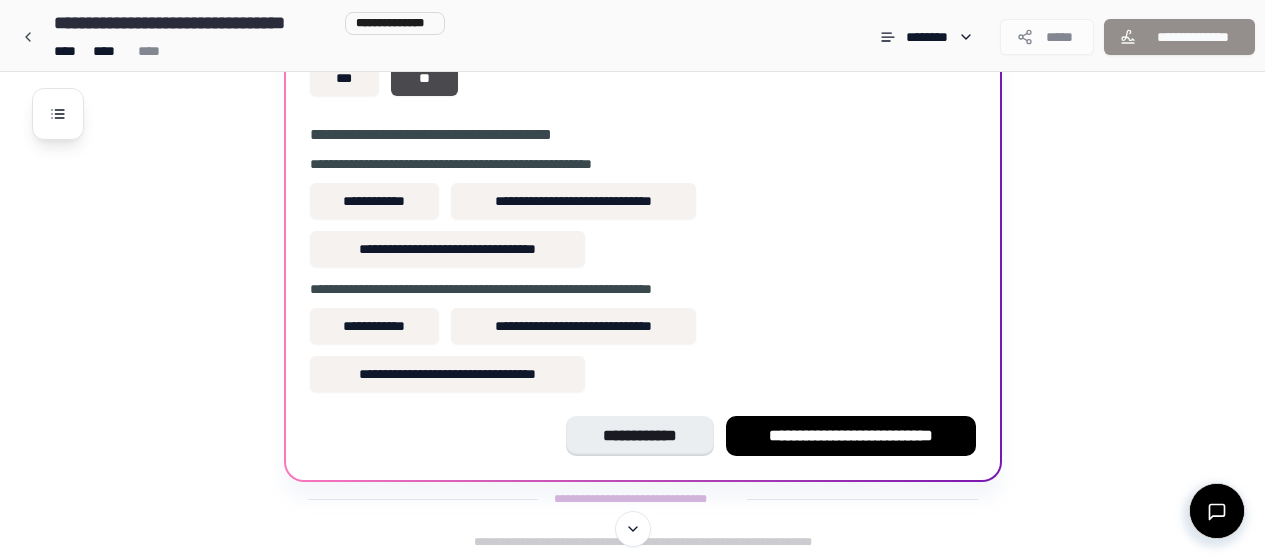 scroll, scrollTop: 1953, scrollLeft: 0, axis: vertical 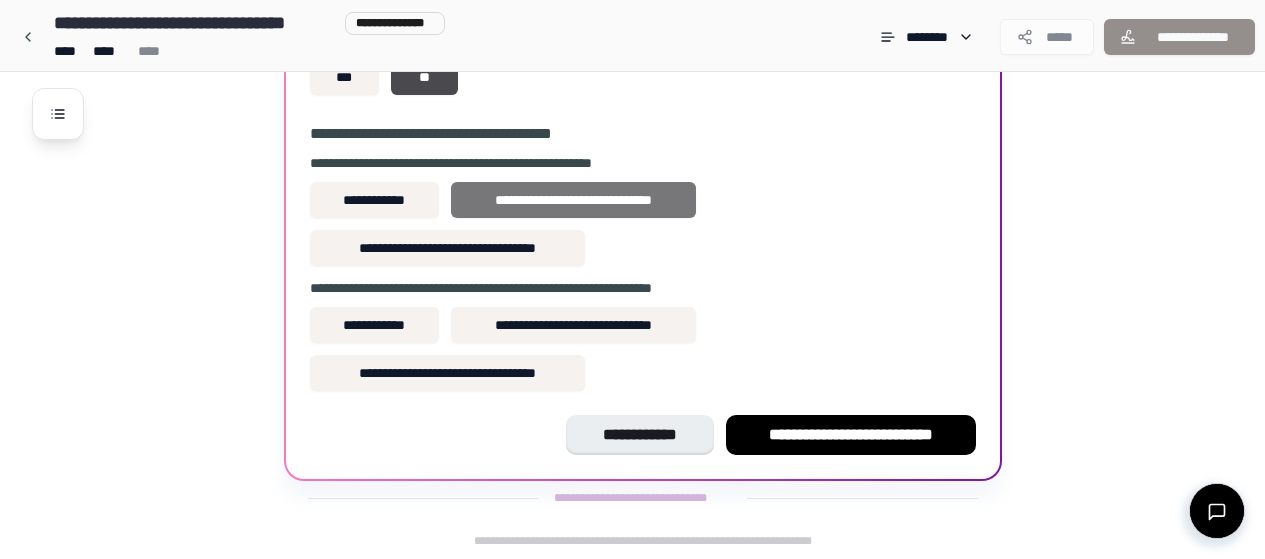 type on "**********" 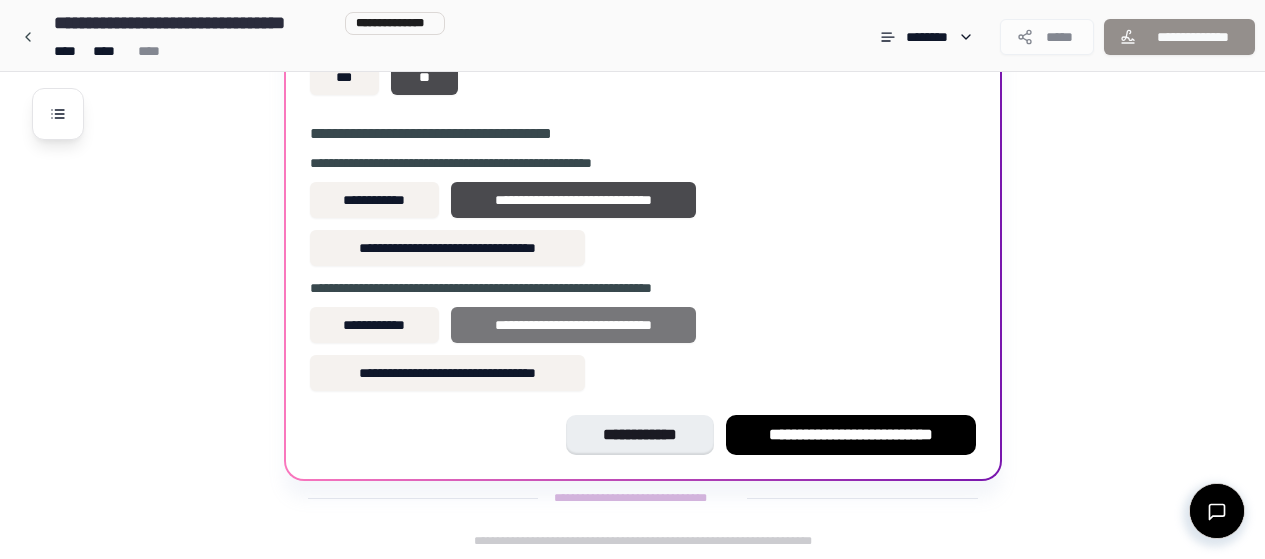 click on "**********" at bounding box center [573, 325] 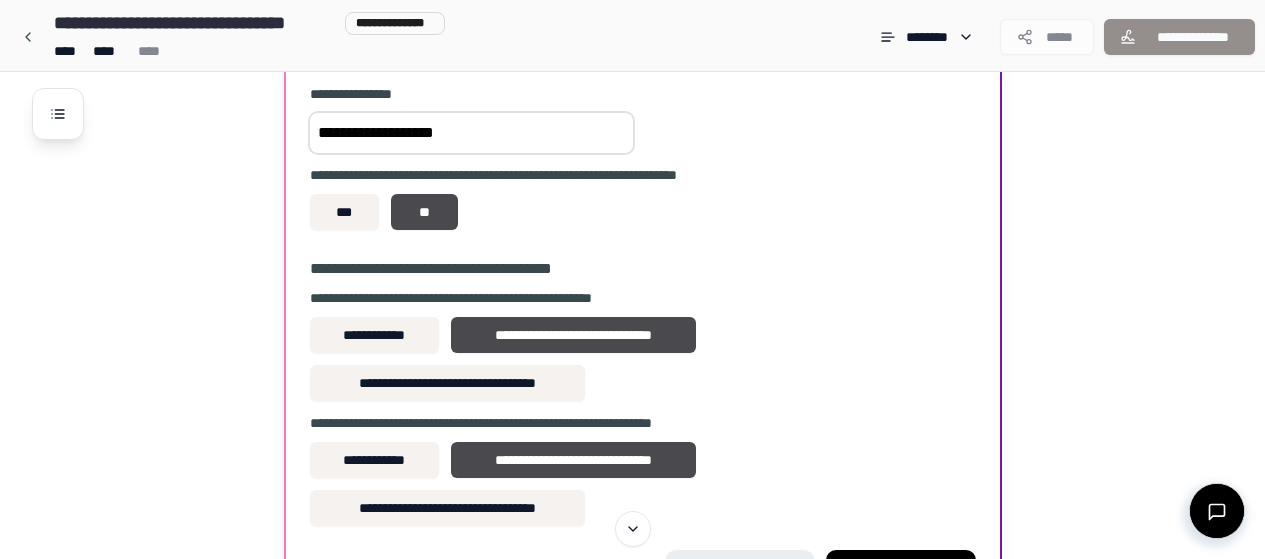 scroll, scrollTop: 1853, scrollLeft: 0, axis: vertical 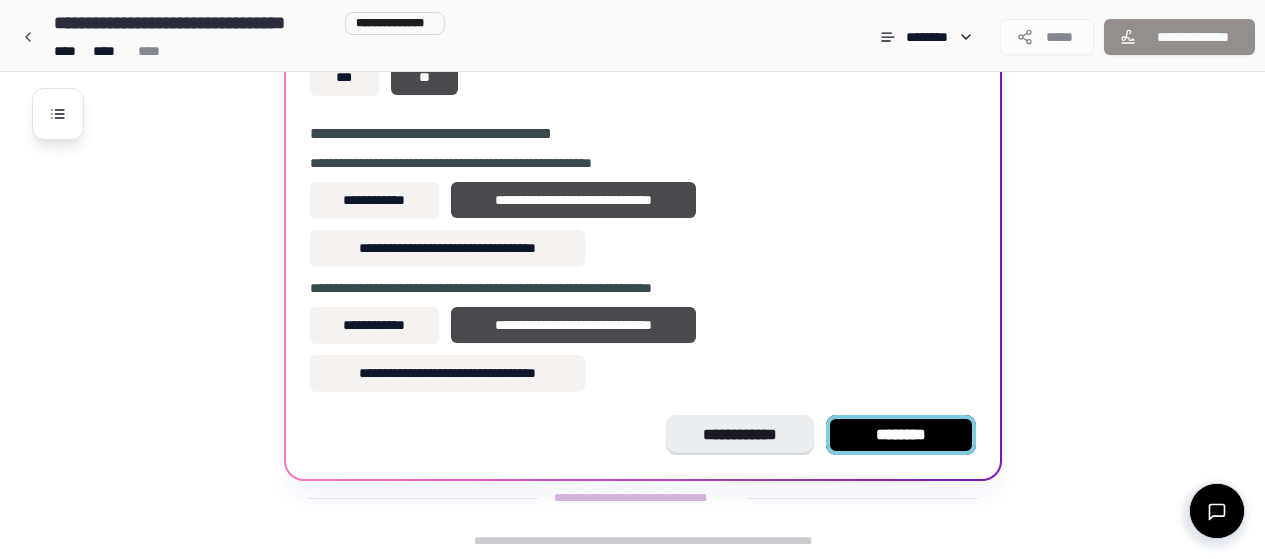 click on "********" at bounding box center [901, 435] 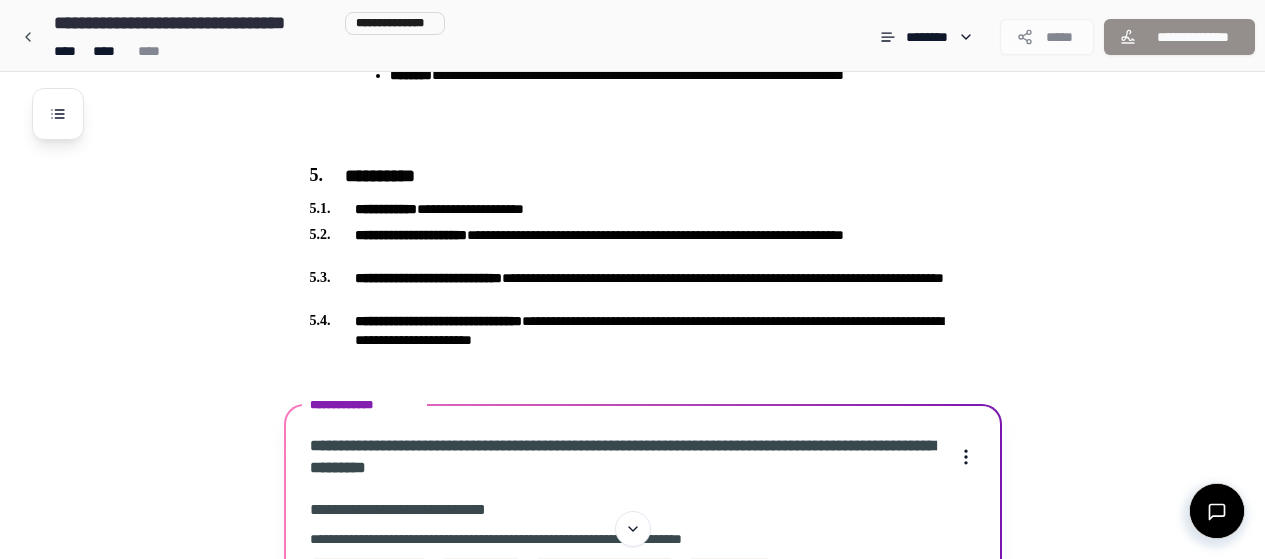 scroll, scrollTop: 1521, scrollLeft: 0, axis: vertical 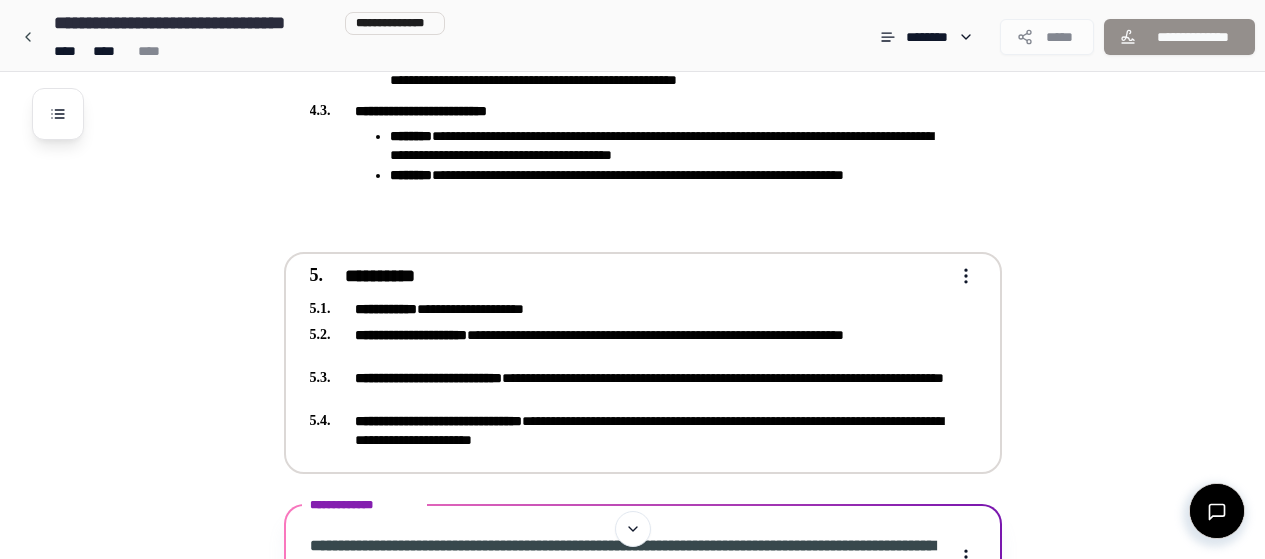 click on "**********" at bounding box center (632, -231) 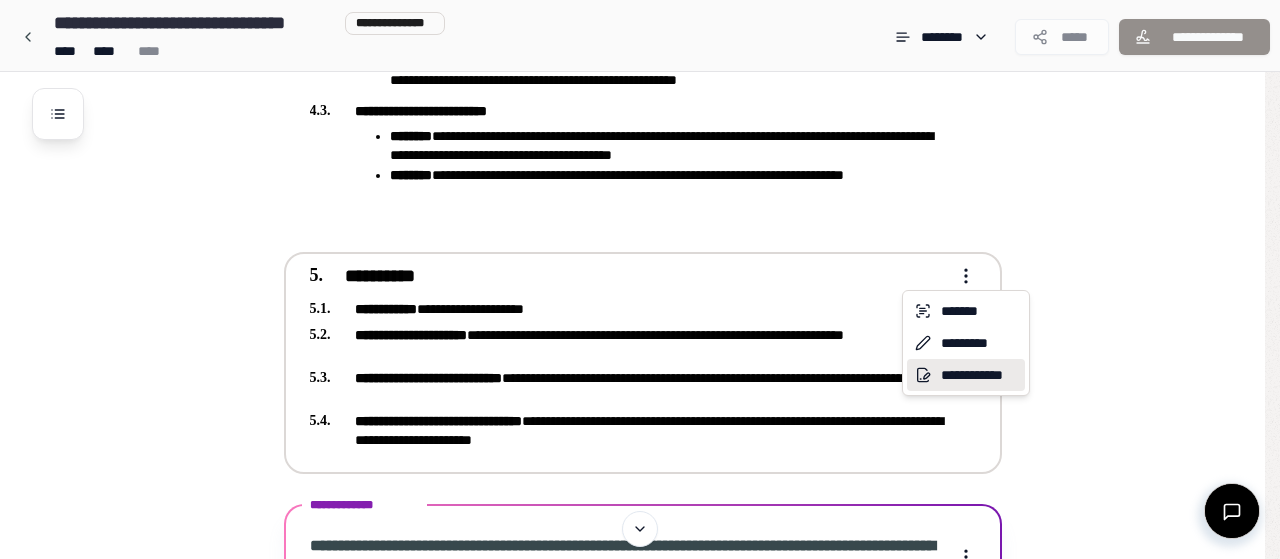click on "**********" at bounding box center [966, 375] 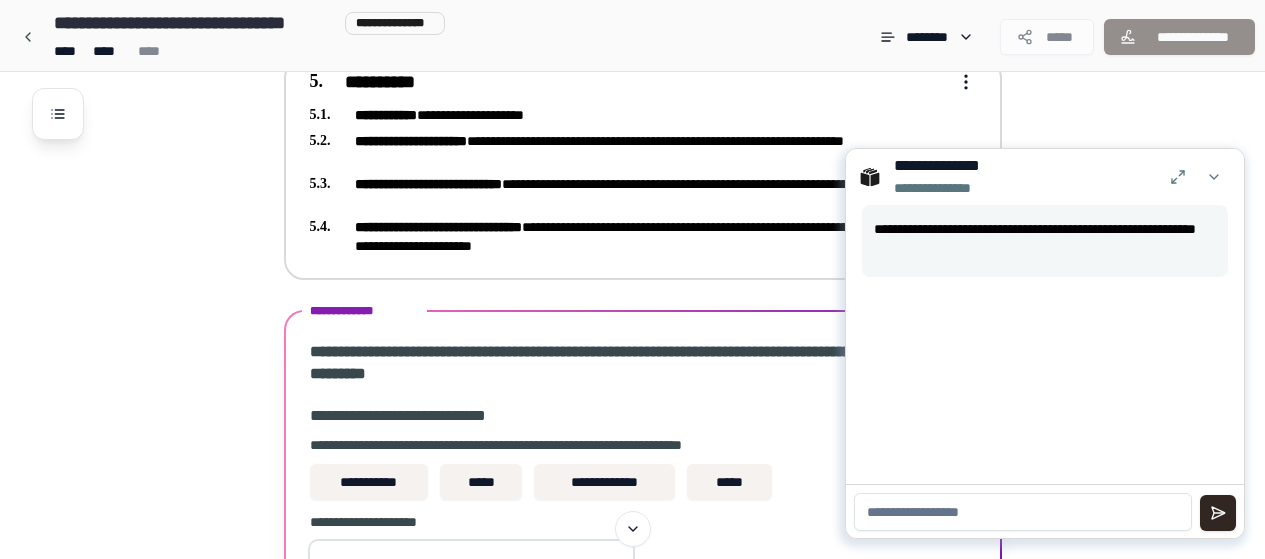 scroll, scrollTop: 1721, scrollLeft: 0, axis: vertical 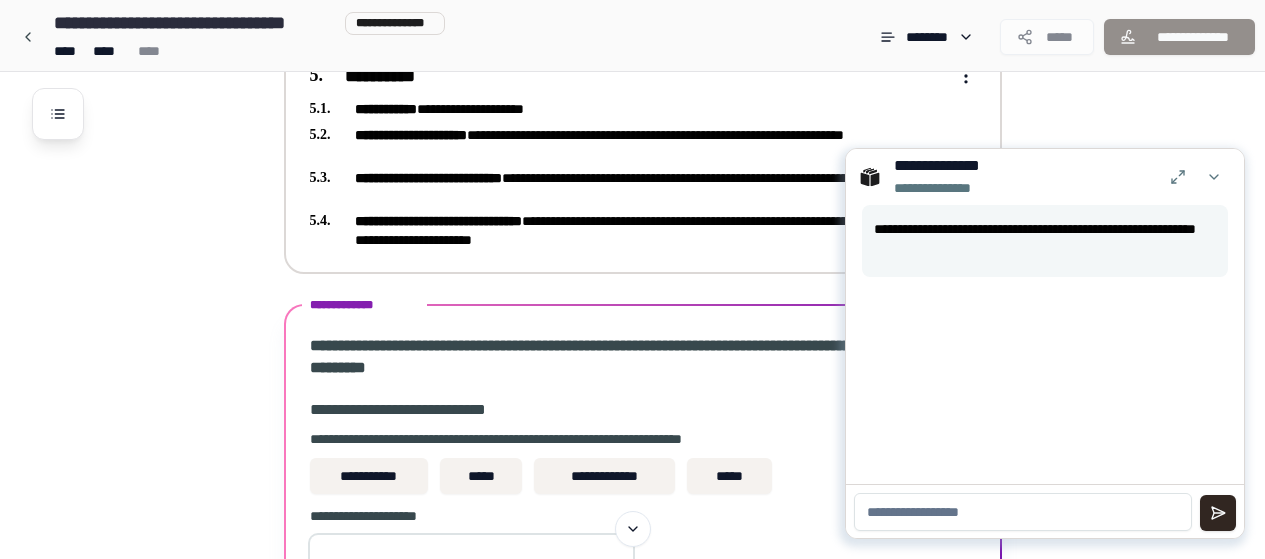 click on "**********" at bounding box center (632, -431) 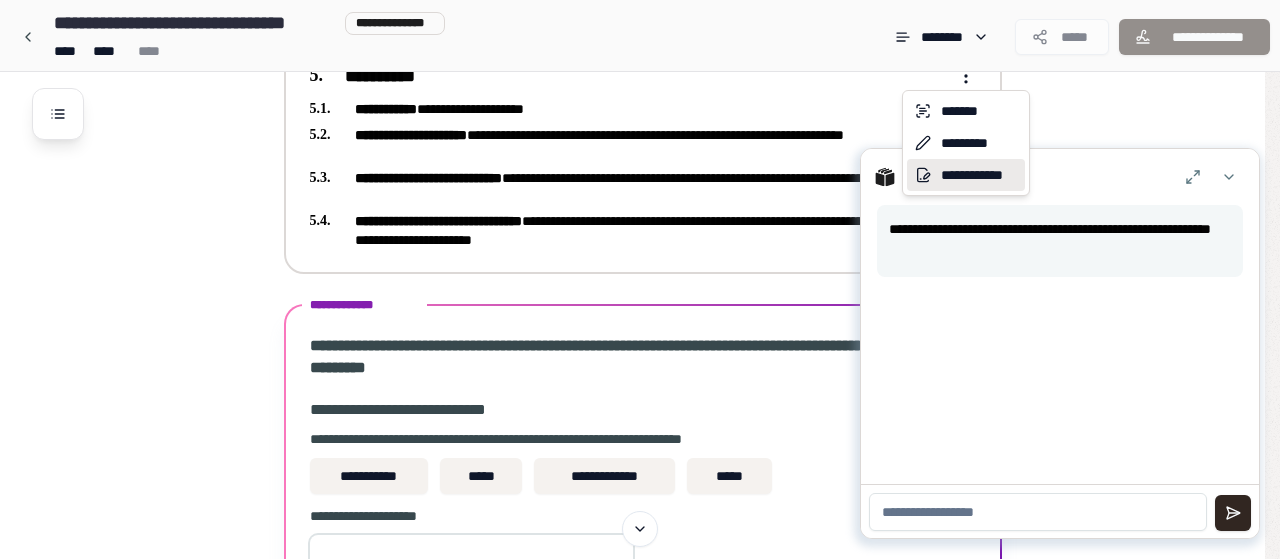 click on "**********" at bounding box center (966, 175) 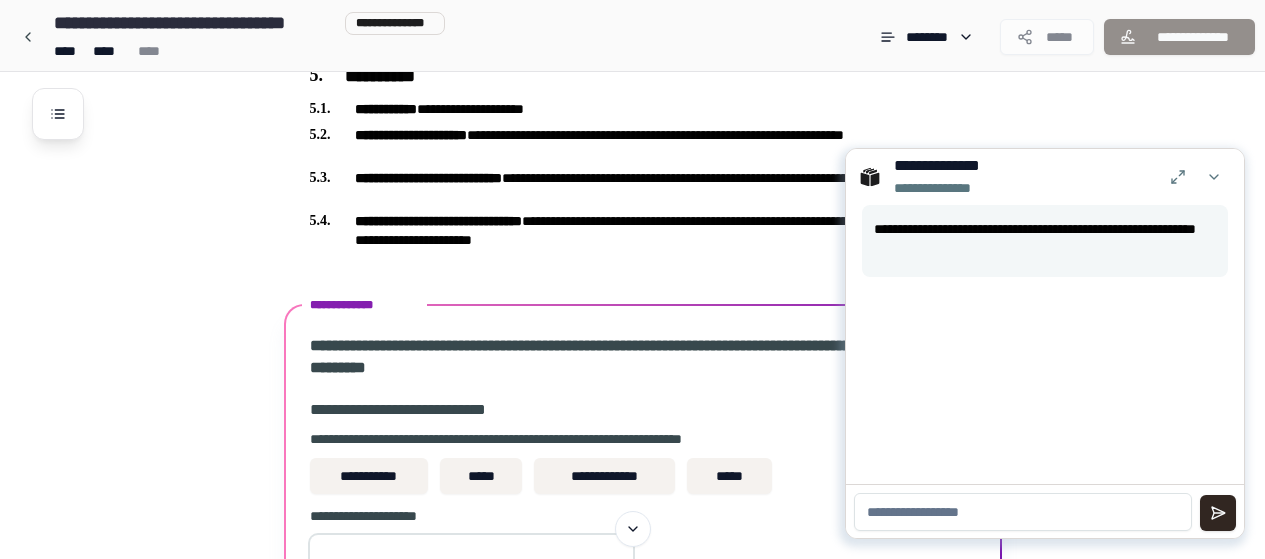 click at bounding box center (1023, 512) 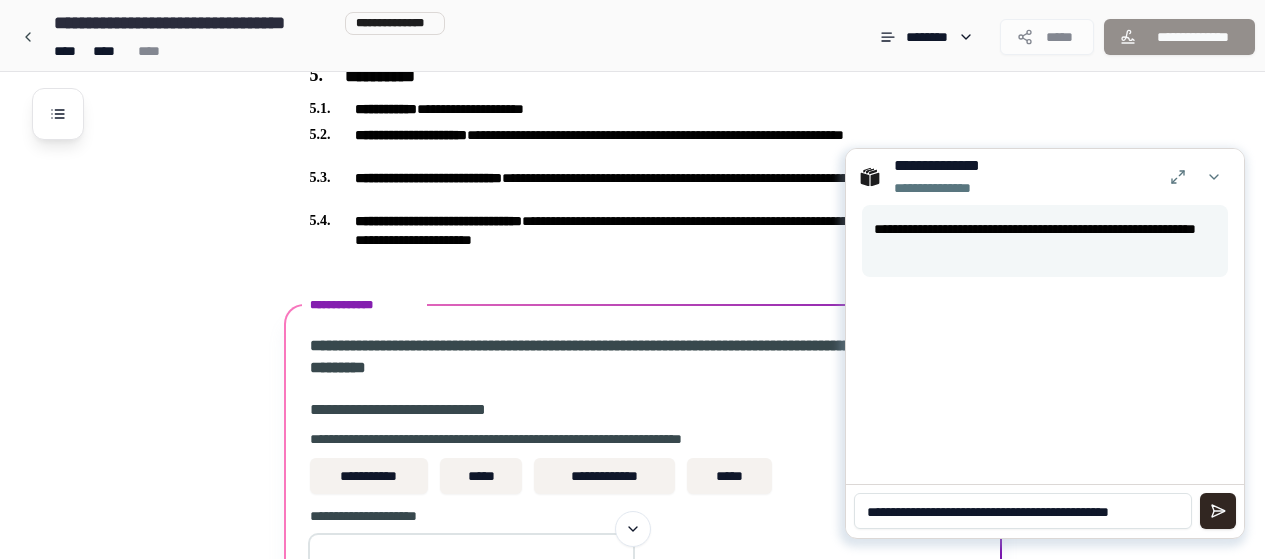 scroll, scrollTop: 0, scrollLeft: 0, axis: both 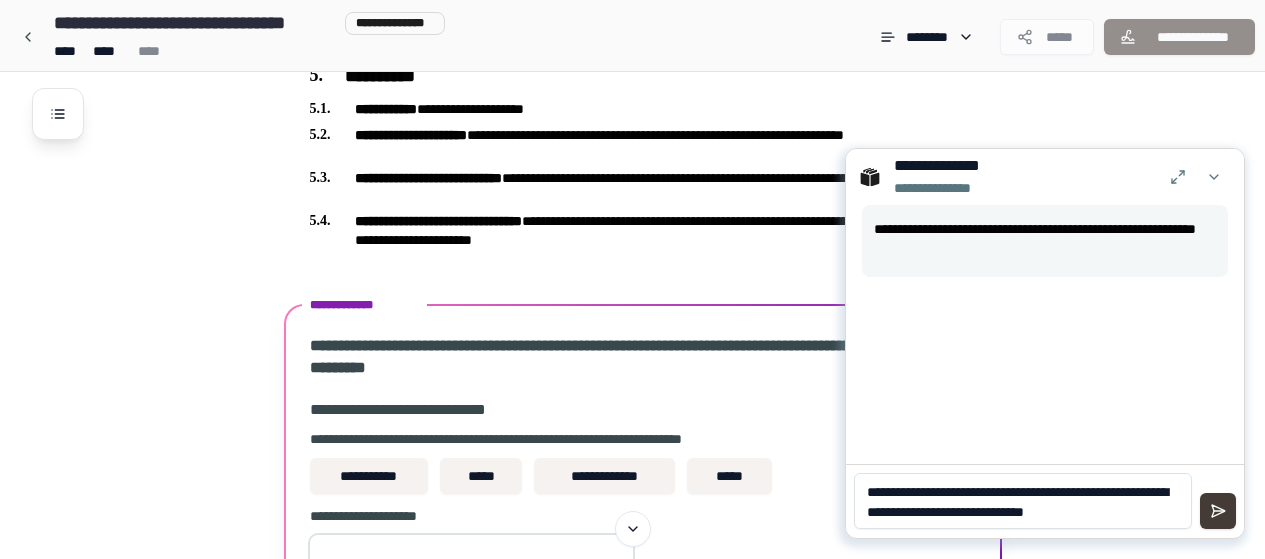 type on "**********" 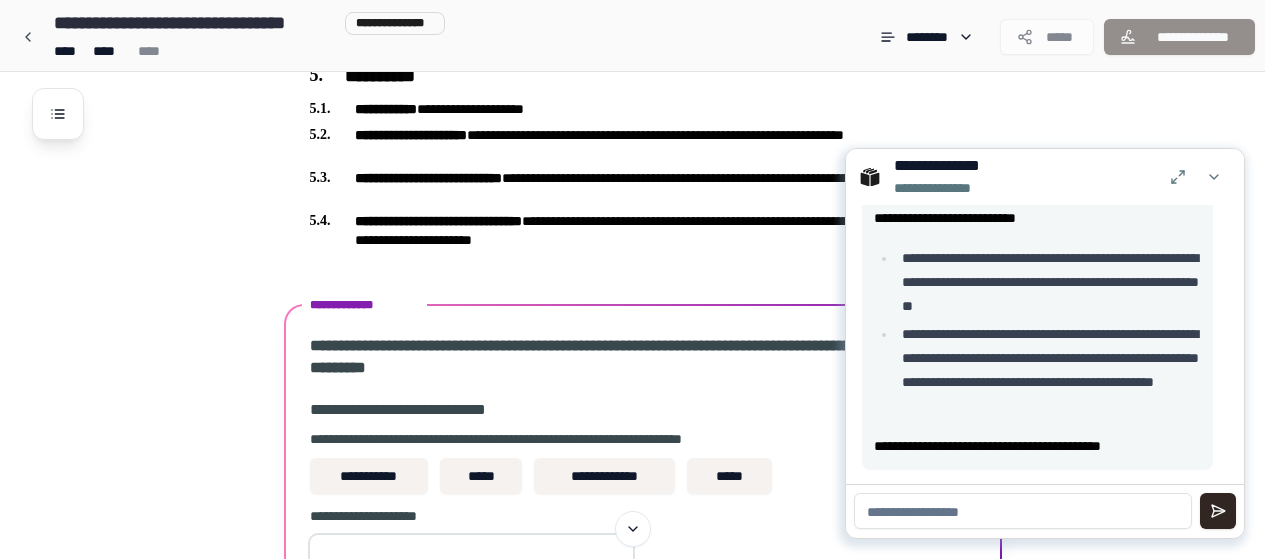 scroll, scrollTop: 383, scrollLeft: 0, axis: vertical 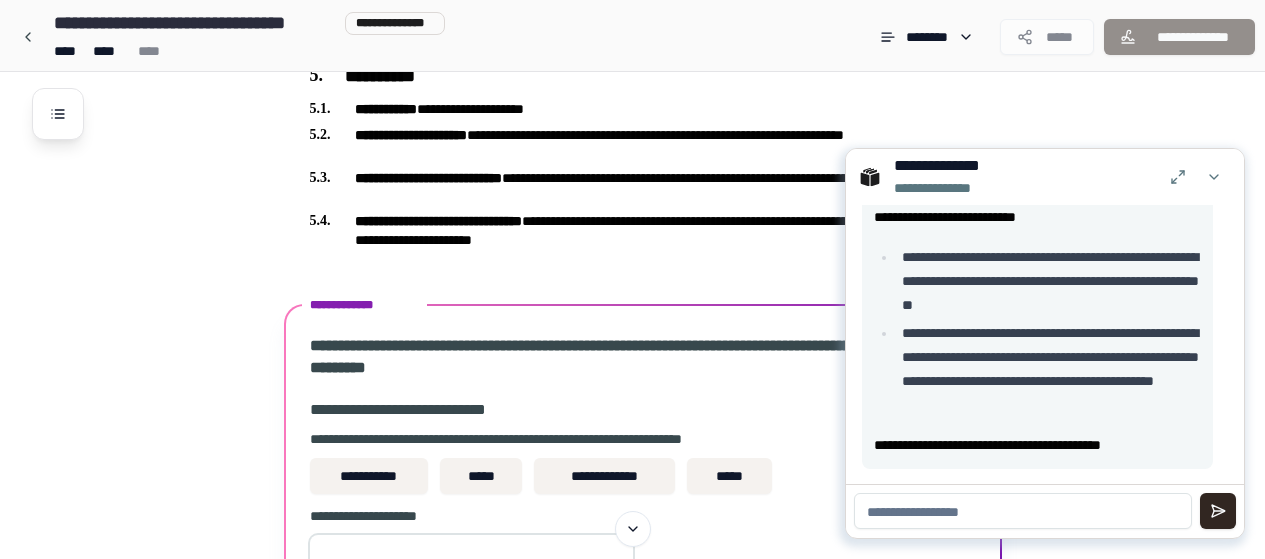 click at bounding box center (1023, 511) 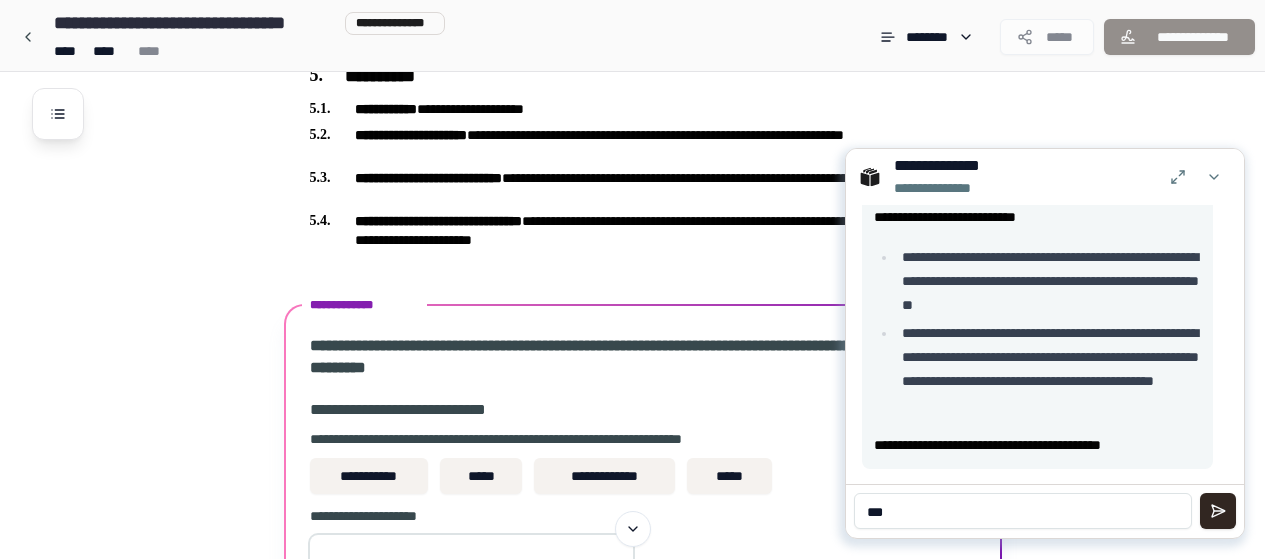 type on "***" 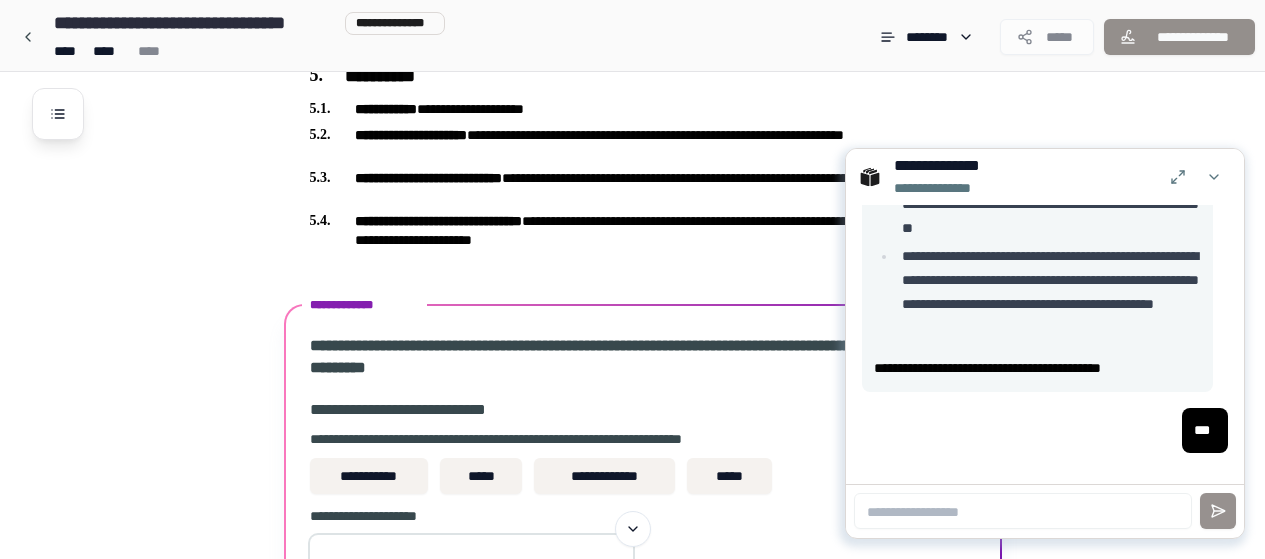 scroll, scrollTop: 461, scrollLeft: 0, axis: vertical 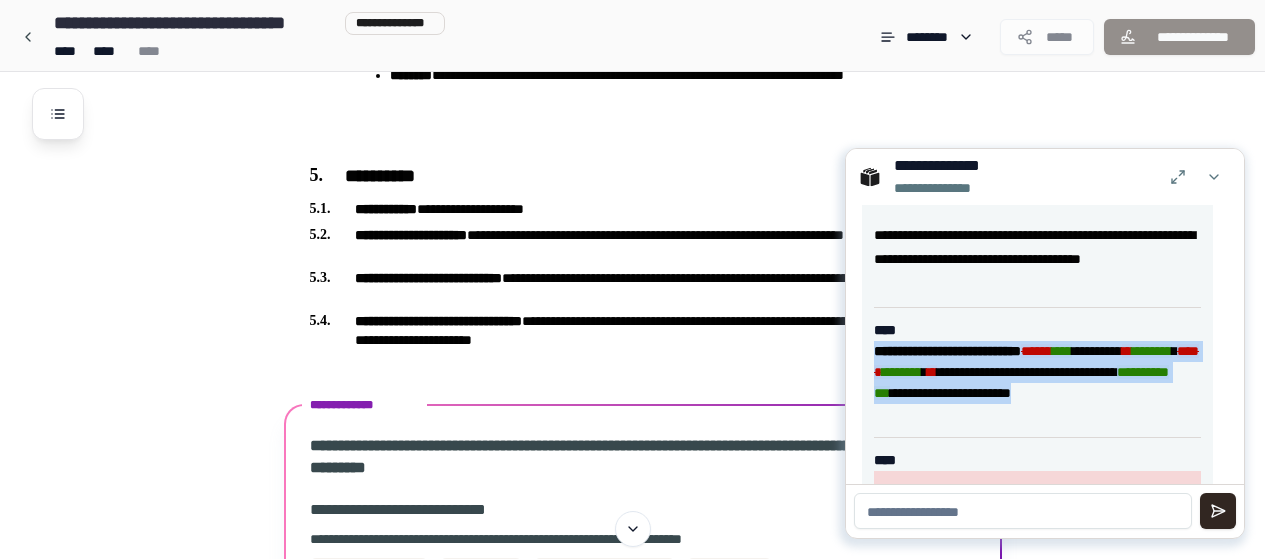 drag, startPoint x: 874, startPoint y: 353, endPoint x: 1077, endPoint y: 405, distance: 209.55429 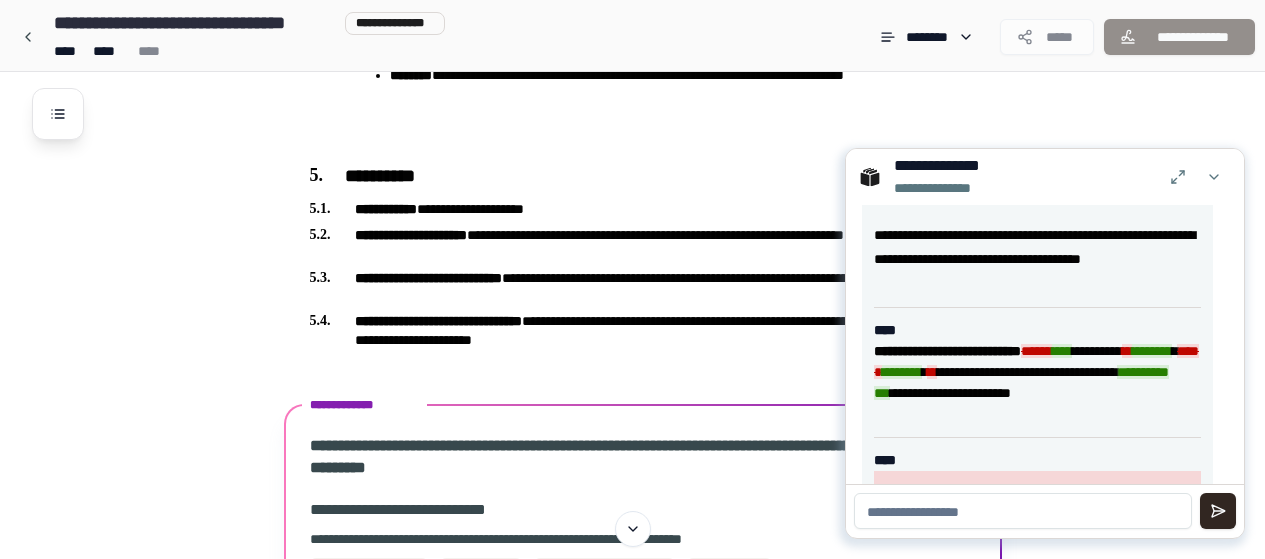 click at bounding box center [1023, 511] 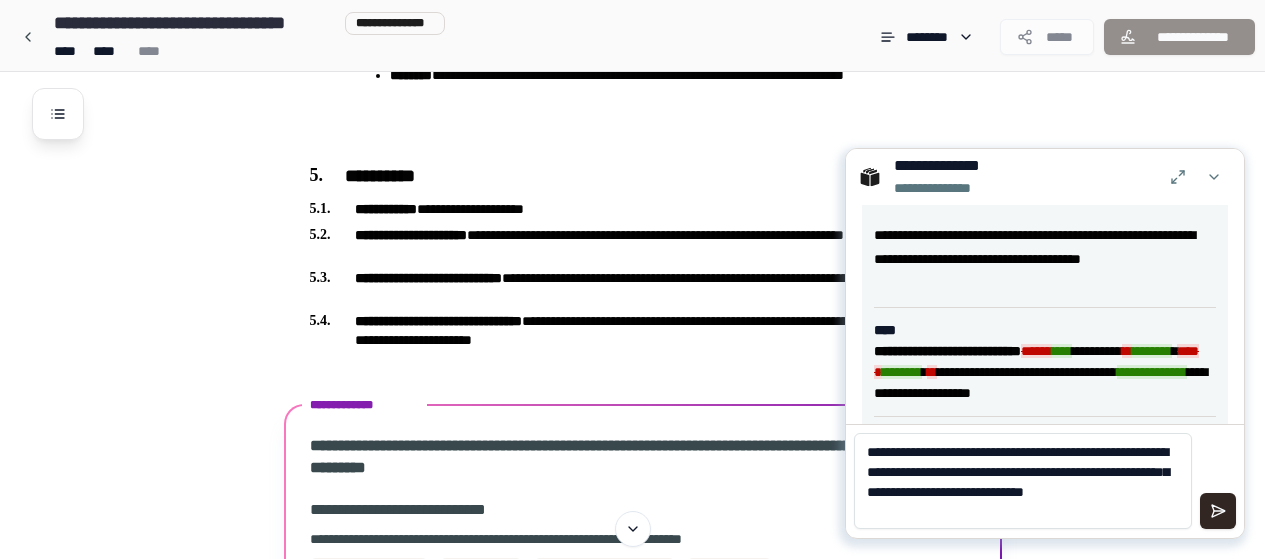 scroll, scrollTop: 0, scrollLeft: 0, axis: both 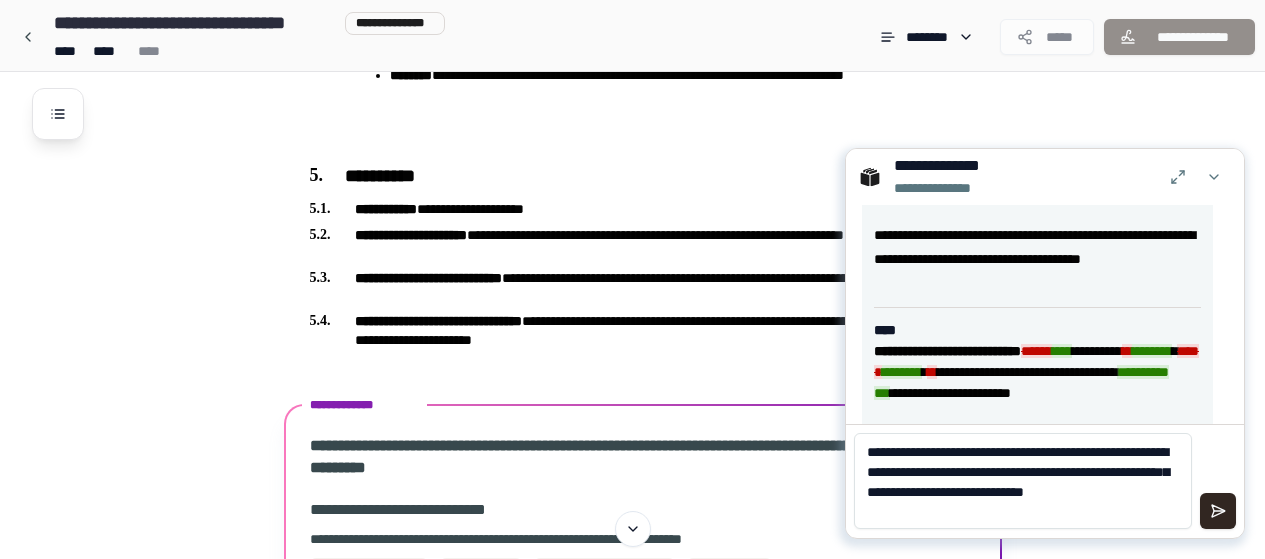 click on "**********" at bounding box center (1023, 481) 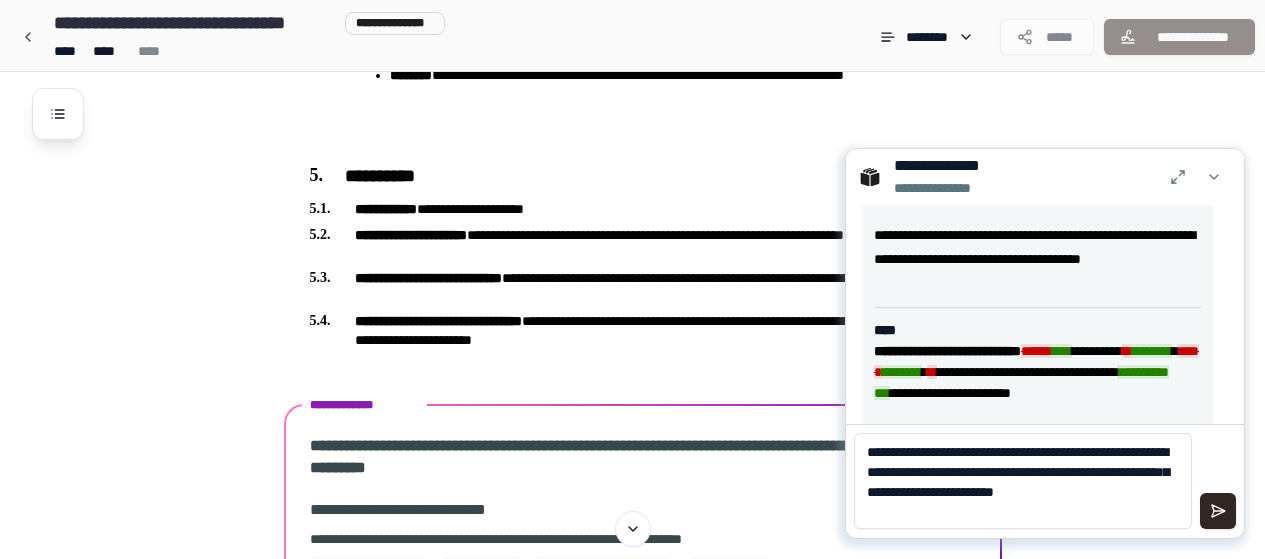 click on "**********" at bounding box center (1023, 481) 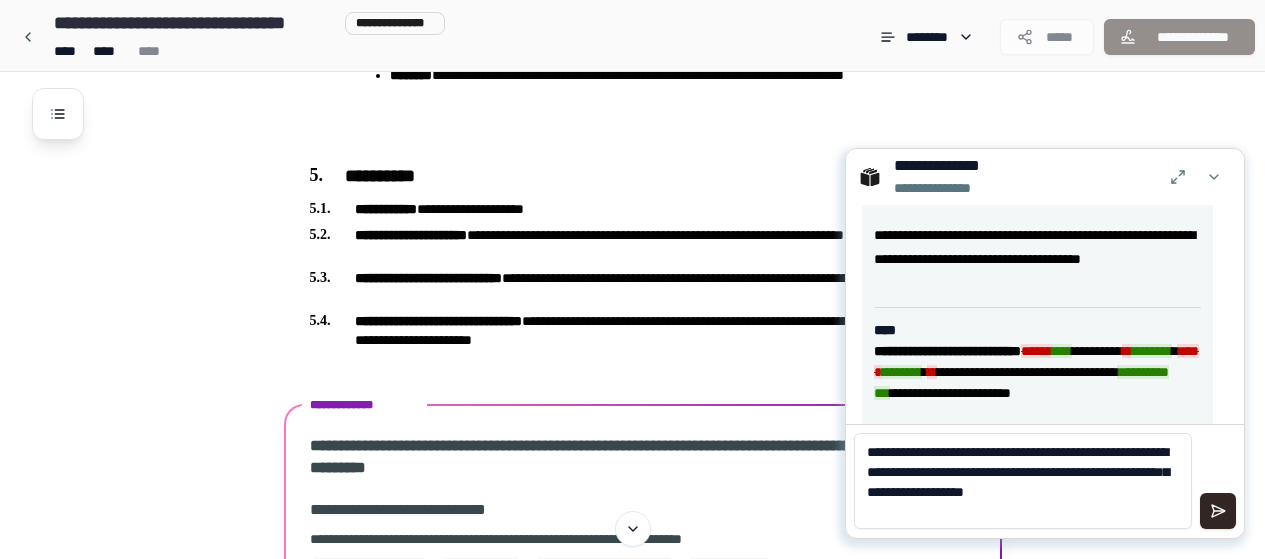 click on "**********" at bounding box center [1023, 481] 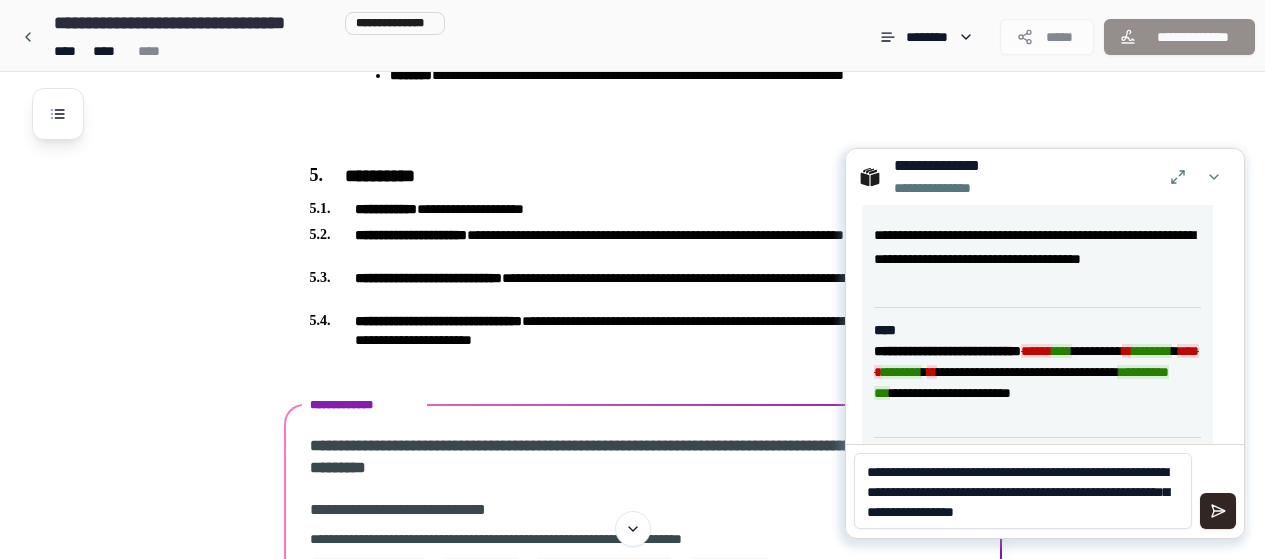 click on "**********" at bounding box center (1023, 491) 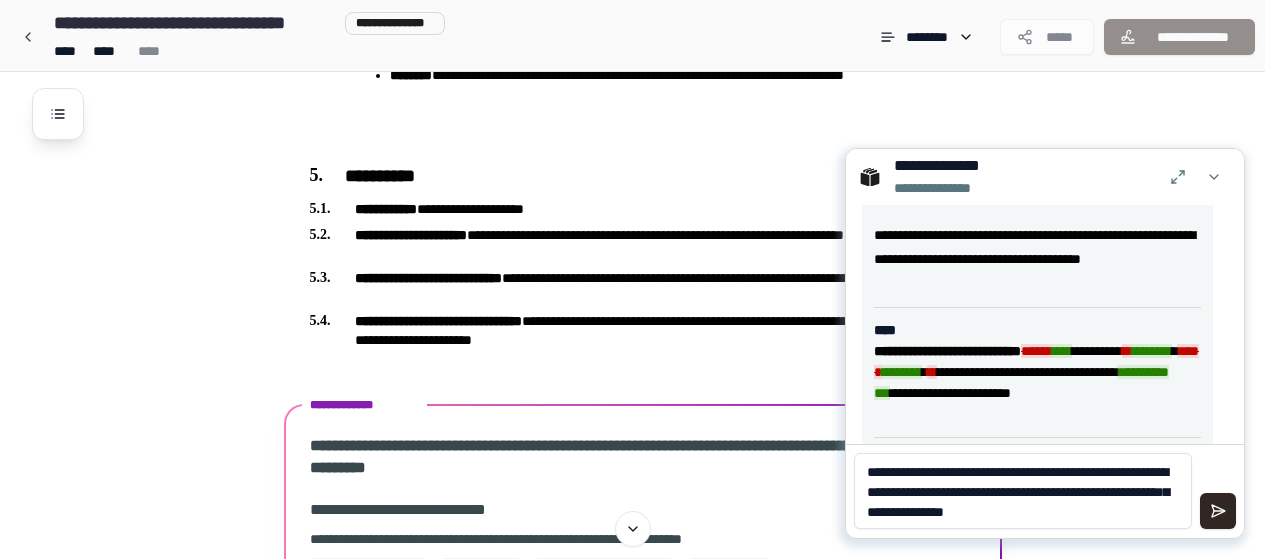 click on "**********" at bounding box center (1023, 491) 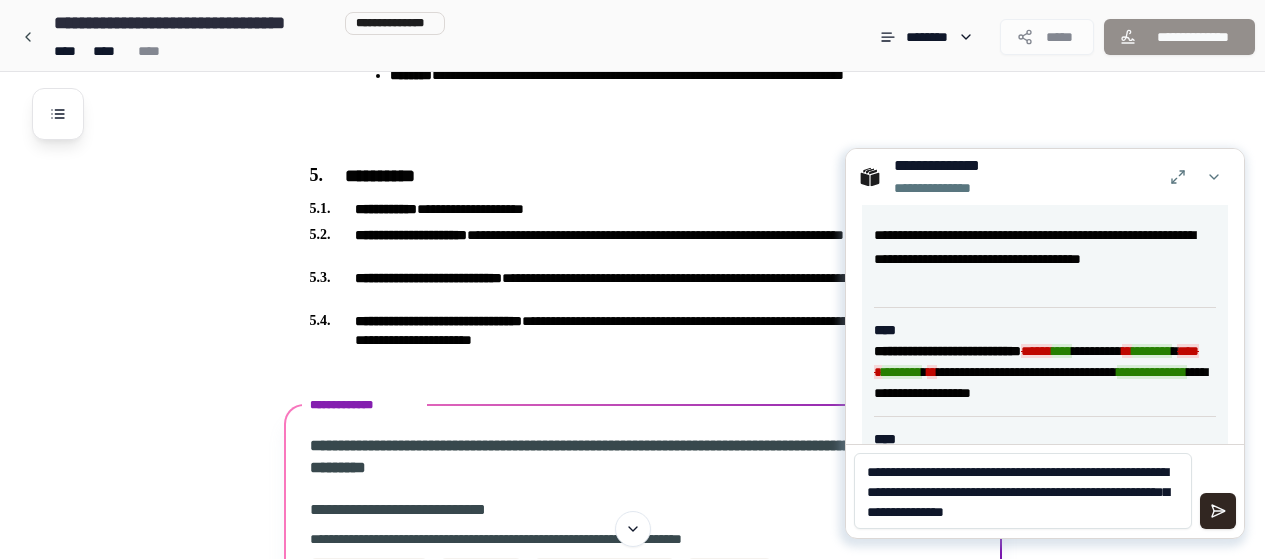 click on "**********" at bounding box center [1023, 491] 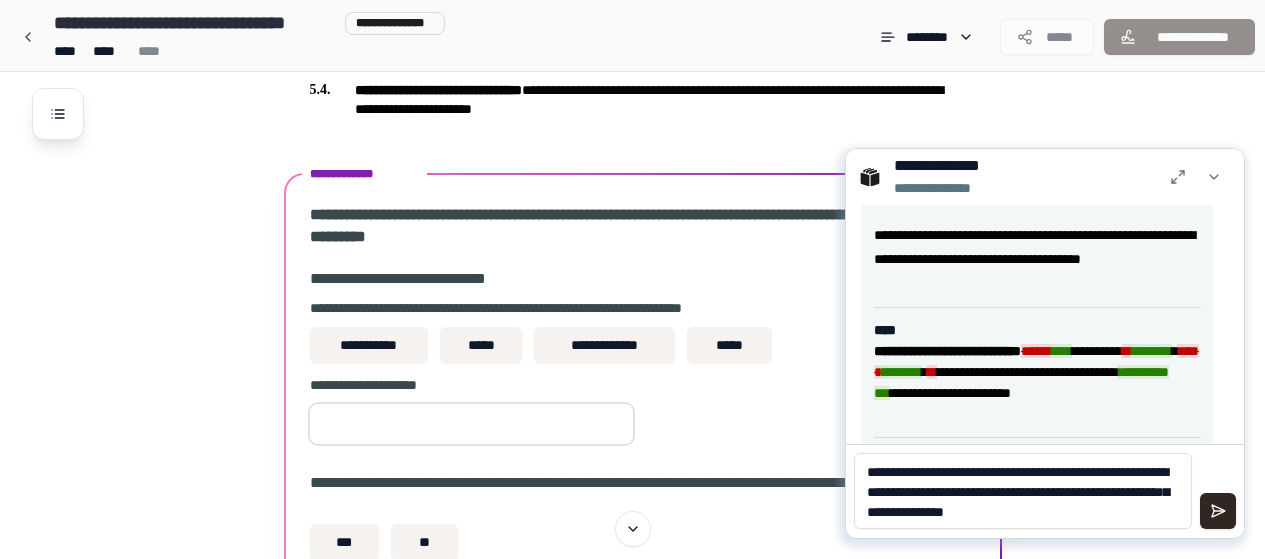scroll, scrollTop: 1921, scrollLeft: 0, axis: vertical 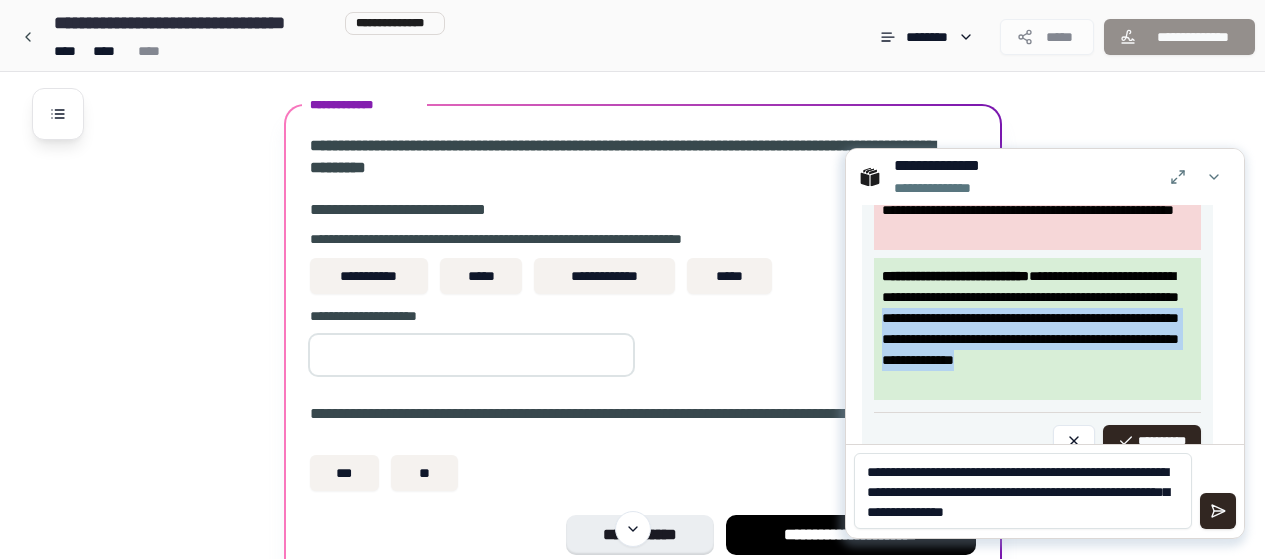 drag, startPoint x: 1023, startPoint y: 315, endPoint x: 1022, endPoint y: 378, distance: 63.007935 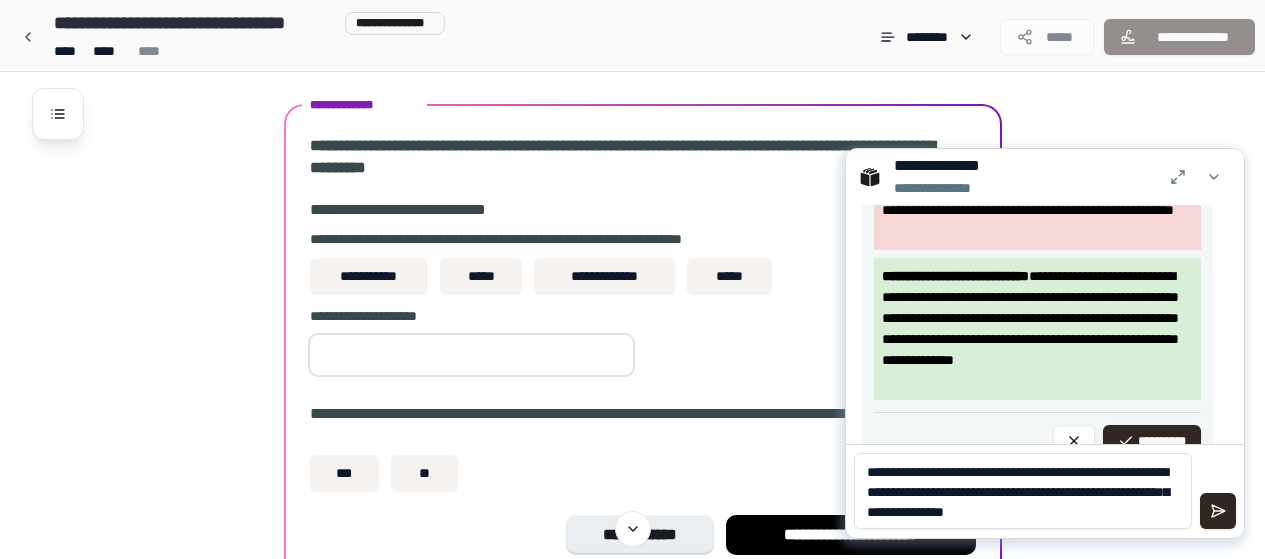 click on "**********" at bounding box center (1023, 491) 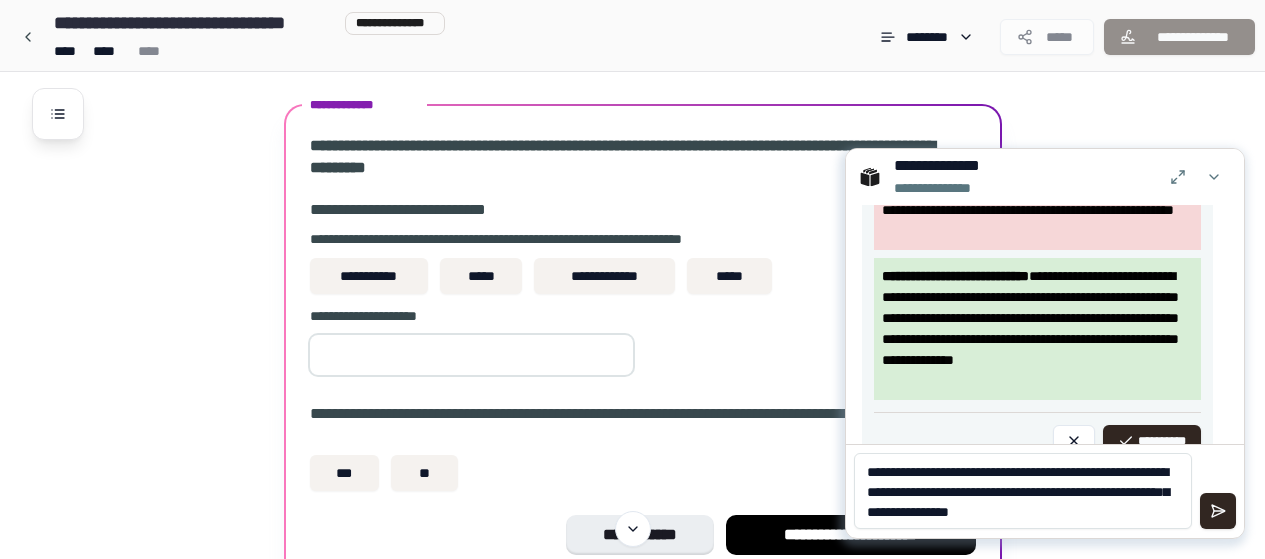 paste on "**********" 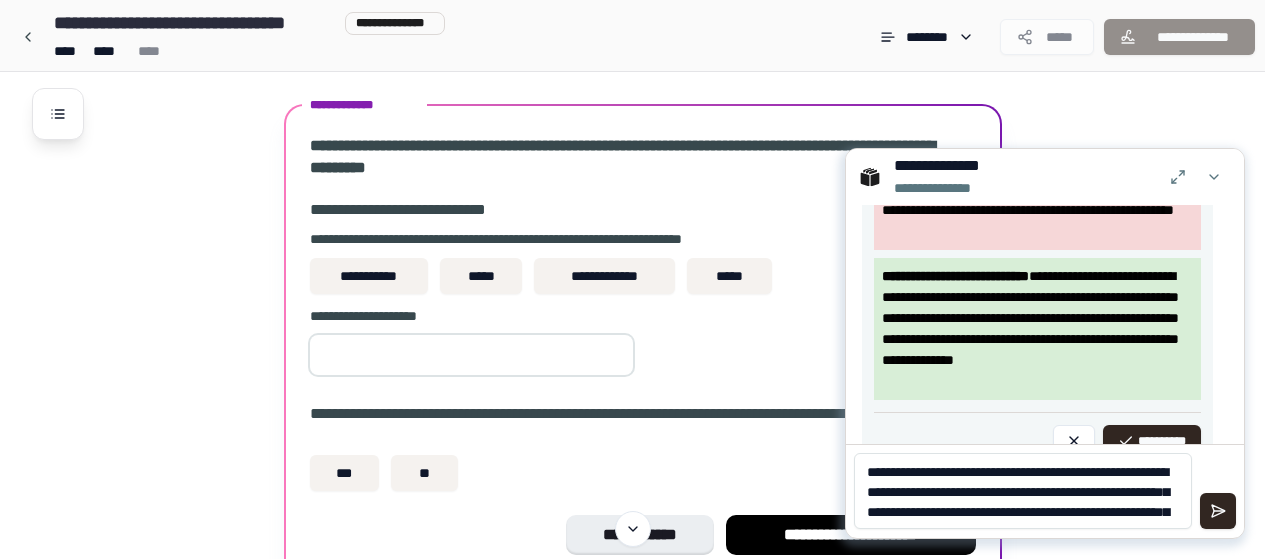 scroll, scrollTop: 8, scrollLeft: 0, axis: vertical 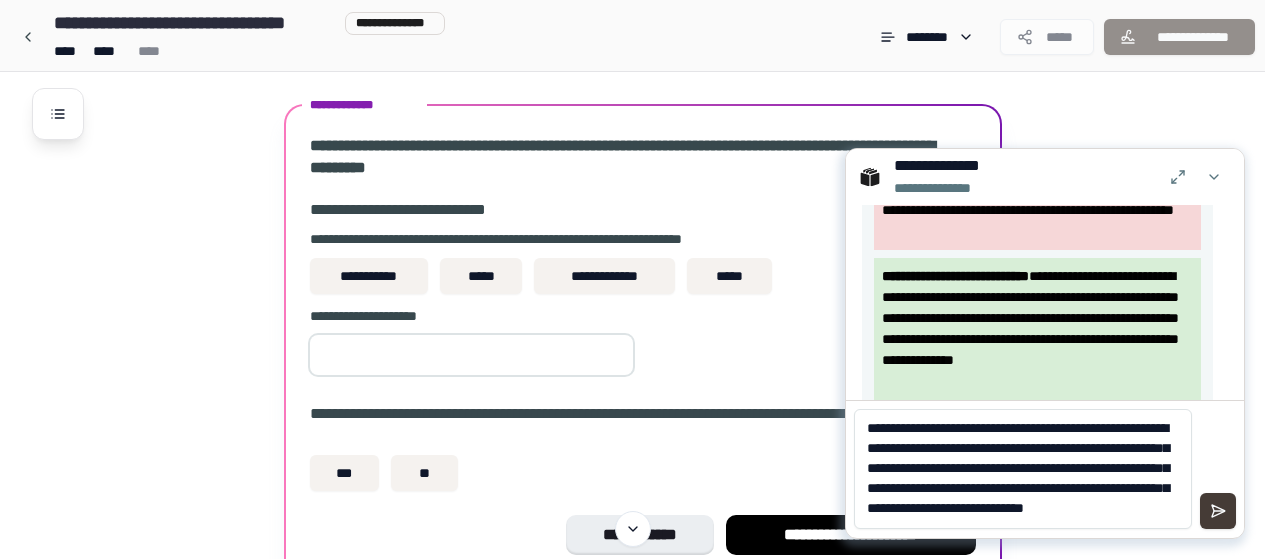 type on "**********" 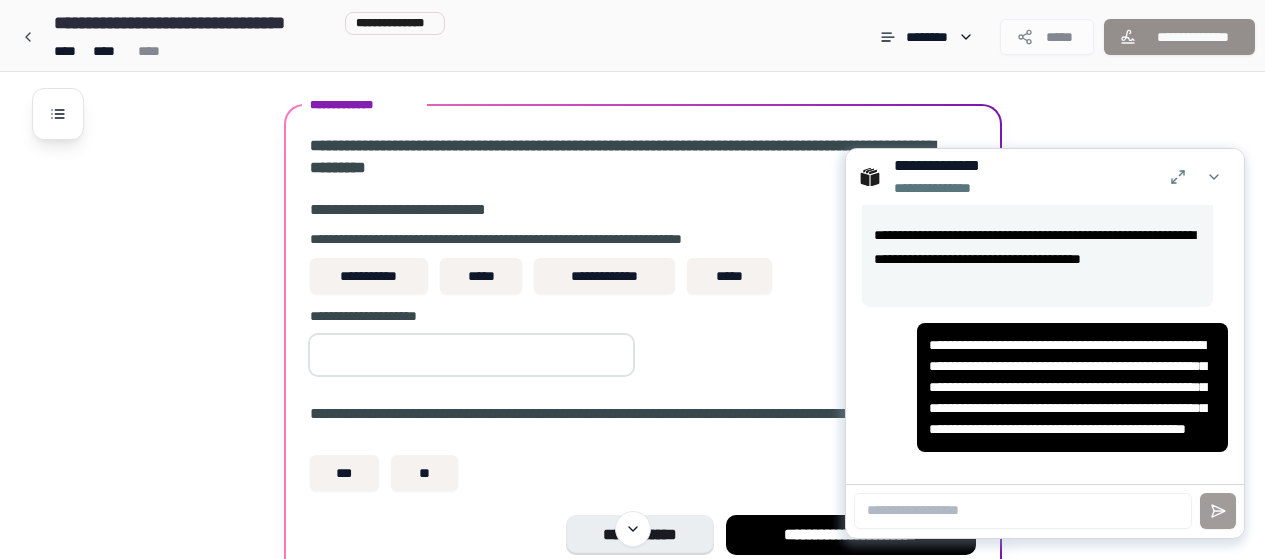 scroll, scrollTop: 963, scrollLeft: 0, axis: vertical 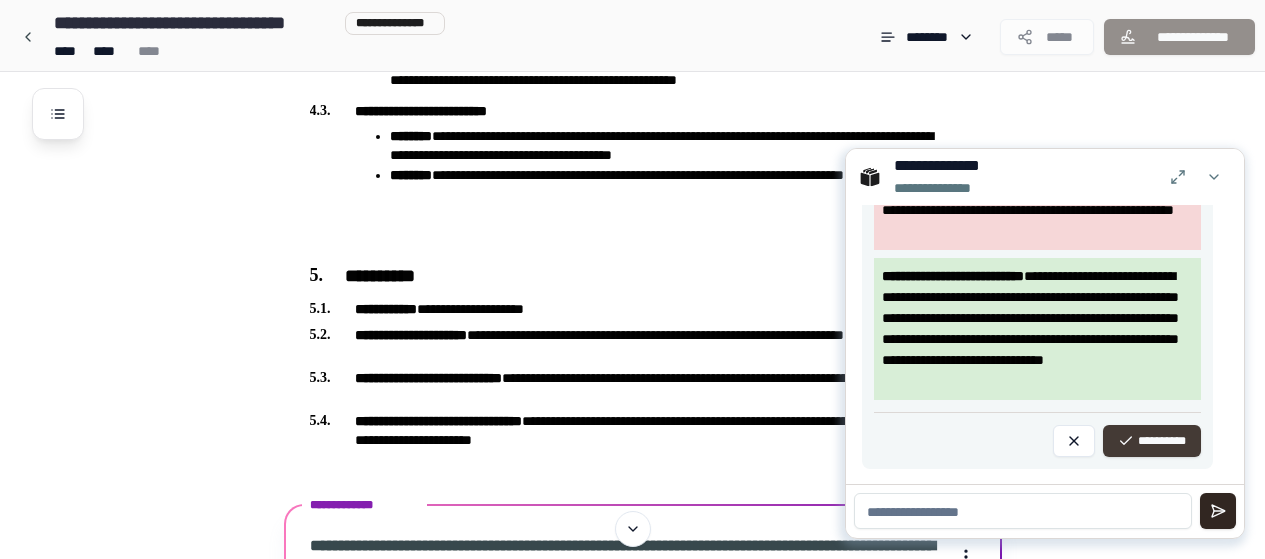 click on "**********" at bounding box center (1152, 441) 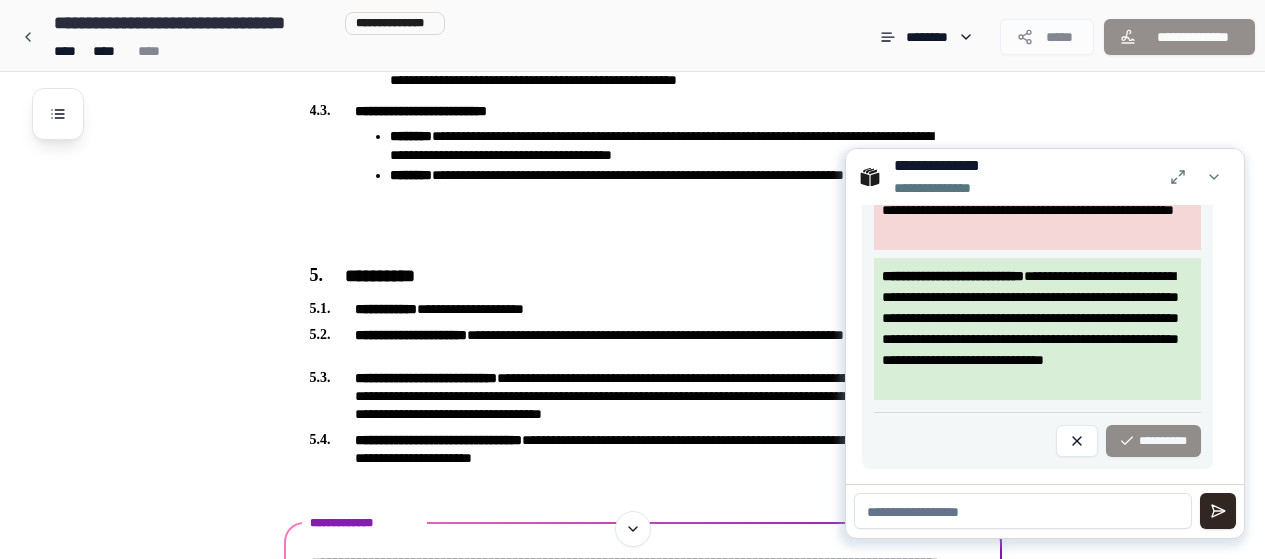 scroll, scrollTop: 1259, scrollLeft: 0, axis: vertical 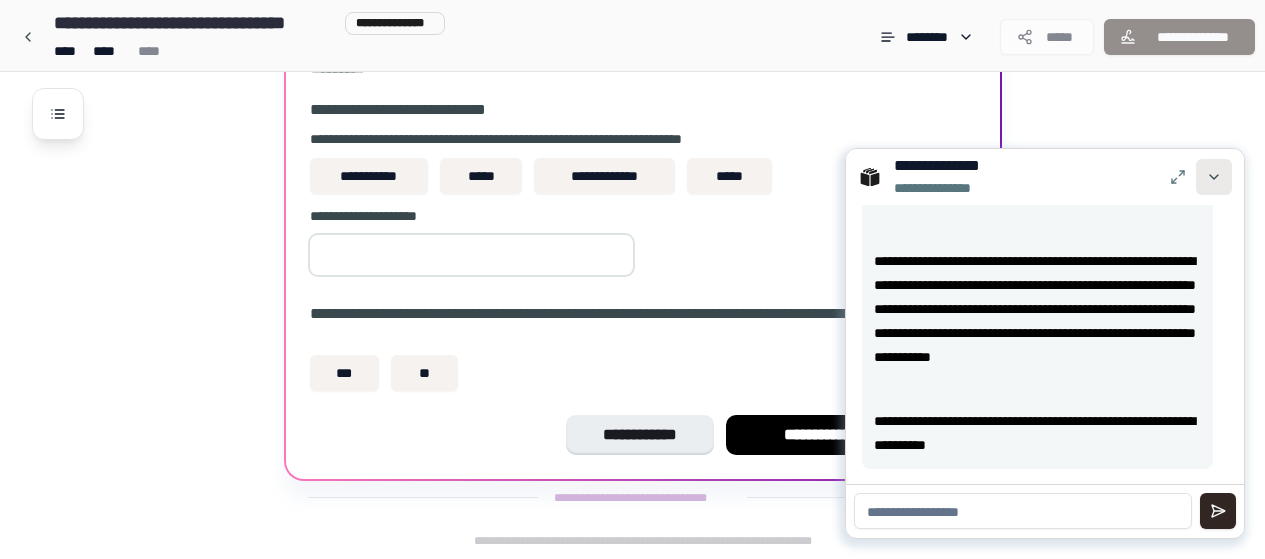 click at bounding box center (1214, 177) 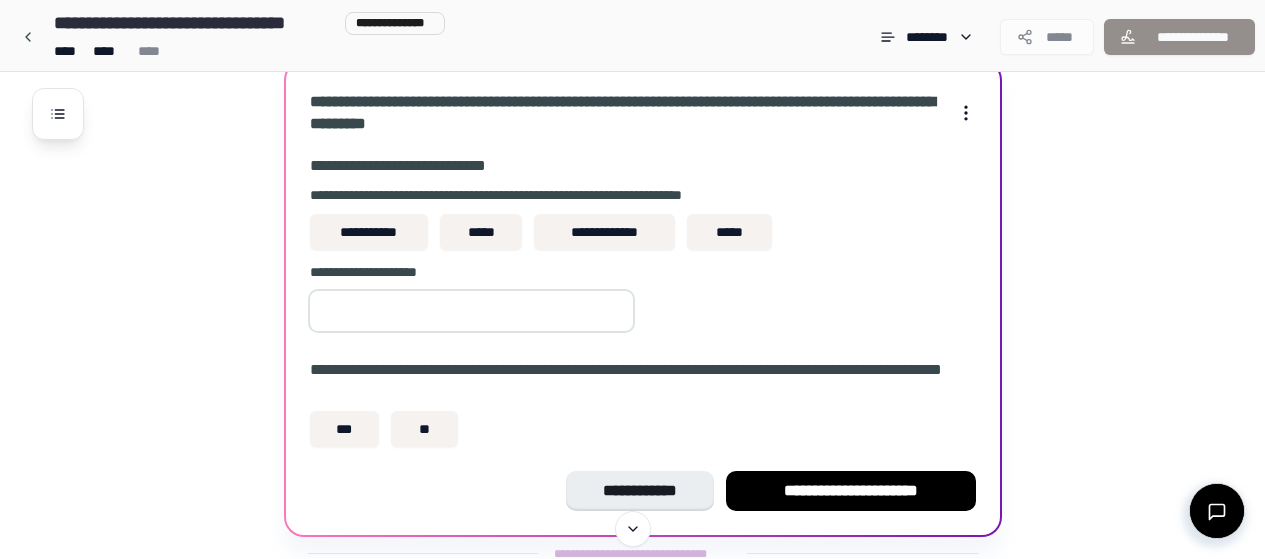 scroll, scrollTop: 1939, scrollLeft: 0, axis: vertical 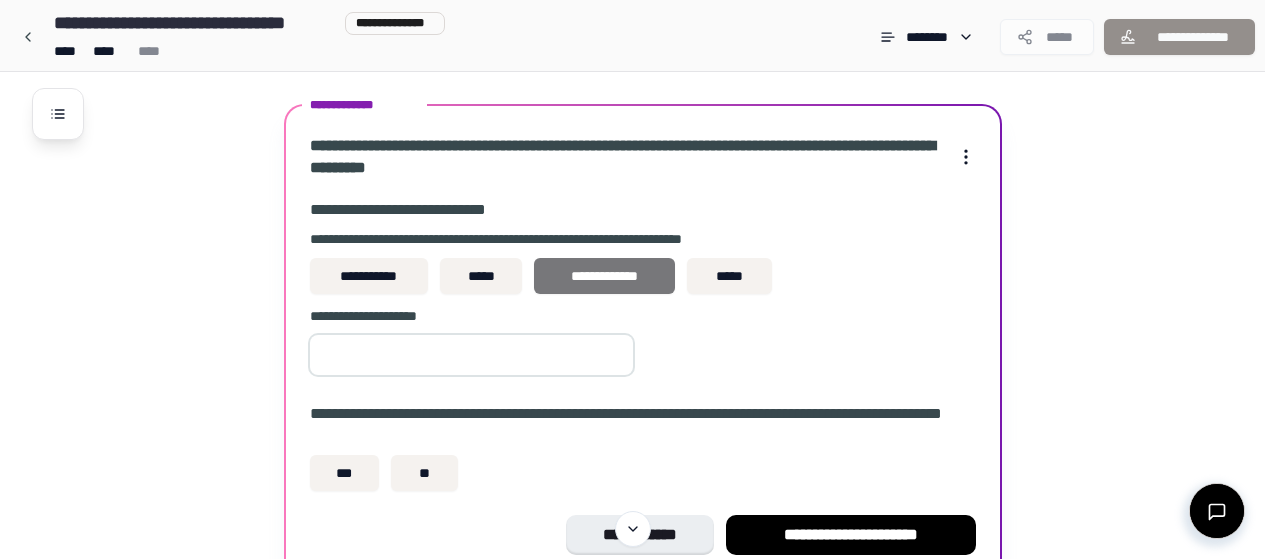 click on "**********" at bounding box center [604, 276] 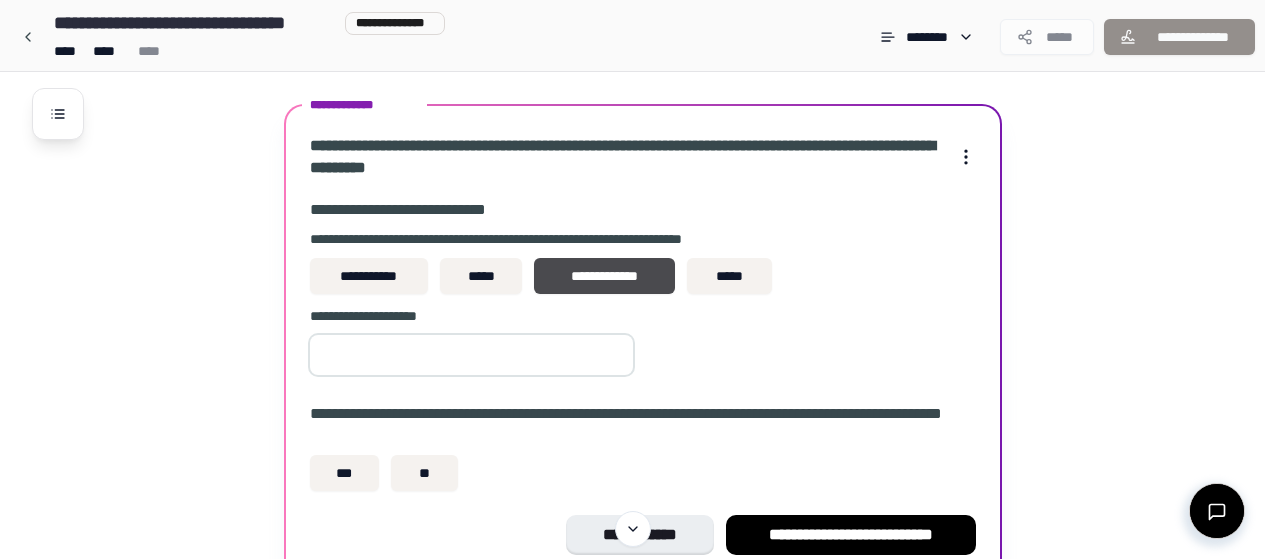 click at bounding box center [471, 355] 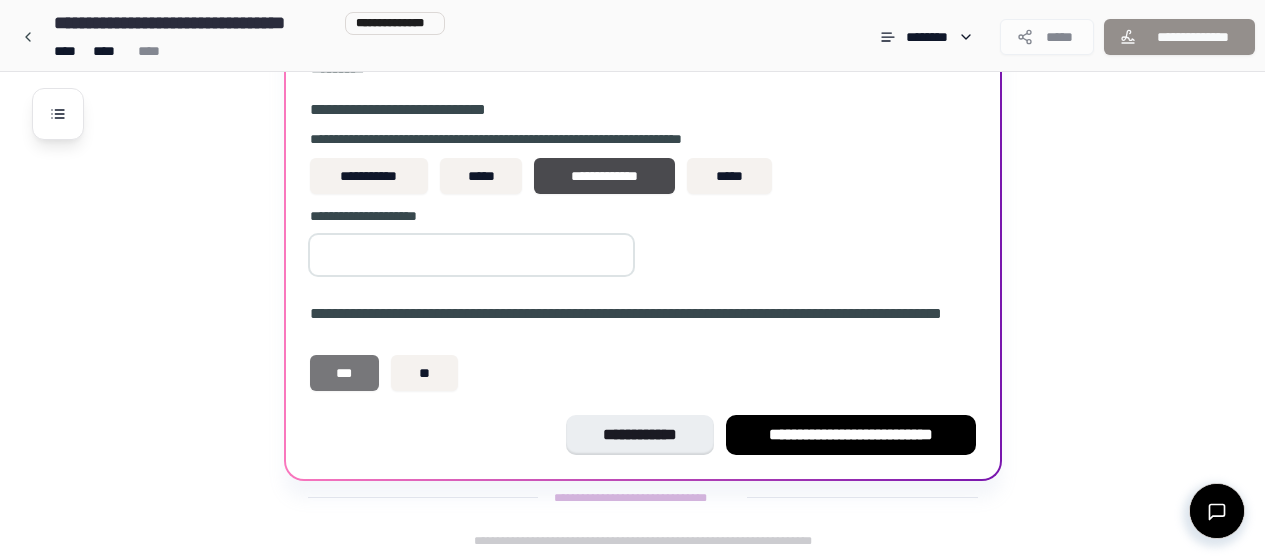 click on "***" at bounding box center [345, 373] 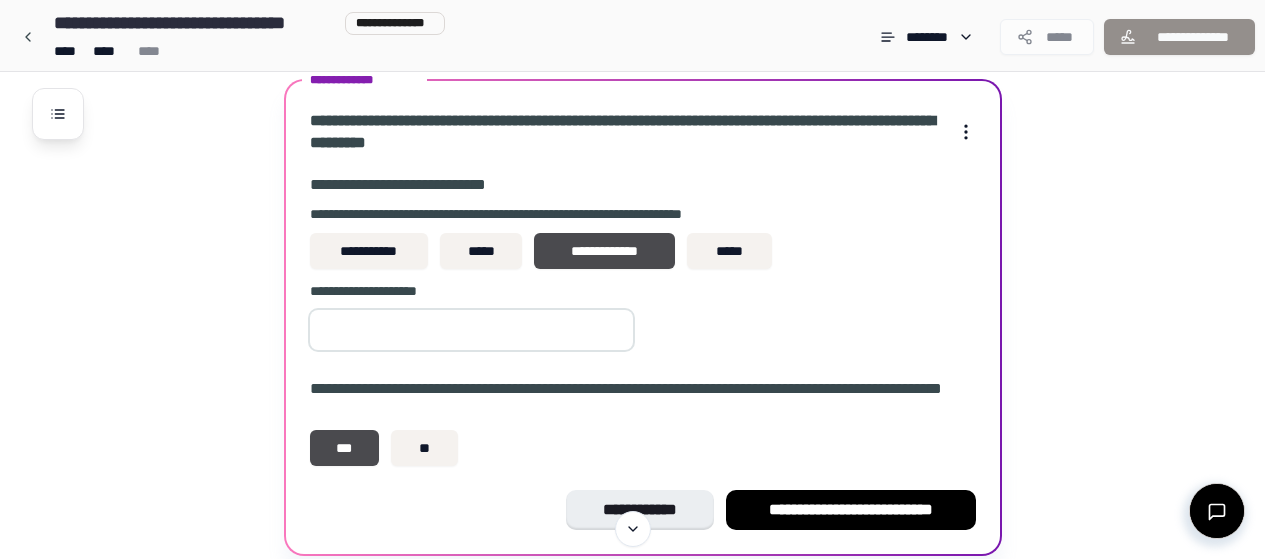 scroll, scrollTop: 2039, scrollLeft: 0, axis: vertical 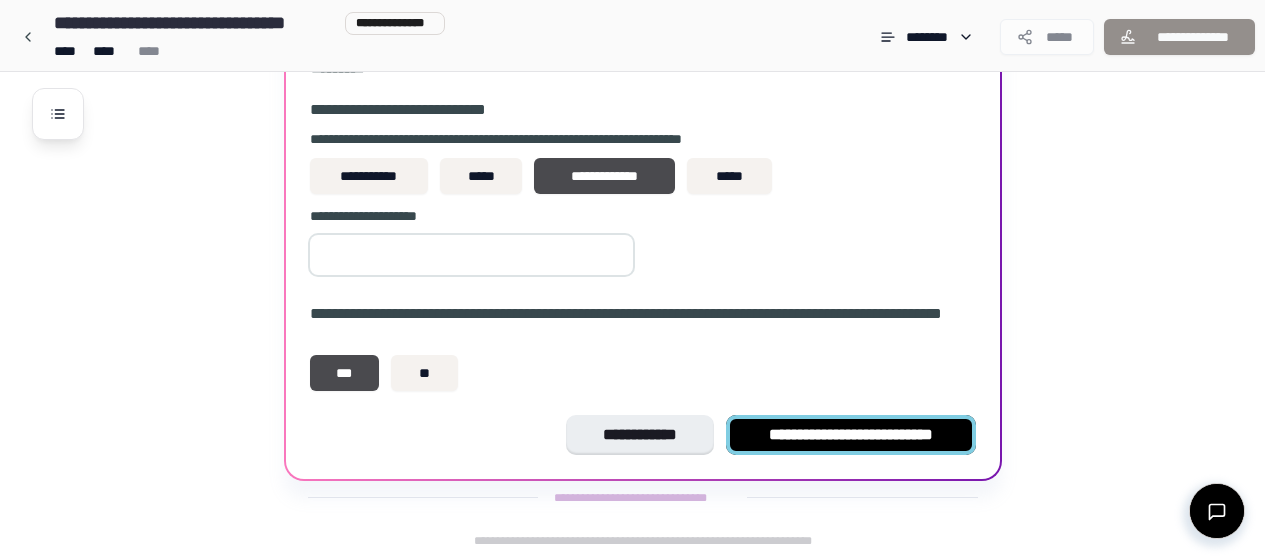 click on "**********" at bounding box center (851, 435) 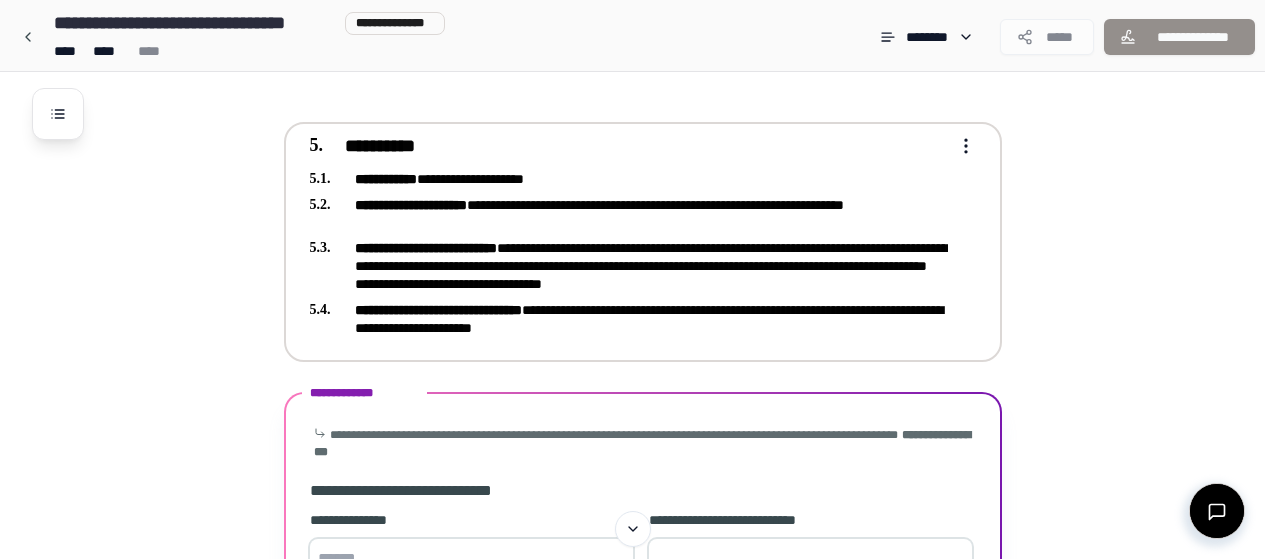 scroll, scrollTop: 1839, scrollLeft: 0, axis: vertical 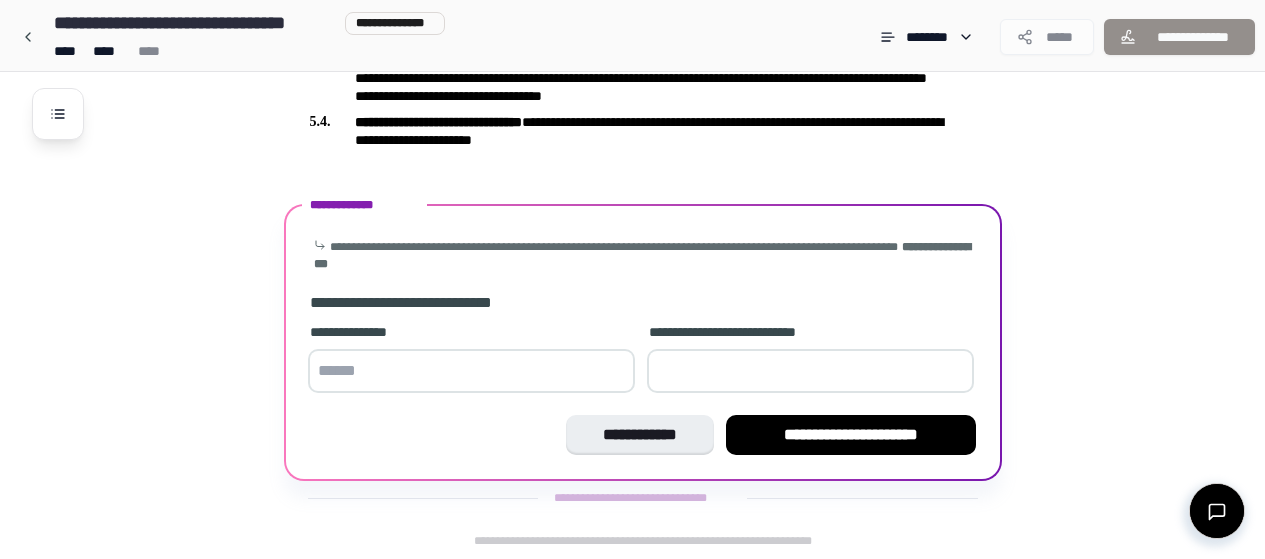 click at bounding box center (471, 371) 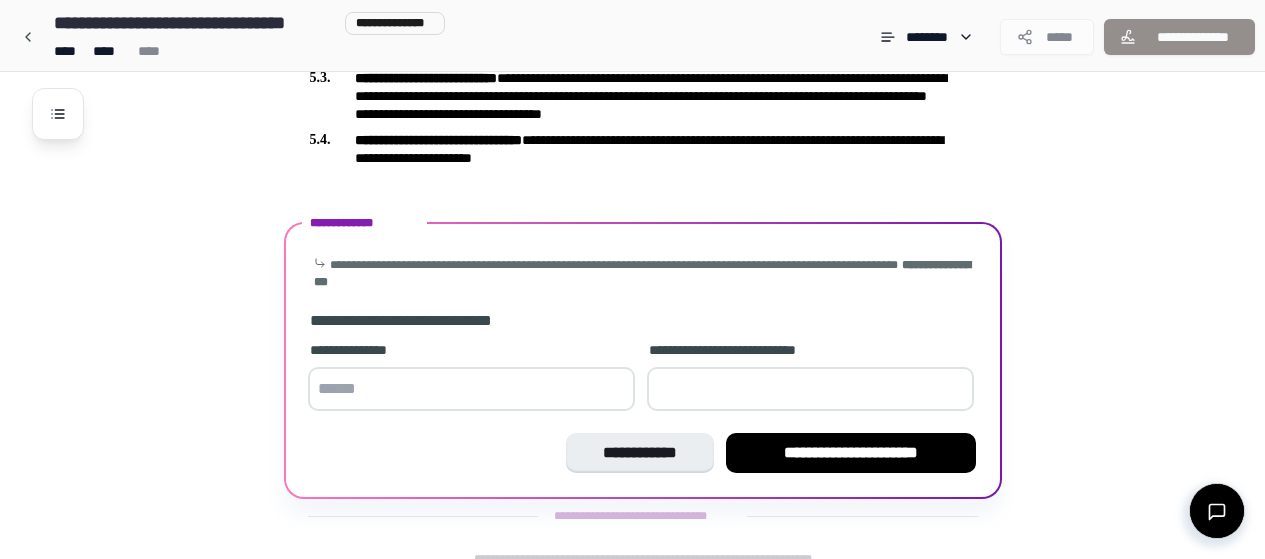 scroll, scrollTop: 1839, scrollLeft: 0, axis: vertical 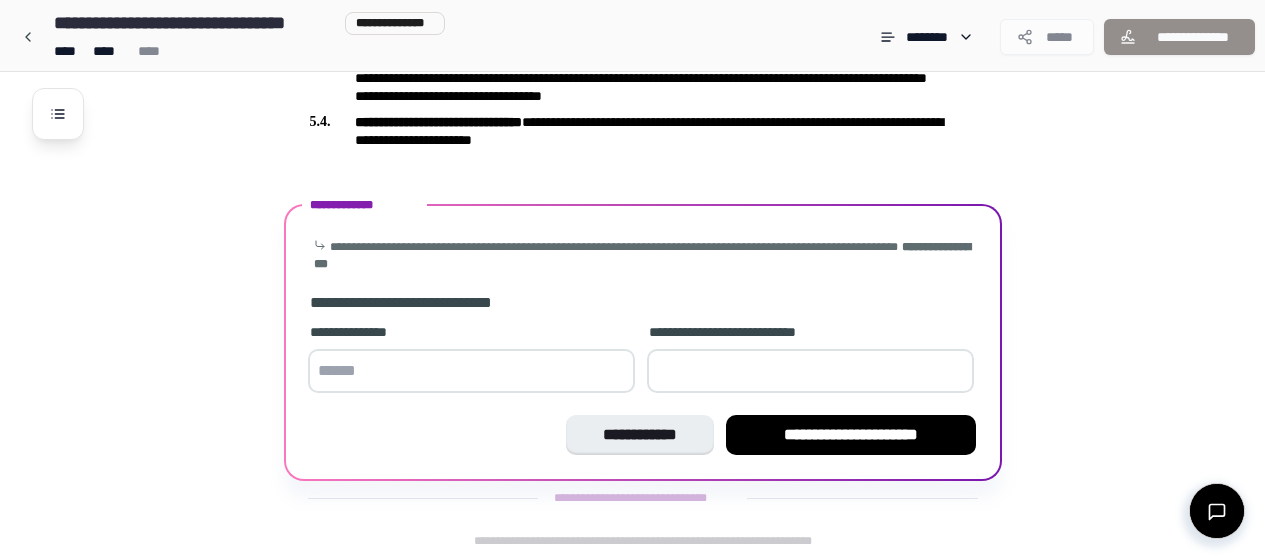 click at bounding box center [471, 371] 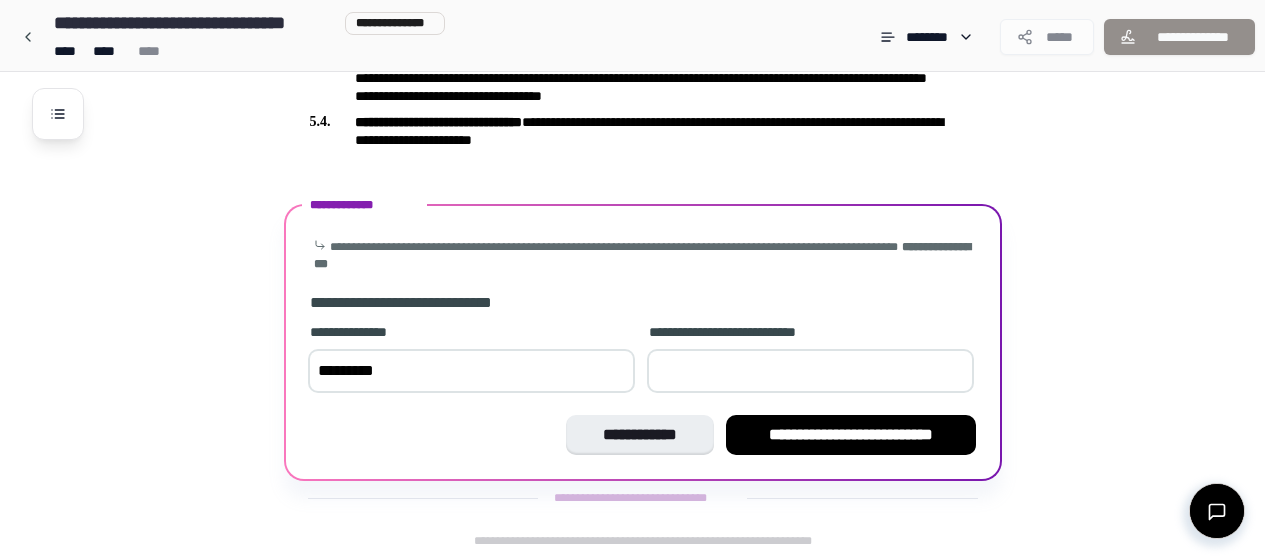 type on "*********" 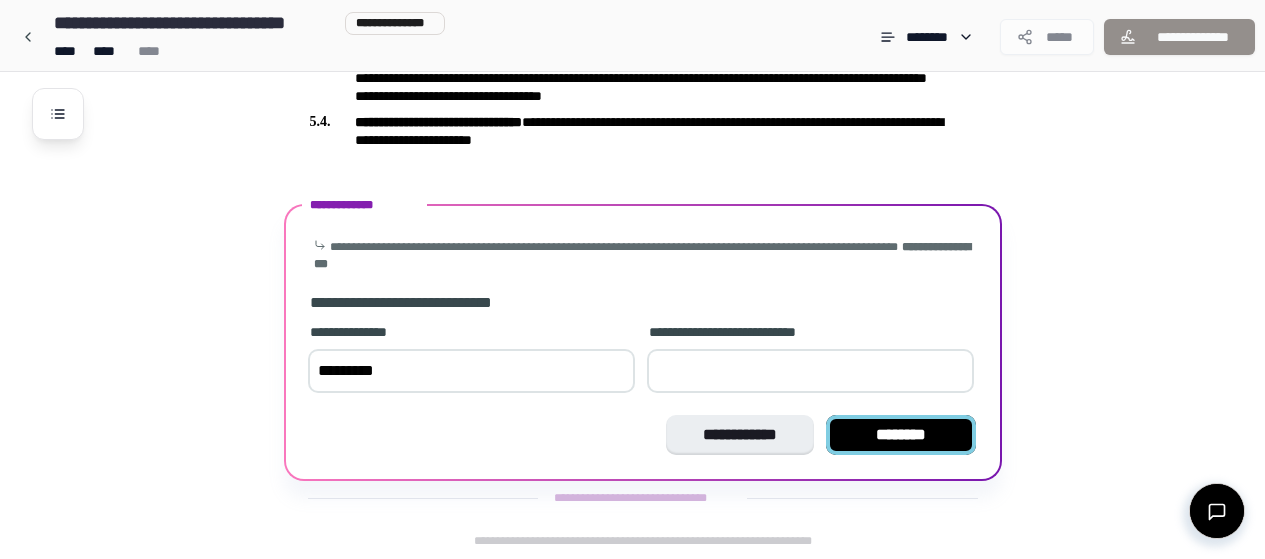 type on "**" 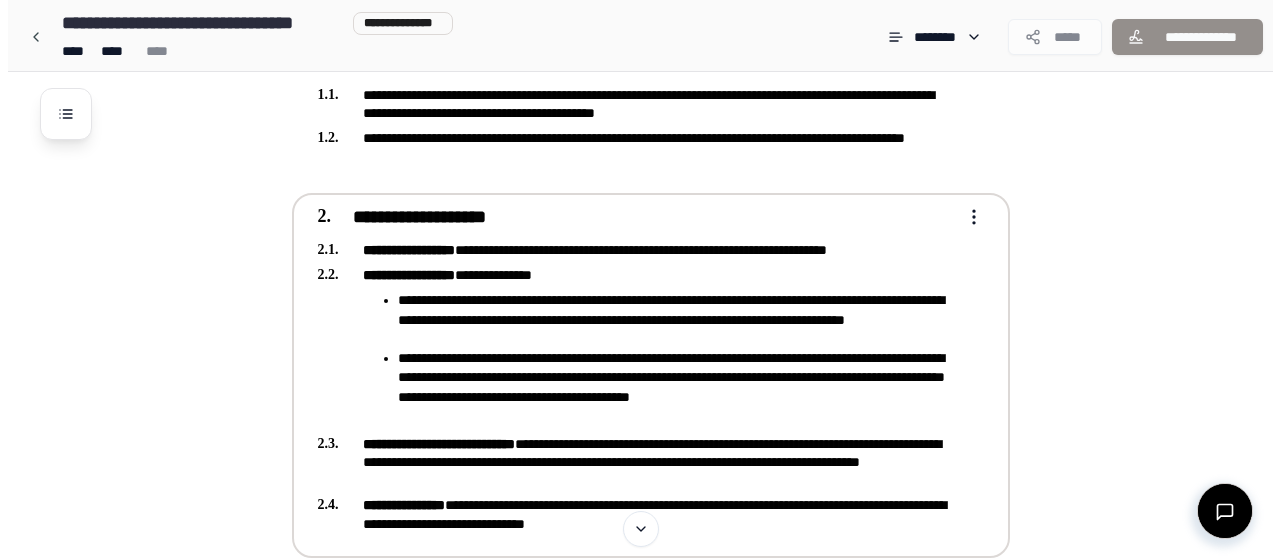 scroll, scrollTop: 622, scrollLeft: 0, axis: vertical 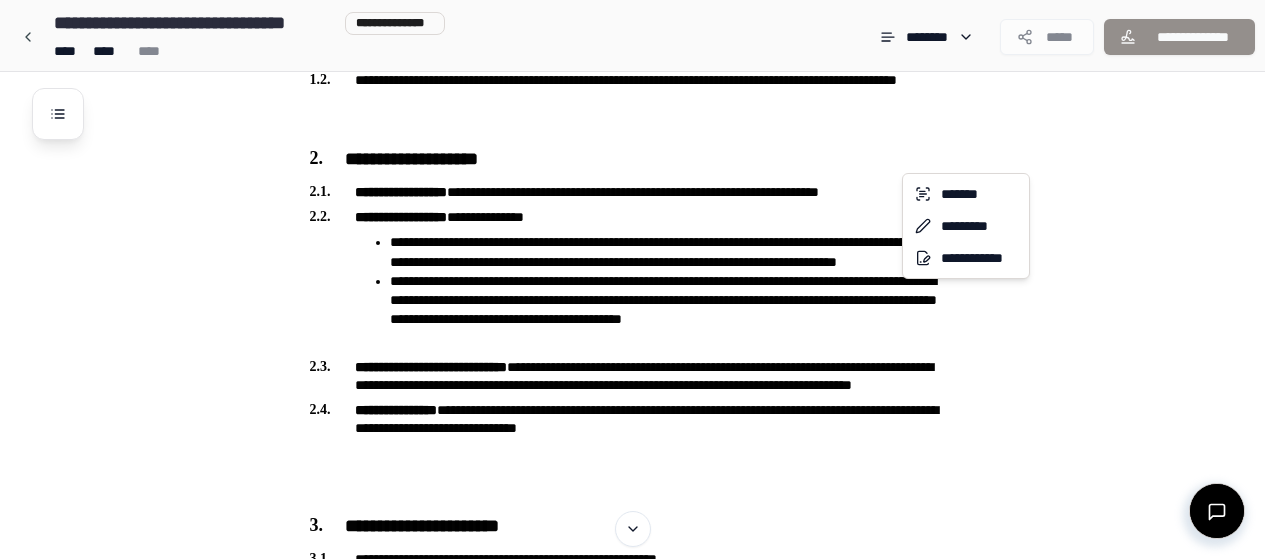 click on "**********" at bounding box center (640, 603) 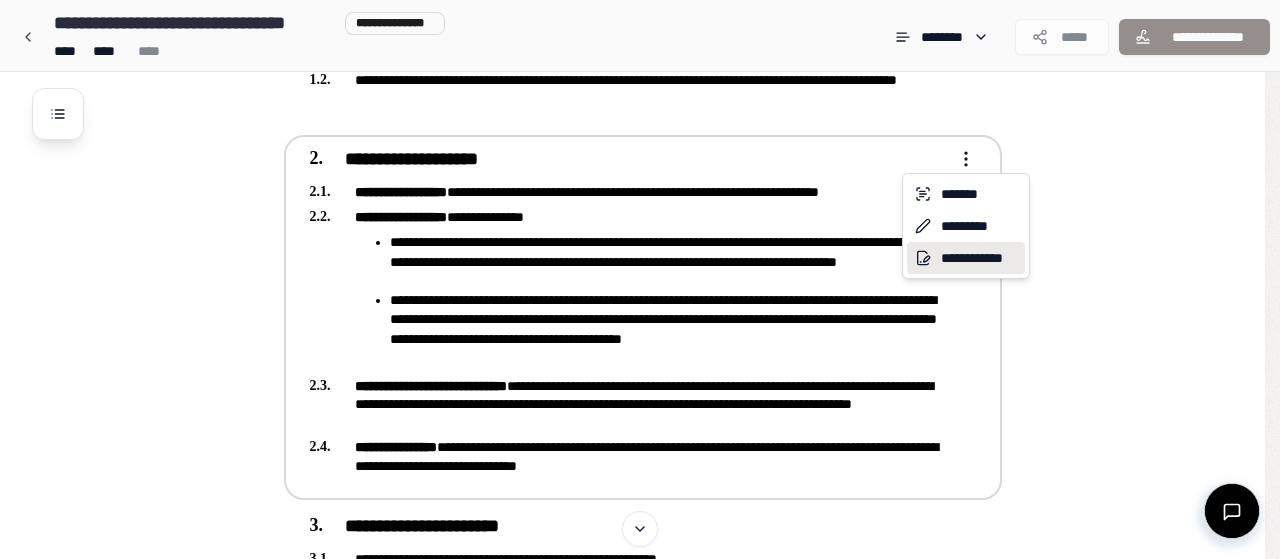 click on "**********" at bounding box center [966, 258] 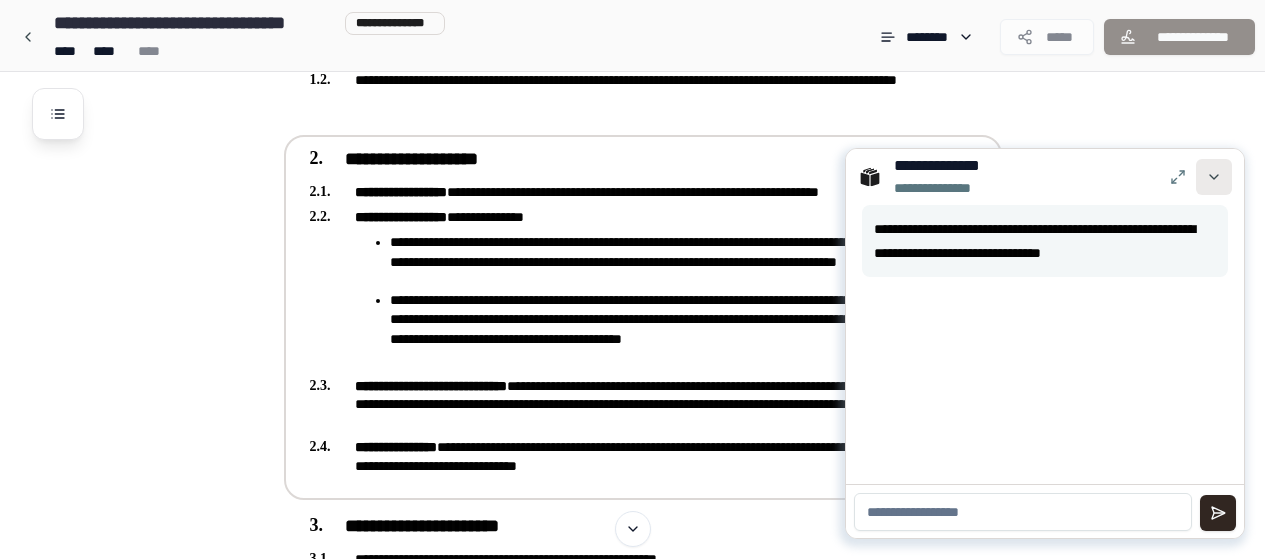click at bounding box center [1214, 177] 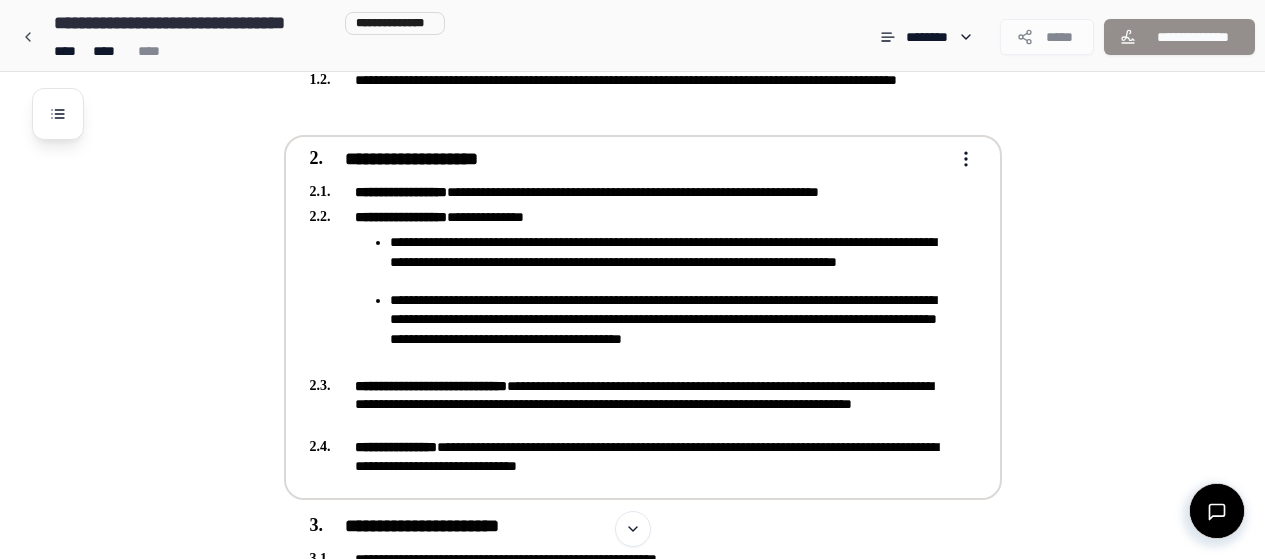 click on "**********" at bounding box center [632, 603] 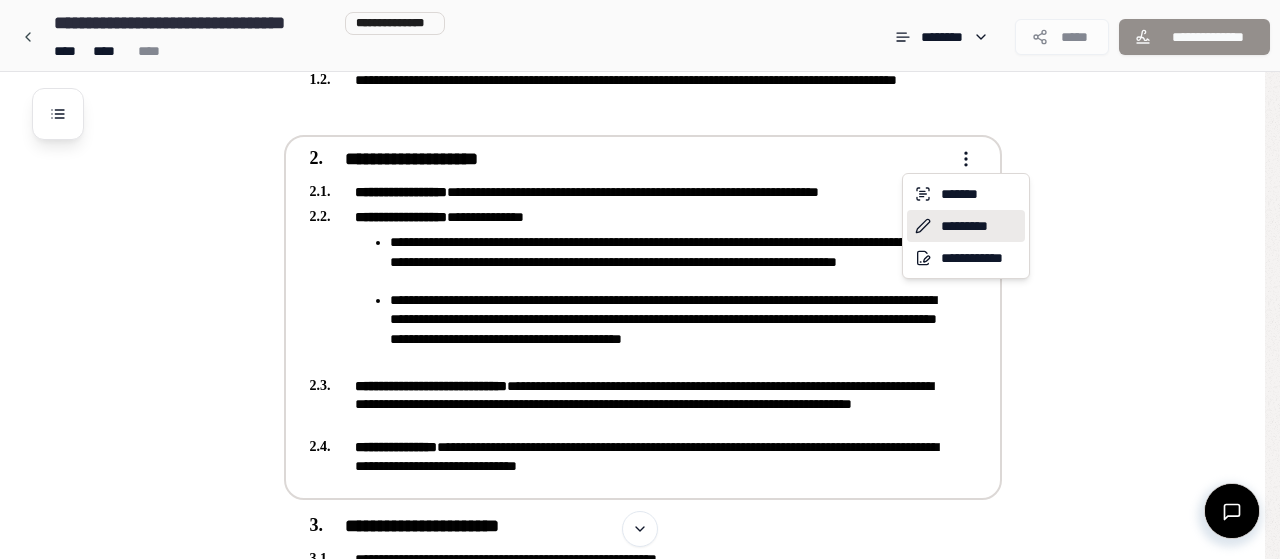 click on "*********" at bounding box center [966, 226] 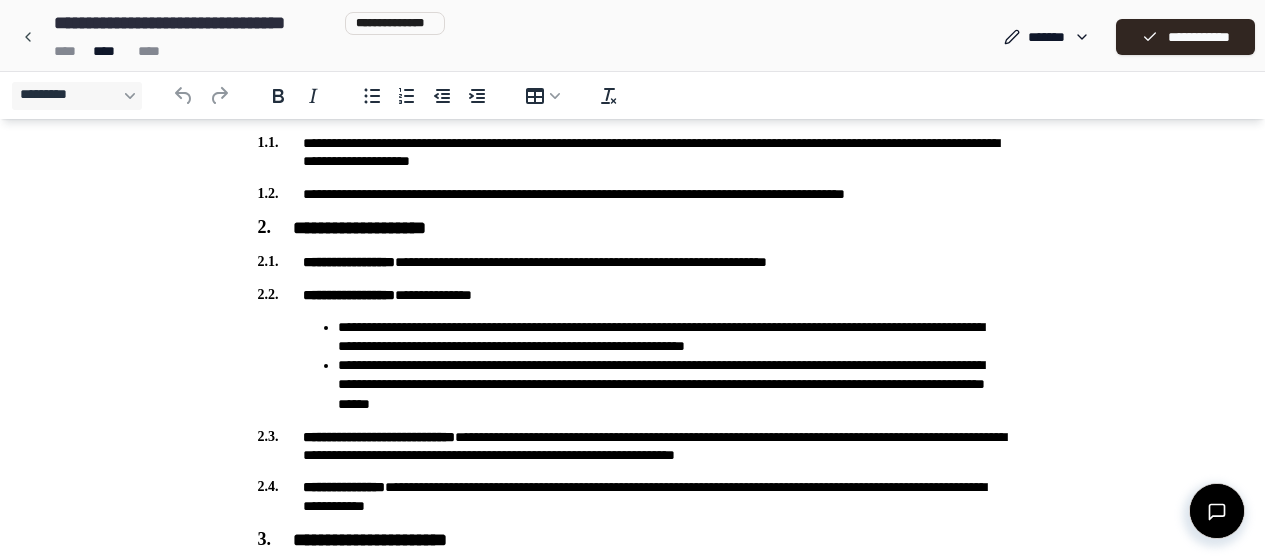 scroll, scrollTop: 600, scrollLeft: 0, axis: vertical 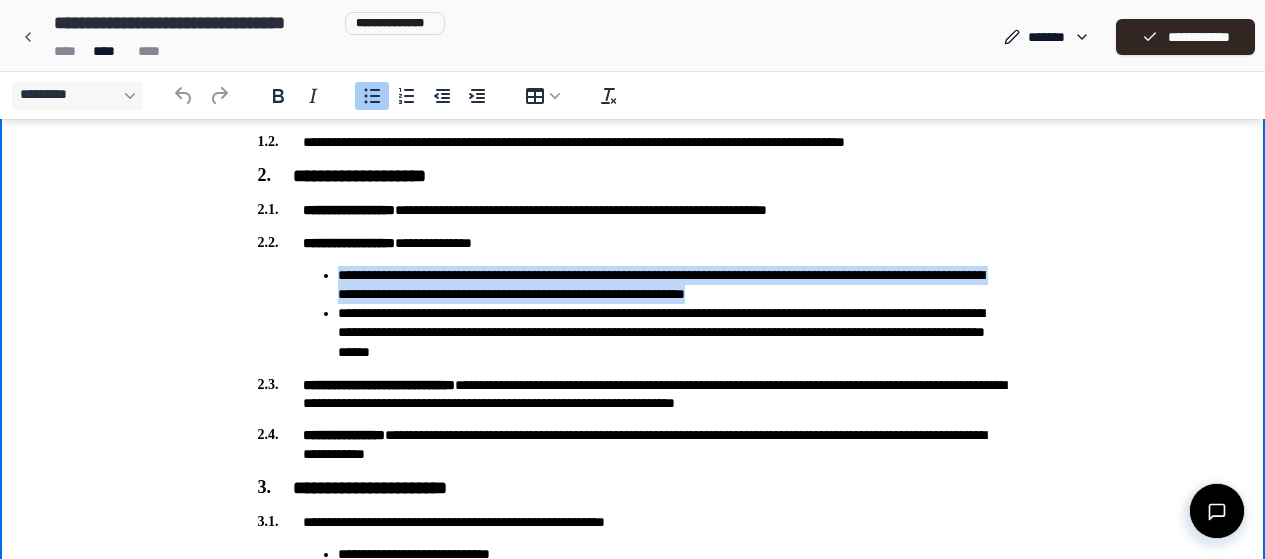 drag, startPoint x: 966, startPoint y: 289, endPoint x: 283, endPoint y: 278, distance: 683.08856 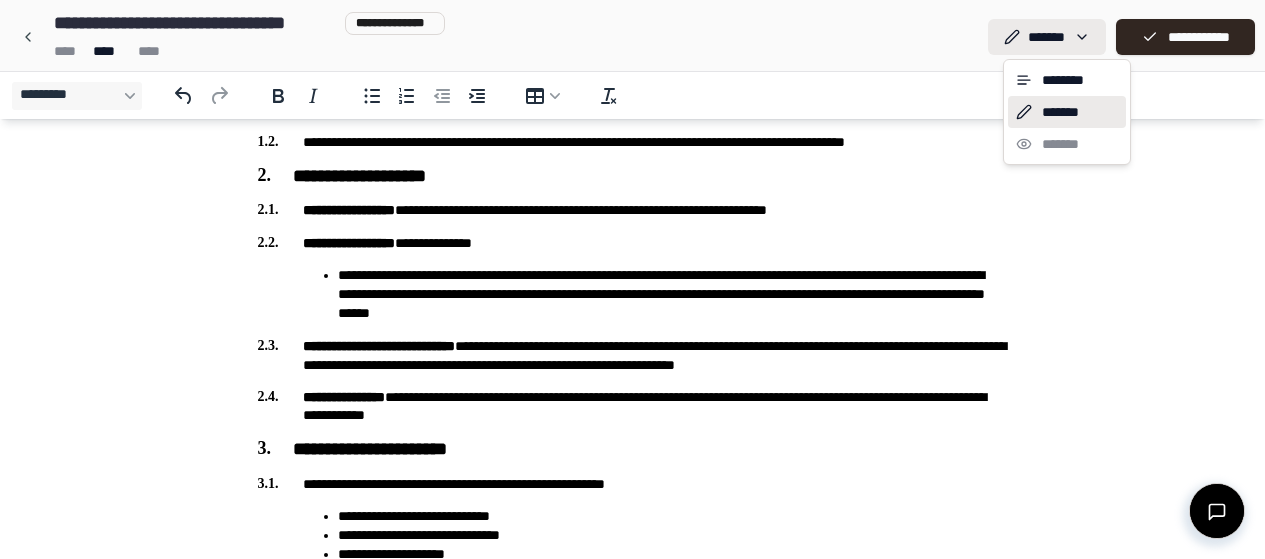click on "**********" at bounding box center [640, 452] 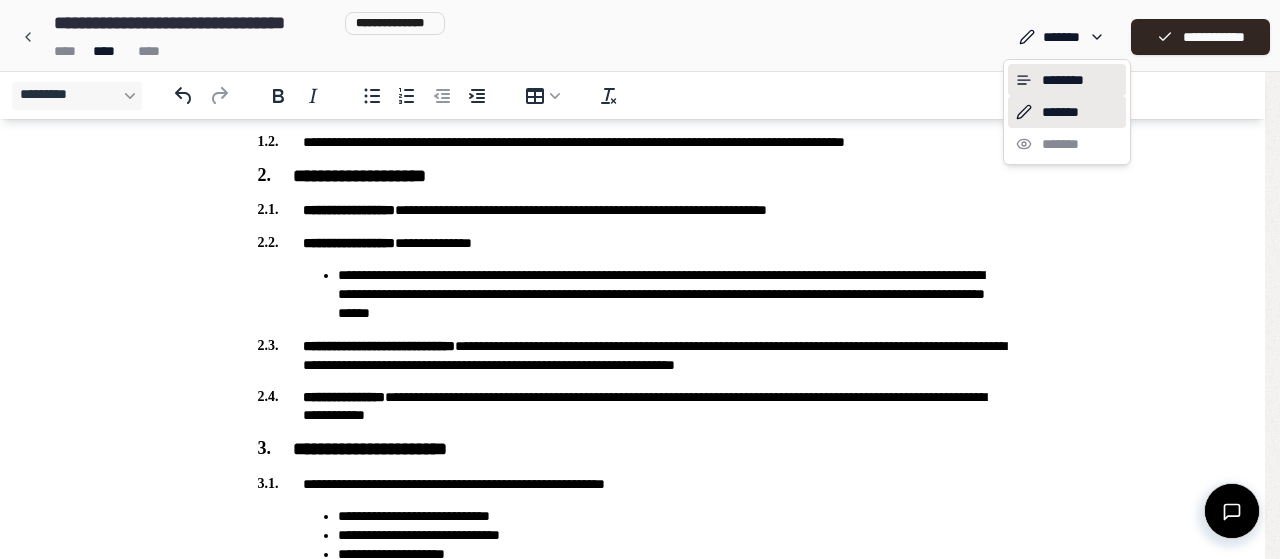 click 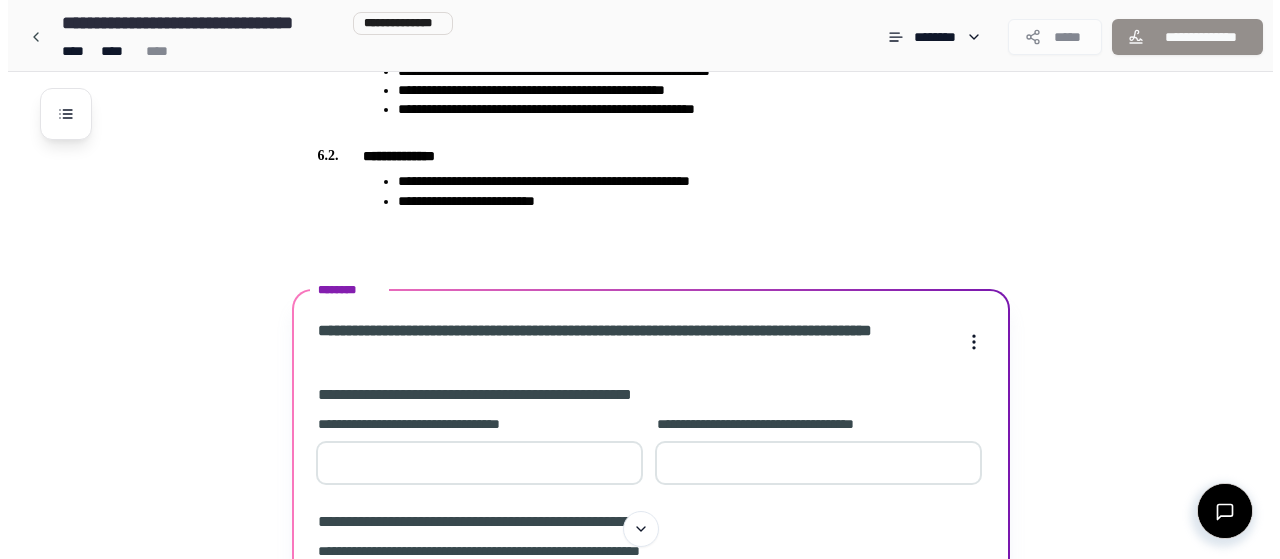scroll, scrollTop: 1800, scrollLeft: 0, axis: vertical 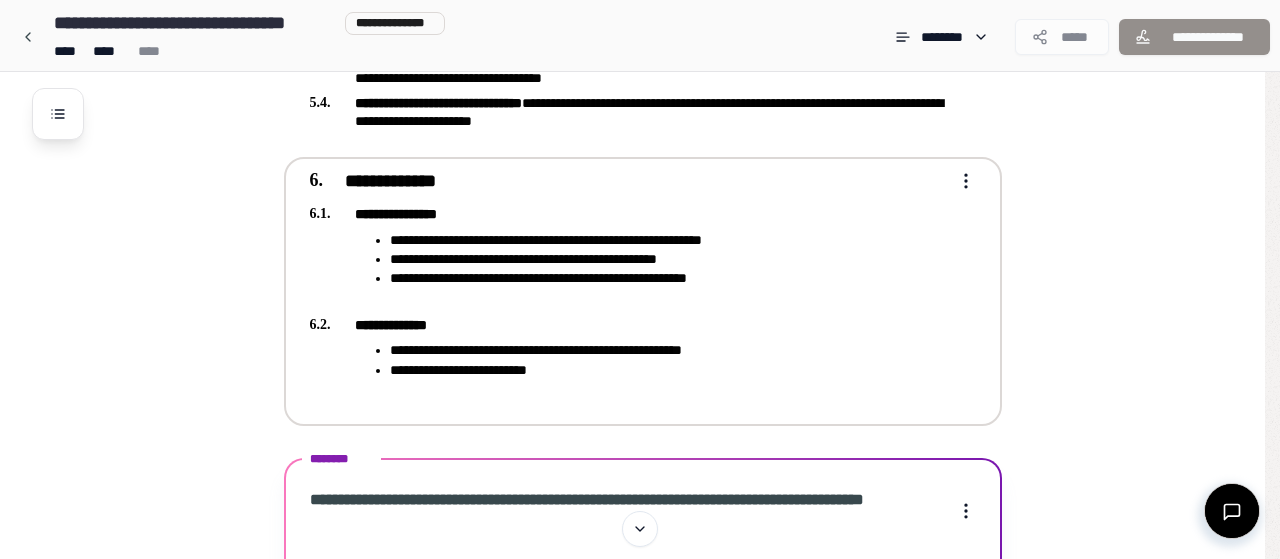 click on "**********" at bounding box center (632, -326) 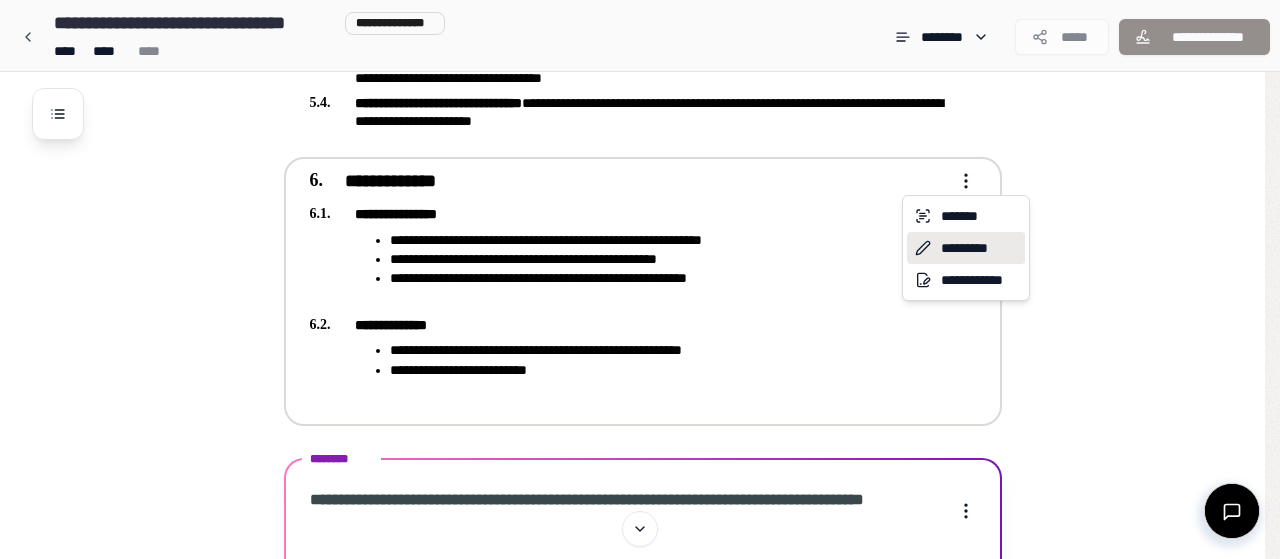 click on "*********" at bounding box center [966, 248] 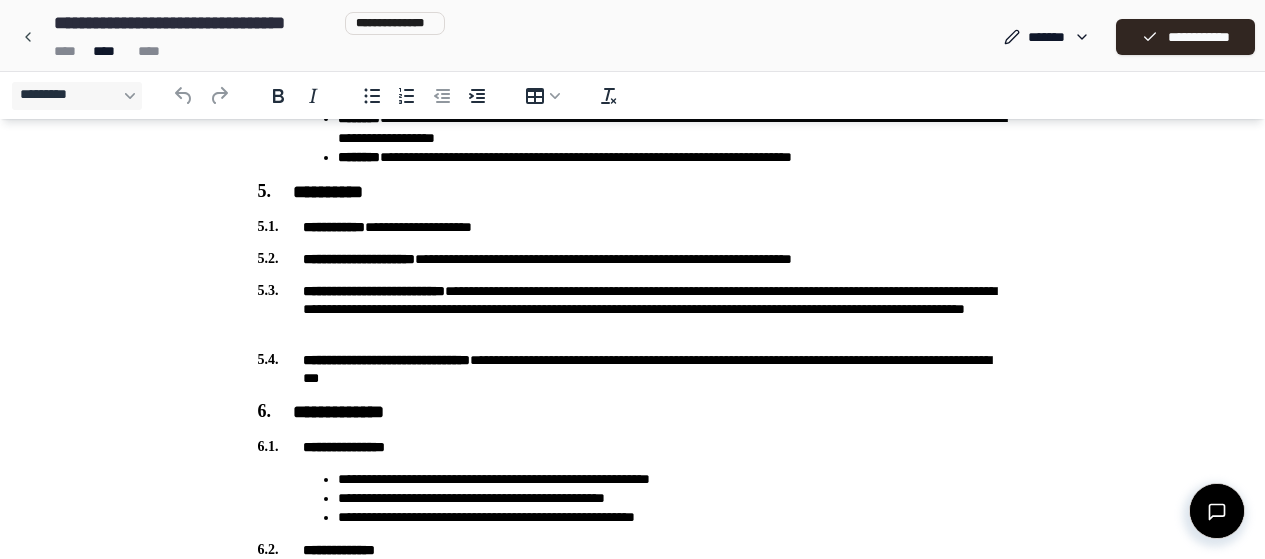 scroll, scrollTop: 1546, scrollLeft: 0, axis: vertical 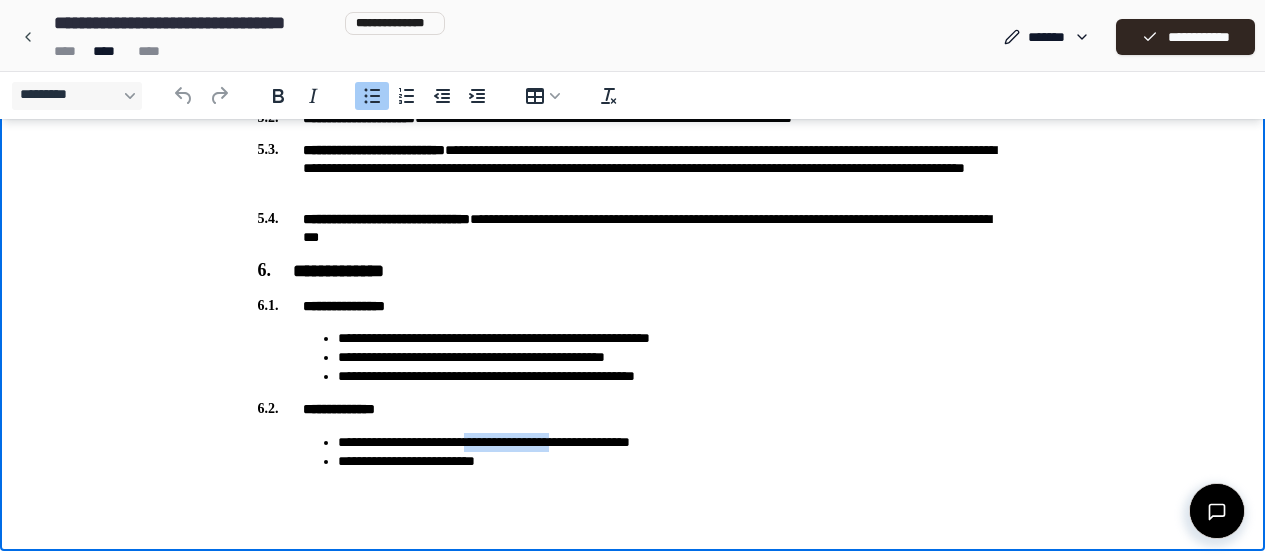 drag, startPoint x: 601, startPoint y: 437, endPoint x: 493, endPoint y: 438, distance: 108.00463 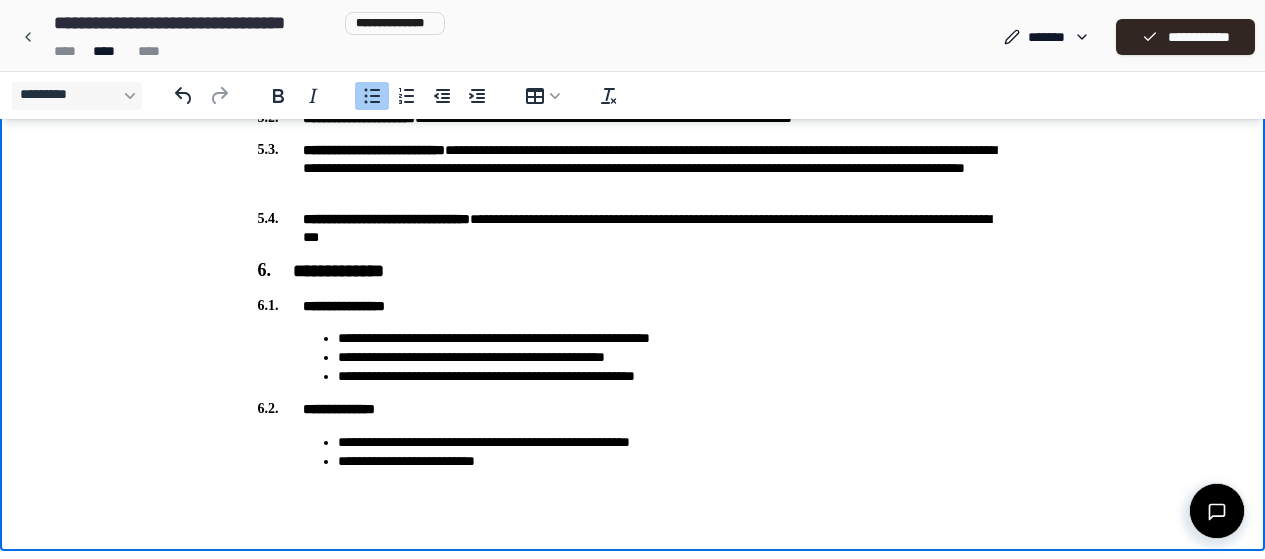 click on "**********" at bounding box center [673, 442] 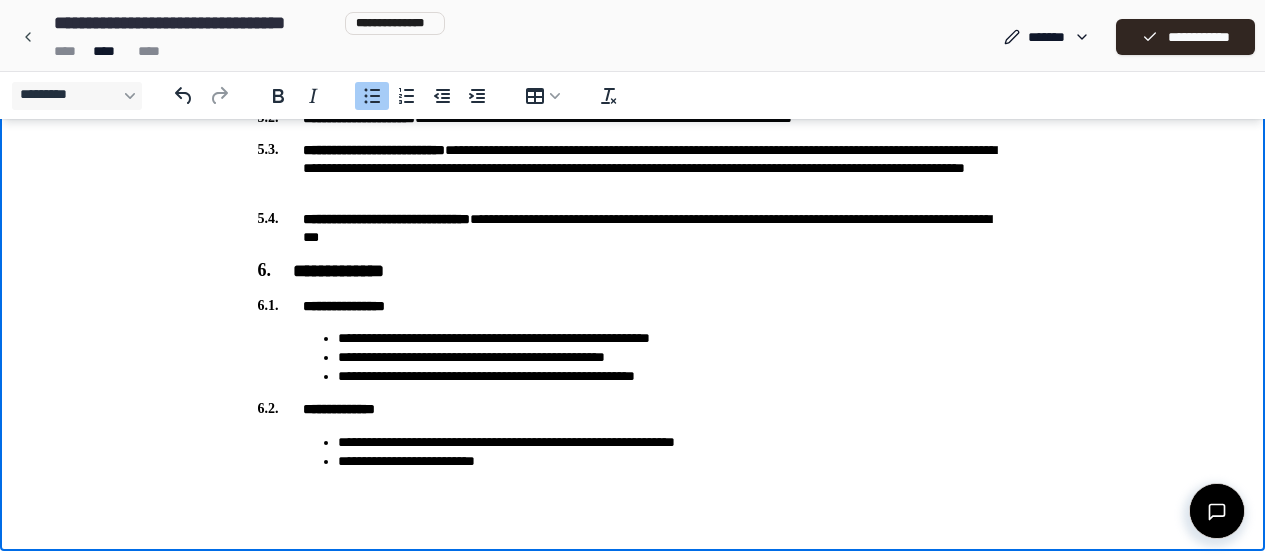 click on "**********" at bounding box center (673, 442) 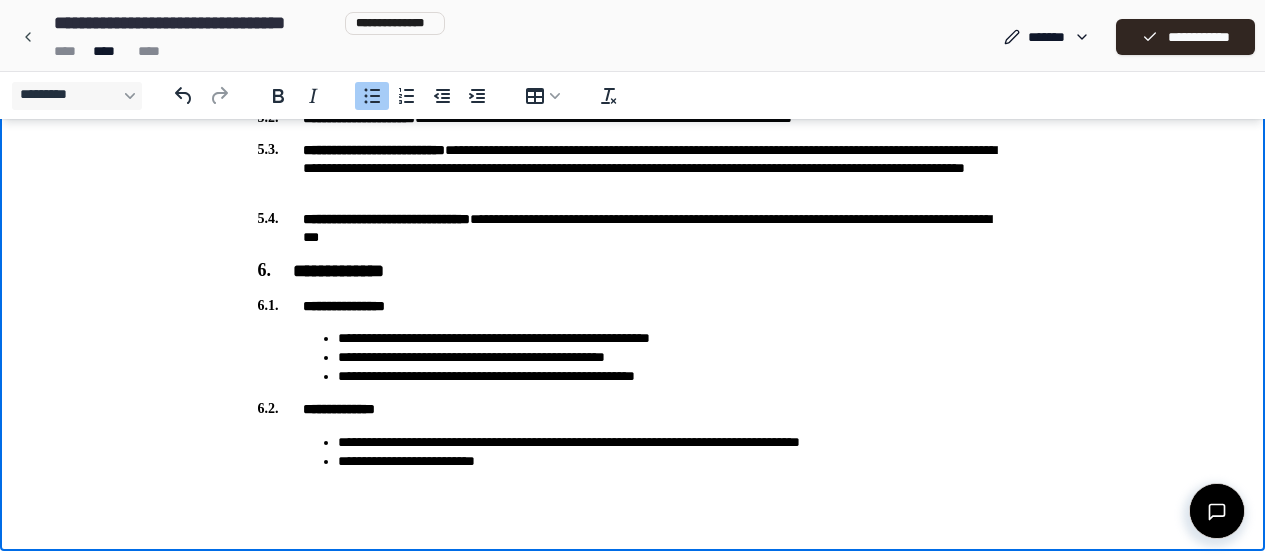 click on "**********" at bounding box center [673, 461] 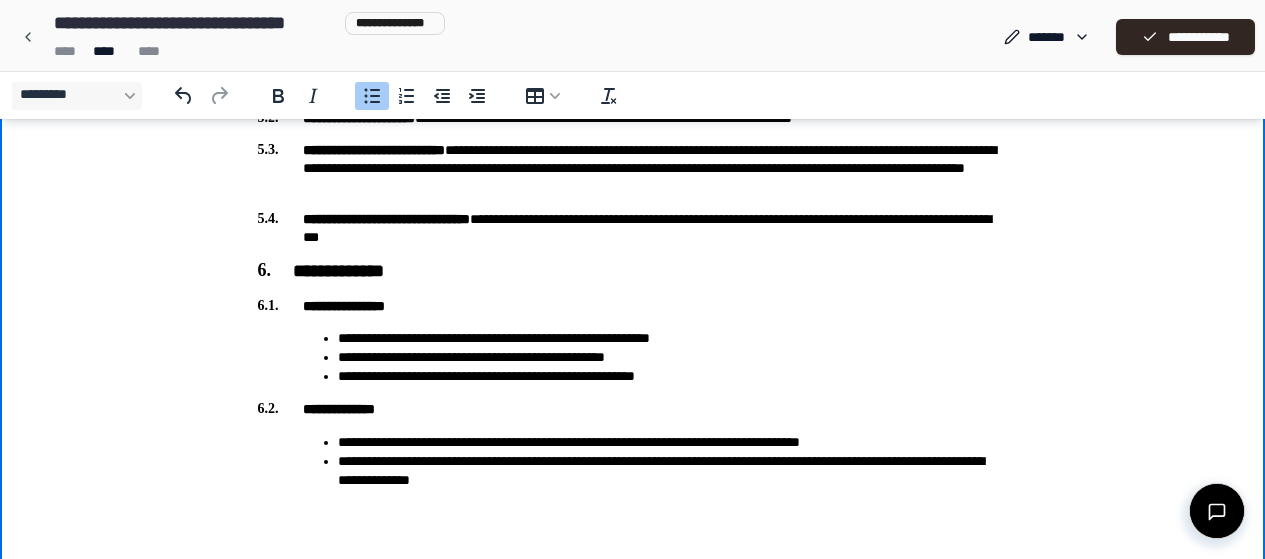 click on "**********" at bounding box center [673, 471] 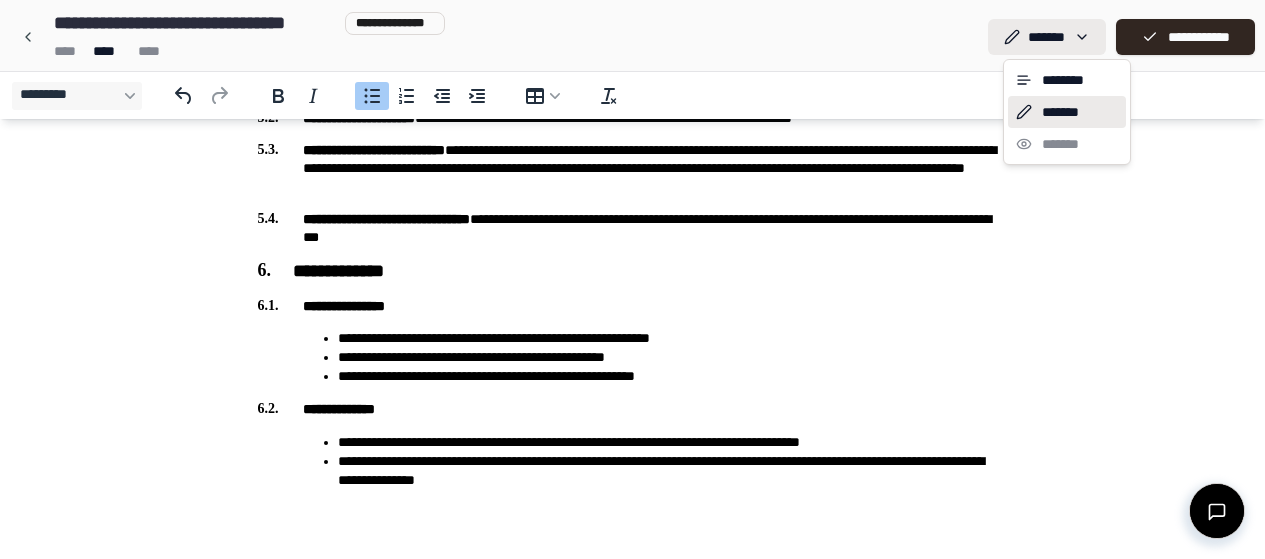 click on "**********" at bounding box center [632, -484] 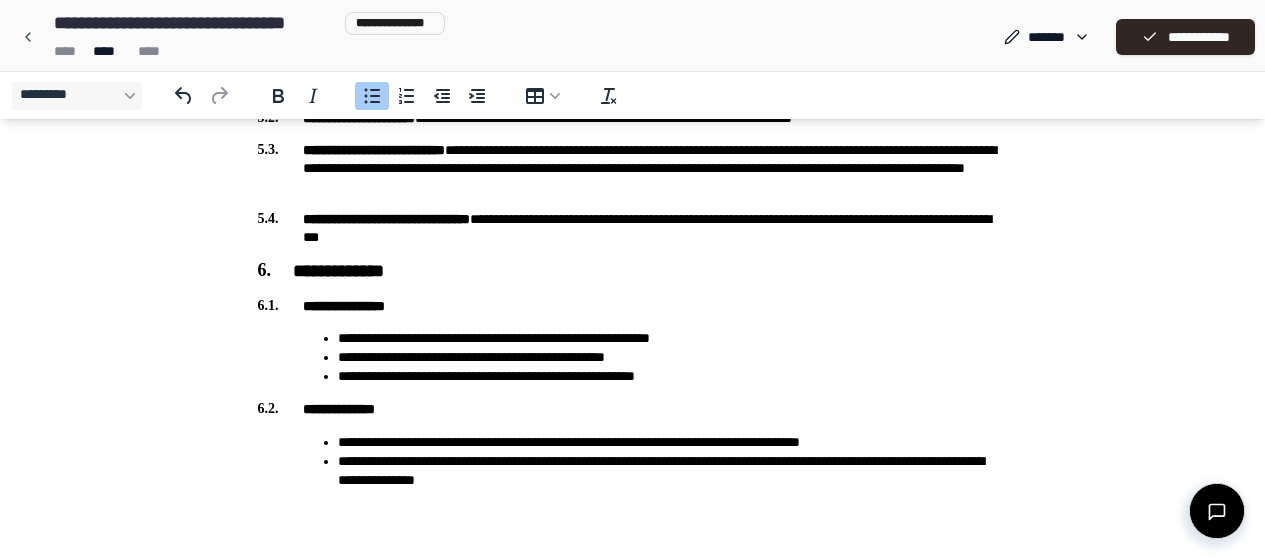 drag, startPoint x: 463, startPoint y: -1072, endPoint x: 463, endPoint y: 355, distance: 1427 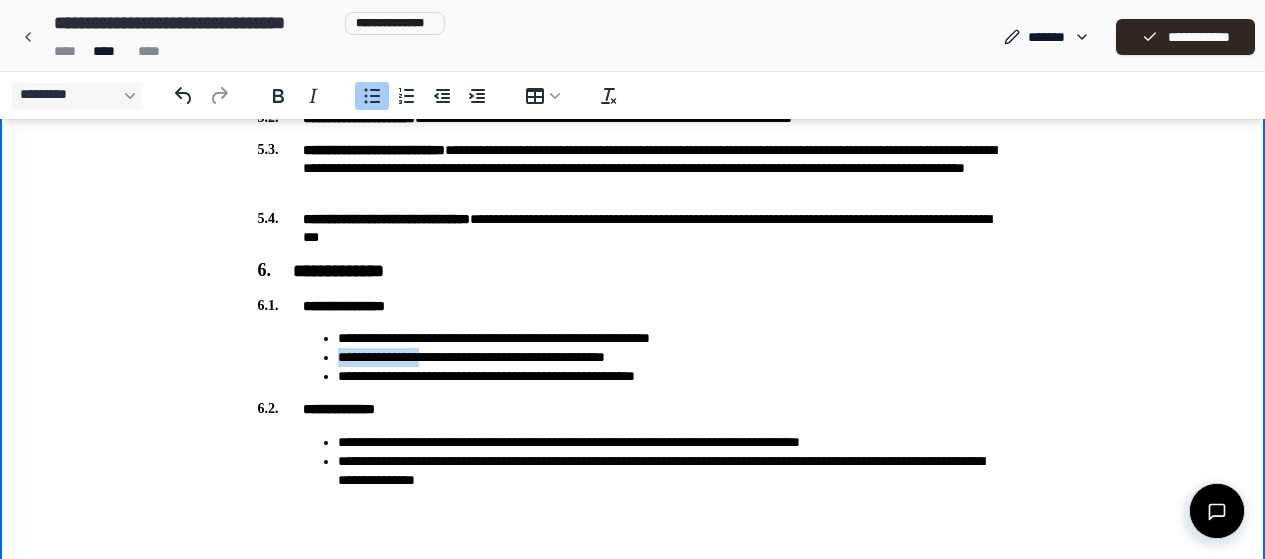 drag, startPoint x: 464, startPoint y: 355, endPoint x: 336, endPoint y: 355, distance: 128 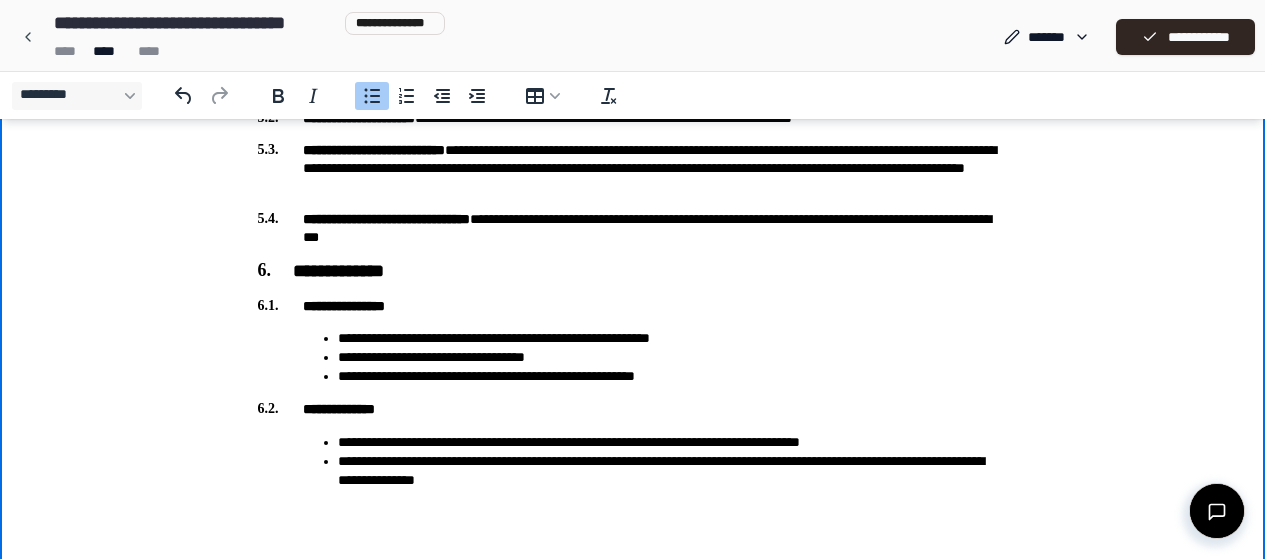 click on "**********" at bounding box center [673, 357] 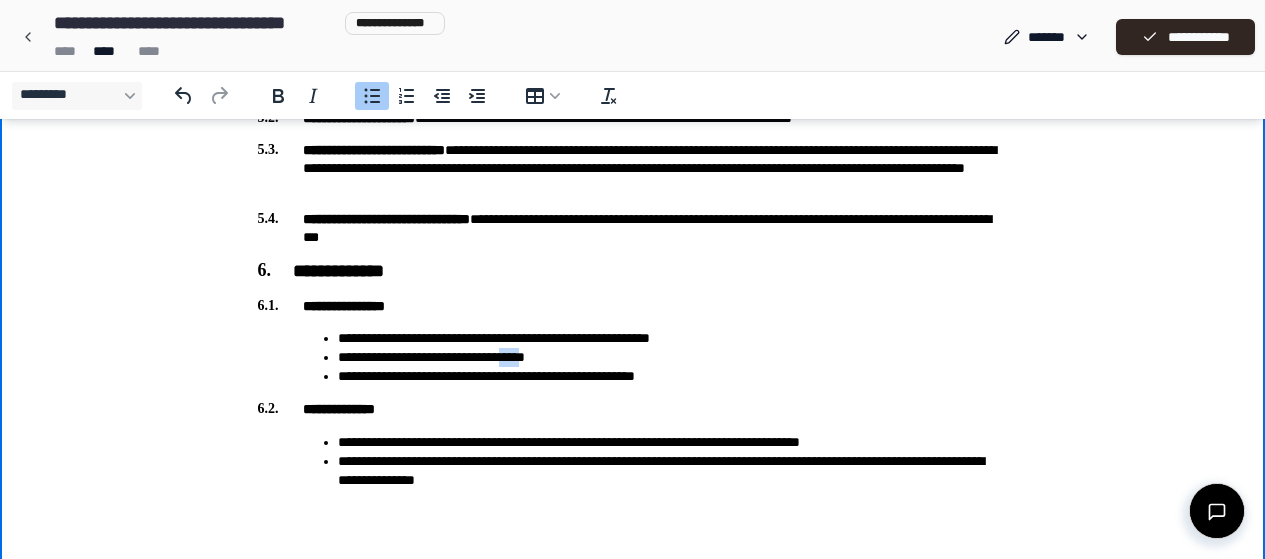 drag, startPoint x: 571, startPoint y: 360, endPoint x: 551, endPoint y: 356, distance: 20.396078 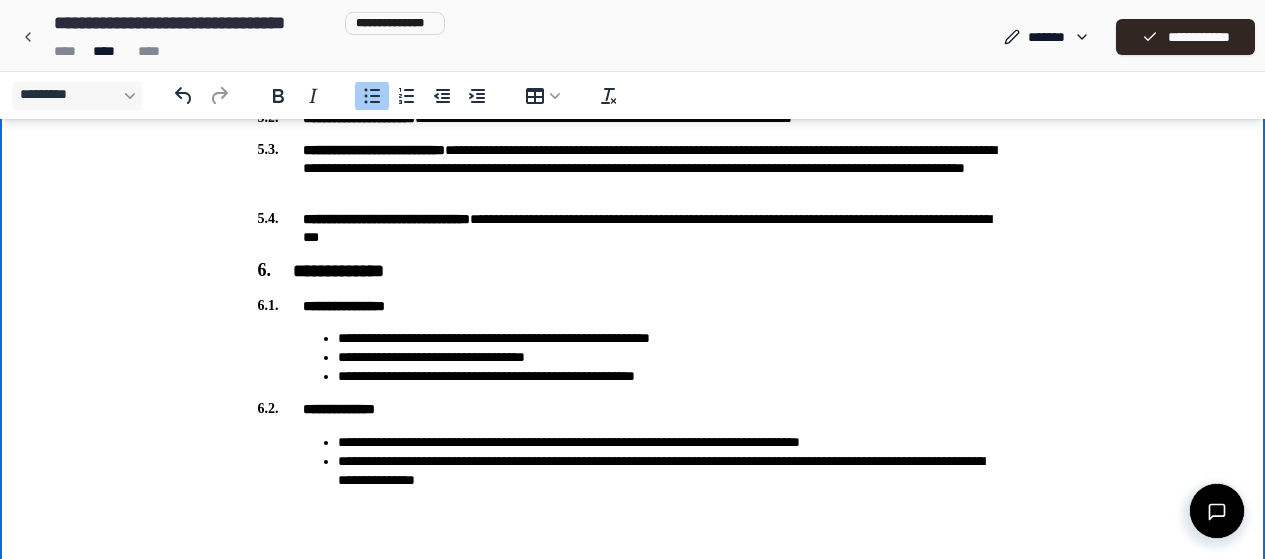 click on "**********" at bounding box center [673, 357] 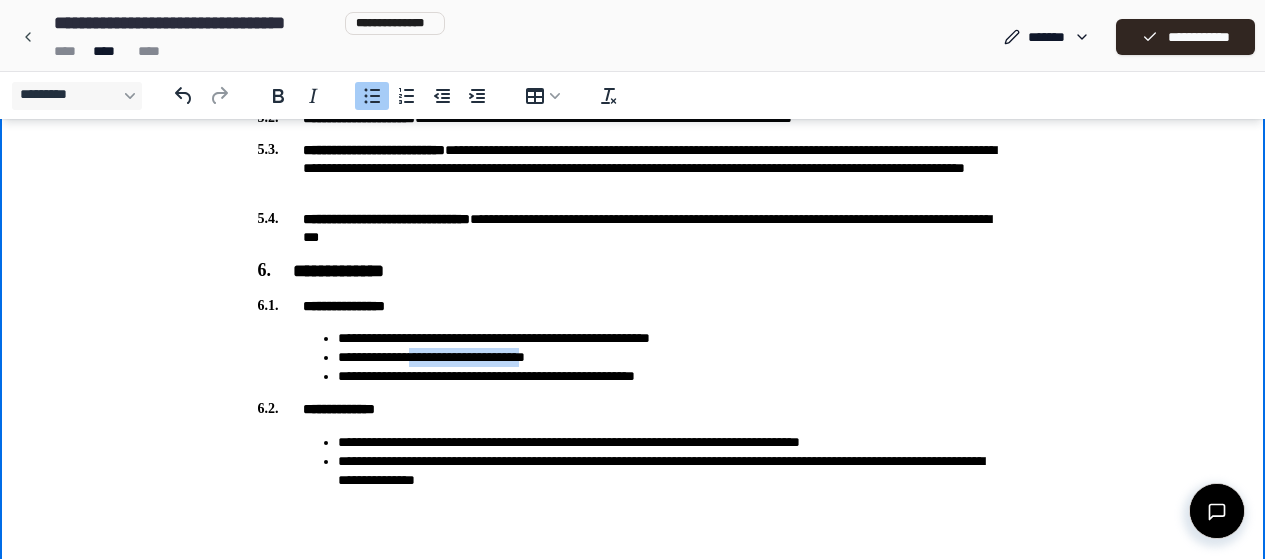 drag, startPoint x: 433, startPoint y: 362, endPoint x: 572, endPoint y: 359, distance: 139.03236 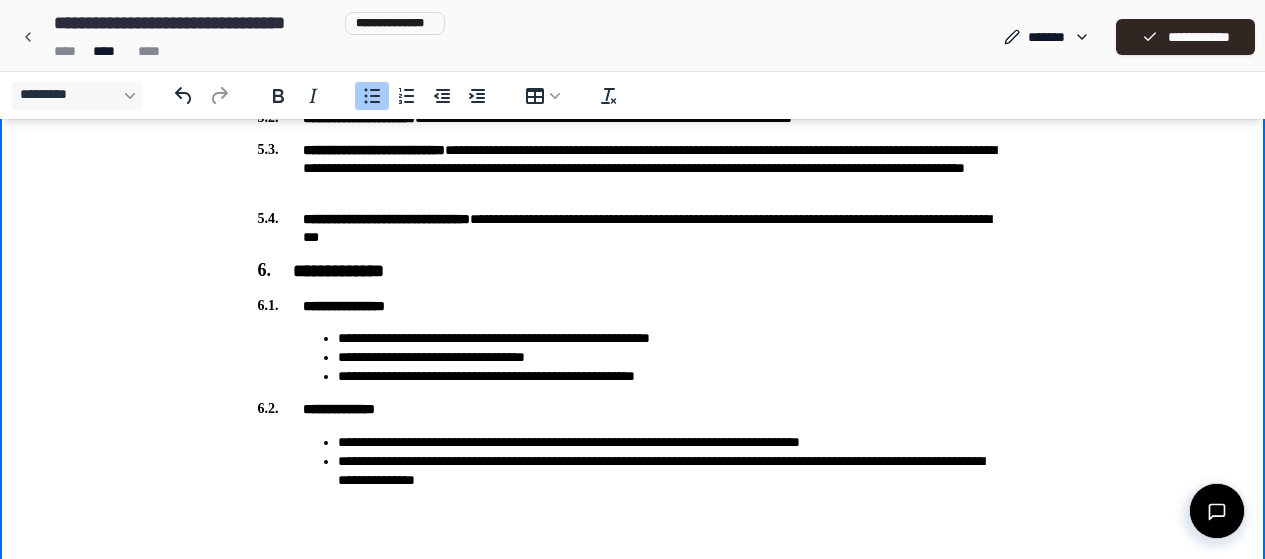 click on "**********" at bounding box center [673, 357] 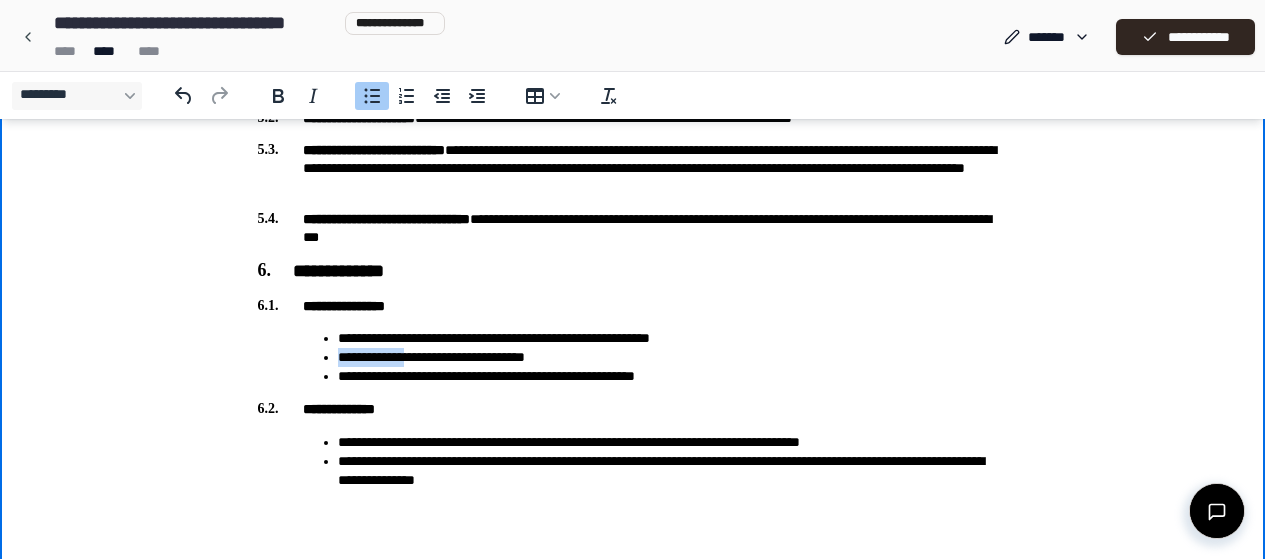 drag, startPoint x: 430, startPoint y: 360, endPoint x: 336, endPoint y: 358, distance: 94.02127 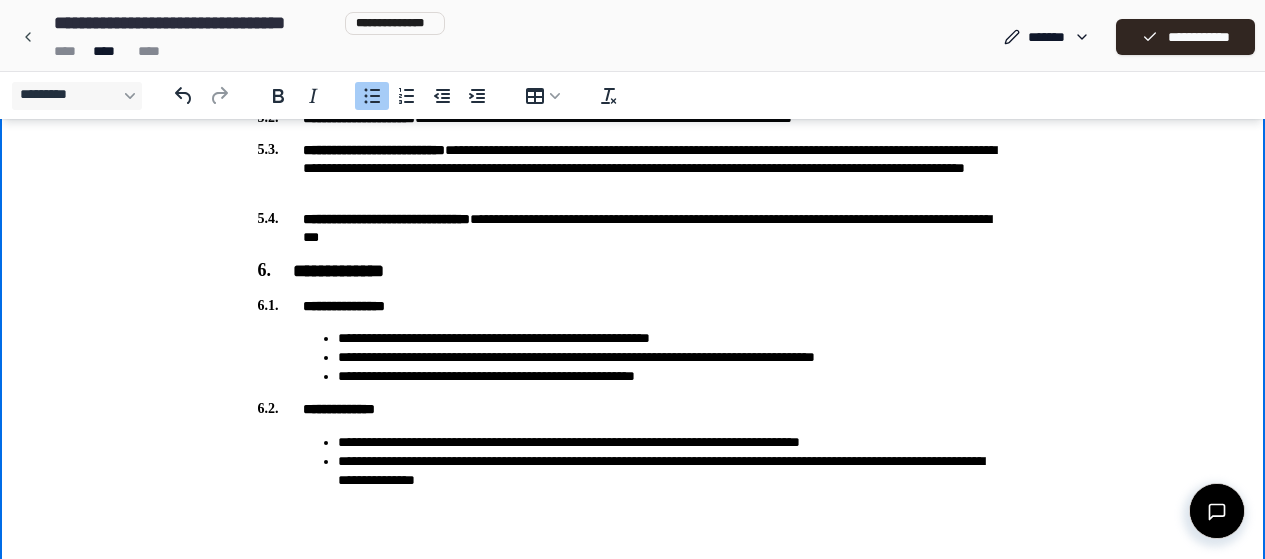 click on "**********" at bounding box center [673, 357] 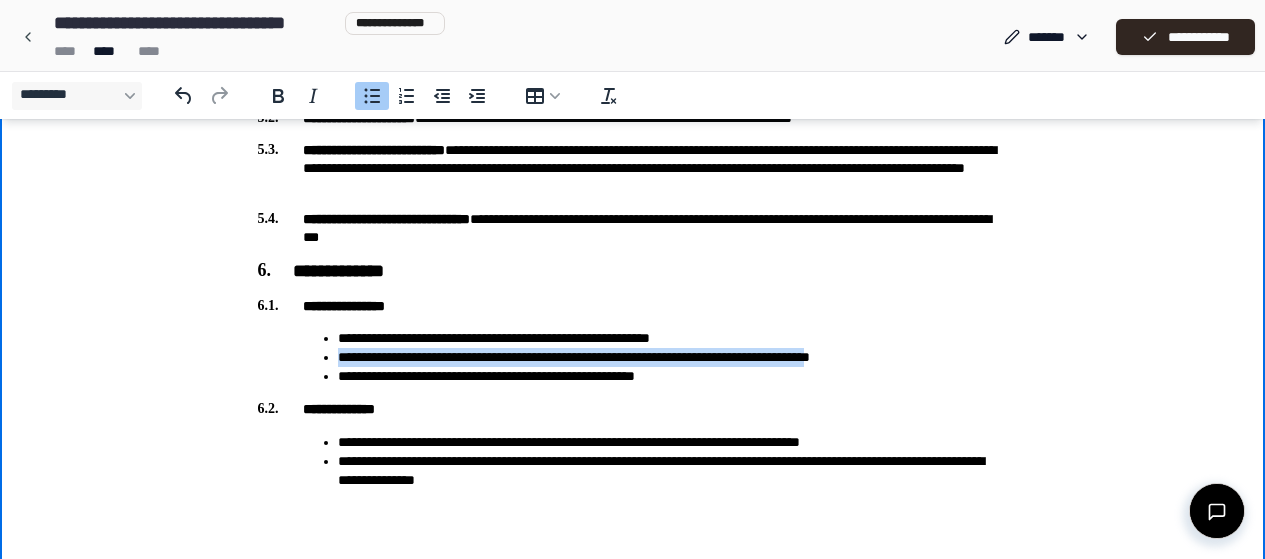 drag, startPoint x: 335, startPoint y: 358, endPoint x: 945, endPoint y: 348, distance: 610.082 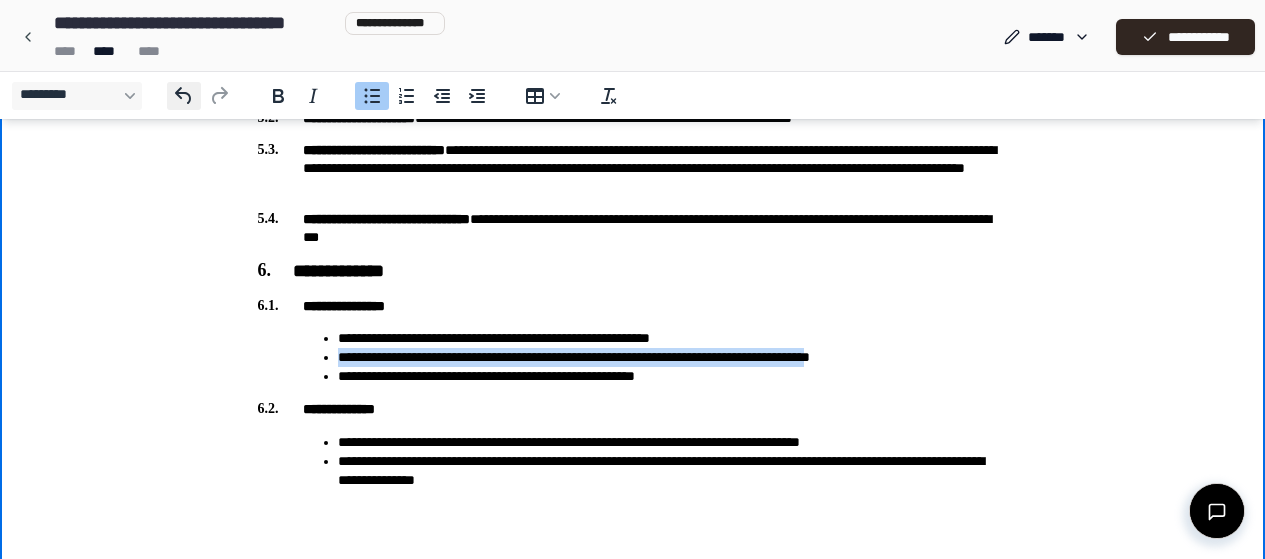 click 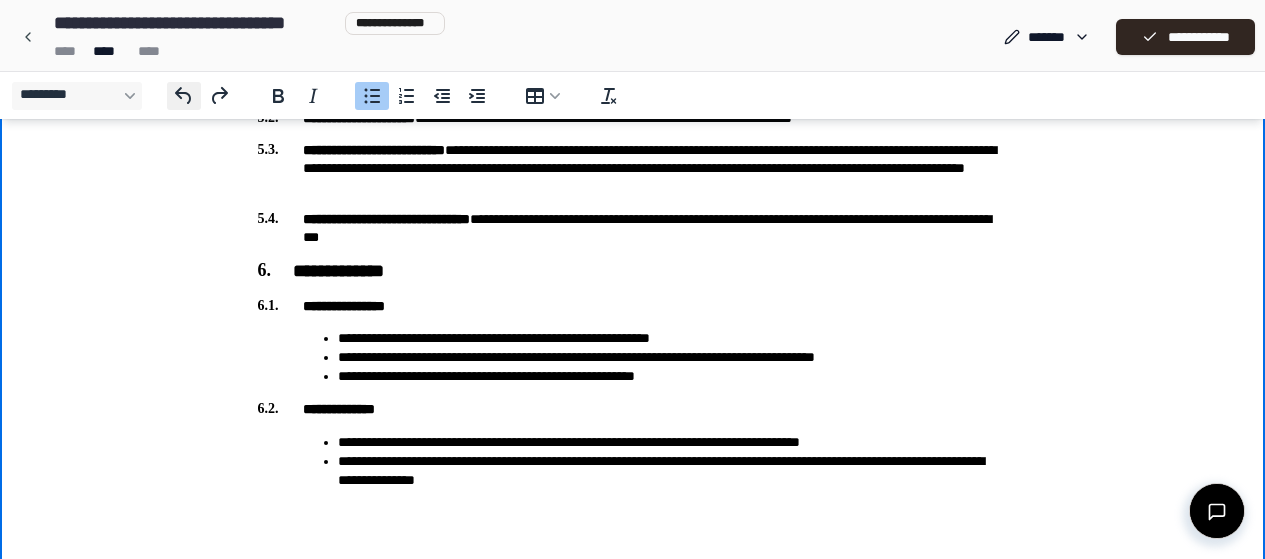 click 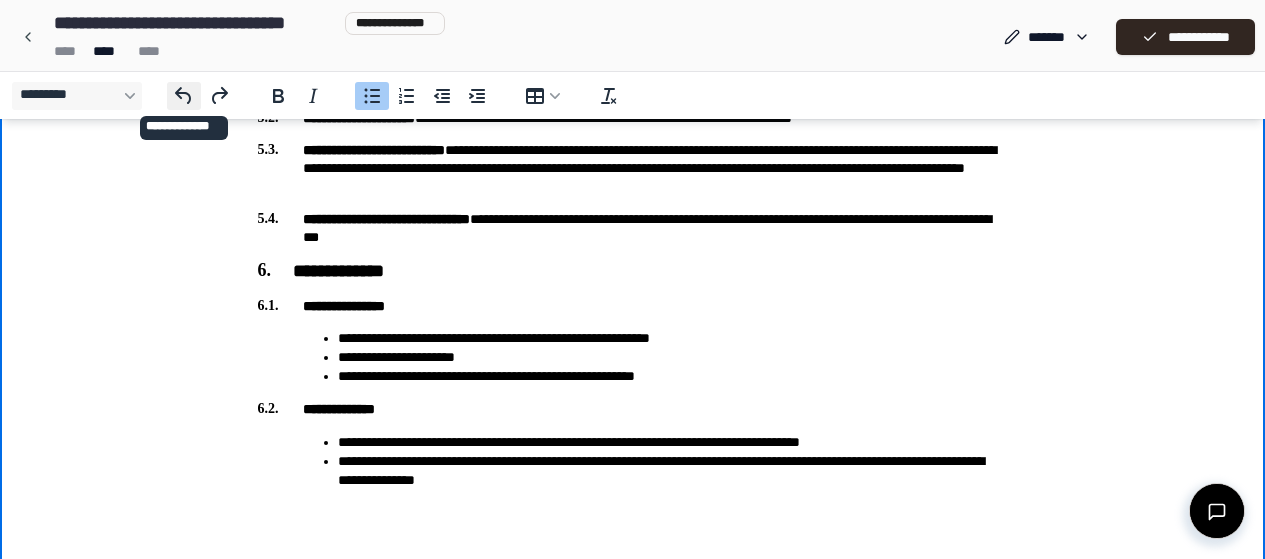 click 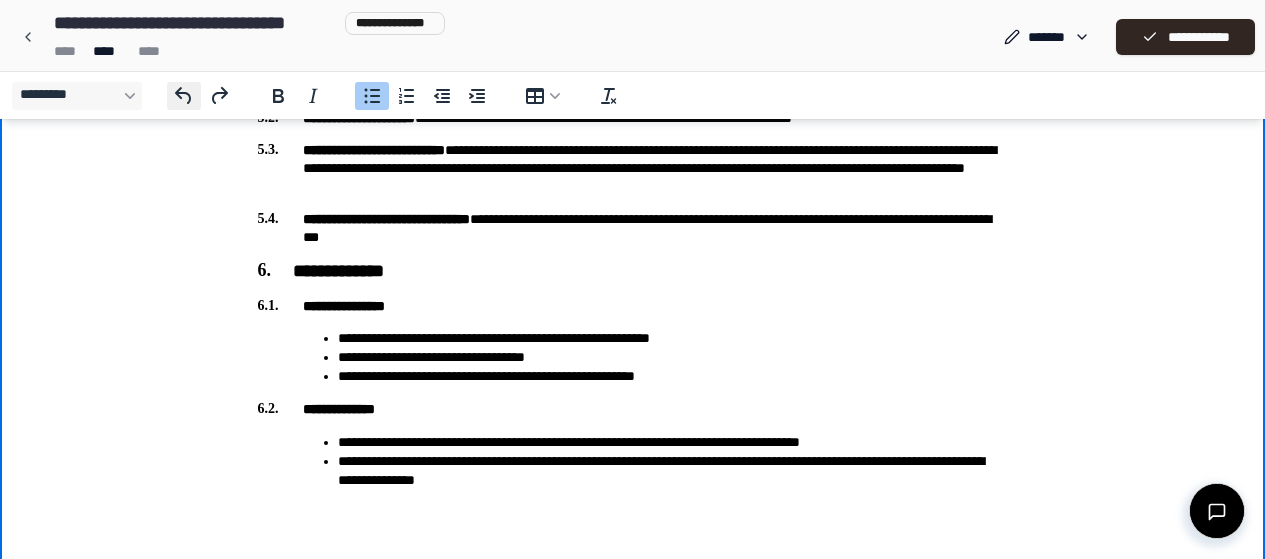 click 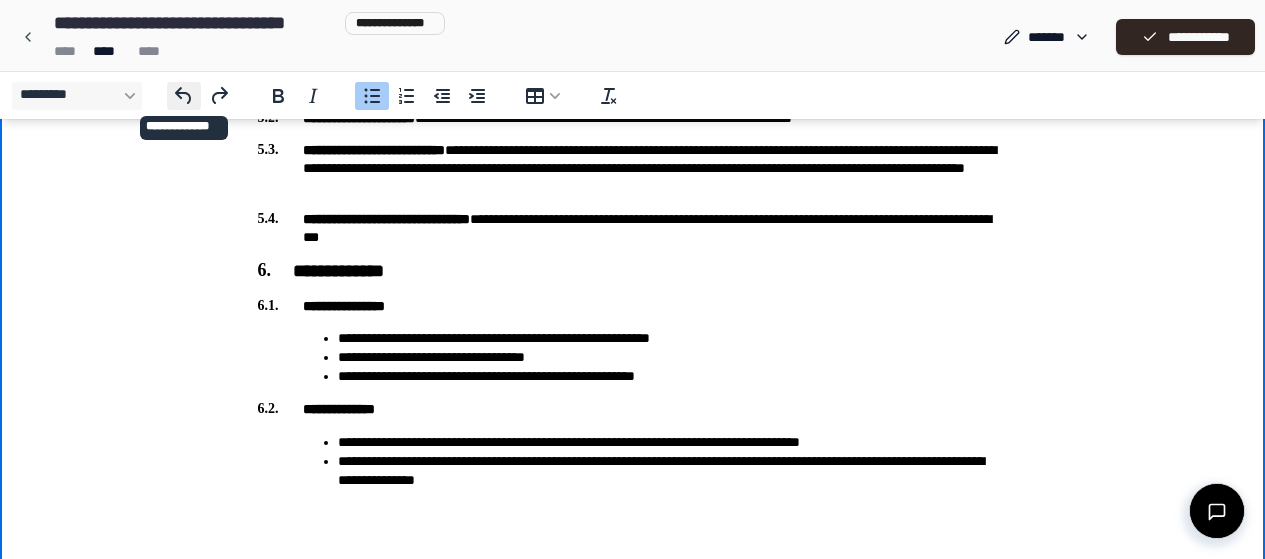 click 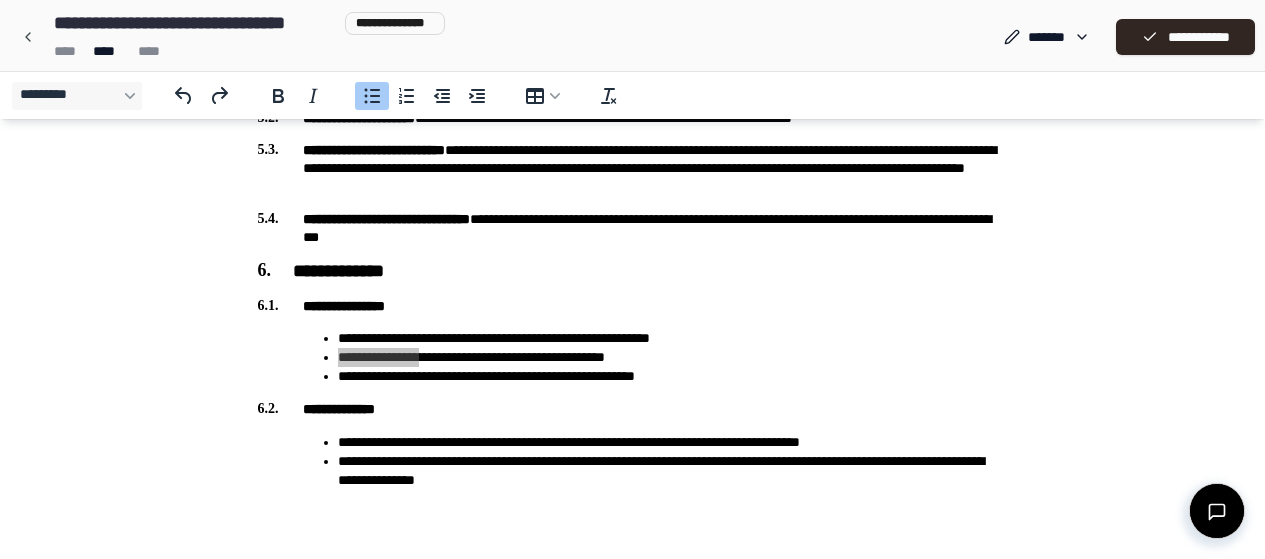click on "**********" at bounding box center [632, 37] 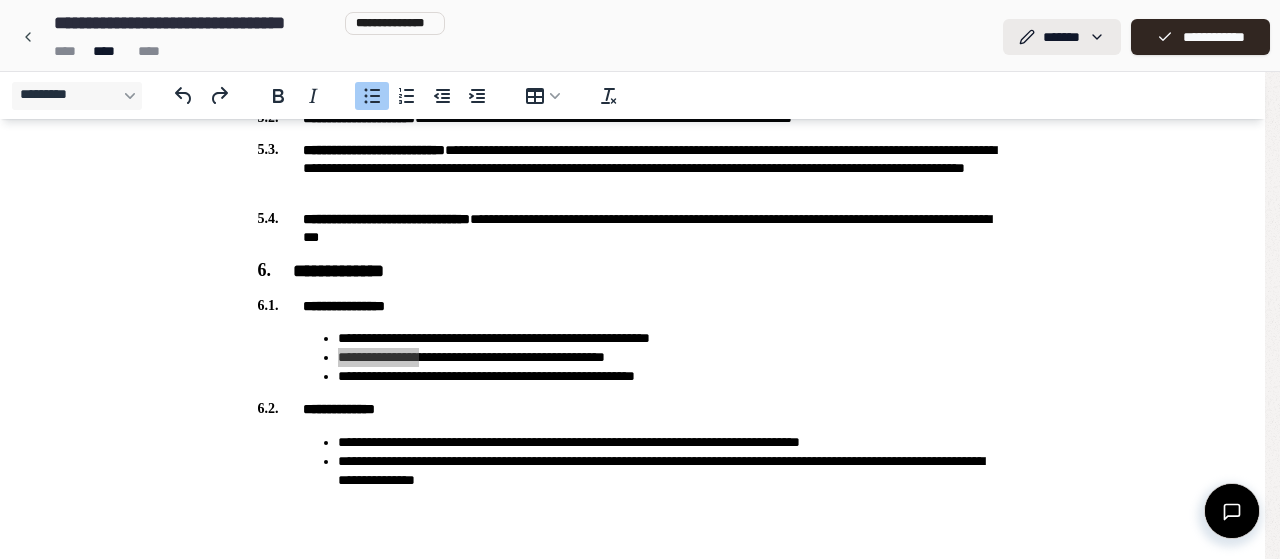click on "**********" at bounding box center (632, -484) 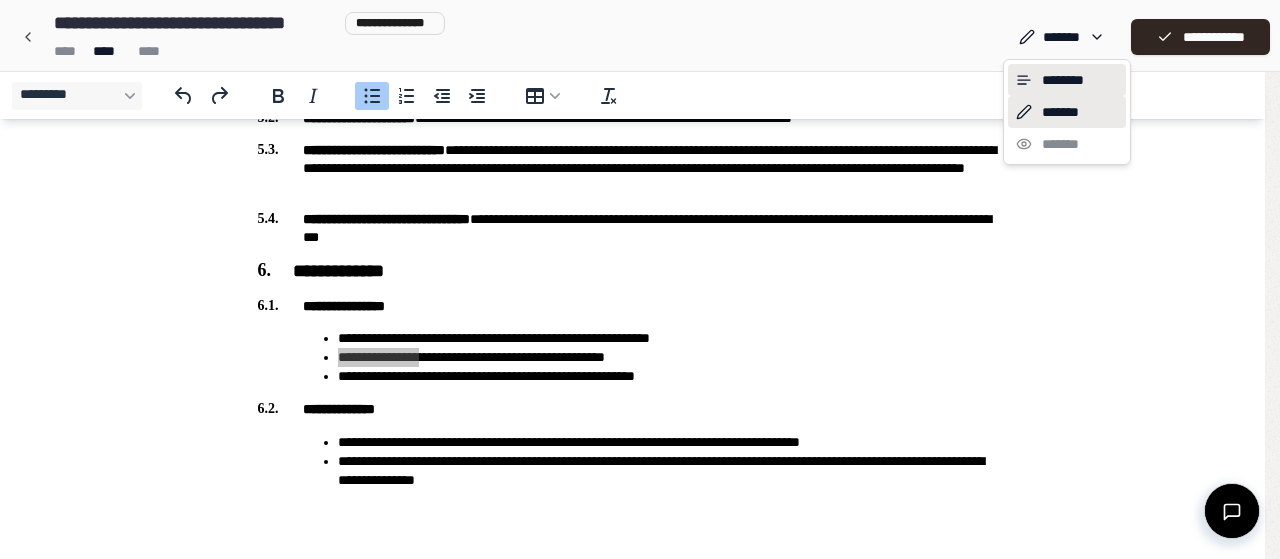 click on "********" at bounding box center [1067, 80] 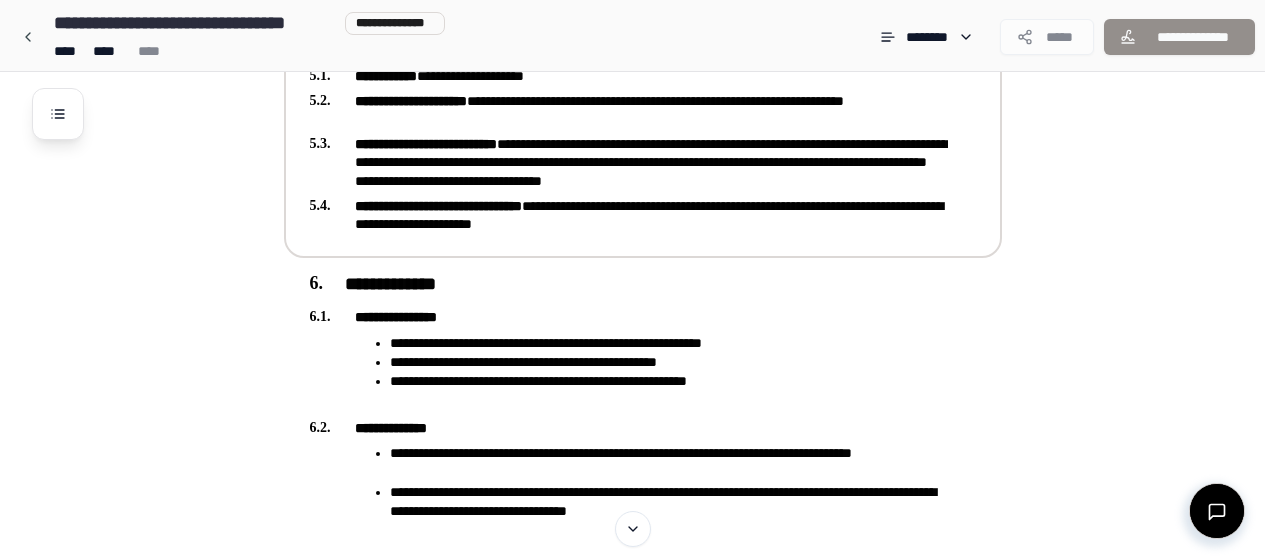 scroll, scrollTop: 1746, scrollLeft: 0, axis: vertical 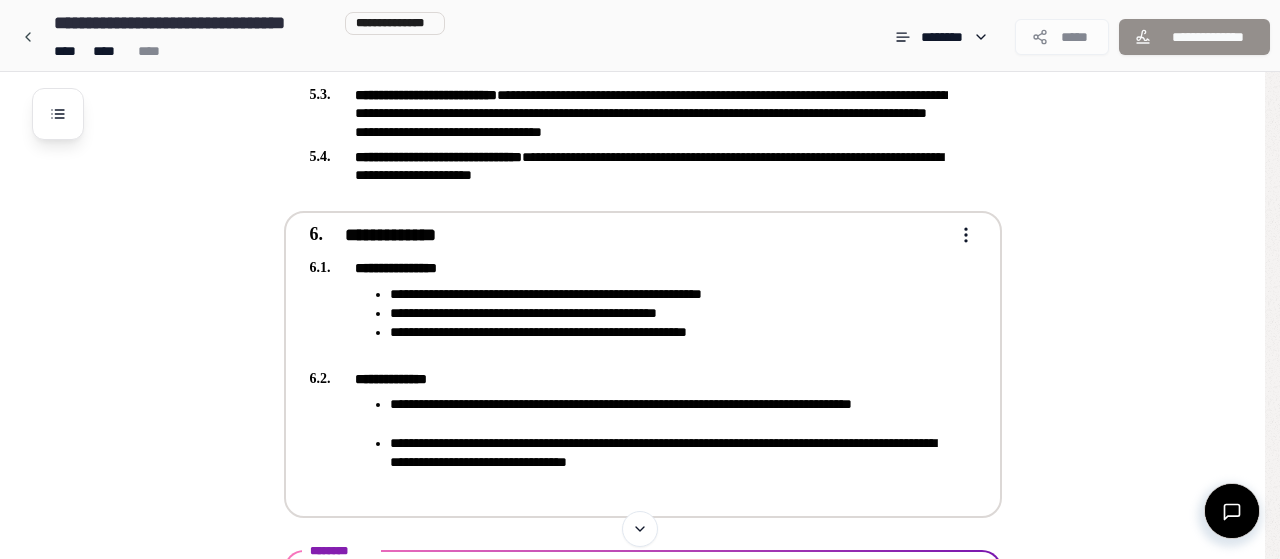 click on "**********" at bounding box center [632, -253] 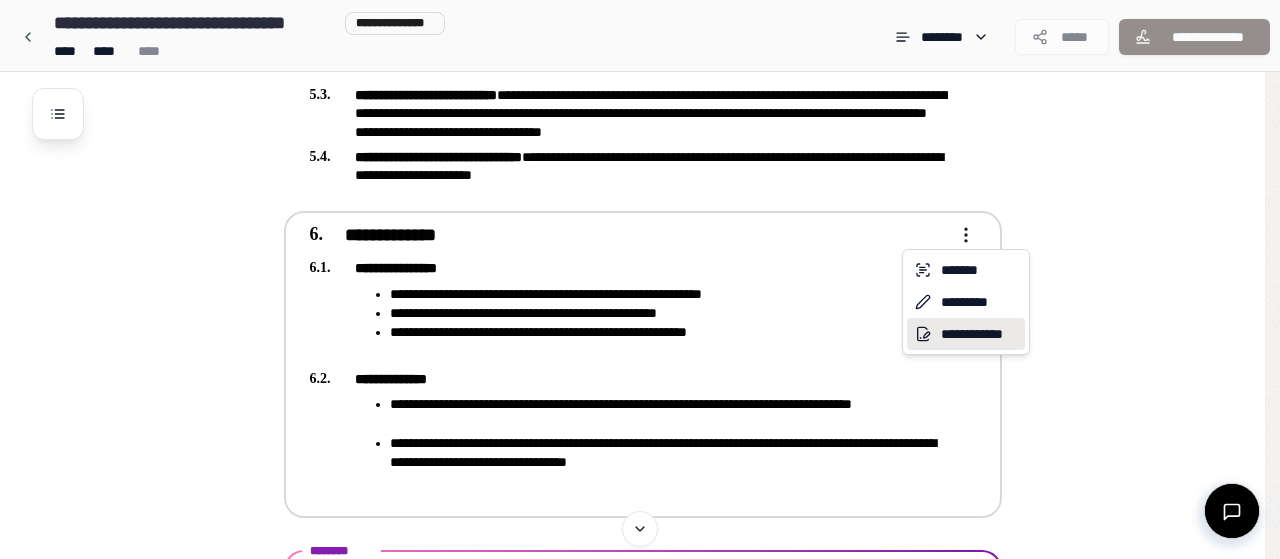 click on "**********" at bounding box center [966, 334] 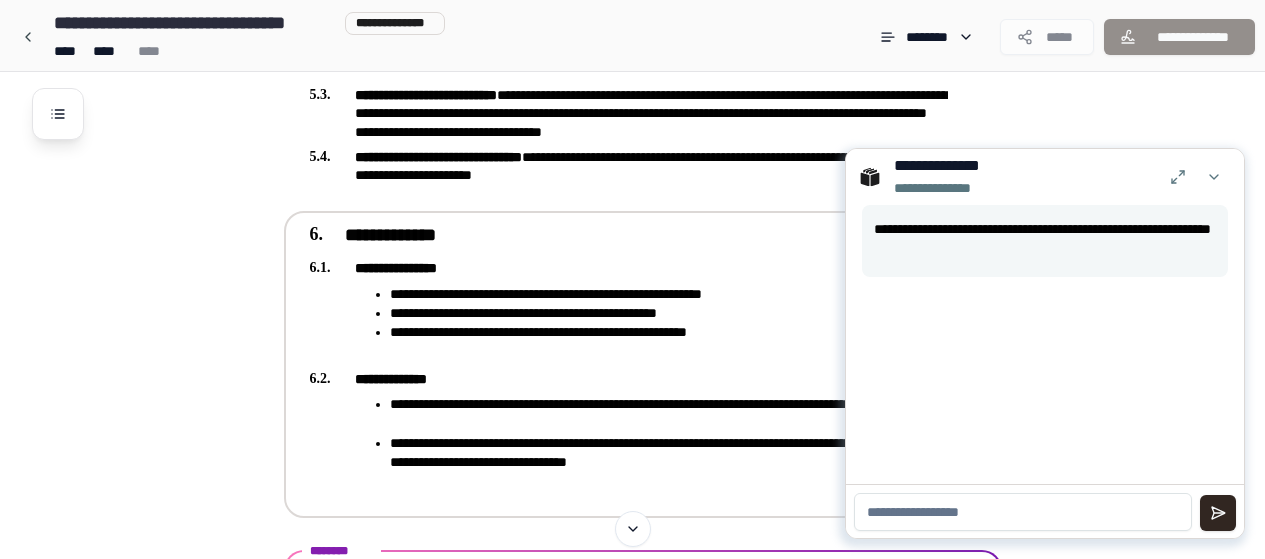 click at bounding box center (1023, 512) 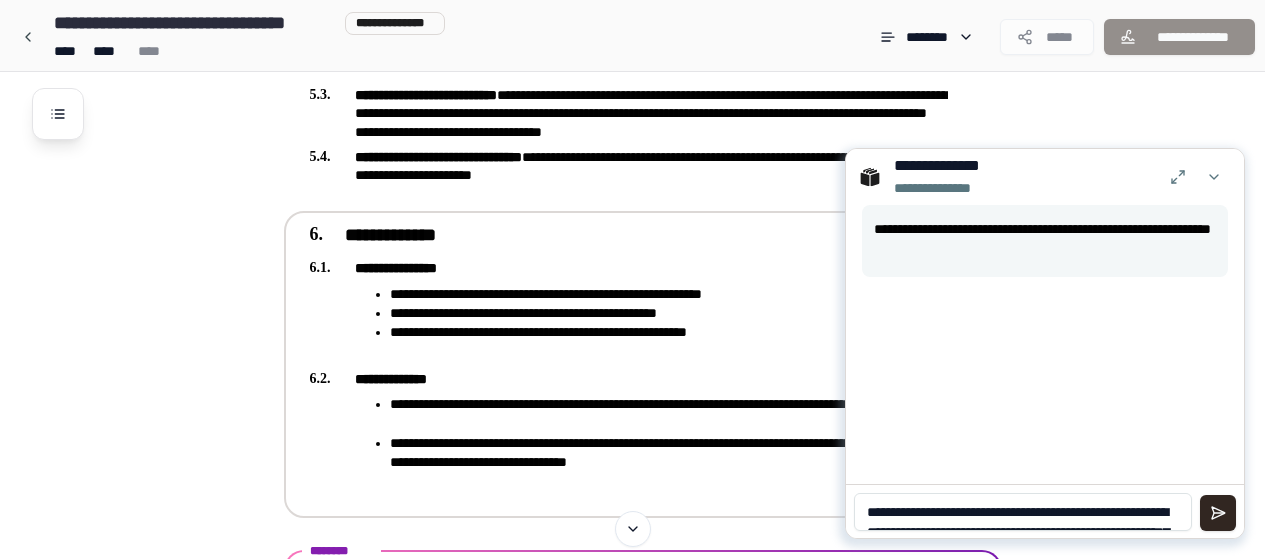 scroll, scrollTop: 48, scrollLeft: 0, axis: vertical 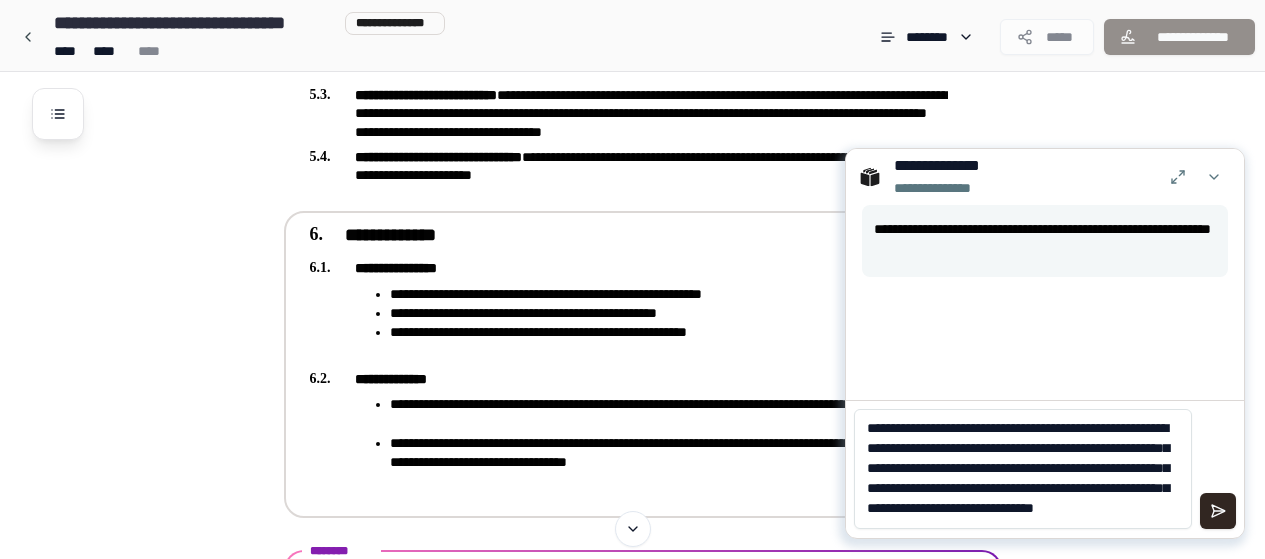 drag, startPoint x: 1036, startPoint y: 532, endPoint x: 1019, endPoint y: 517, distance: 22.671568 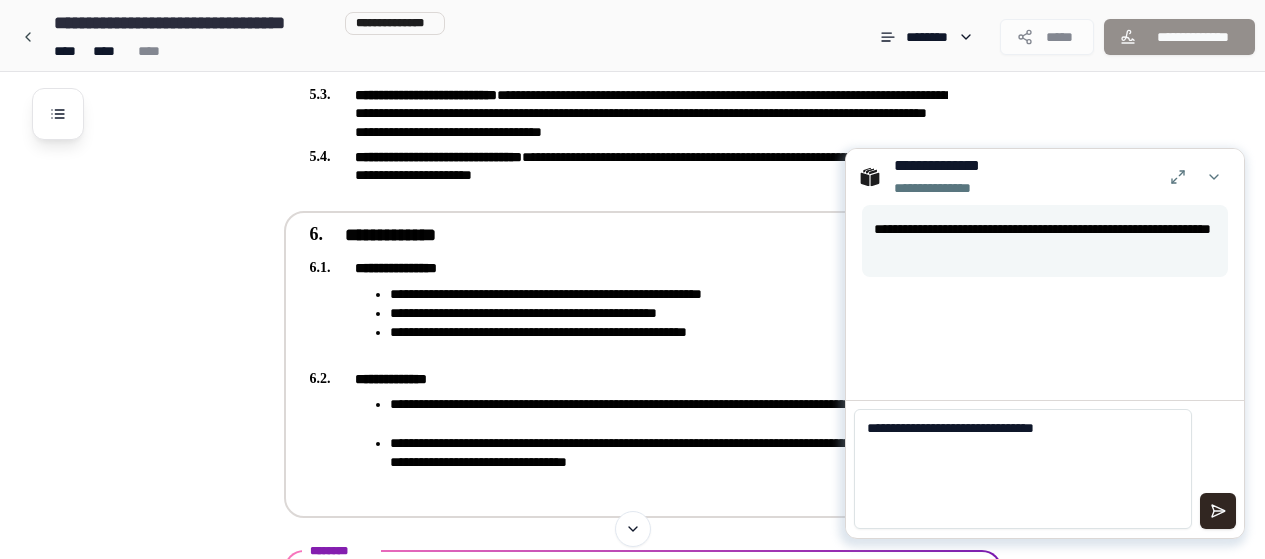 scroll, scrollTop: 0, scrollLeft: 0, axis: both 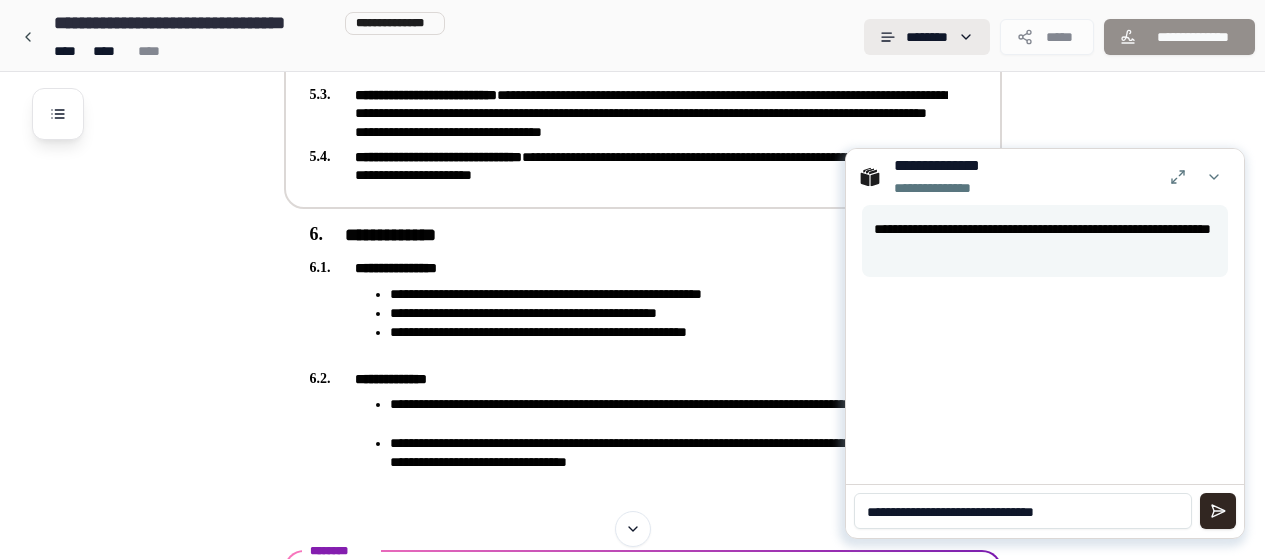 type on "**********" 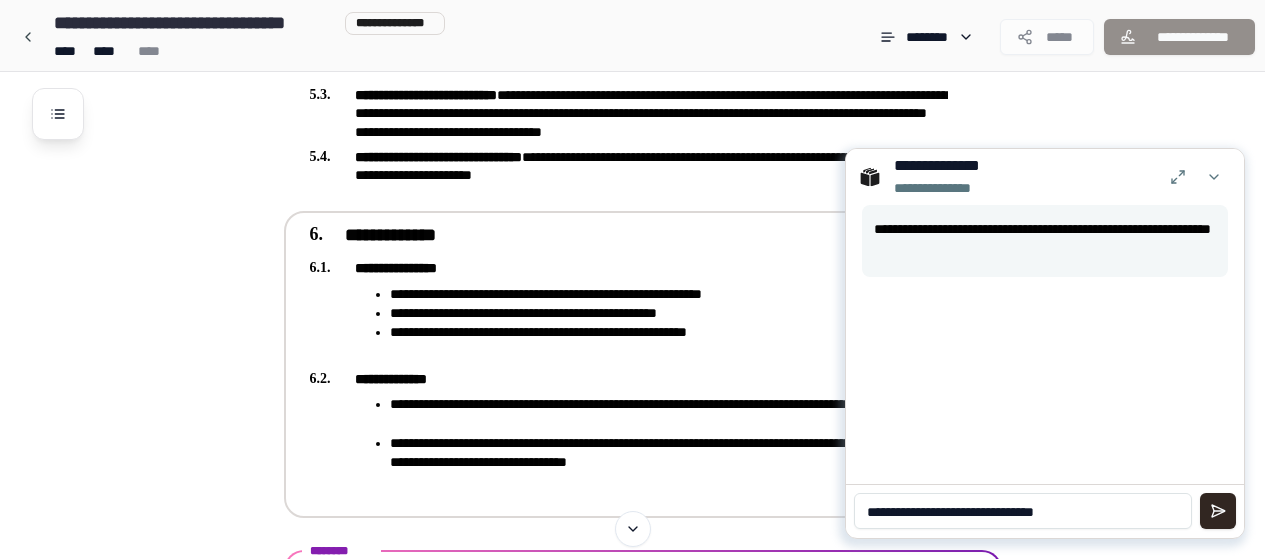 drag, startPoint x: 1126, startPoint y: 510, endPoint x: 834, endPoint y: 526, distance: 292.43802 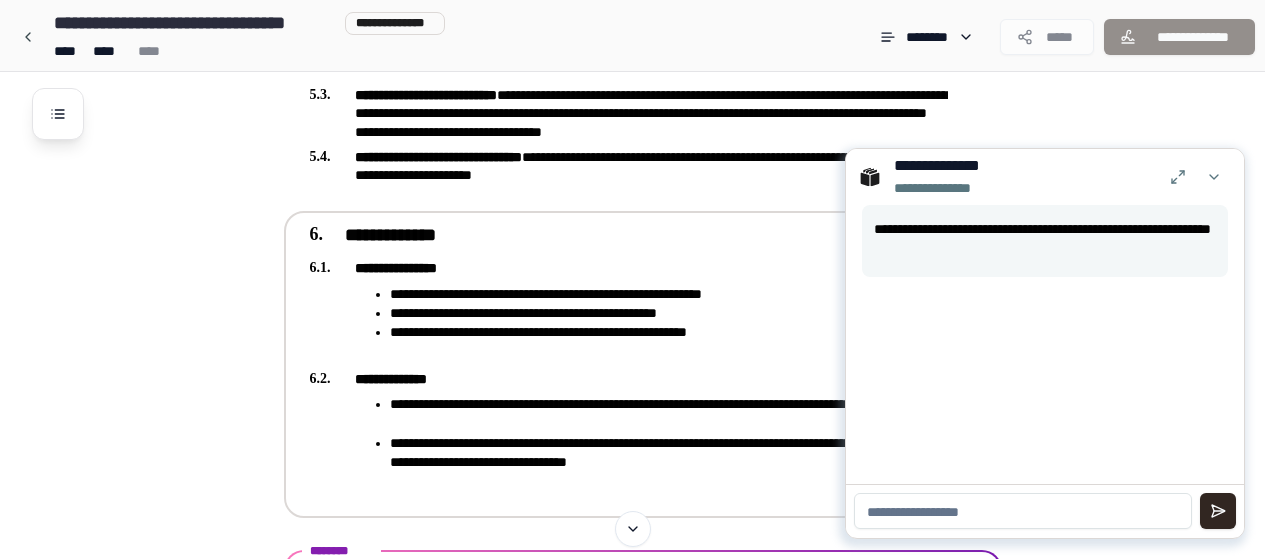 click at bounding box center (1023, 511) 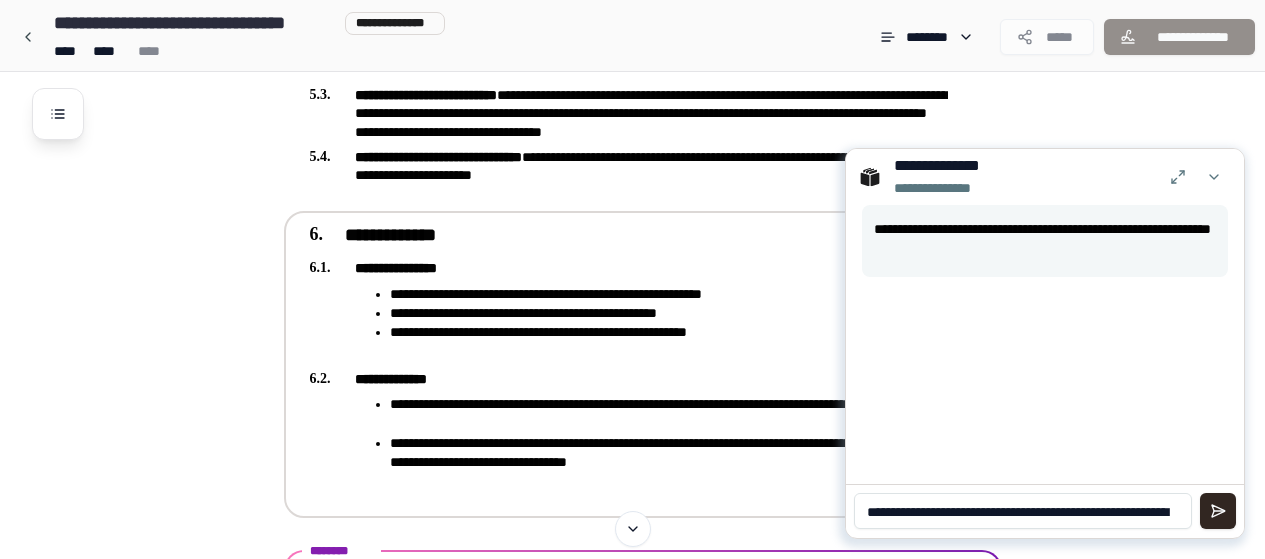 scroll, scrollTop: 0, scrollLeft: 0, axis: both 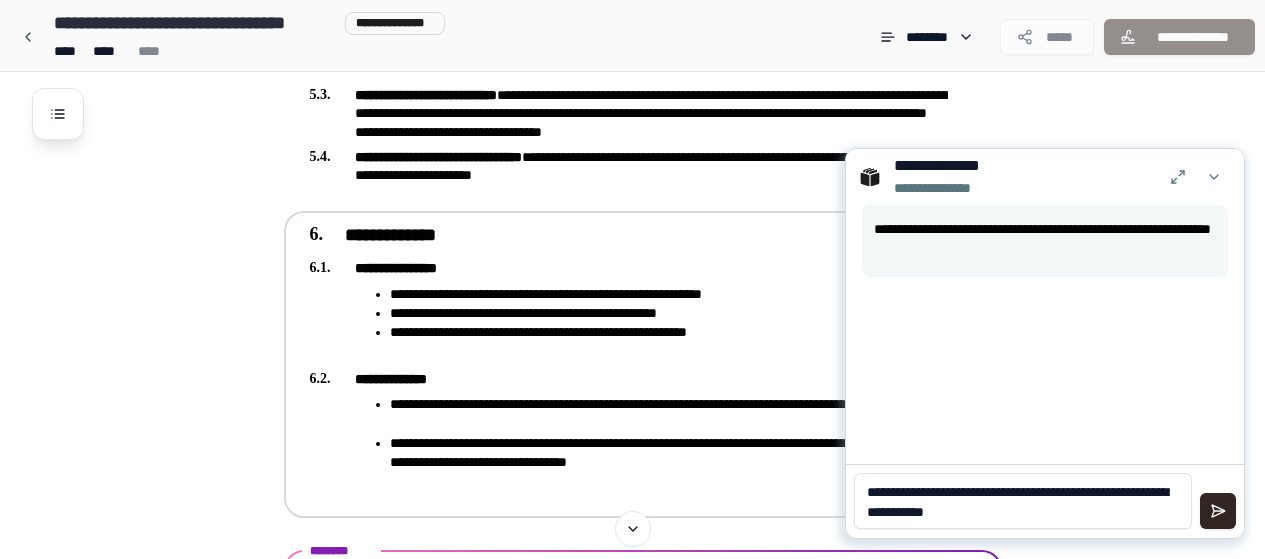 click on "**********" at bounding box center (1023, 501) 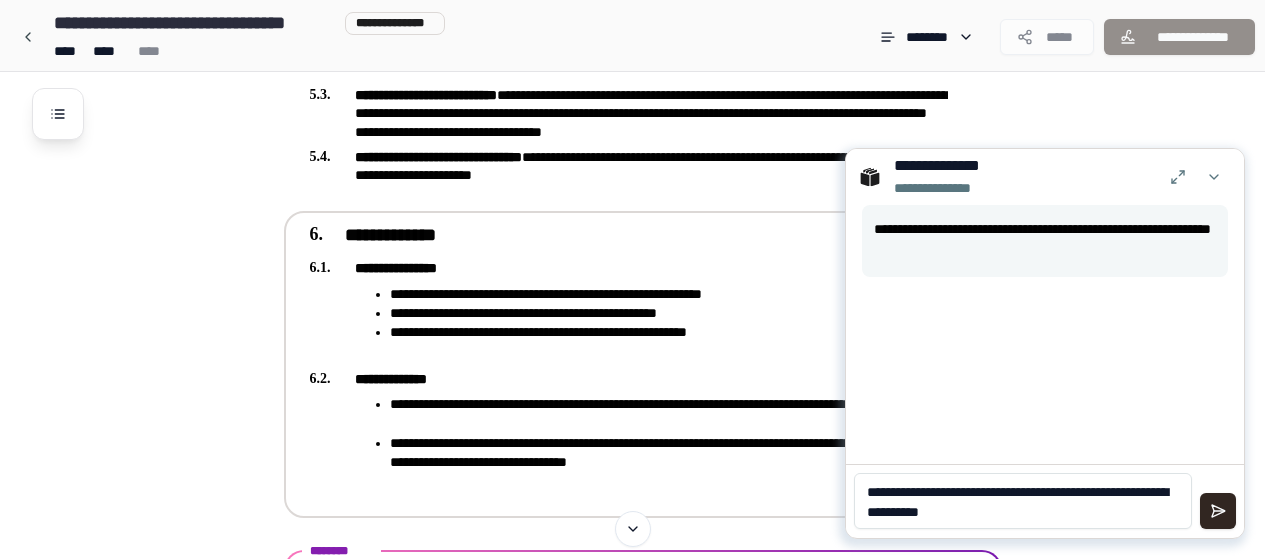 click on "**********" at bounding box center (1023, 501) 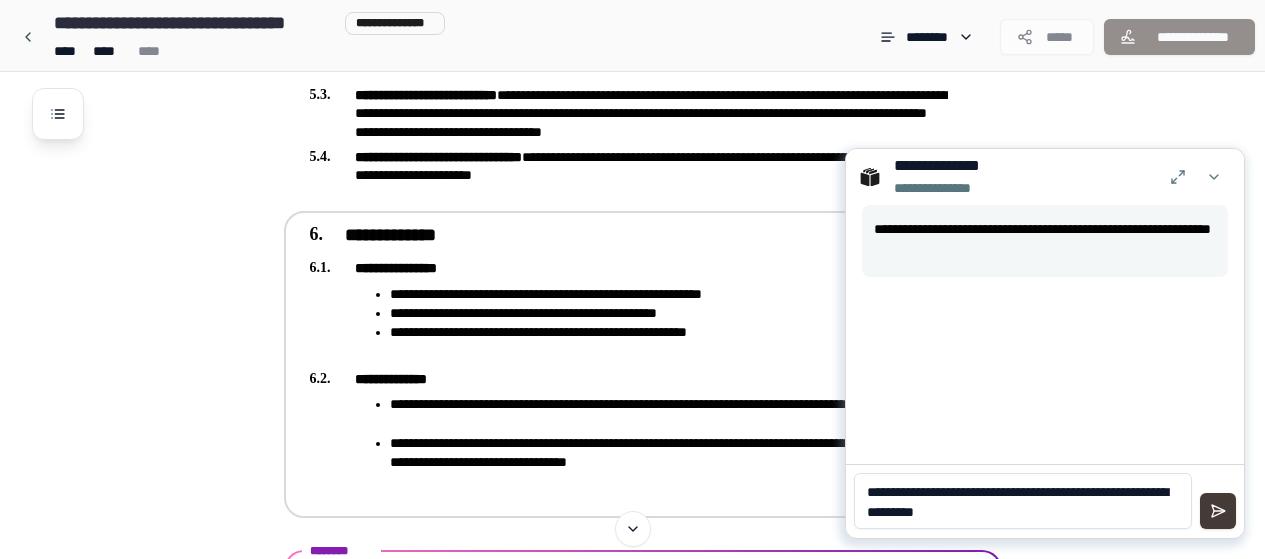 type on "**********" 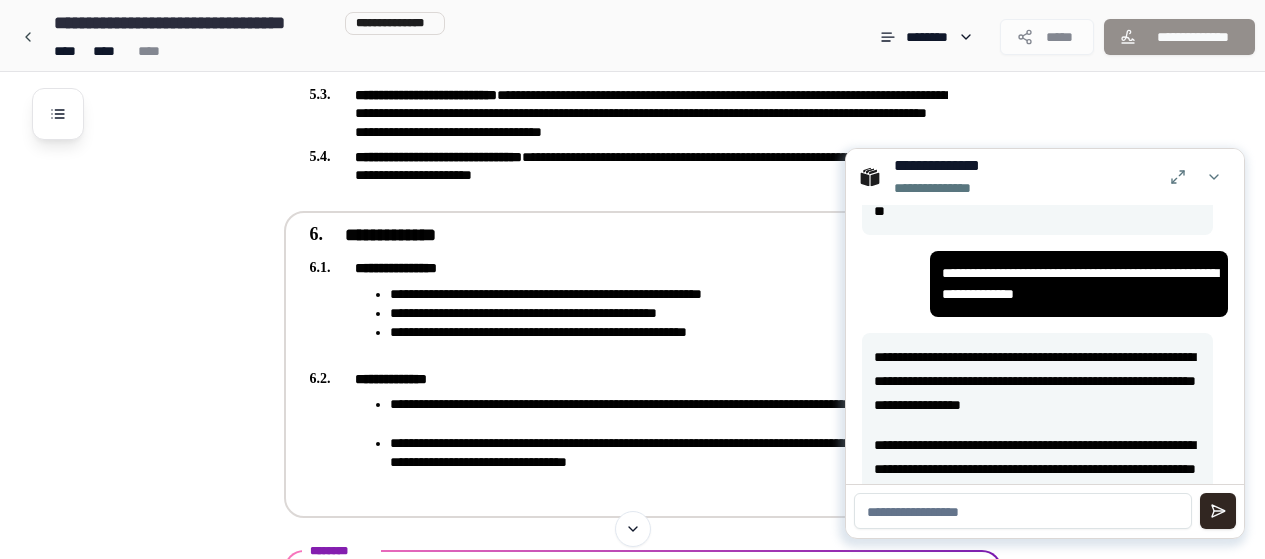 scroll, scrollTop: 0, scrollLeft: 0, axis: both 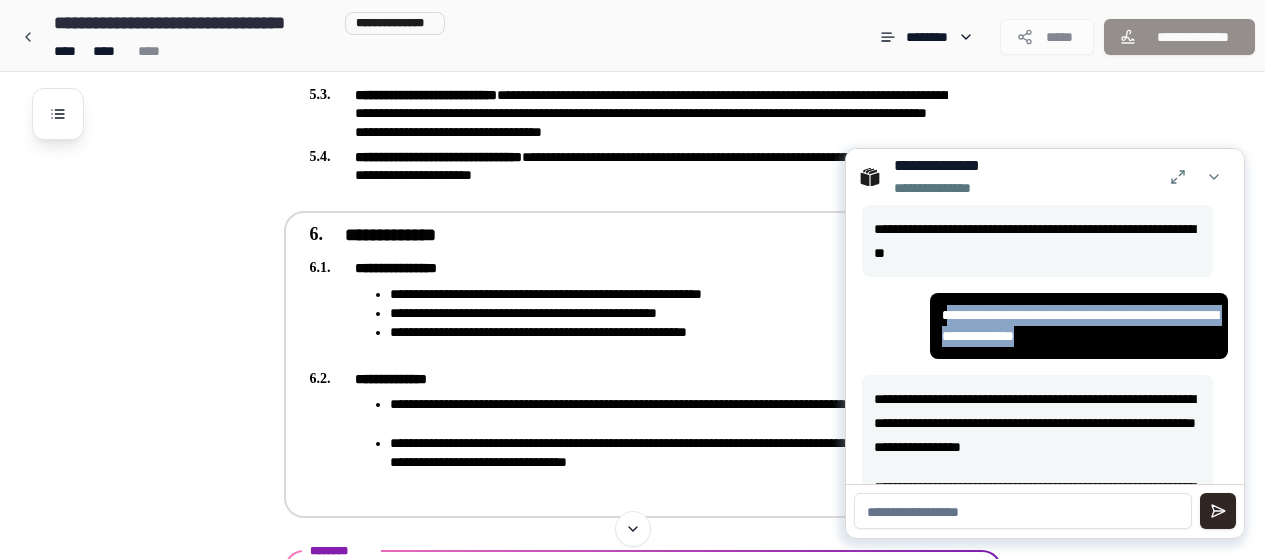 drag, startPoint x: 934, startPoint y: 319, endPoint x: 1141, endPoint y: 331, distance: 207.34753 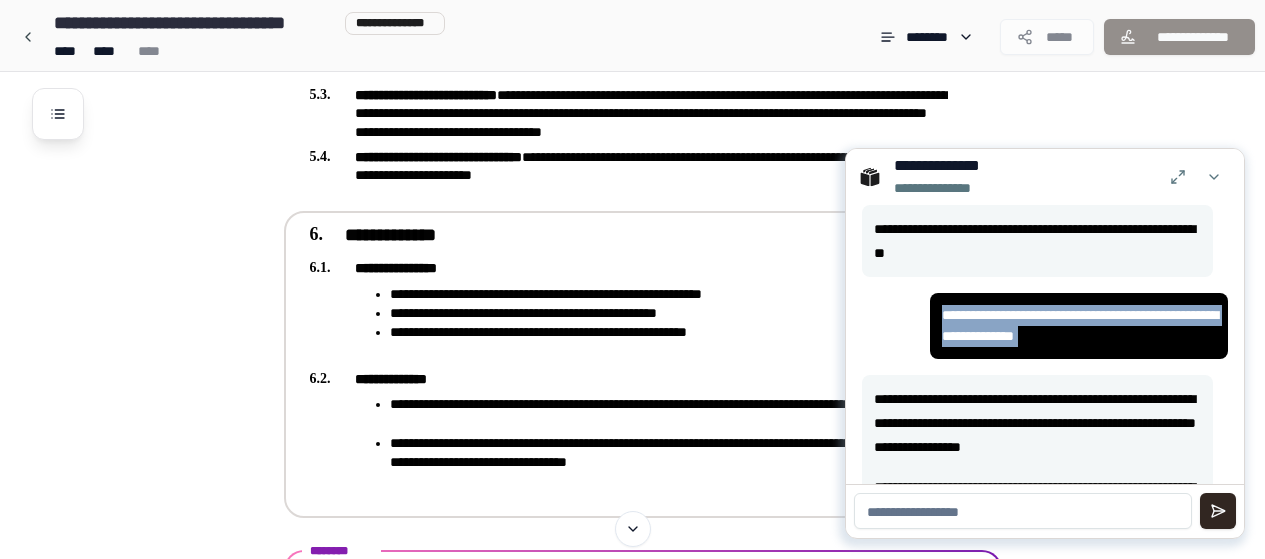drag, startPoint x: 1141, startPoint y: 331, endPoint x: 911, endPoint y: 314, distance: 230.62741 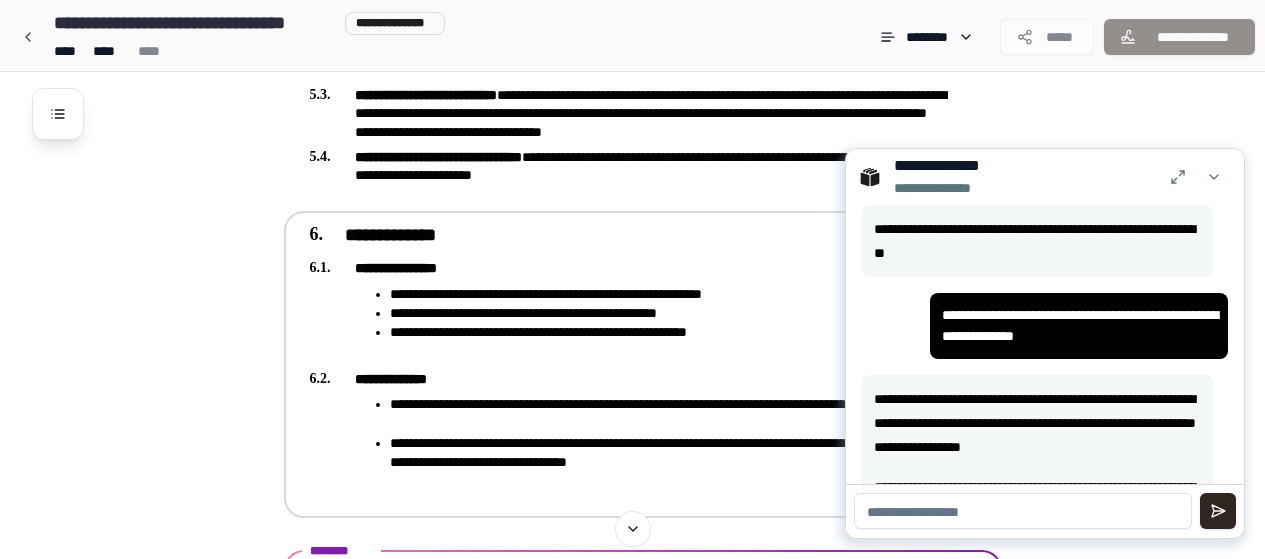 click at bounding box center (1023, 511) 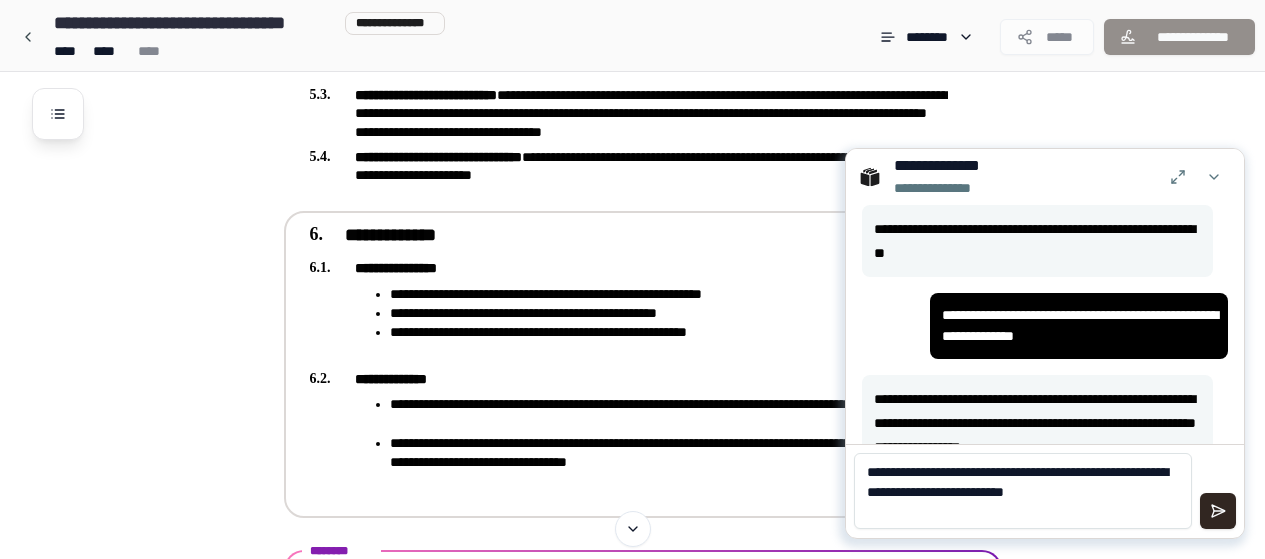 scroll, scrollTop: 0, scrollLeft: 0, axis: both 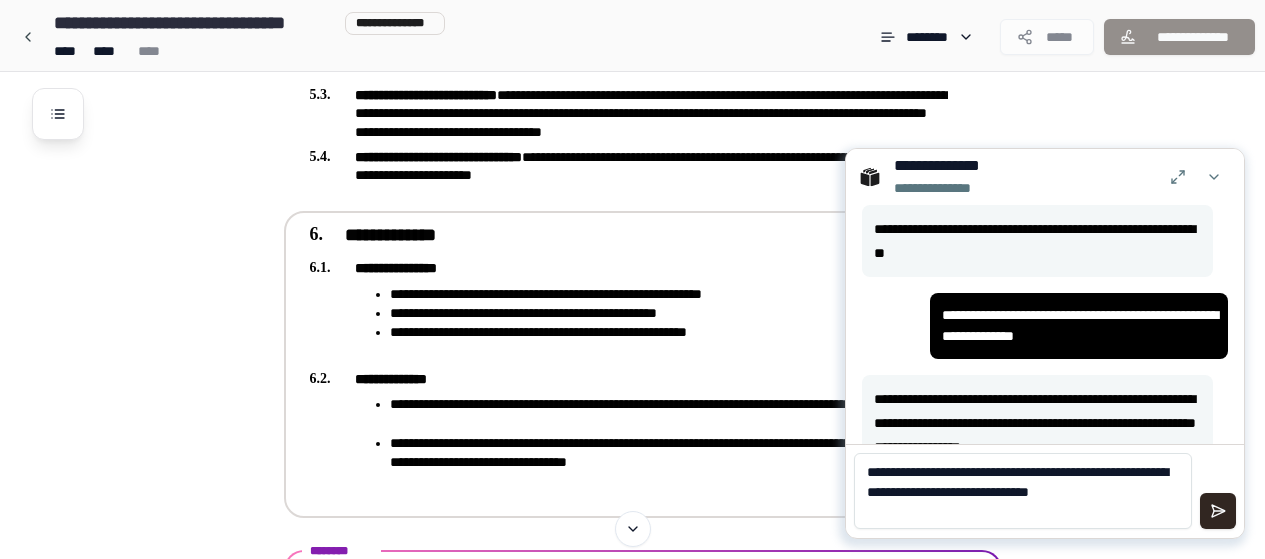 type on "**********" 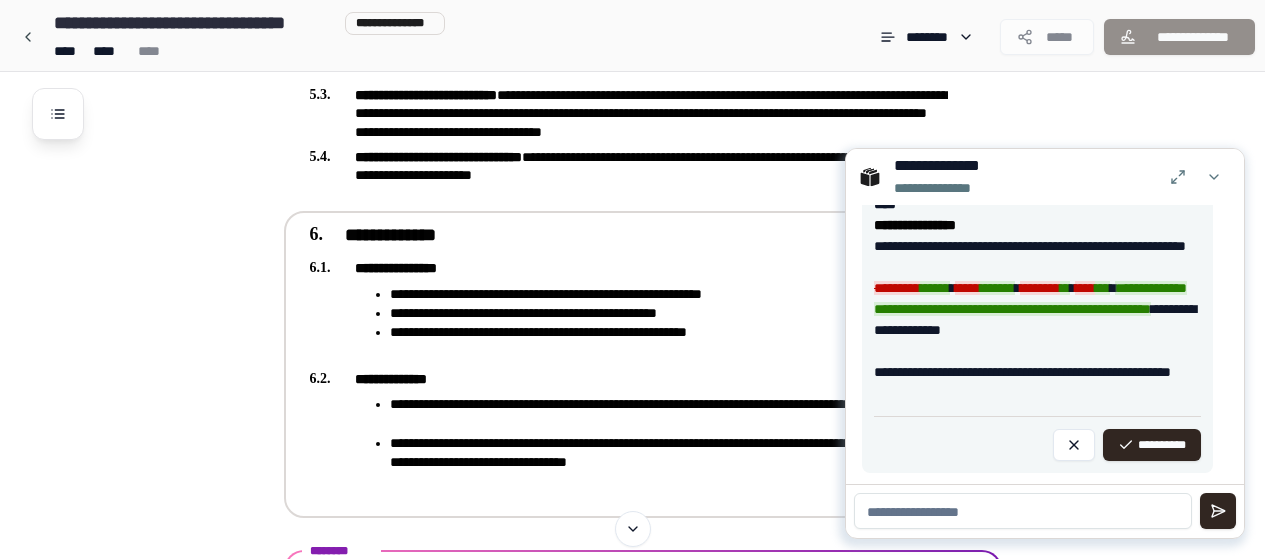scroll, scrollTop: 773, scrollLeft: 0, axis: vertical 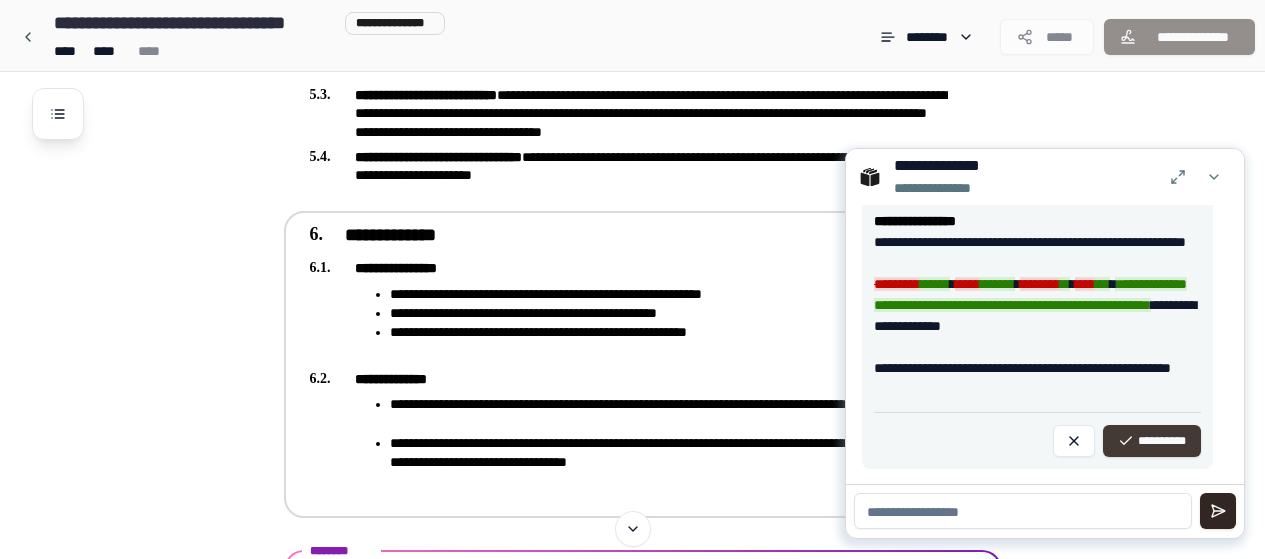 click on "**********" at bounding box center [1152, 441] 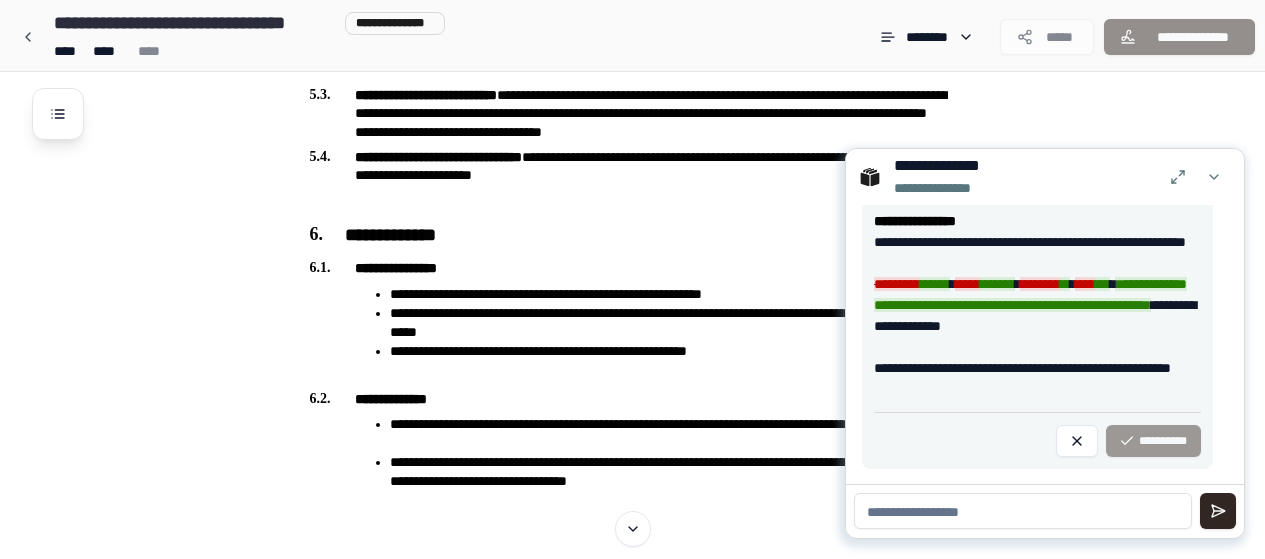 scroll, scrollTop: 481, scrollLeft: 0, axis: vertical 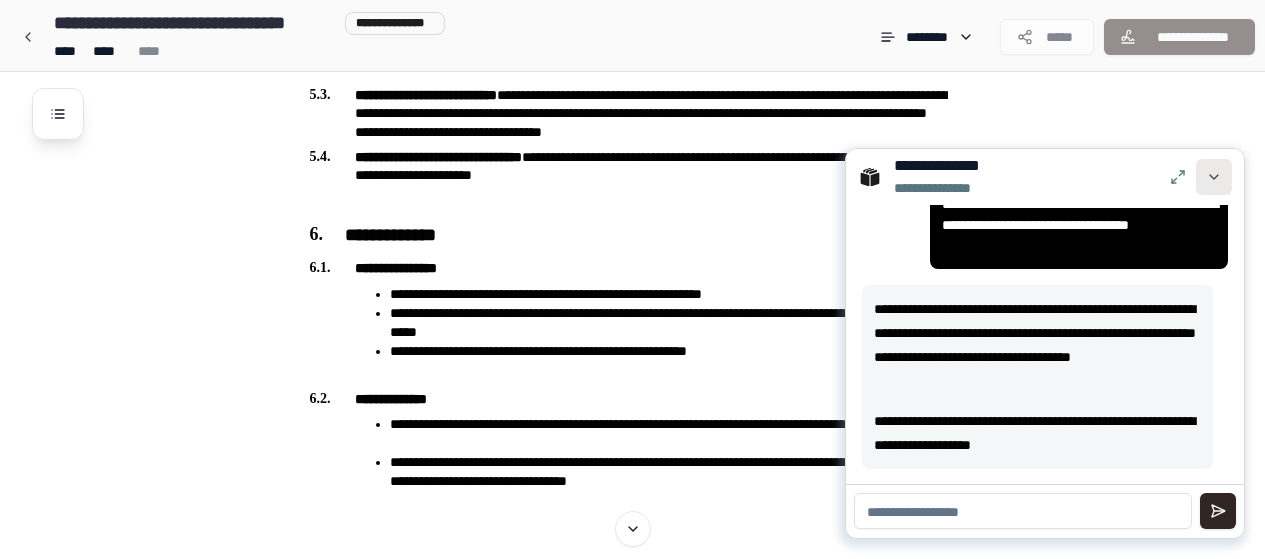 click at bounding box center (1214, 177) 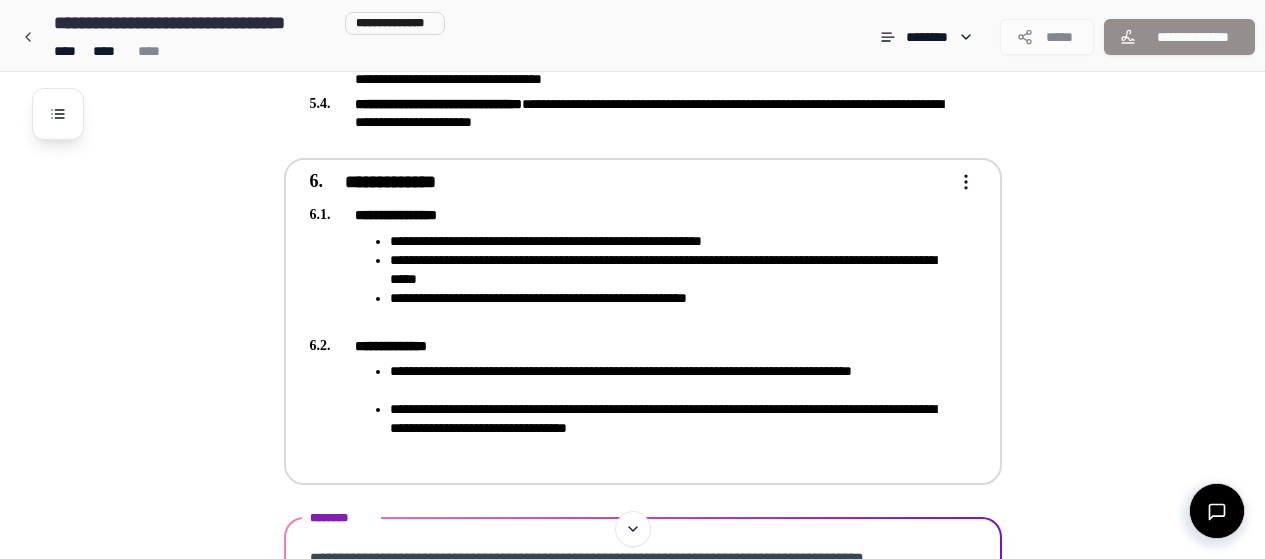 scroll, scrollTop: 1846, scrollLeft: 0, axis: vertical 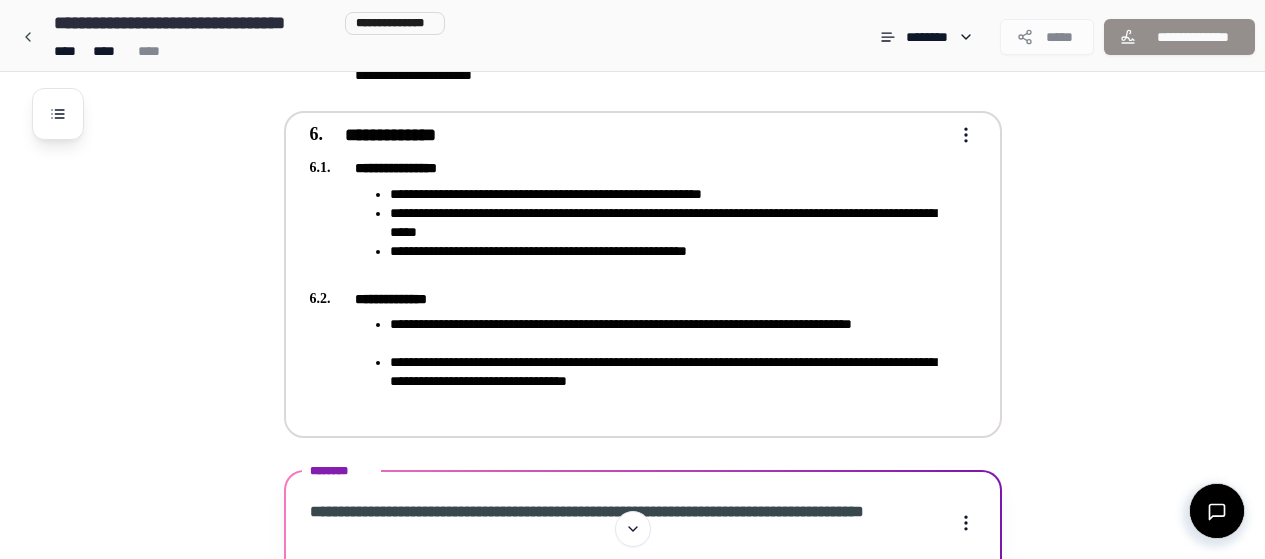 click on "**********" at bounding box center [632, -343] 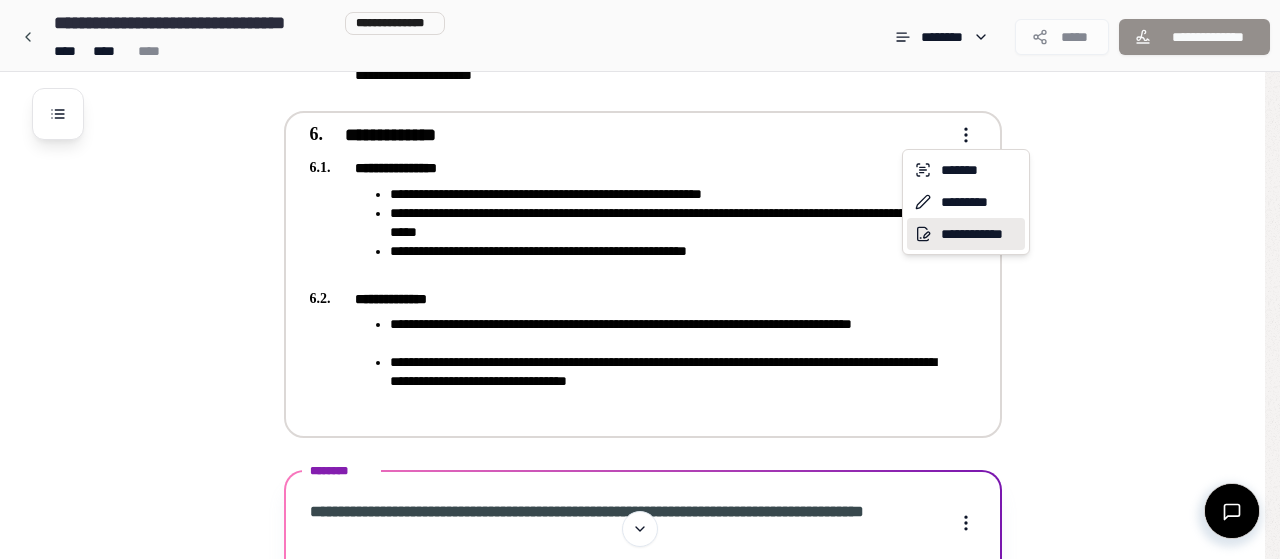 click on "**********" at bounding box center (966, 234) 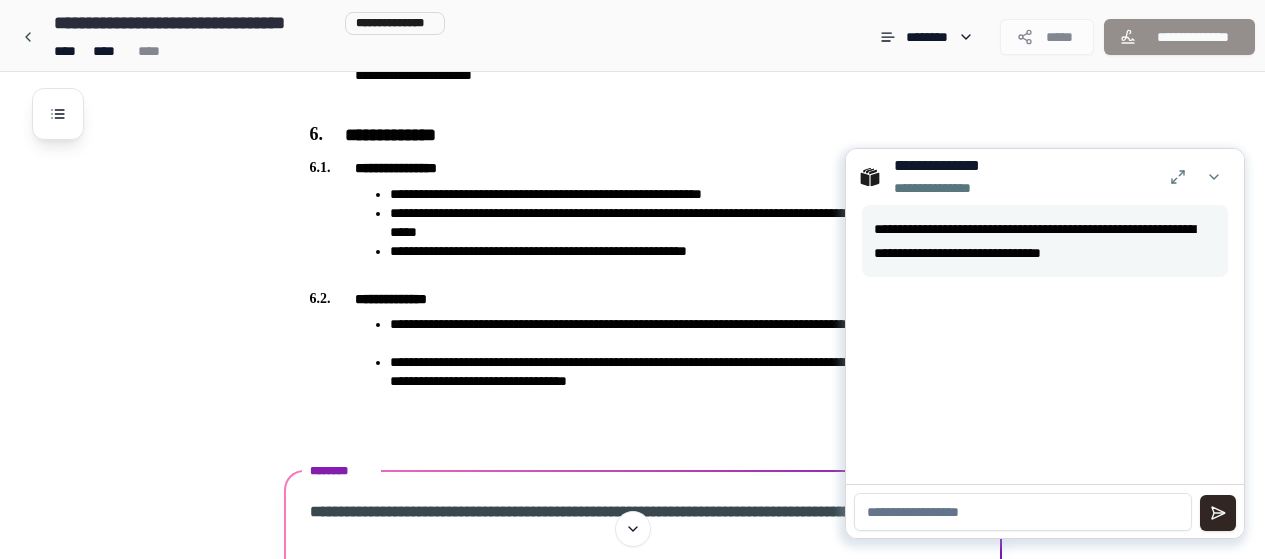 click at bounding box center [1023, 512] 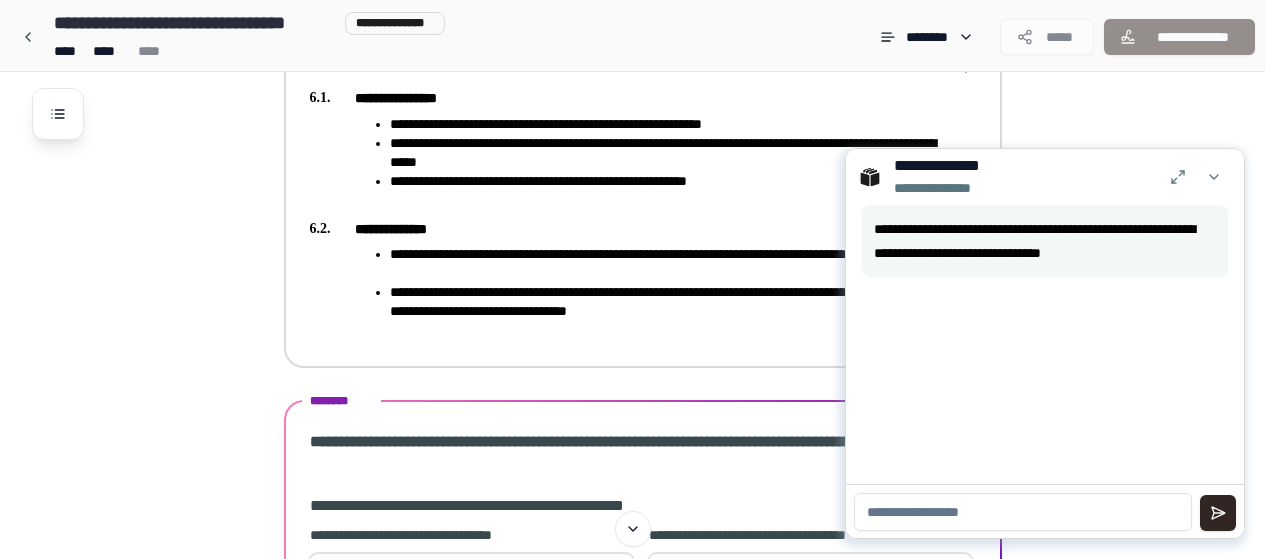 scroll, scrollTop: 1946, scrollLeft: 0, axis: vertical 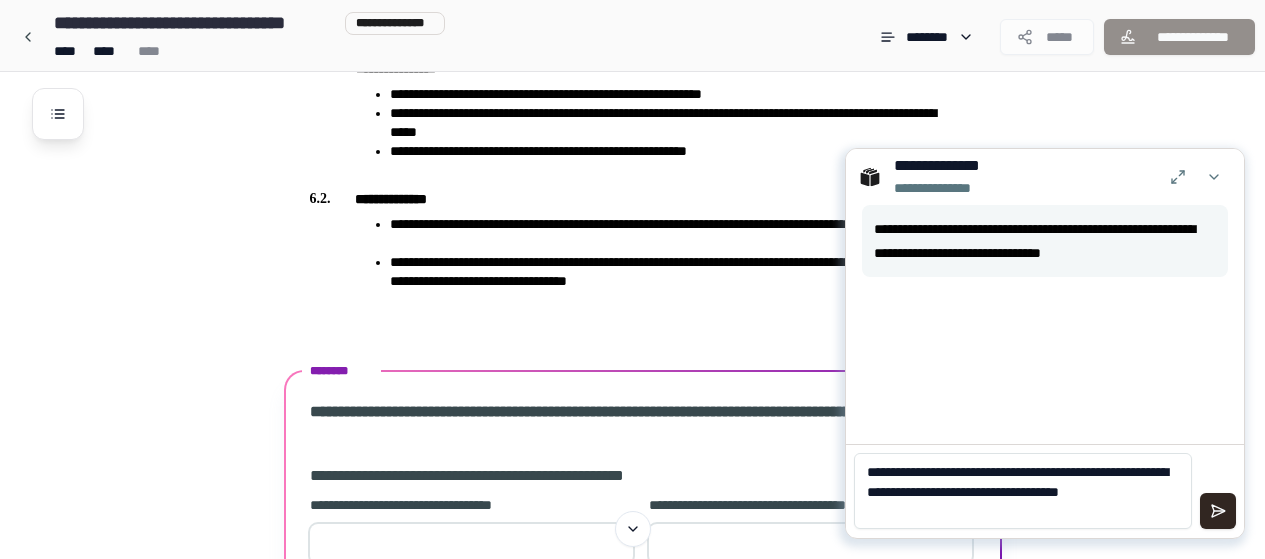 click on "**********" at bounding box center (1023, 491) 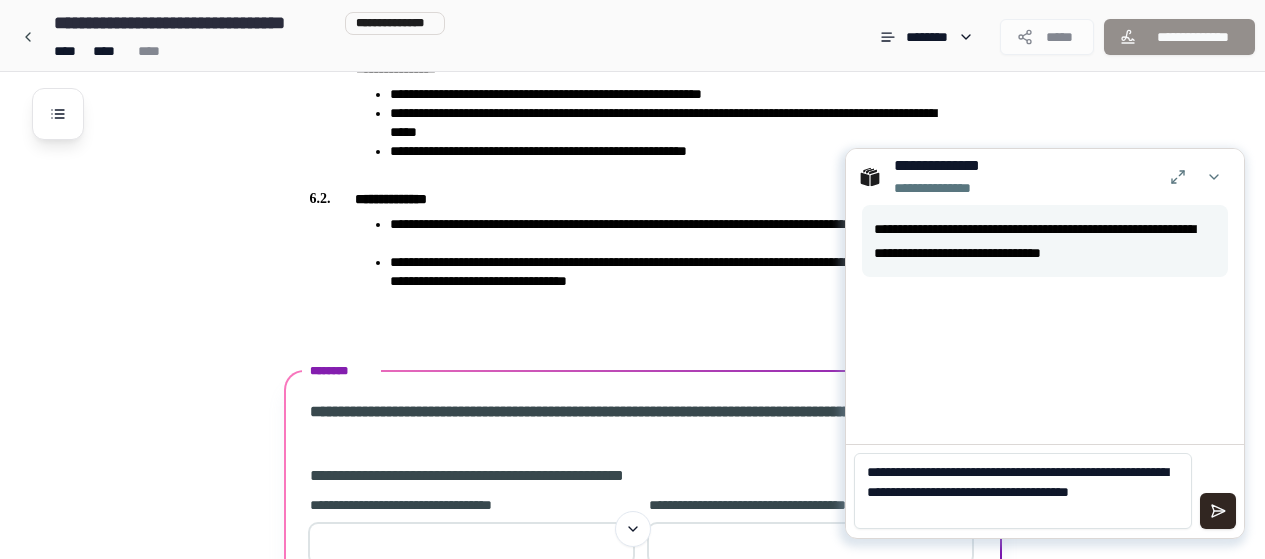 click on "**********" at bounding box center [1023, 491] 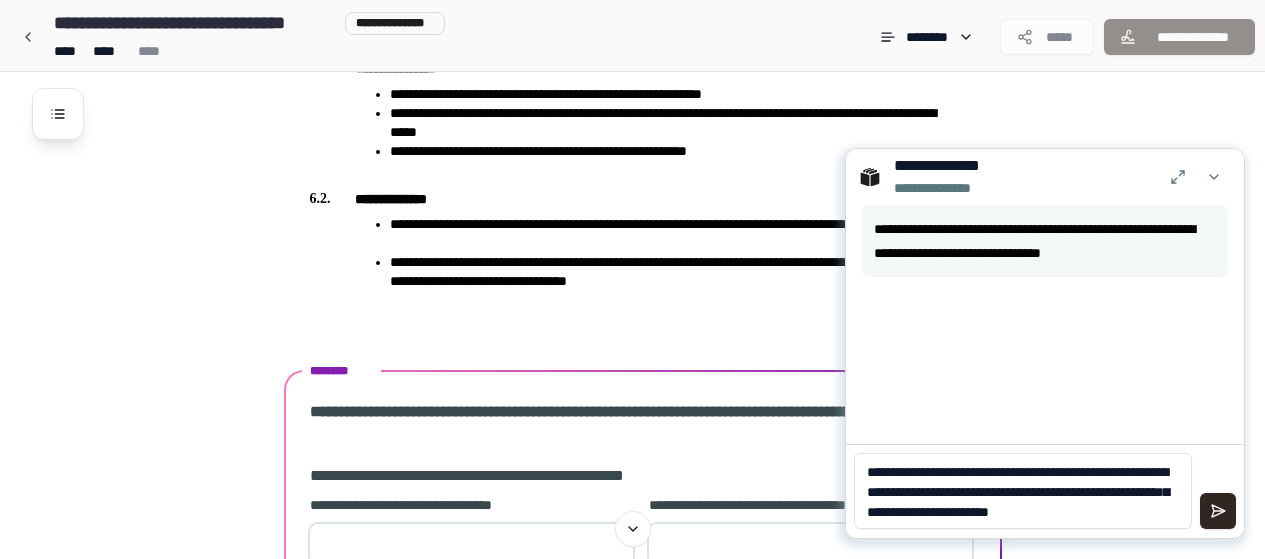 scroll, scrollTop: 0, scrollLeft: 0, axis: both 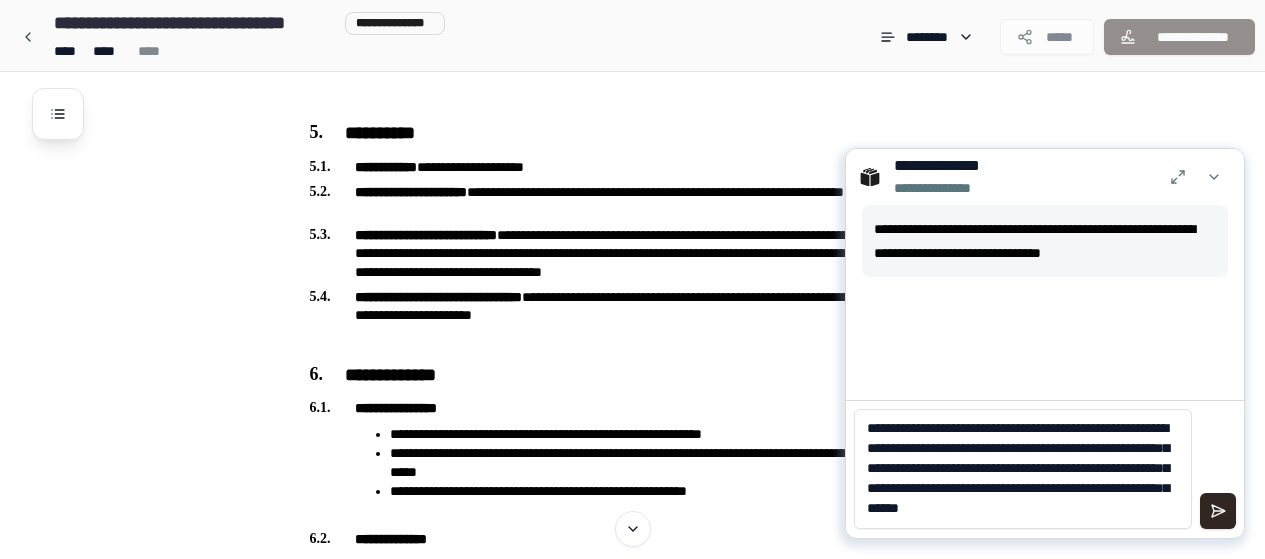 click on "**********" at bounding box center [1023, 469] 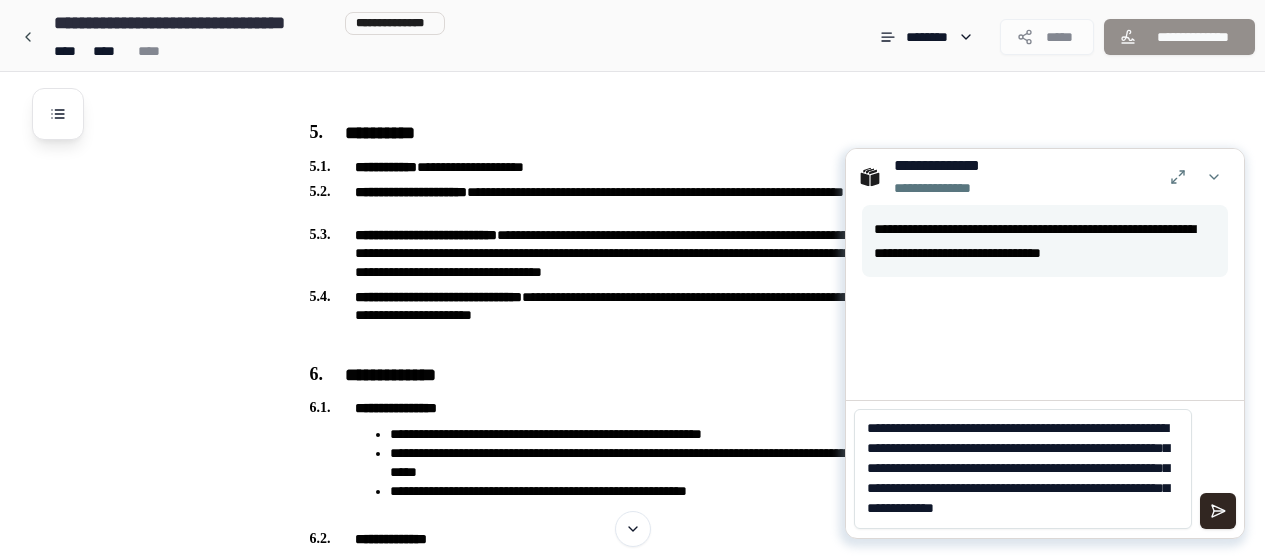 type on "**********" 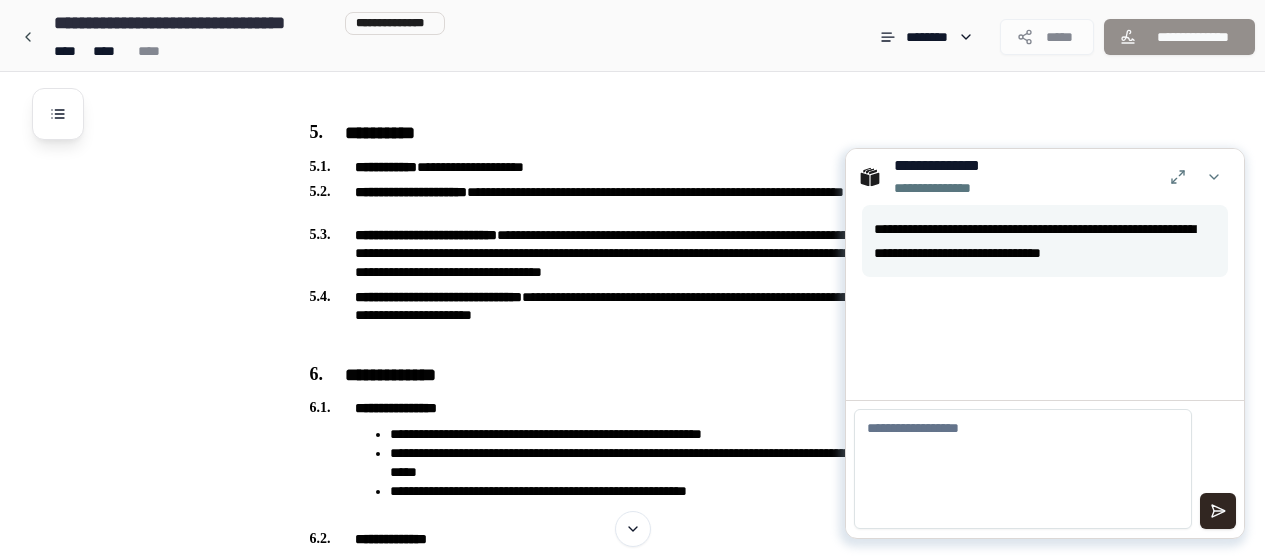 scroll, scrollTop: 0, scrollLeft: 0, axis: both 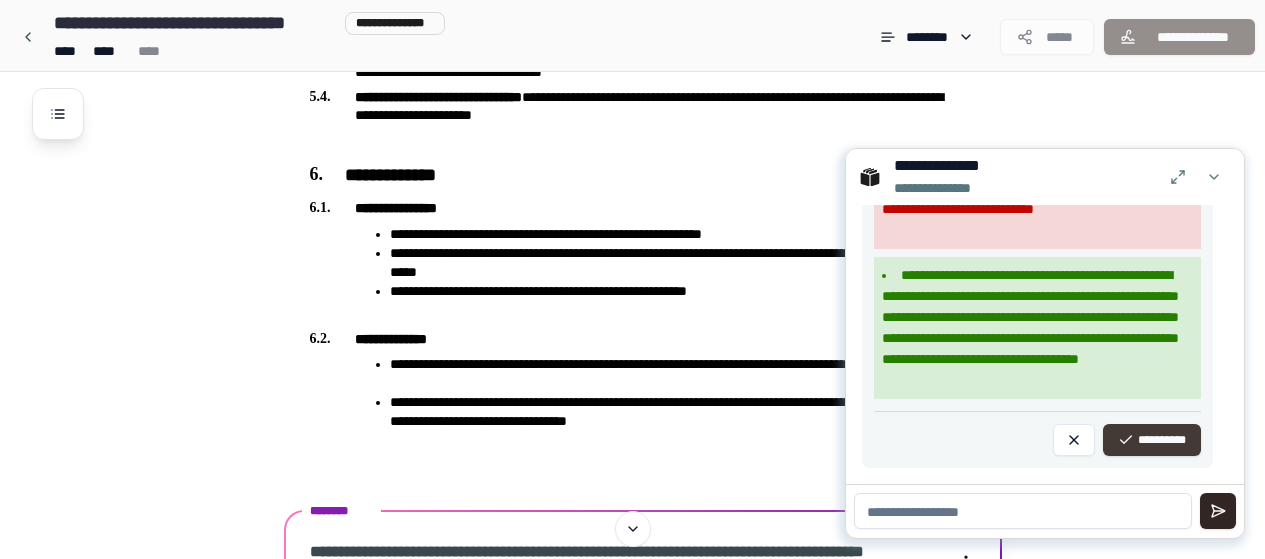 click on "**********" at bounding box center [1152, 440] 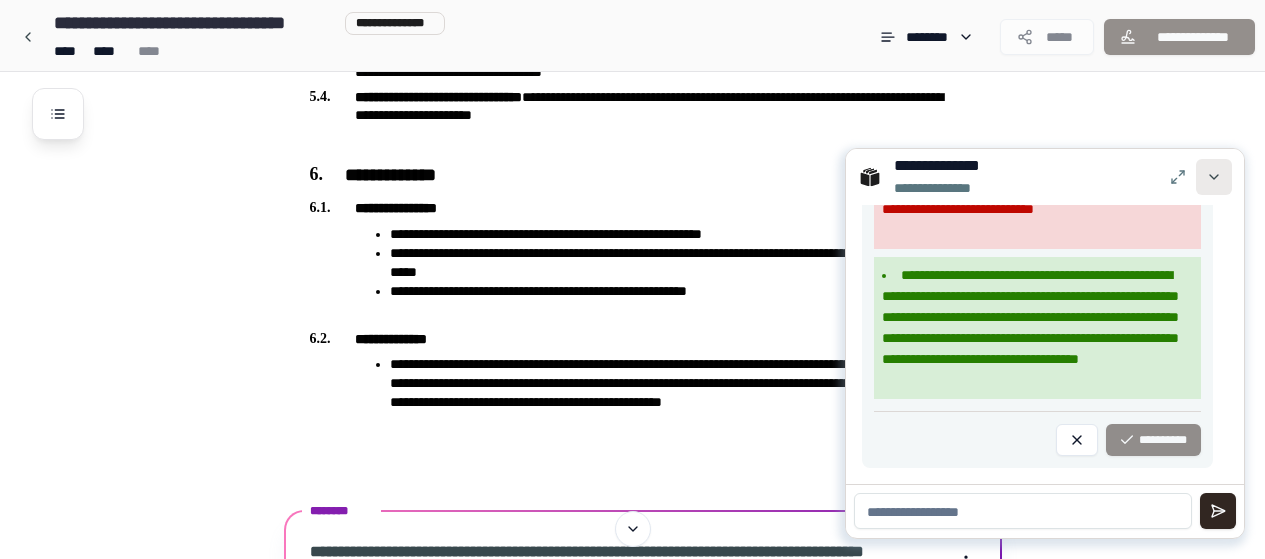 click at bounding box center (1214, 177) 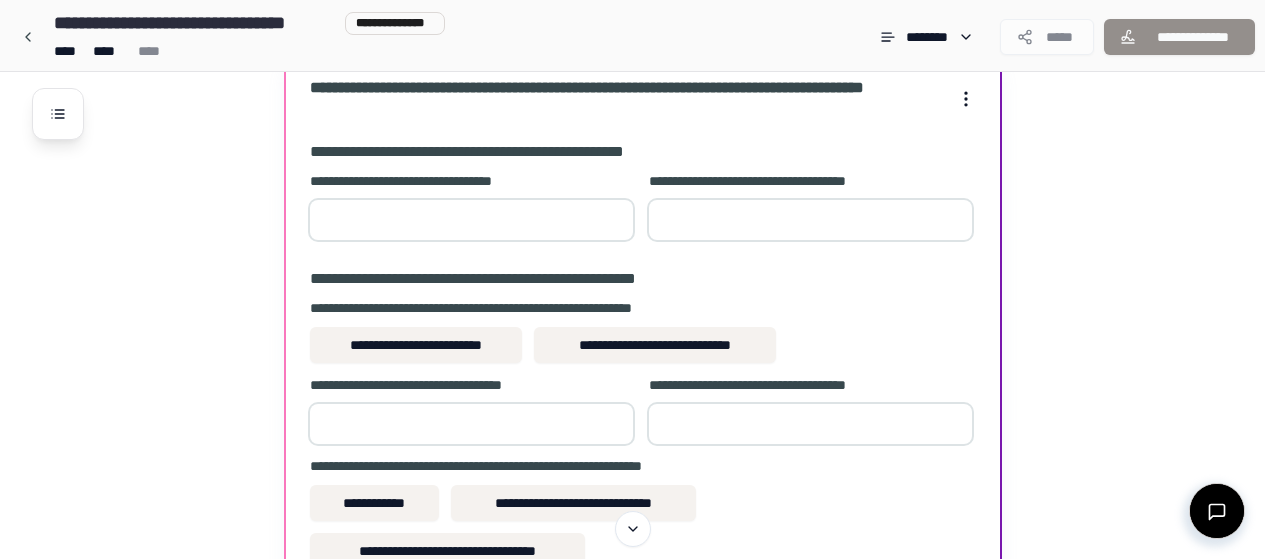 scroll, scrollTop: 2306, scrollLeft: 0, axis: vertical 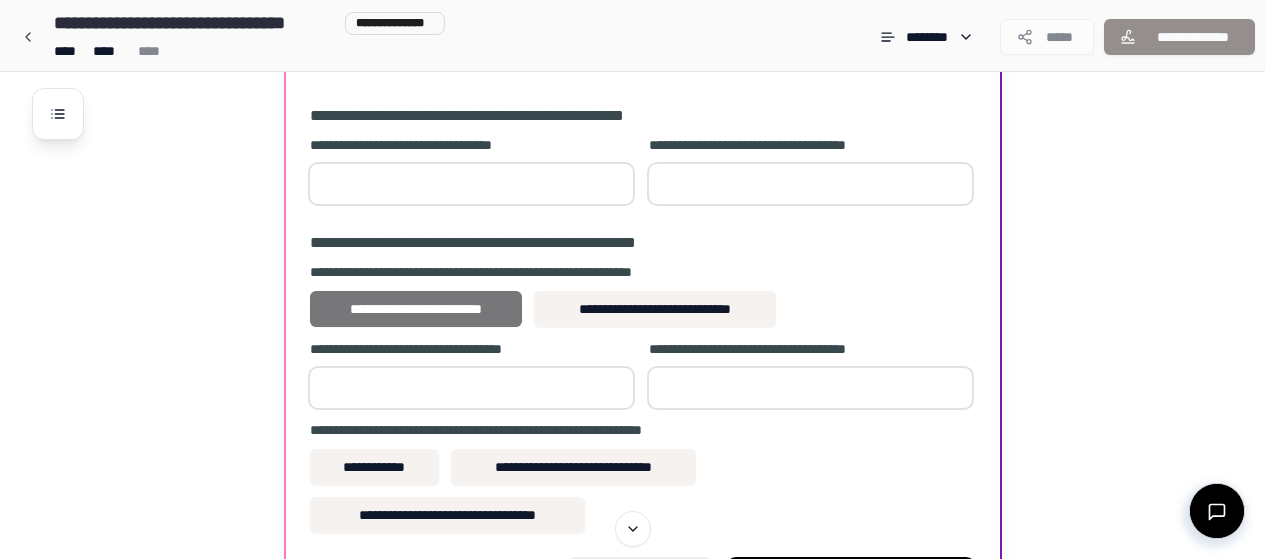 click on "**********" at bounding box center [416, 309] 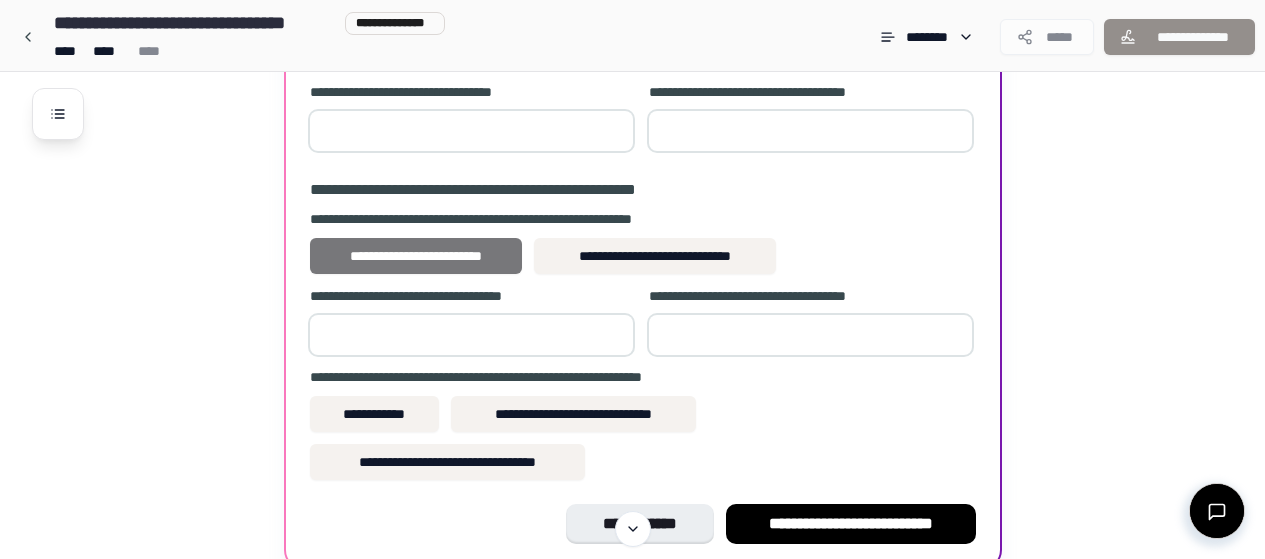 scroll, scrollTop: 2406, scrollLeft: 0, axis: vertical 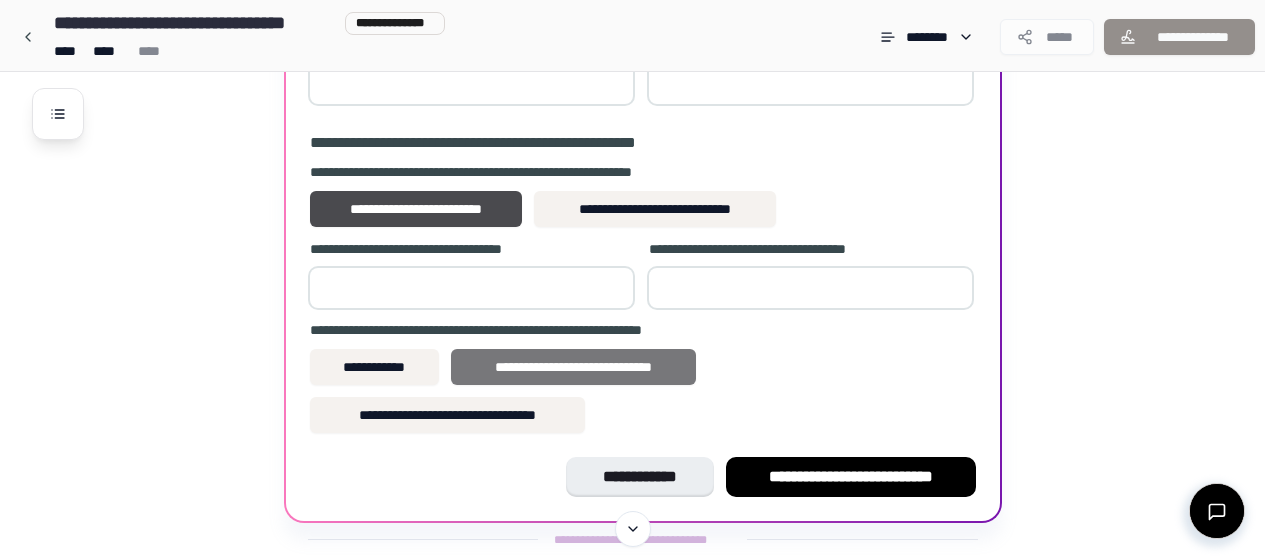 click on "**********" at bounding box center [573, 367] 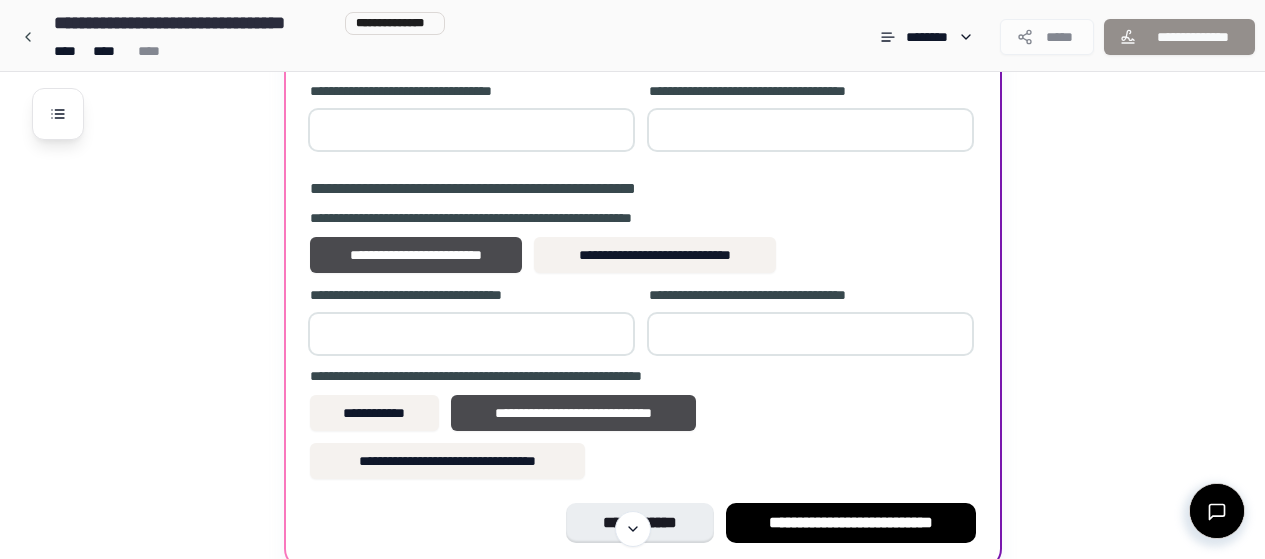 scroll, scrollTop: 2406, scrollLeft: 0, axis: vertical 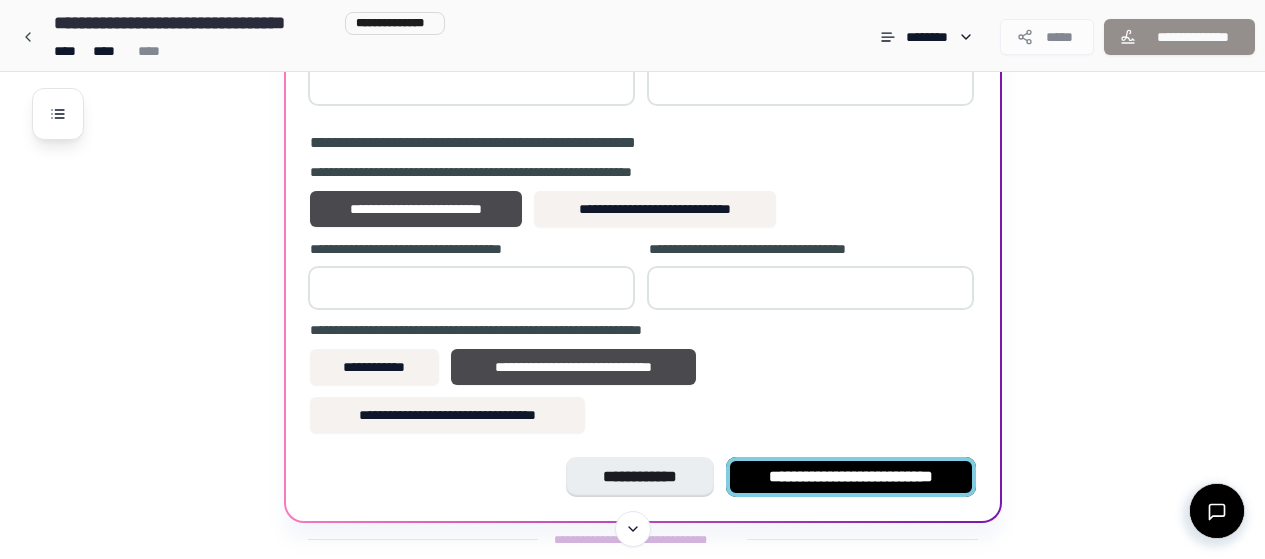 click on "**********" at bounding box center [851, 477] 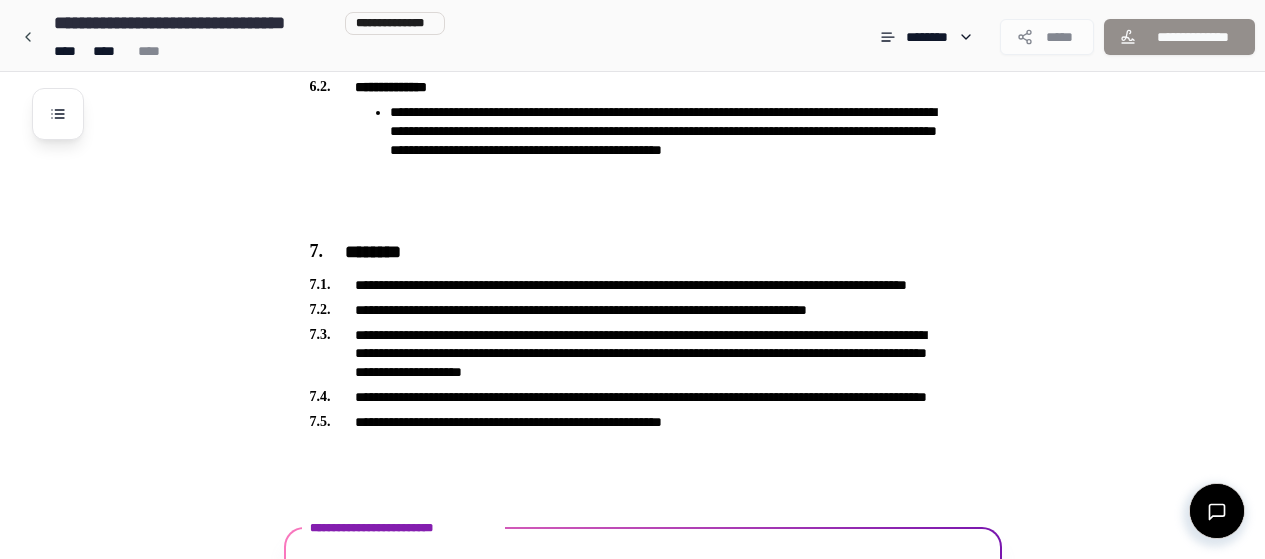 scroll, scrollTop: 2161, scrollLeft: 0, axis: vertical 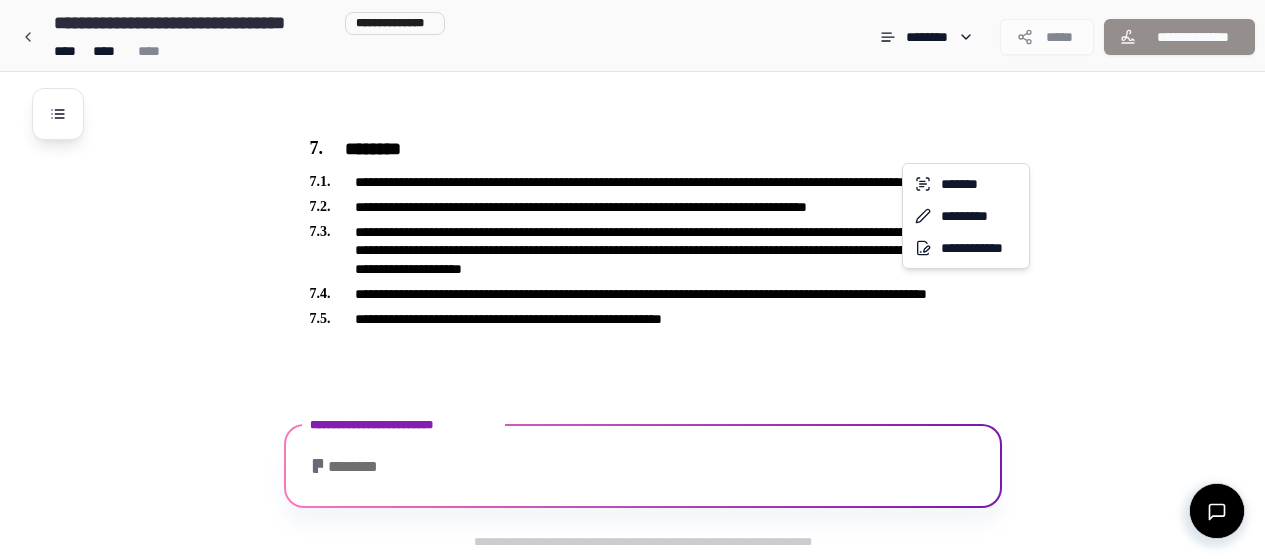 click on "**********" at bounding box center [632, -801] 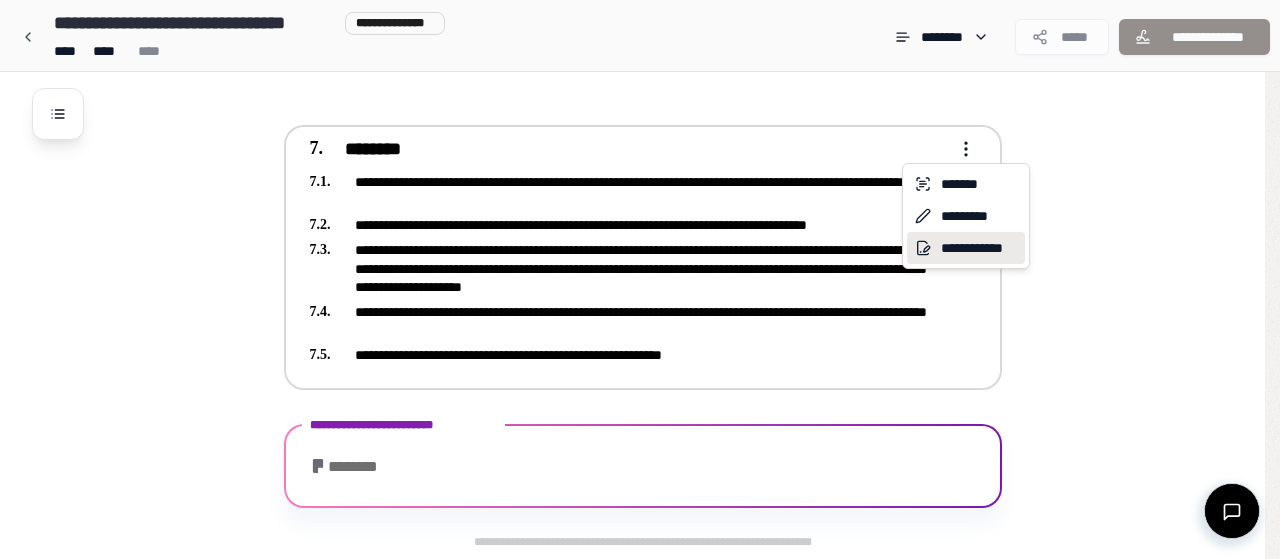 click on "**********" at bounding box center (966, 248) 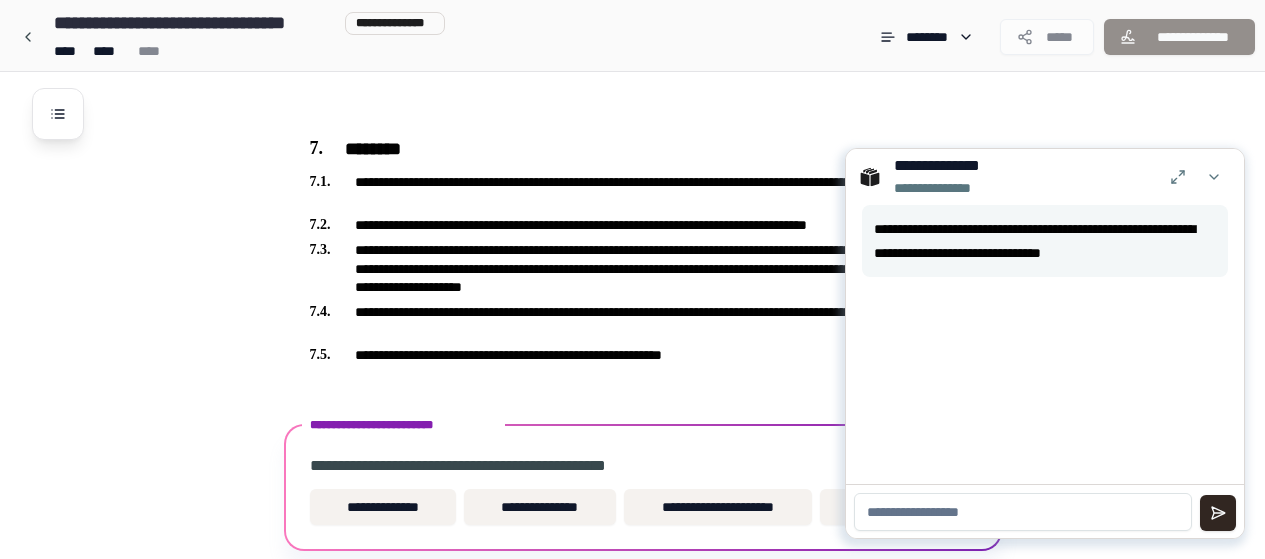 scroll, scrollTop: 2231, scrollLeft: 0, axis: vertical 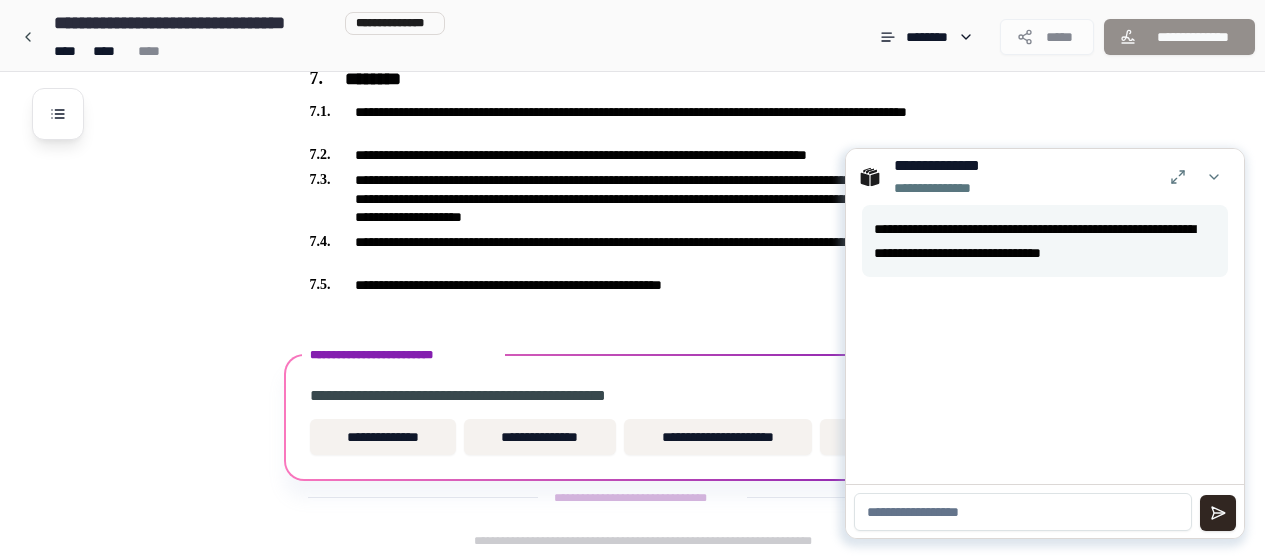 click at bounding box center [1023, 512] 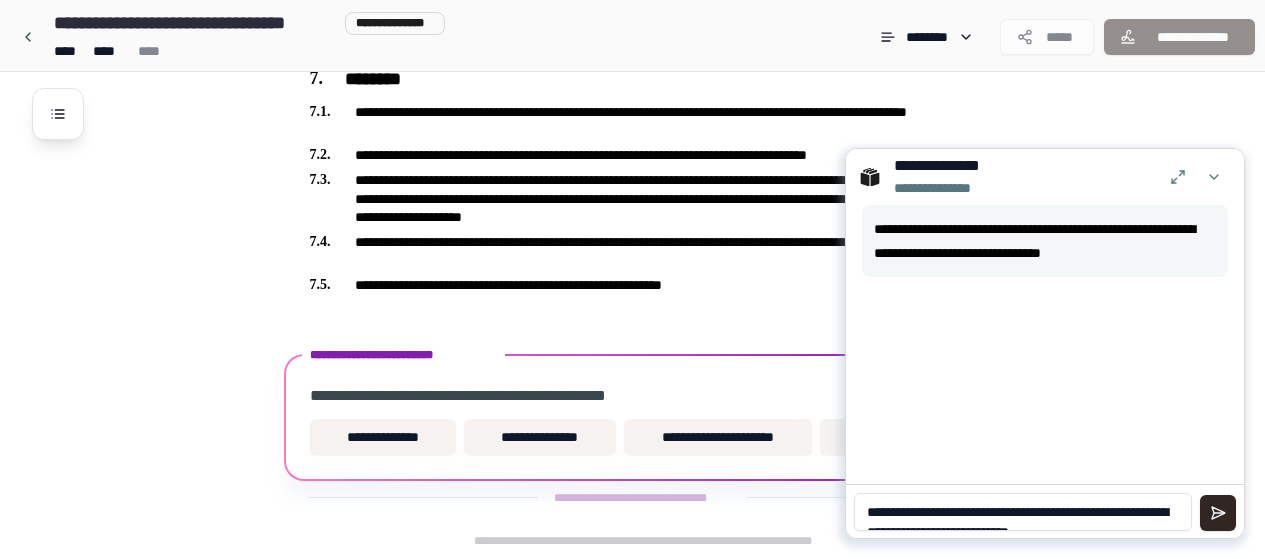 scroll, scrollTop: 0, scrollLeft: 0, axis: both 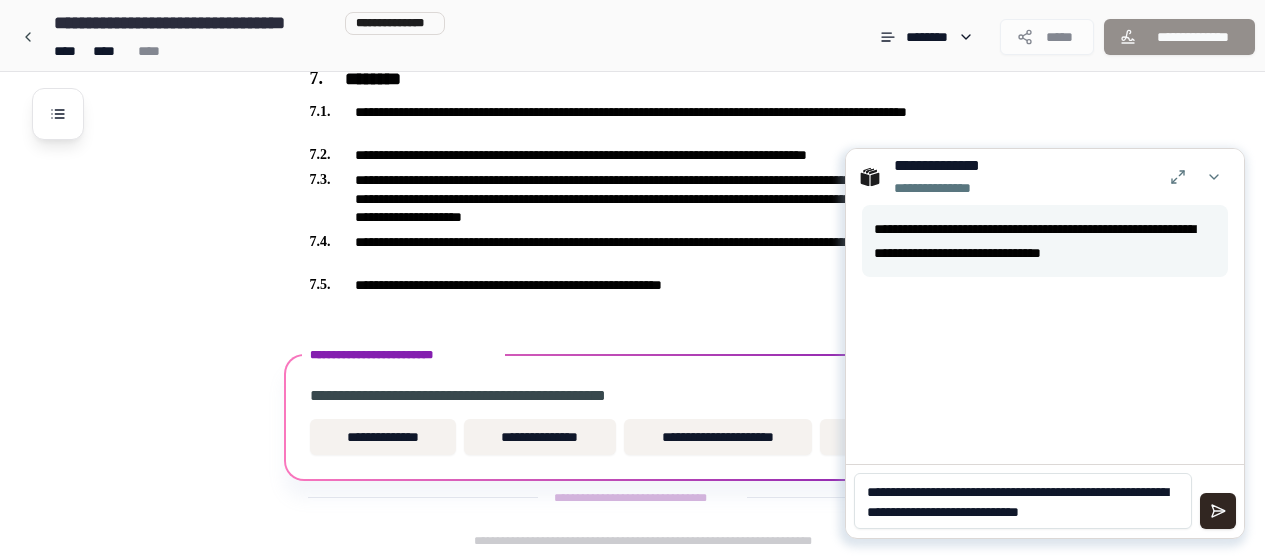 type on "**********" 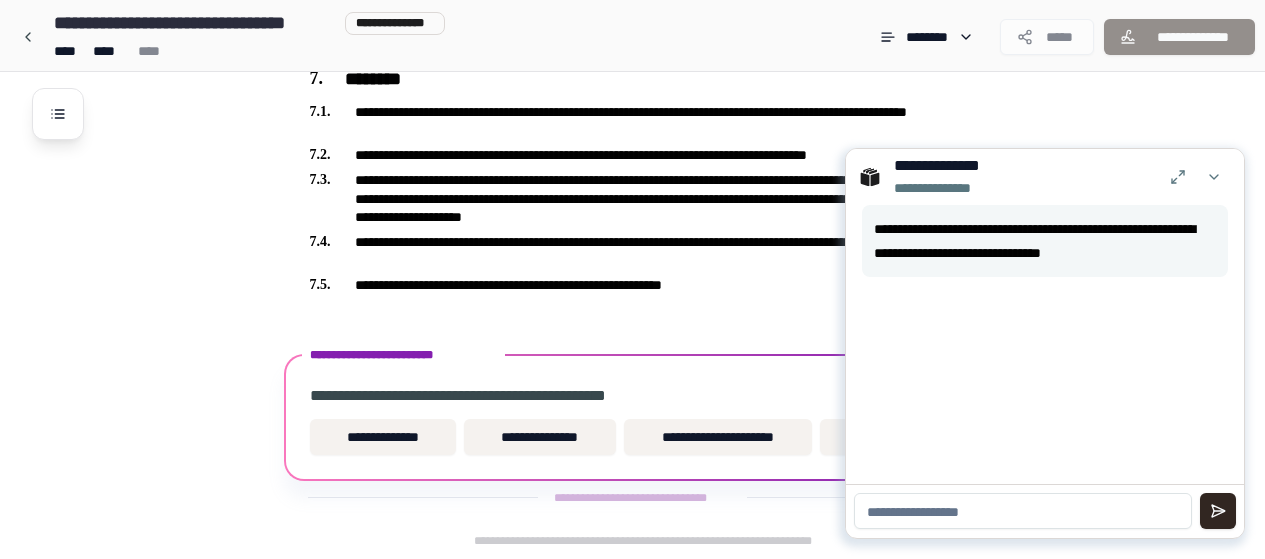 paste on "**********" 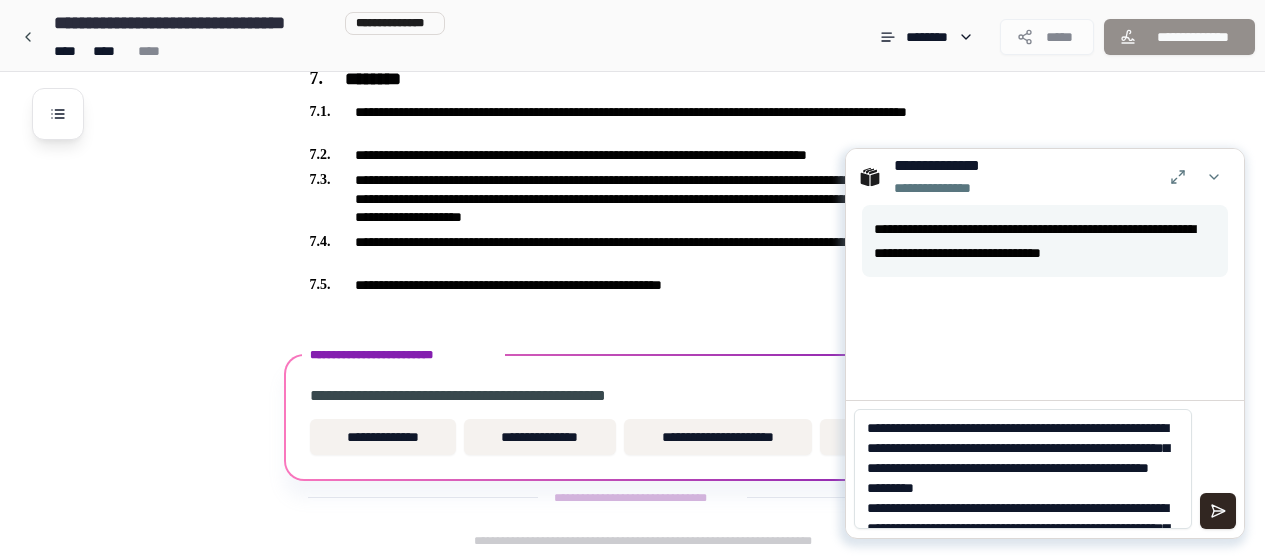 scroll, scrollTop: 248, scrollLeft: 0, axis: vertical 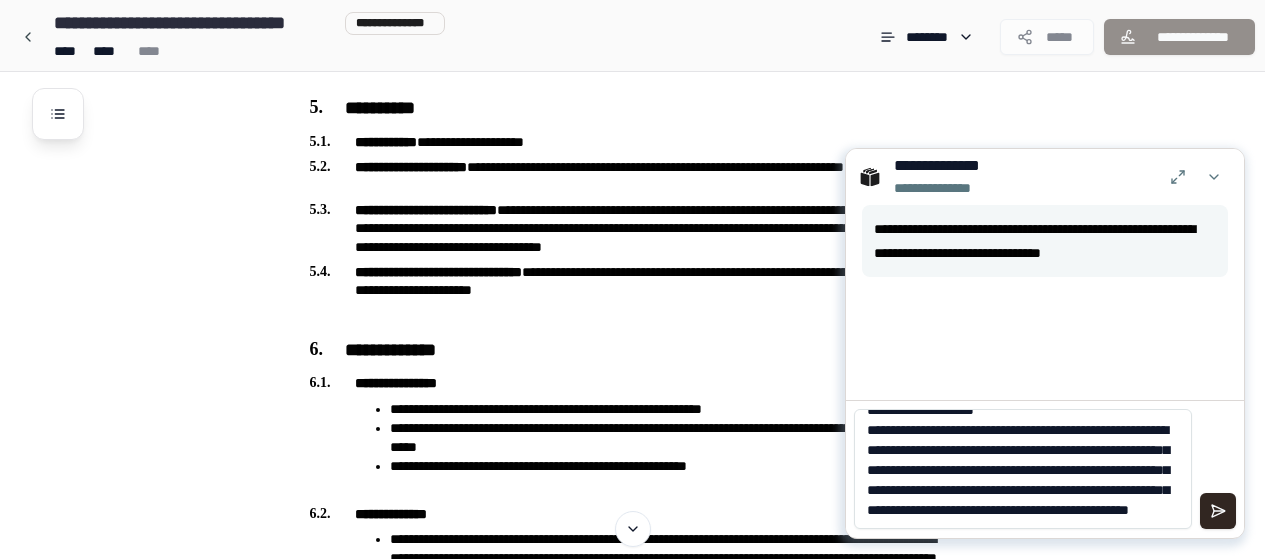 drag, startPoint x: 1148, startPoint y: 463, endPoint x: 1144, endPoint y: 487, distance: 24.33105 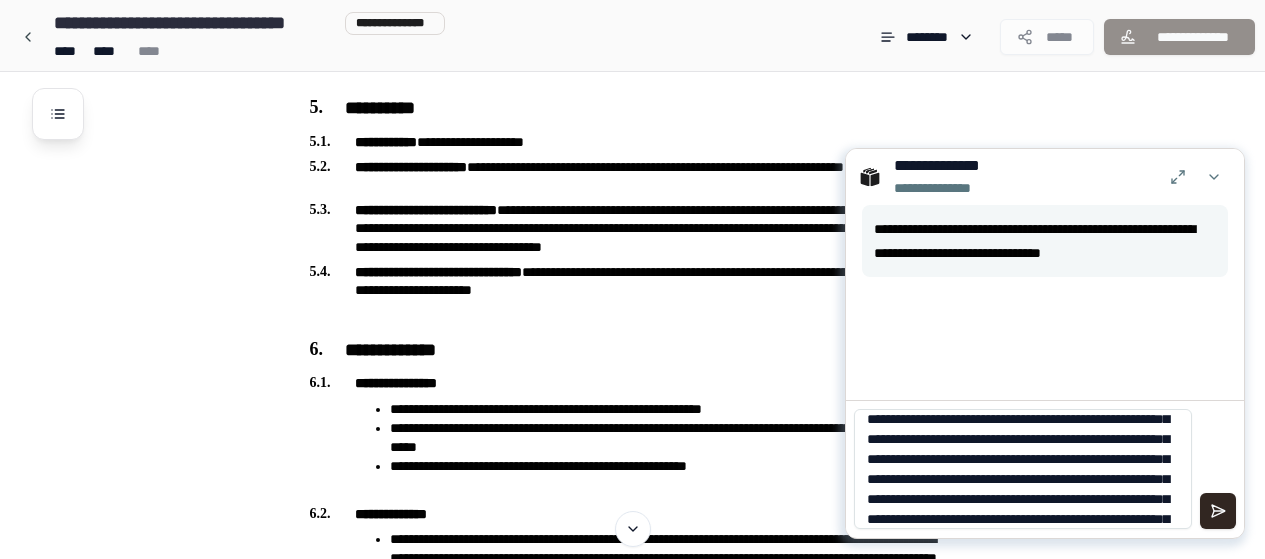scroll, scrollTop: 9, scrollLeft: 0, axis: vertical 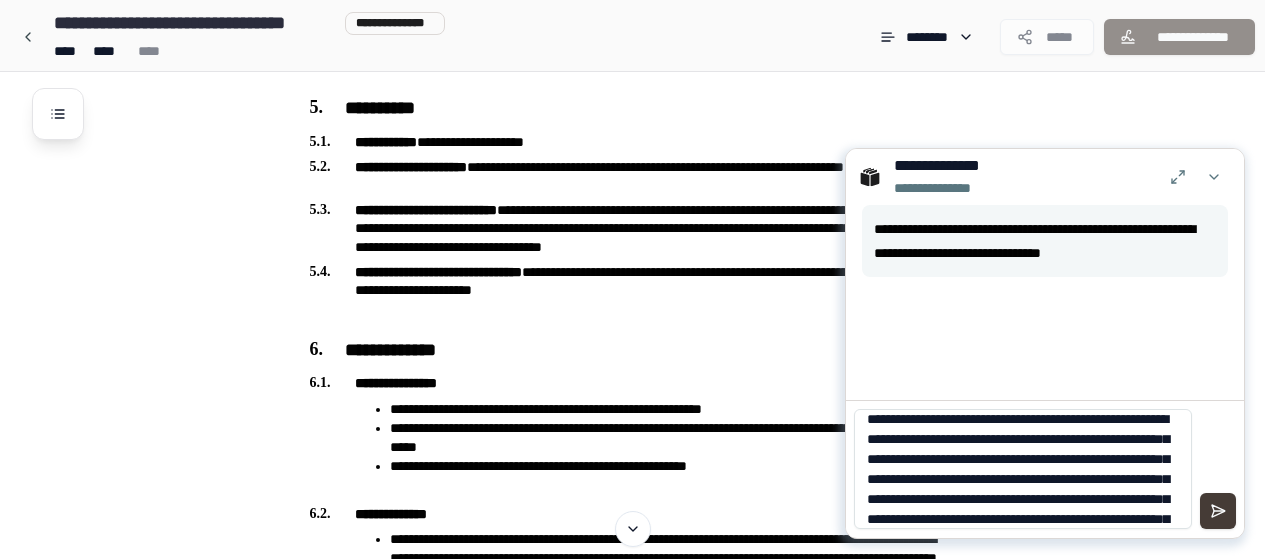 type on "**********" 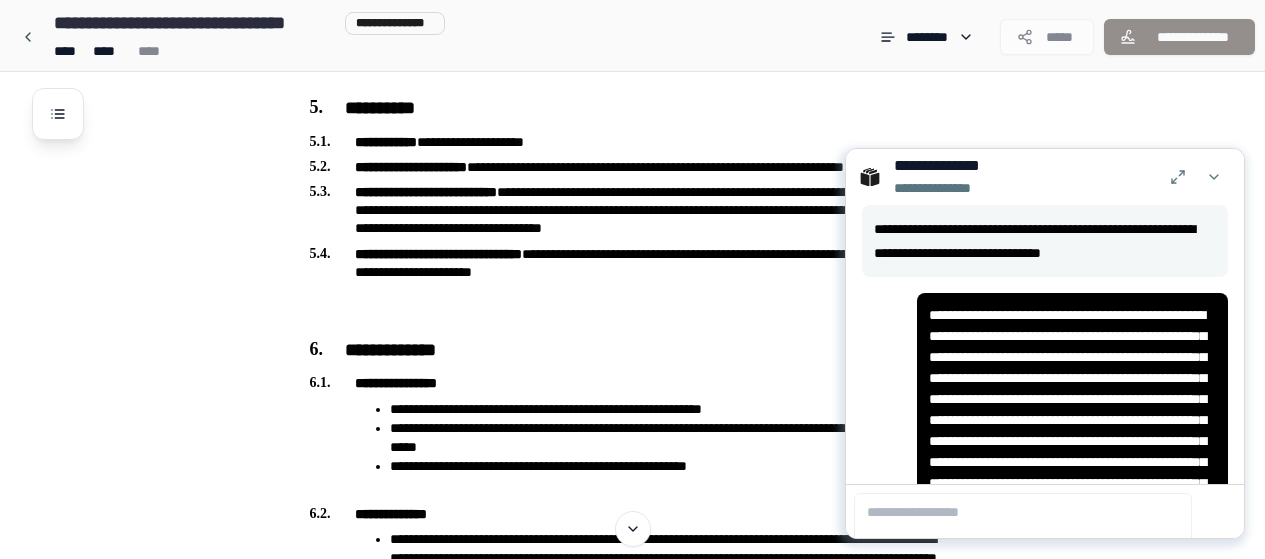 scroll, scrollTop: 0, scrollLeft: 0, axis: both 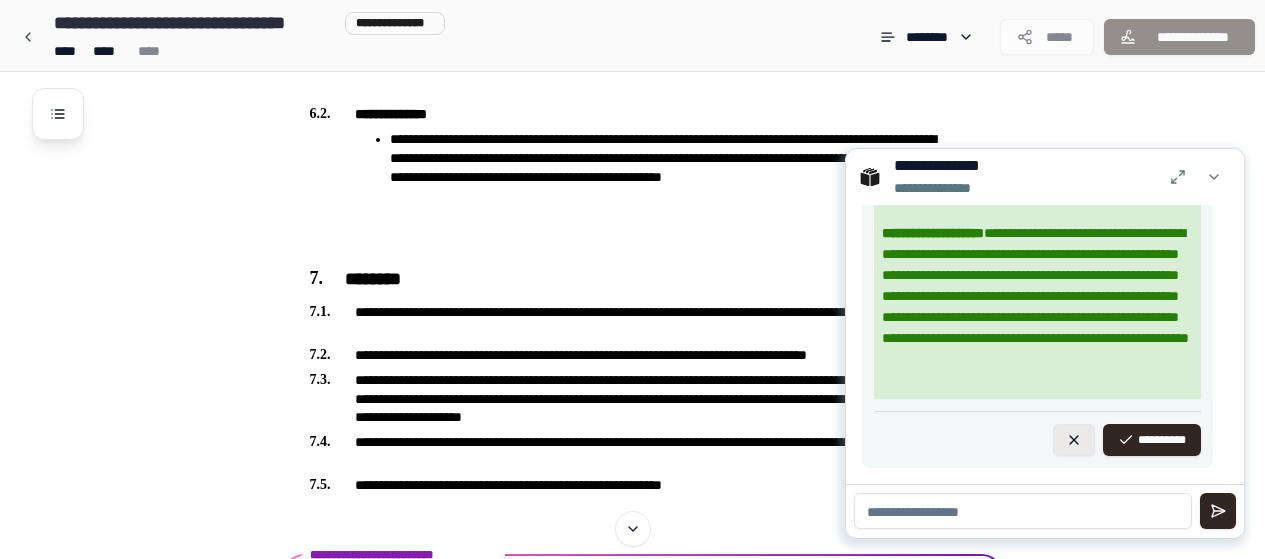 click at bounding box center [1074, 440] 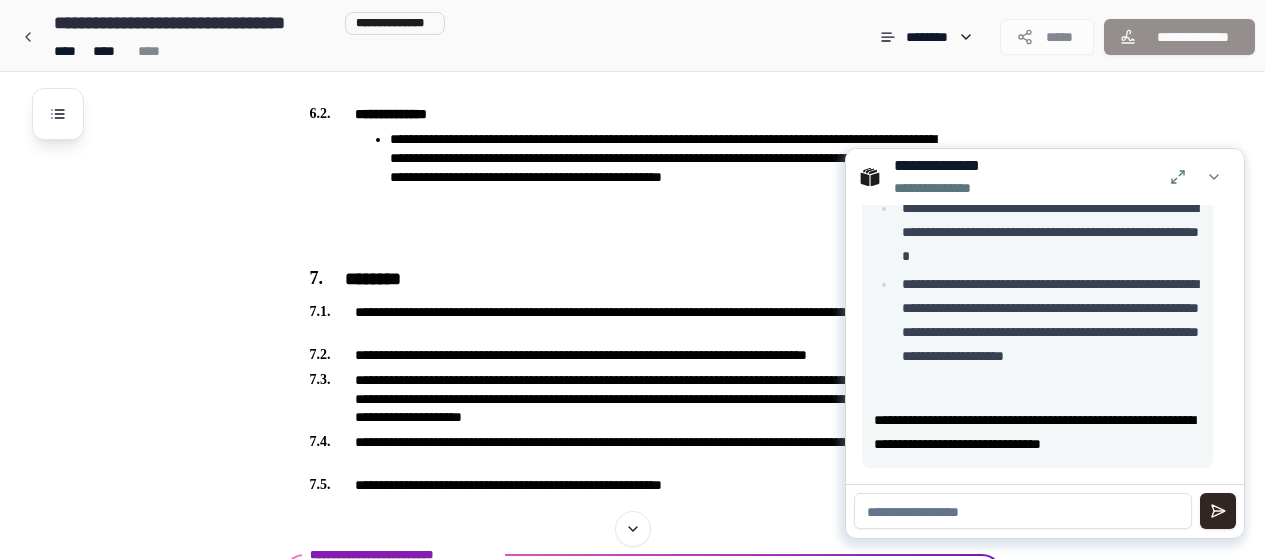 scroll, scrollTop: 621, scrollLeft: 0, axis: vertical 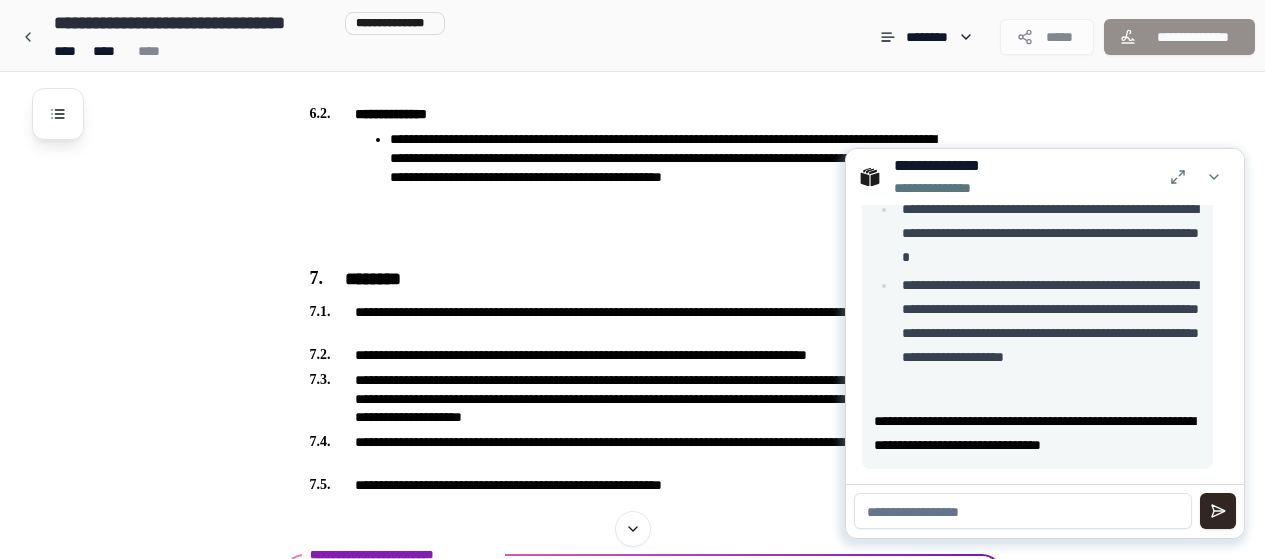 click at bounding box center [1023, 511] 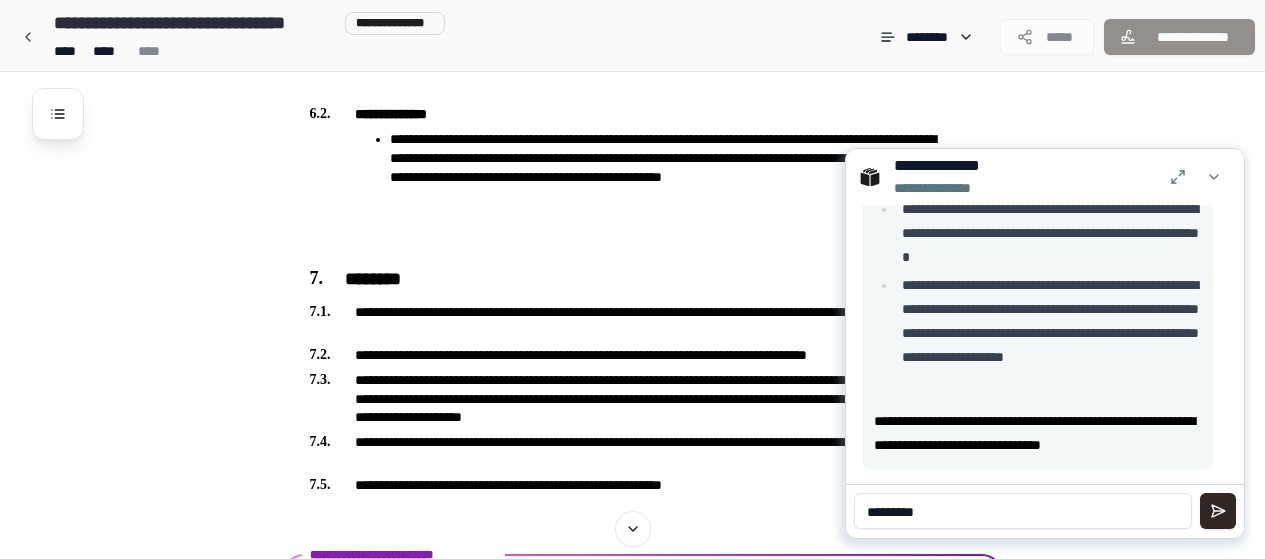paste on "**********" 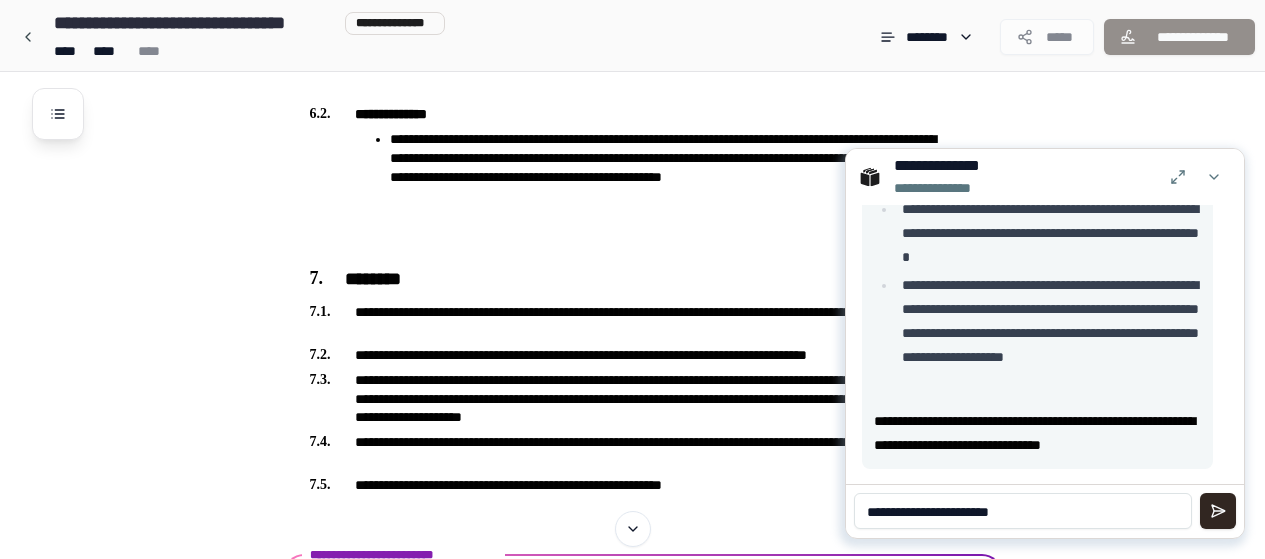 paste on "*********" 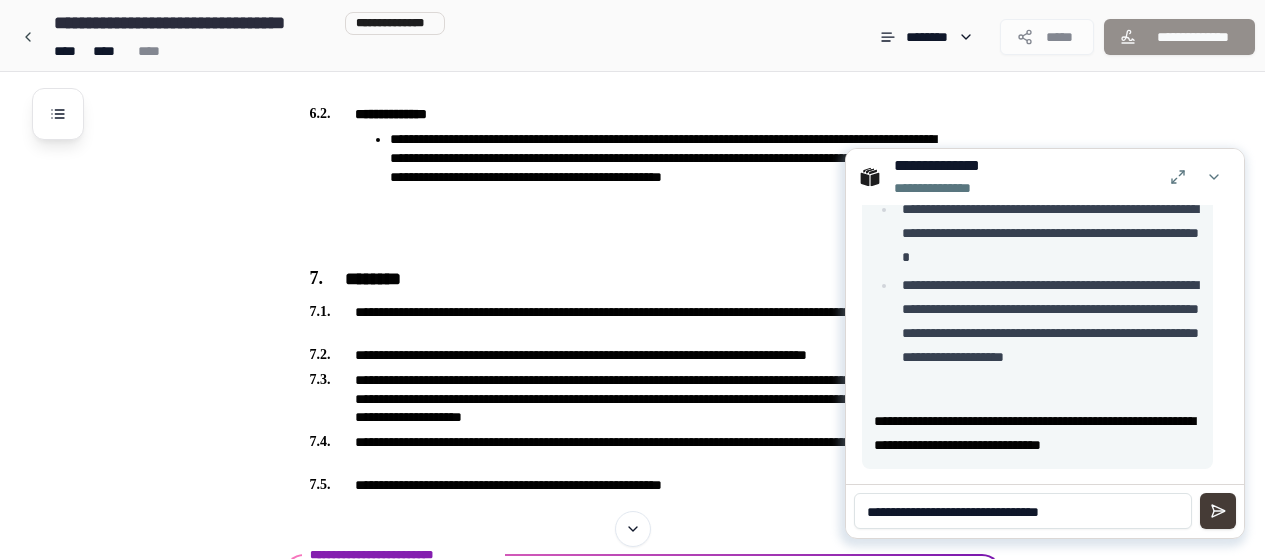 type on "**********" 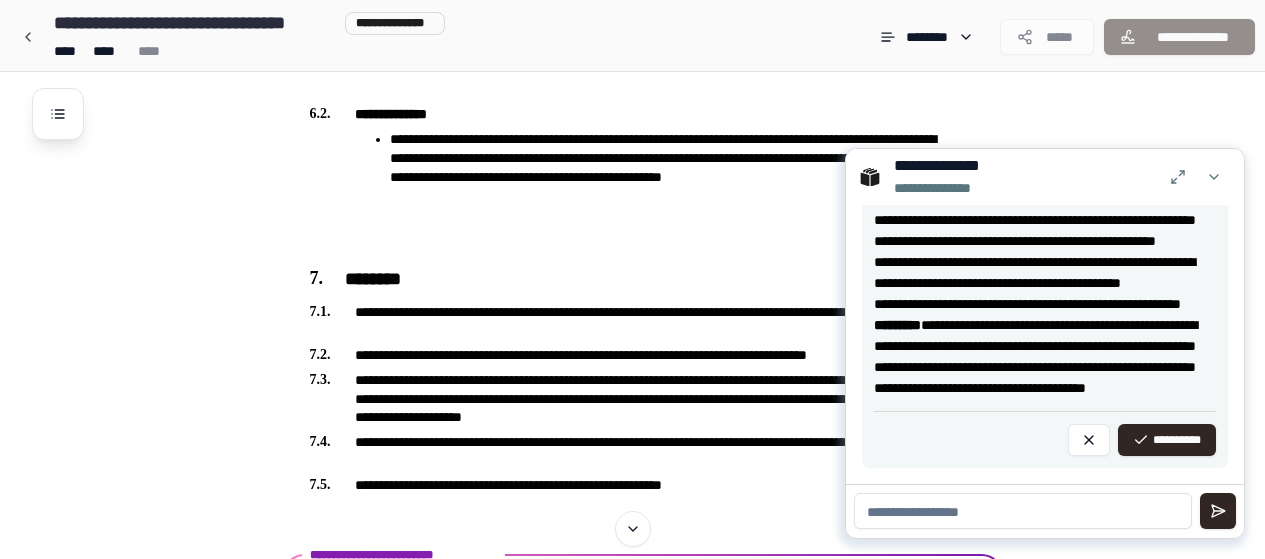 scroll, scrollTop: 2120, scrollLeft: 0, axis: vertical 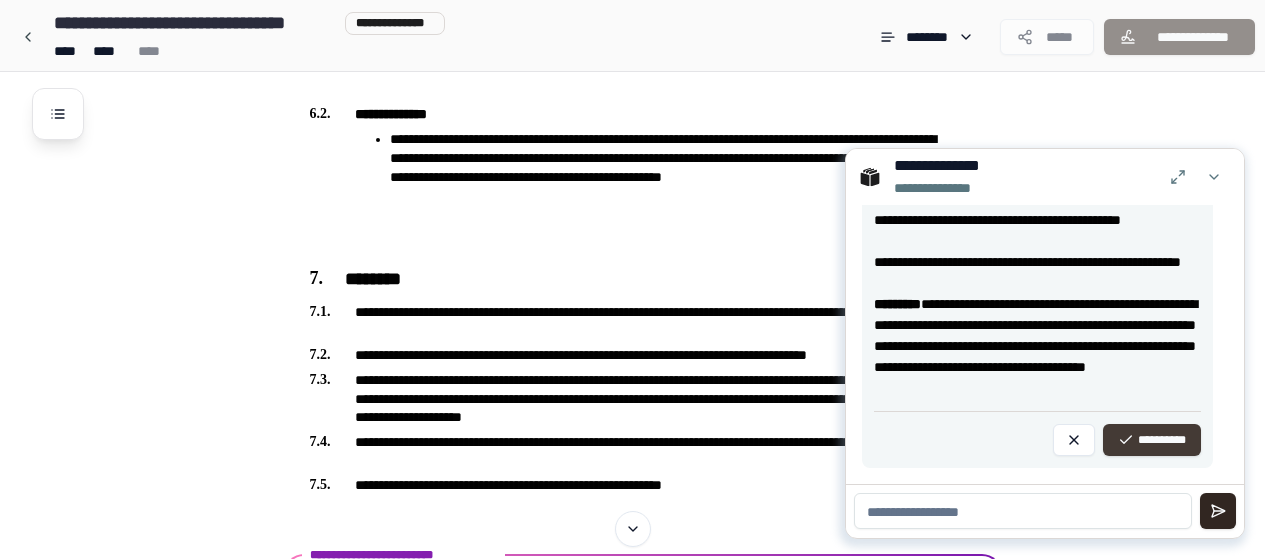 click on "**********" at bounding box center [1152, 440] 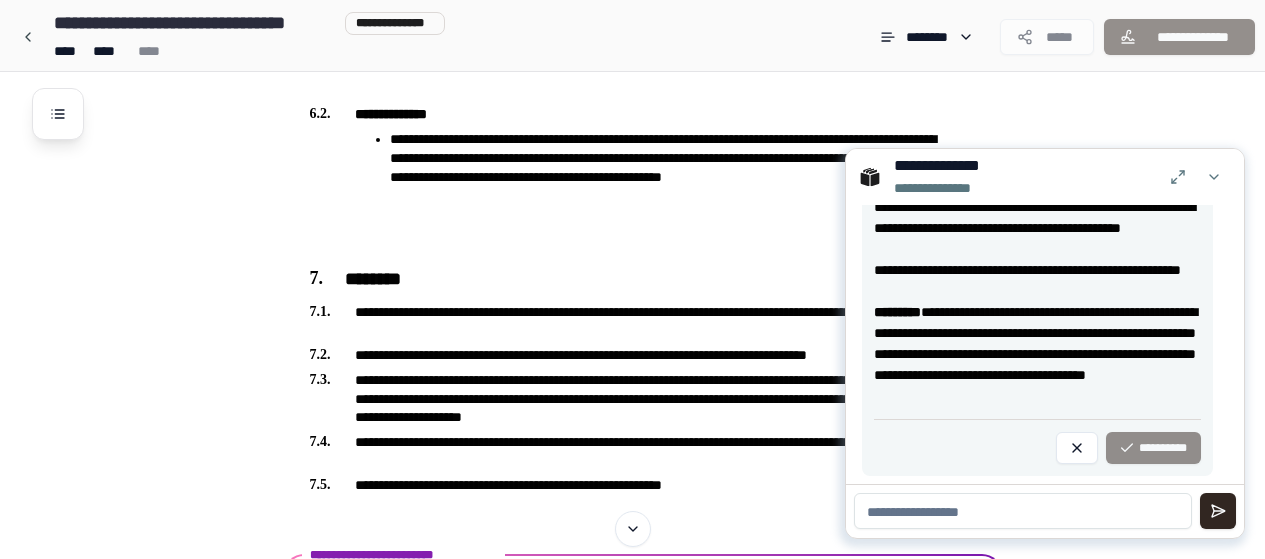 scroll, scrollTop: 2120, scrollLeft: 0, axis: vertical 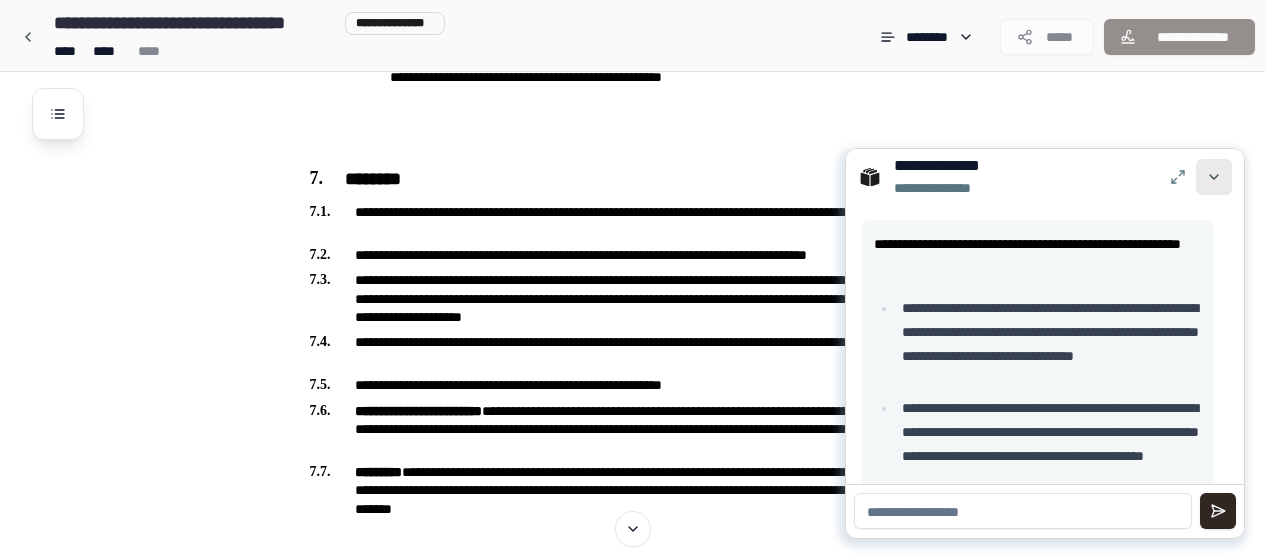 click at bounding box center (1214, 177) 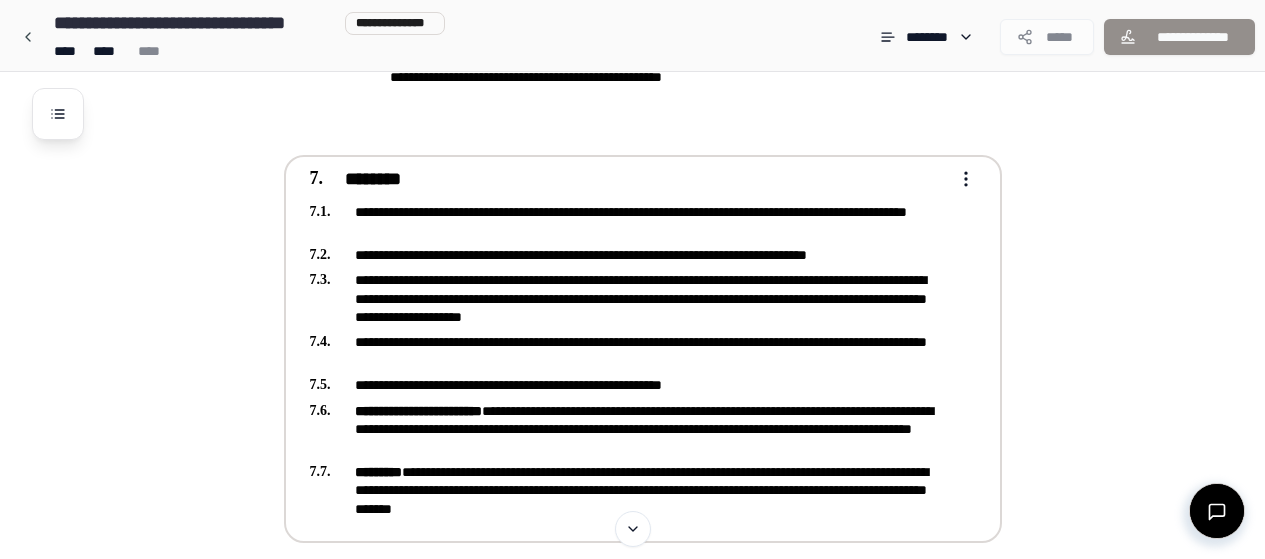 click on "**********" at bounding box center (632, -675) 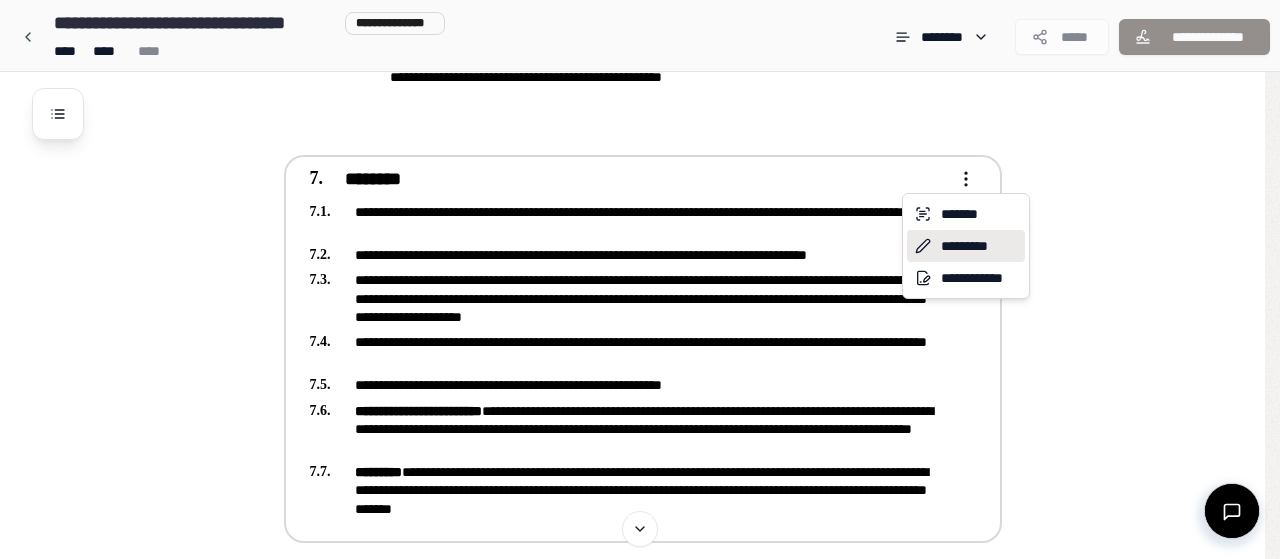 click on "*********" at bounding box center [966, 246] 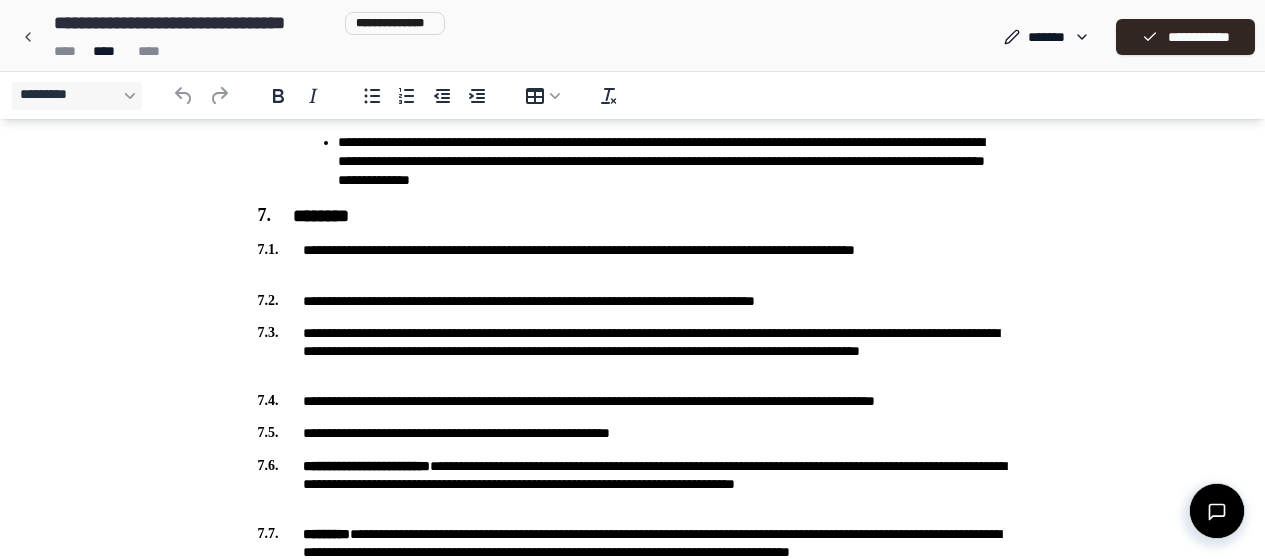 scroll, scrollTop: 1900, scrollLeft: 0, axis: vertical 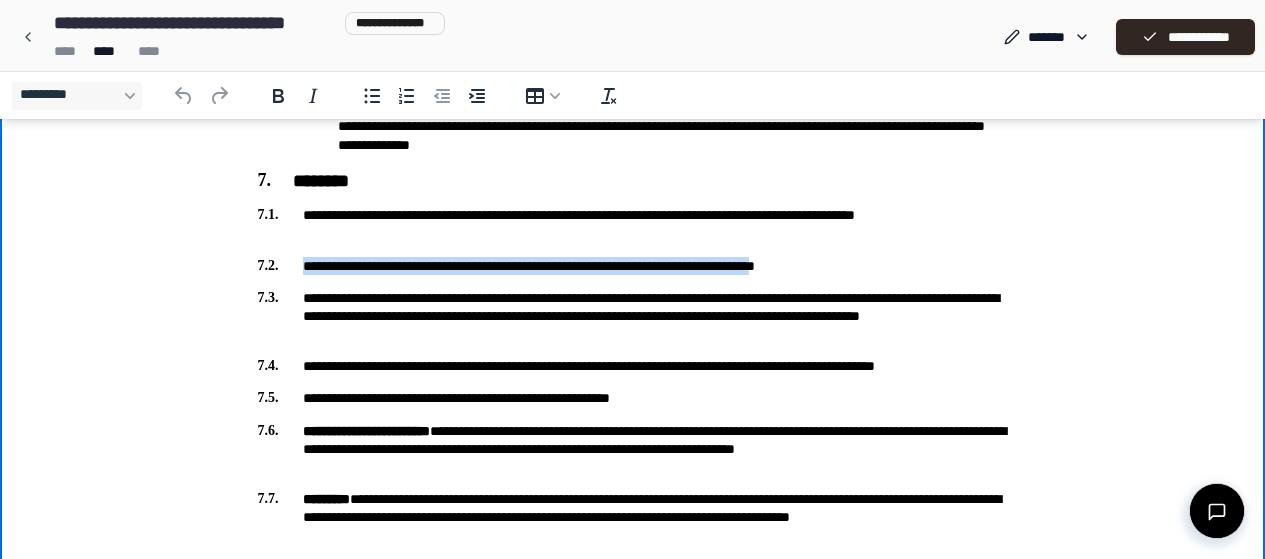 drag, startPoint x: 304, startPoint y: 264, endPoint x: 876, endPoint y: 269, distance: 572.02185 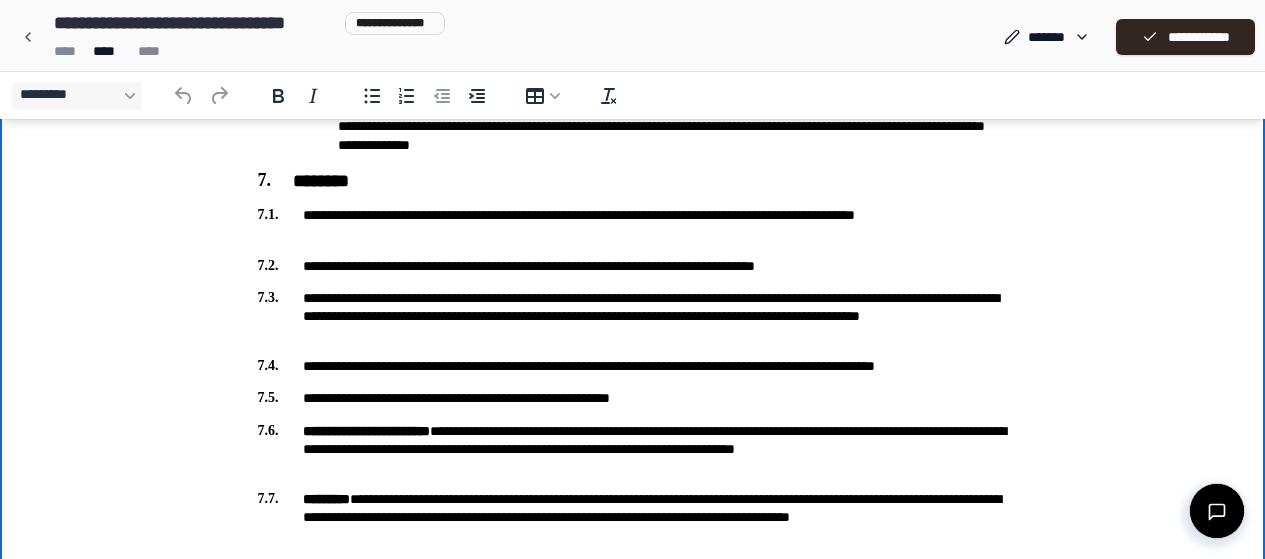 click on "**********" at bounding box center (633, 266) 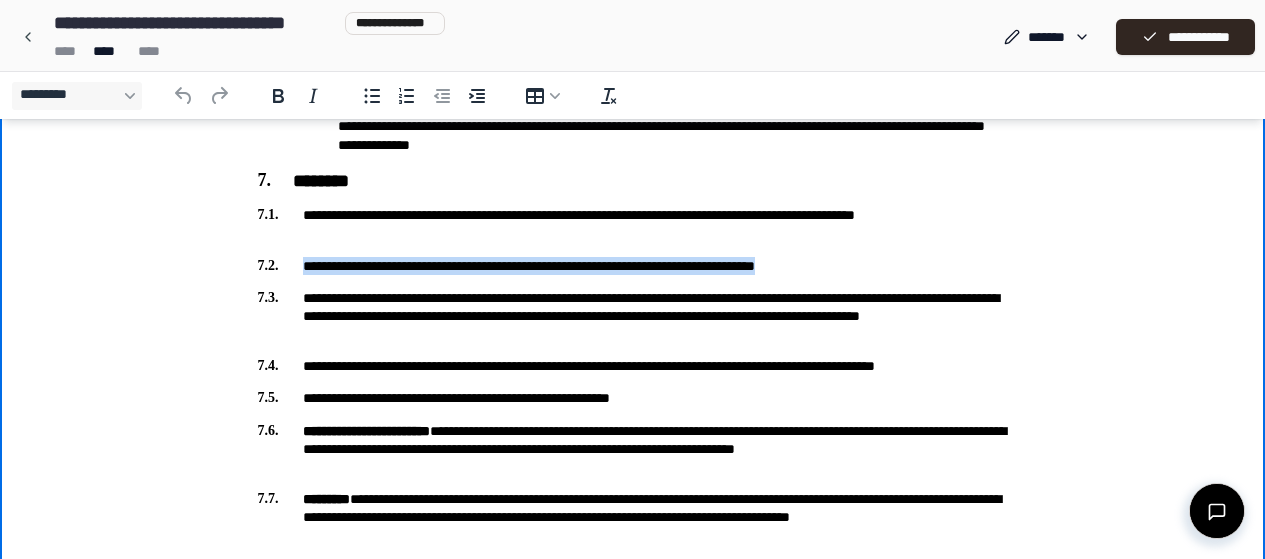 drag, startPoint x: 881, startPoint y: 265, endPoint x: 294, endPoint y: 258, distance: 587.04175 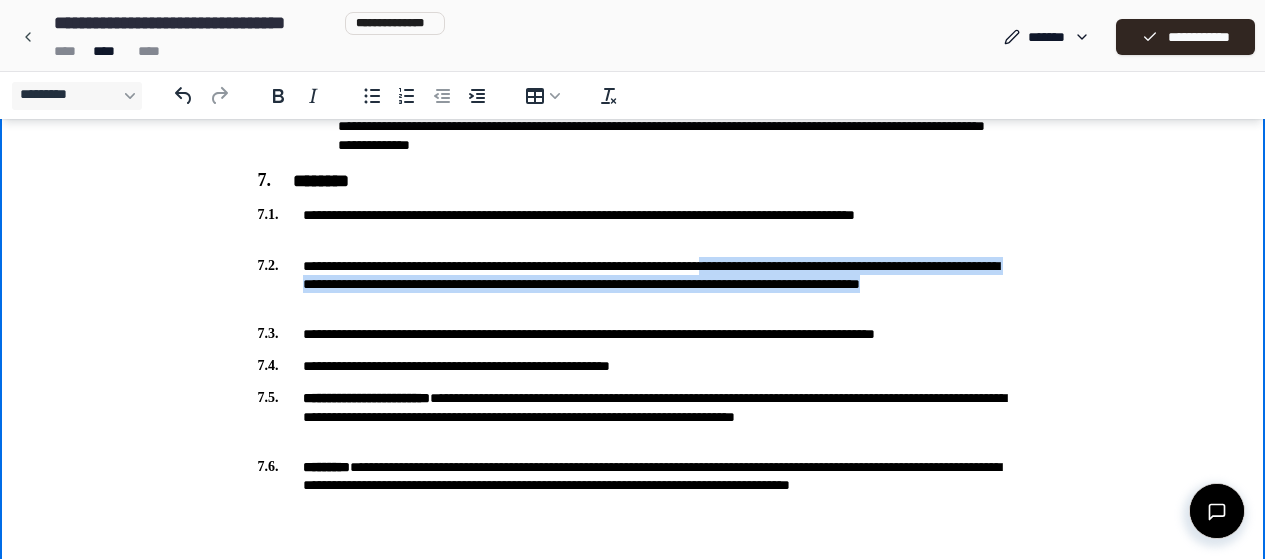 drag, startPoint x: 777, startPoint y: 263, endPoint x: 940, endPoint y: 301, distance: 167.37085 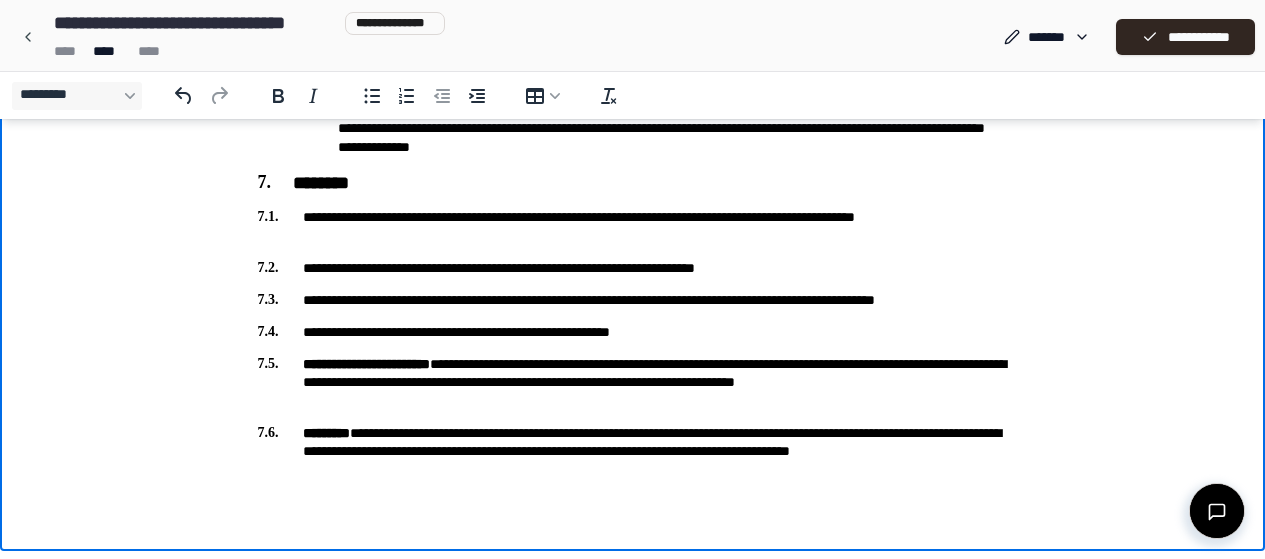 scroll, scrollTop: 1898, scrollLeft: 0, axis: vertical 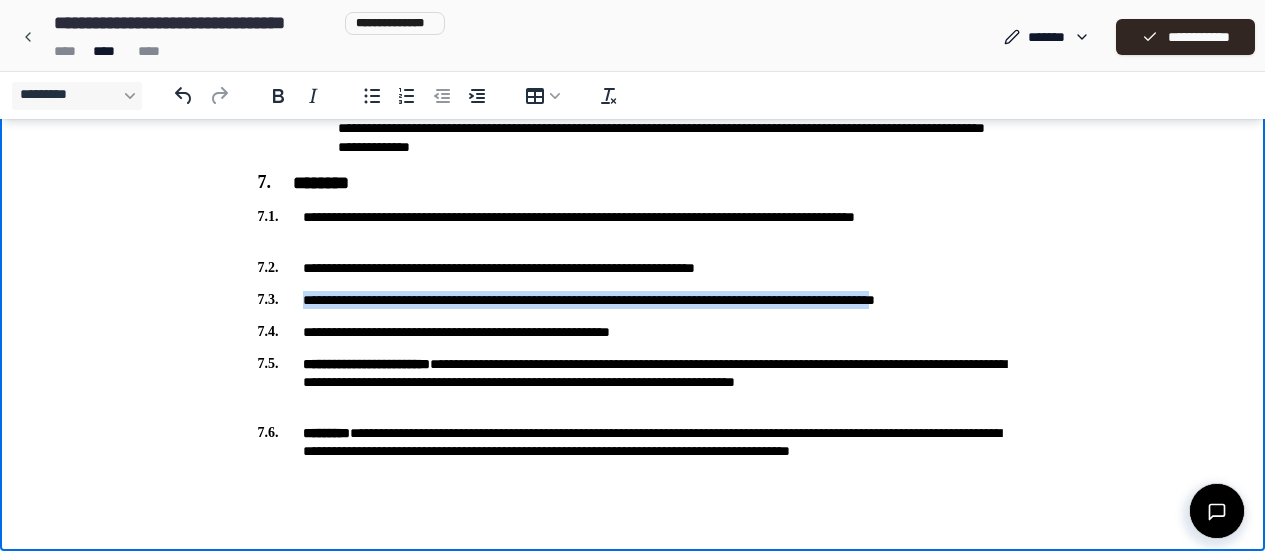 drag, startPoint x: 300, startPoint y: 296, endPoint x: 987, endPoint y: 295, distance: 687.00073 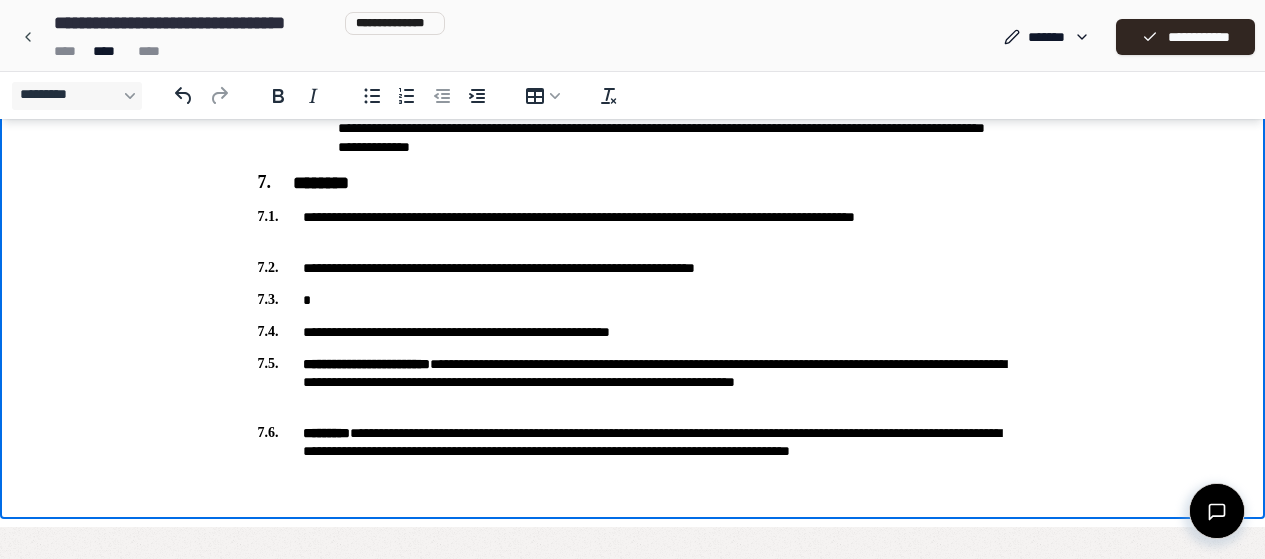 scroll, scrollTop: 1866, scrollLeft: 0, axis: vertical 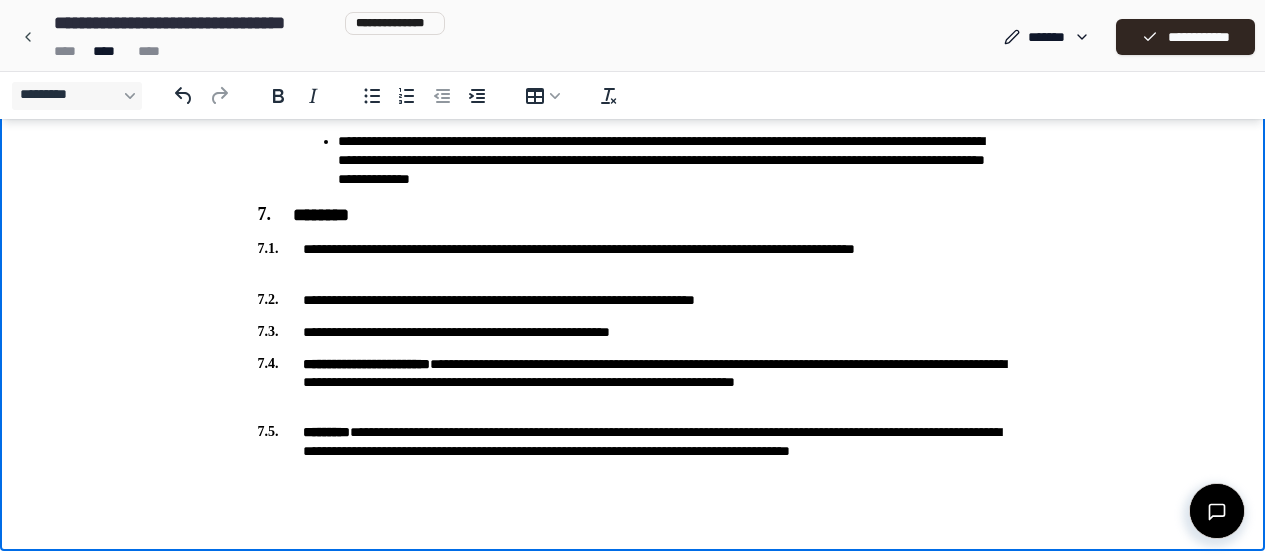 click on "**********" at bounding box center [633, 332] 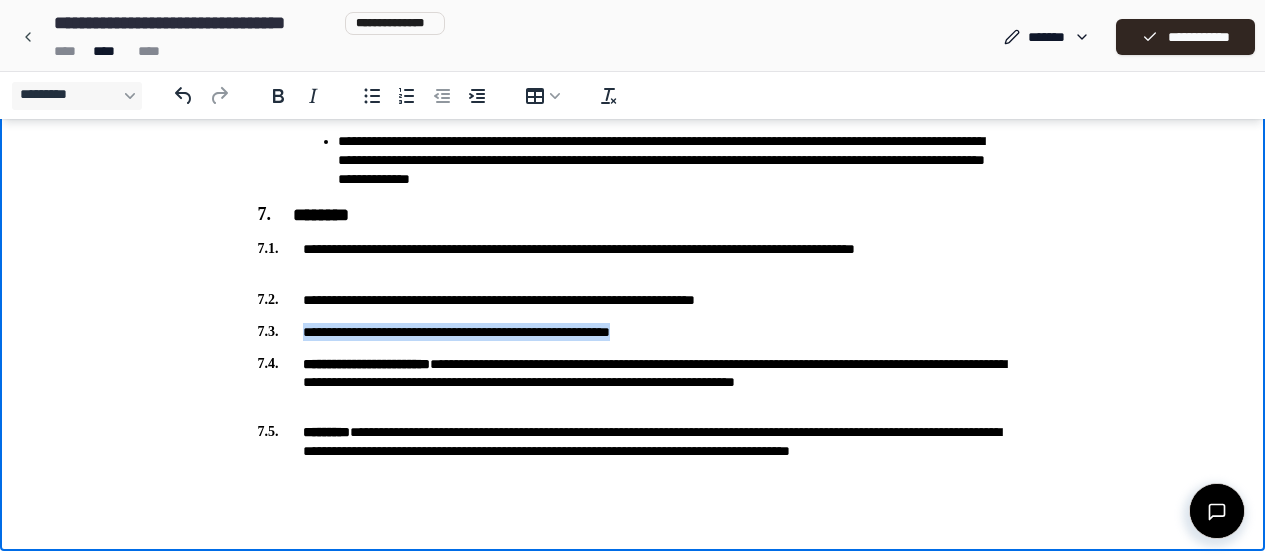 drag, startPoint x: 303, startPoint y: 334, endPoint x: 674, endPoint y: 339, distance: 371.0337 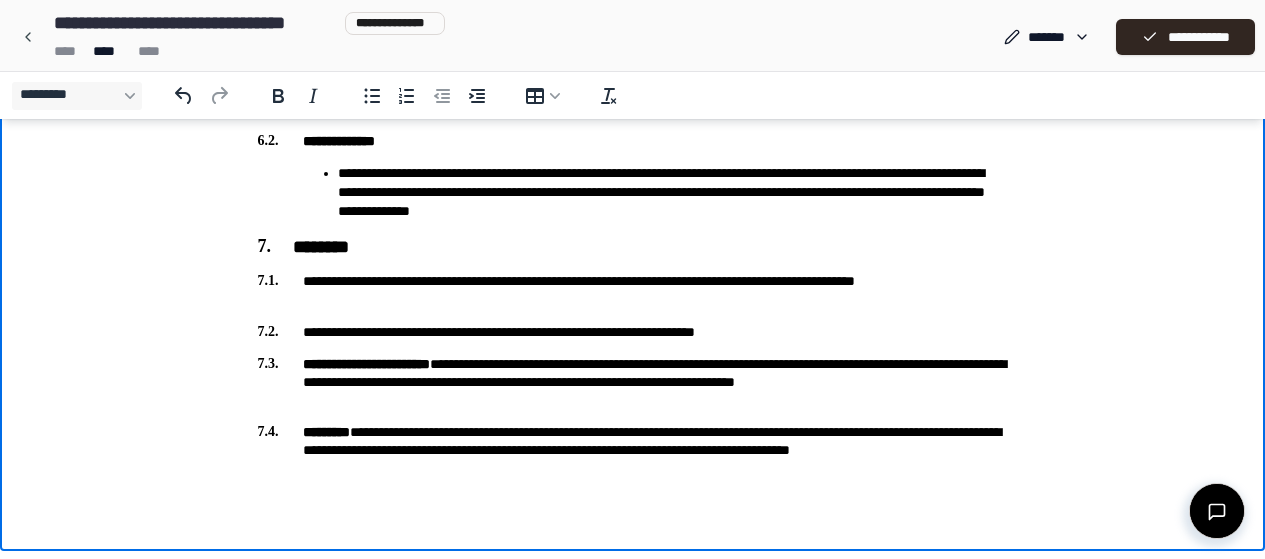 scroll, scrollTop: 1834, scrollLeft: 0, axis: vertical 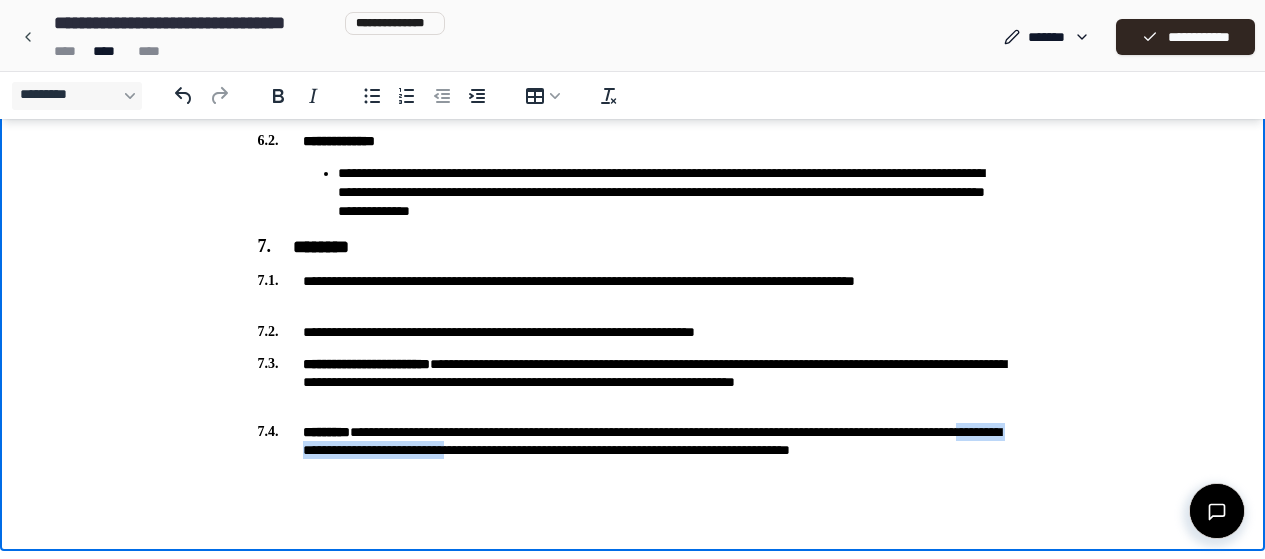 drag, startPoint x: 690, startPoint y: 446, endPoint x: 453, endPoint y: 453, distance: 237.10335 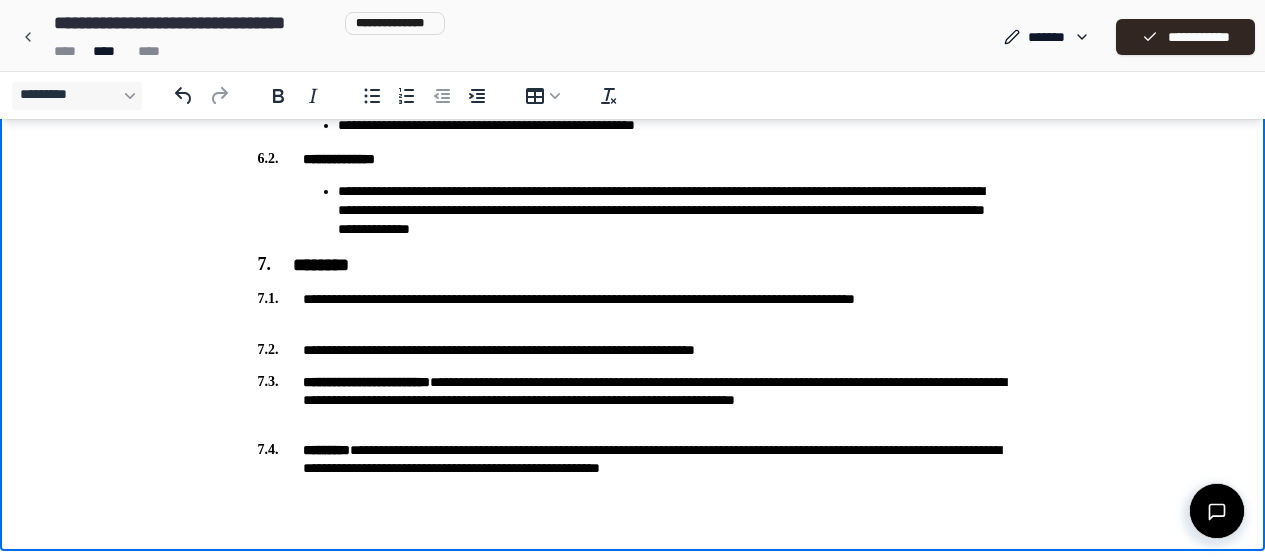 scroll, scrollTop: 1816, scrollLeft: 0, axis: vertical 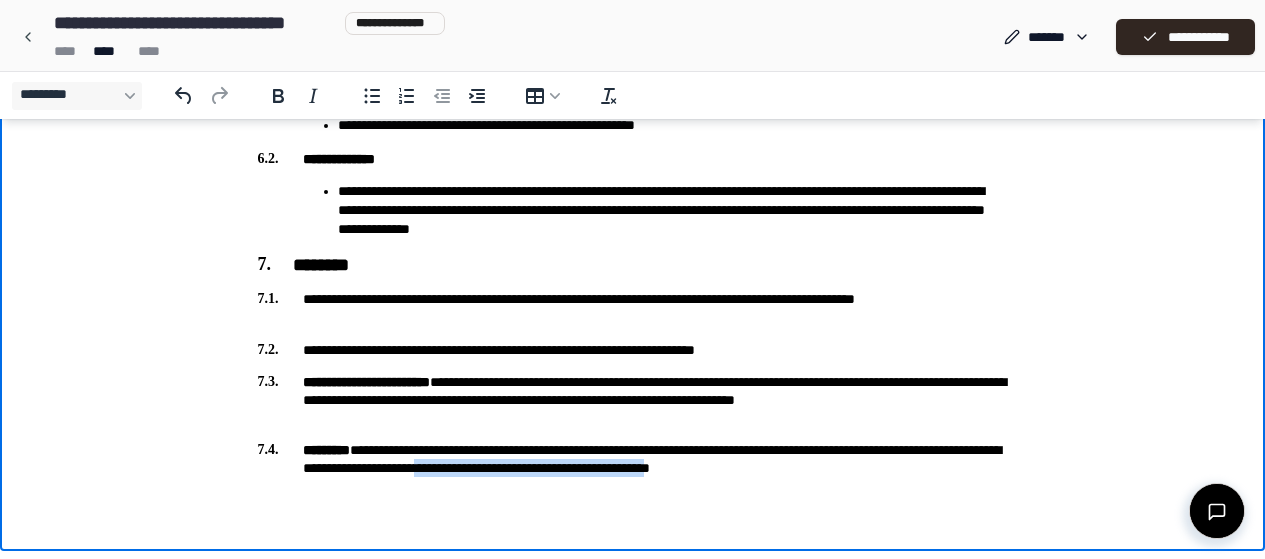 drag, startPoint x: 910, startPoint y: 466, endPoint x: 621, endPoint y: 470, distance: 289.02768 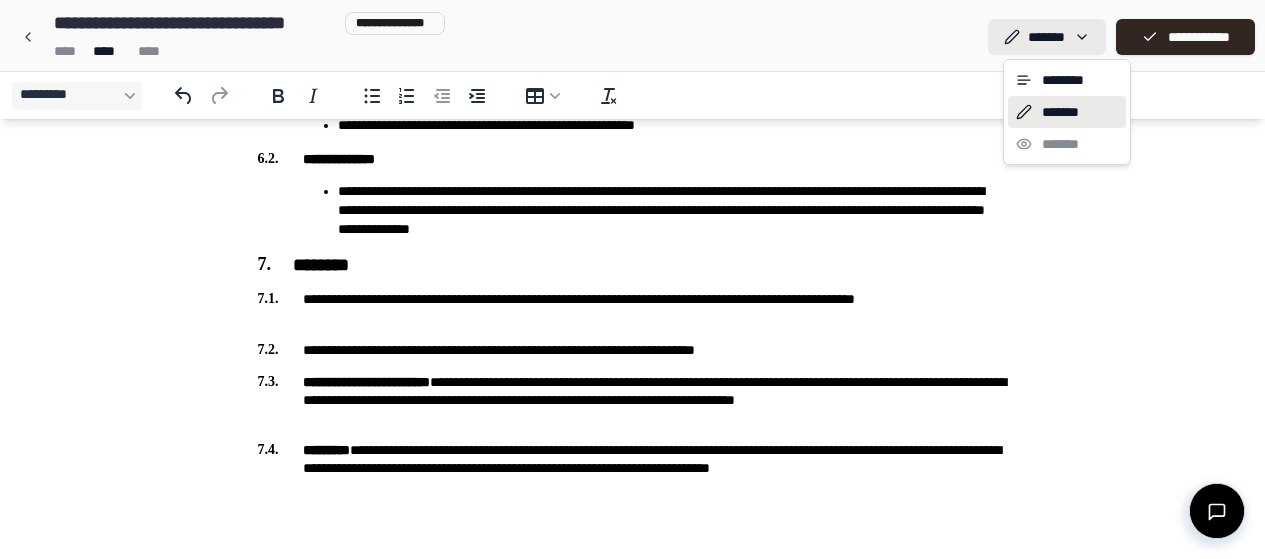 click on "**********" at bounding box center [640, -620] 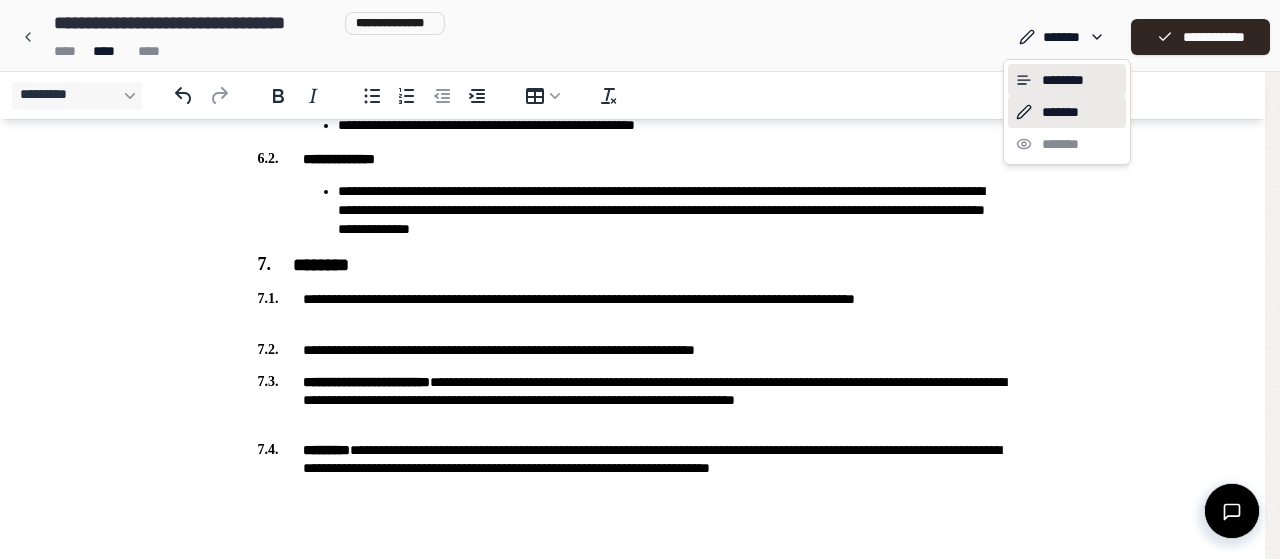 click 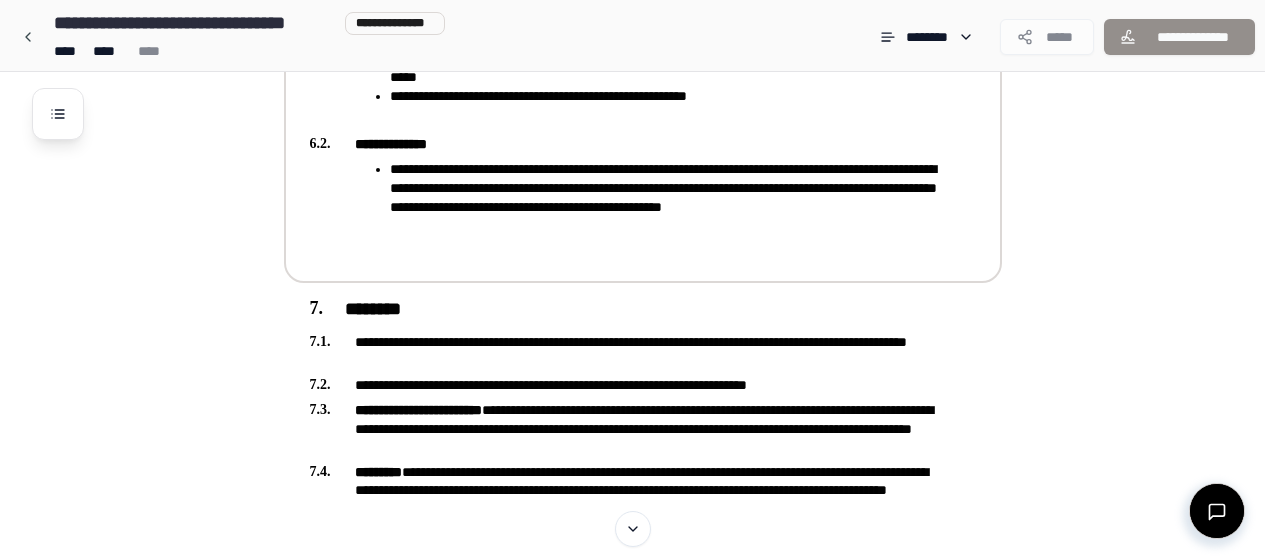 scroll, scrollTop: 2116, scrollLeft: 0, axis: vertical 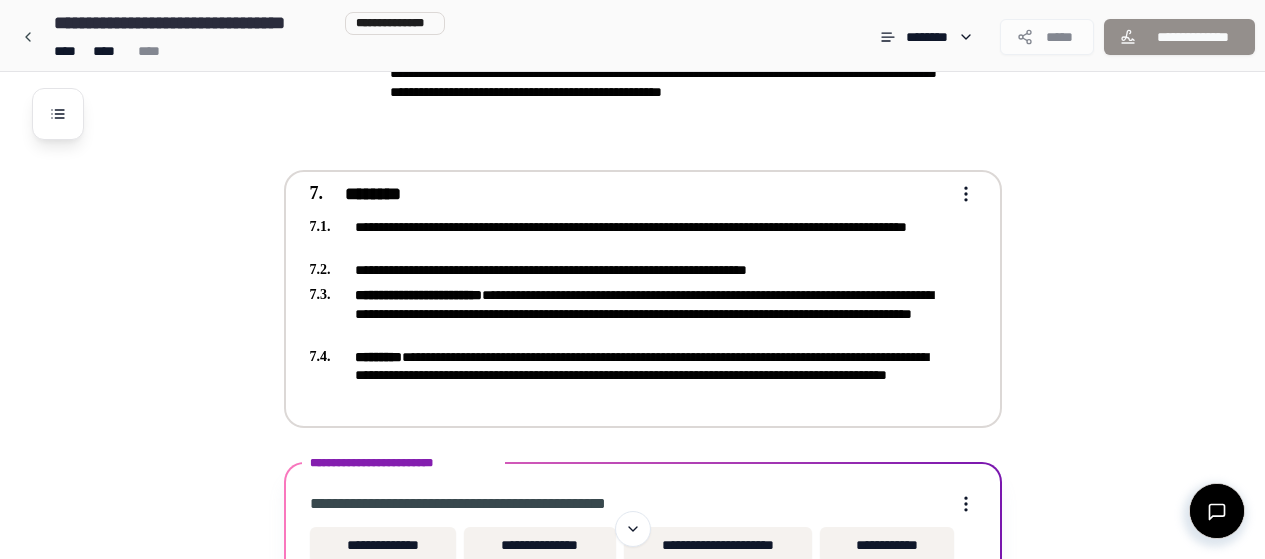 click on "**********" at bounding box center (643, 297) 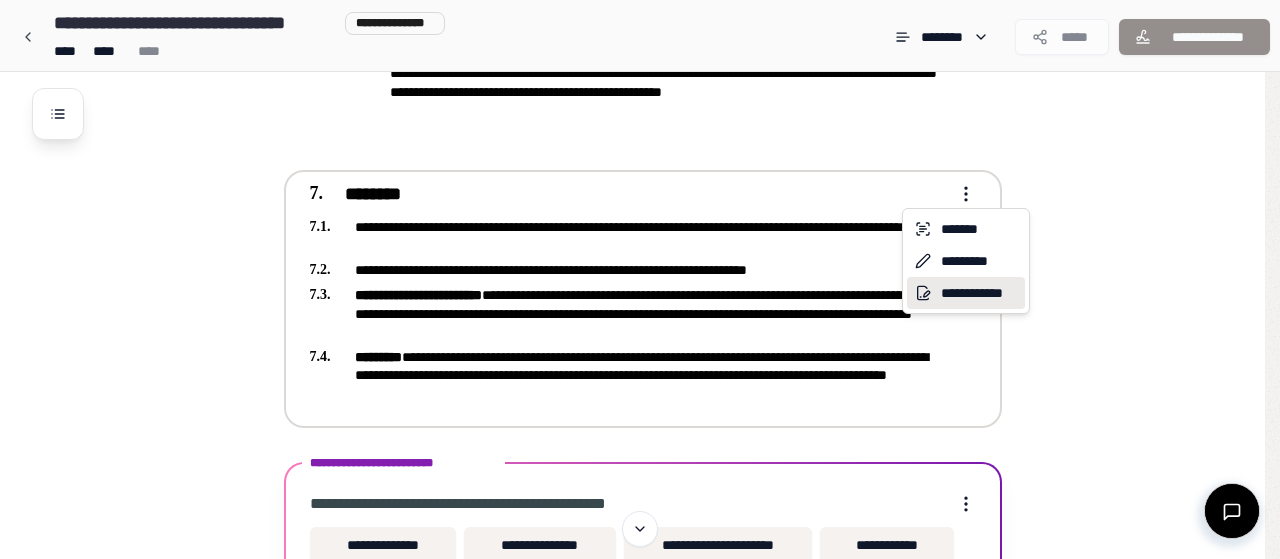 click on "**********" at bounding box center (966, 293) 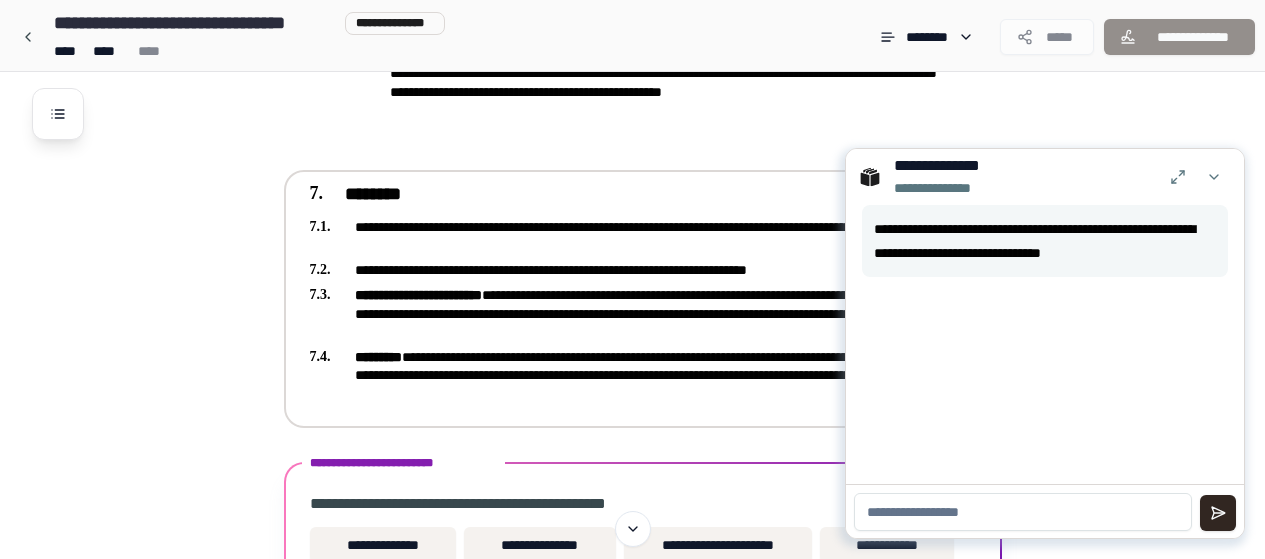 scroll, scrollTop: 2216, scrollLeft: 0, axis: vertical 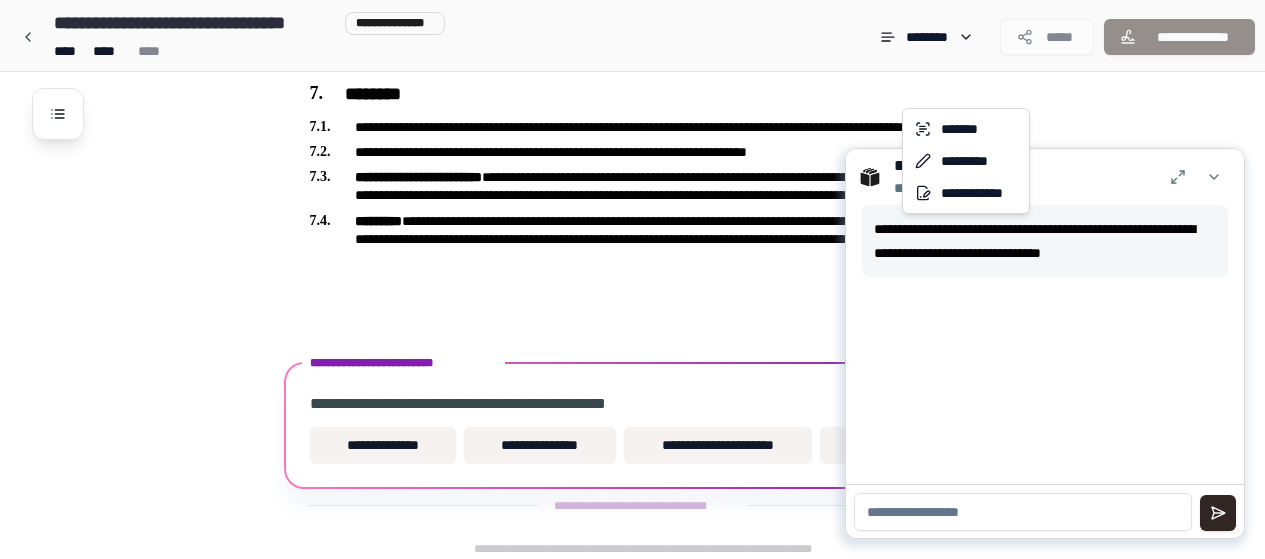 click on "**********" at bounding box center [640, -825] 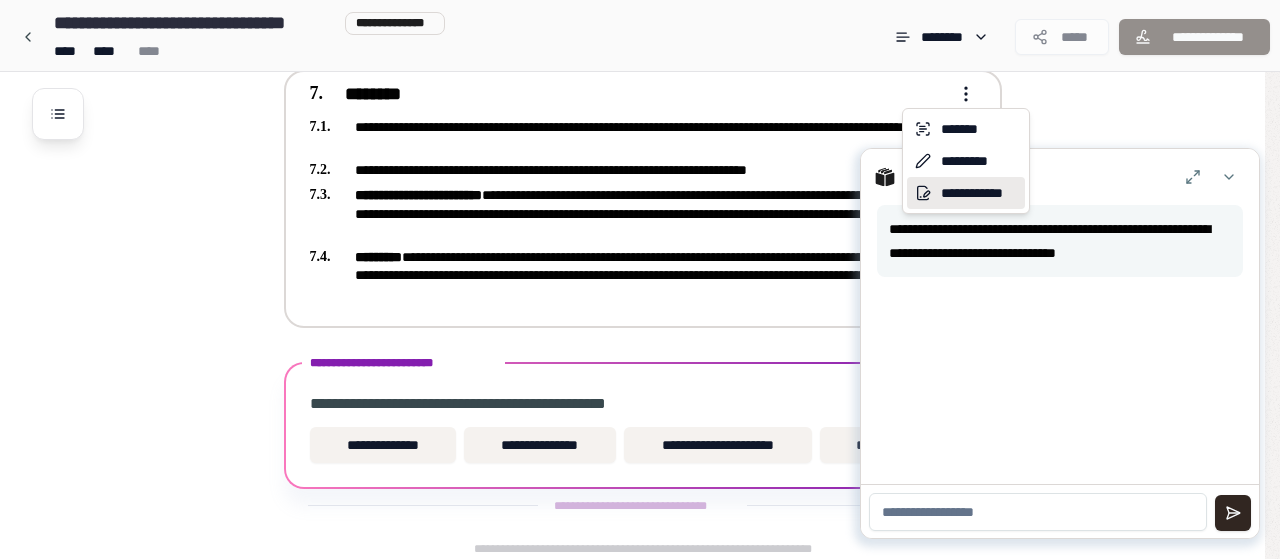 click on "**********" at bounding box center (966, 193) 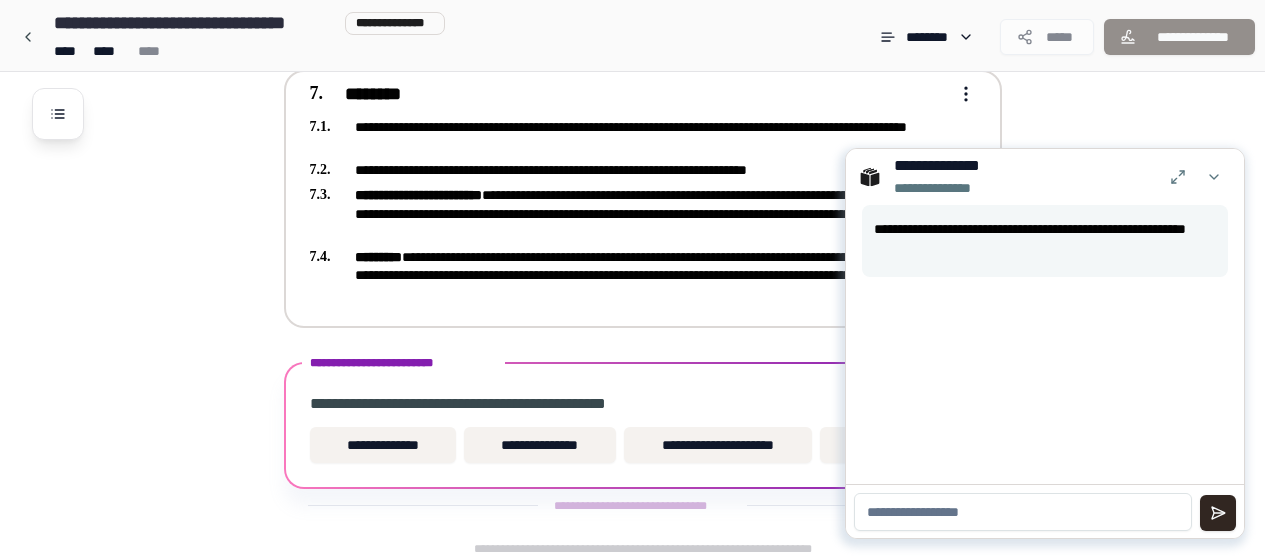 click on "**********" at bounding box center [632, -825] 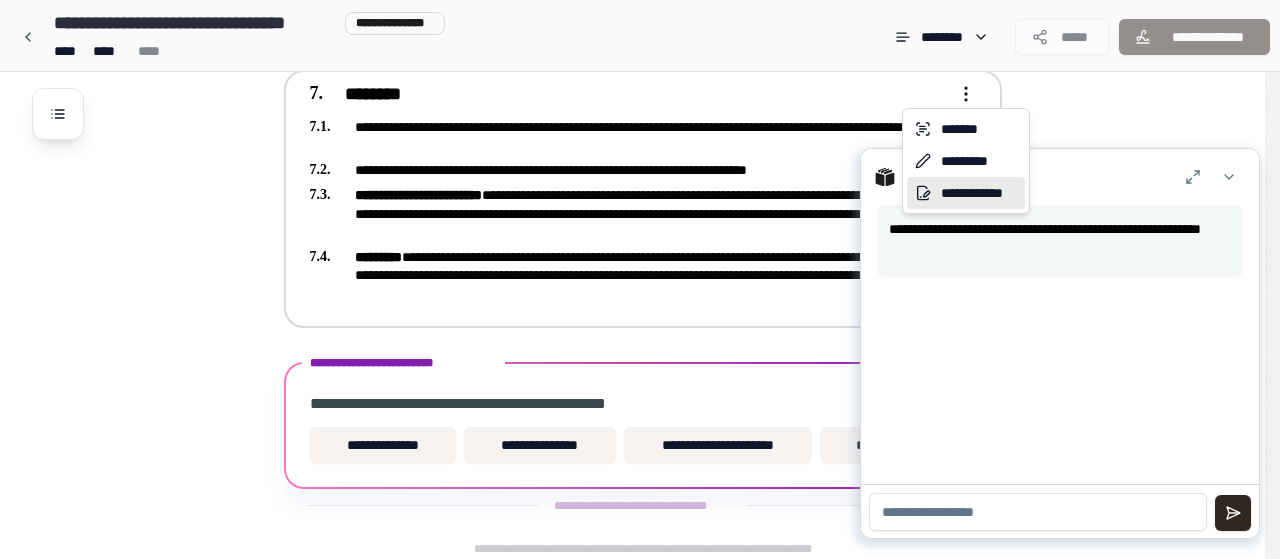 click on "**********" at bounding box center [966, 193] 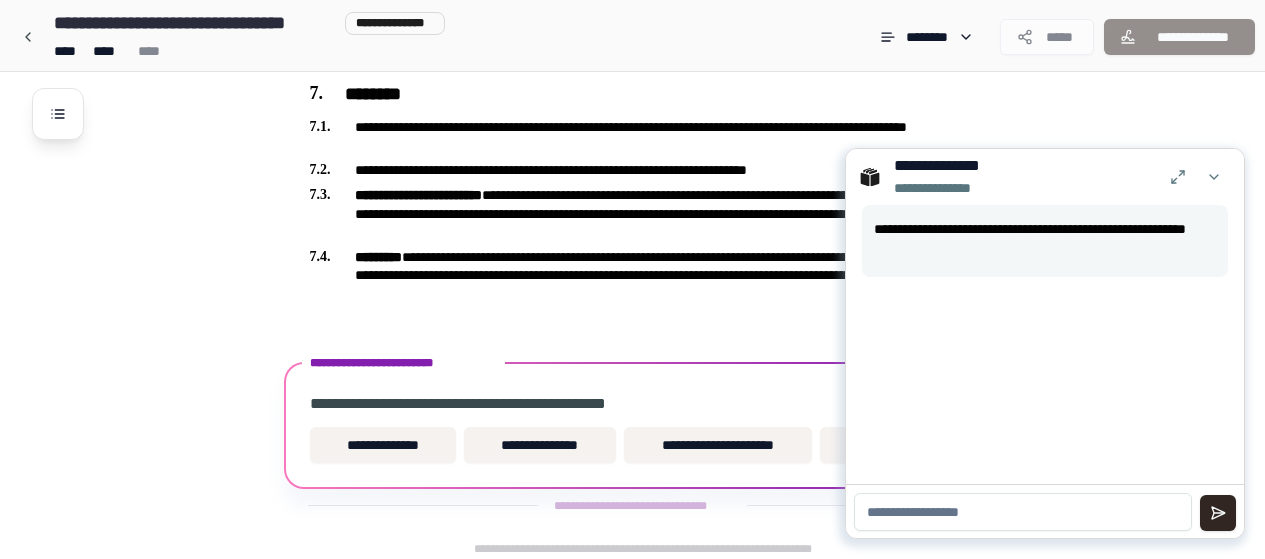 click at bounding box center (1023, 512) 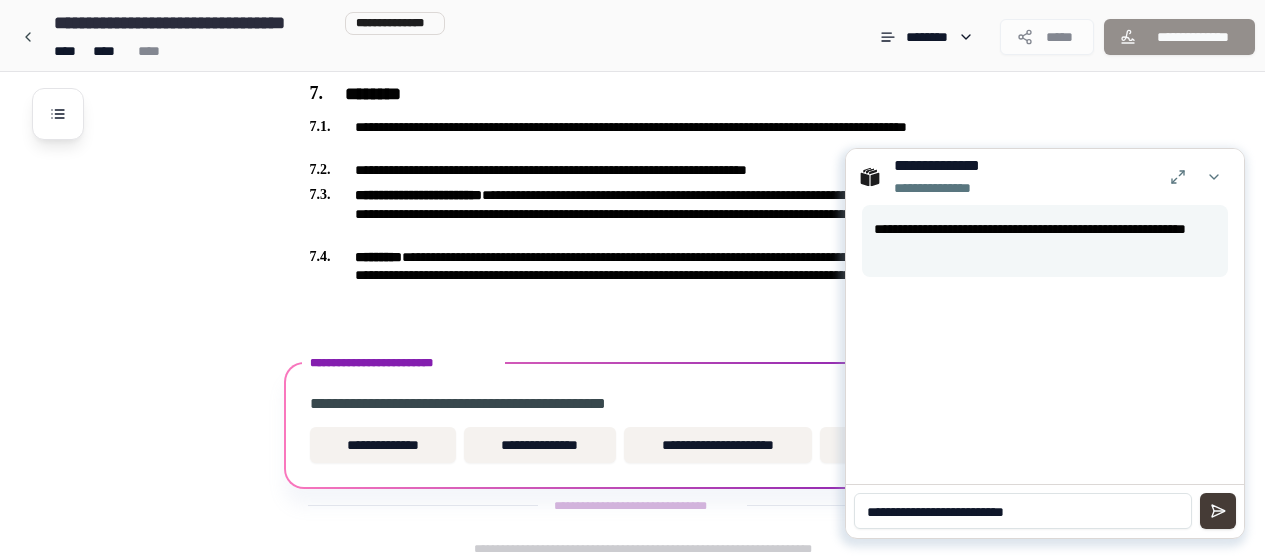 type on "**********" 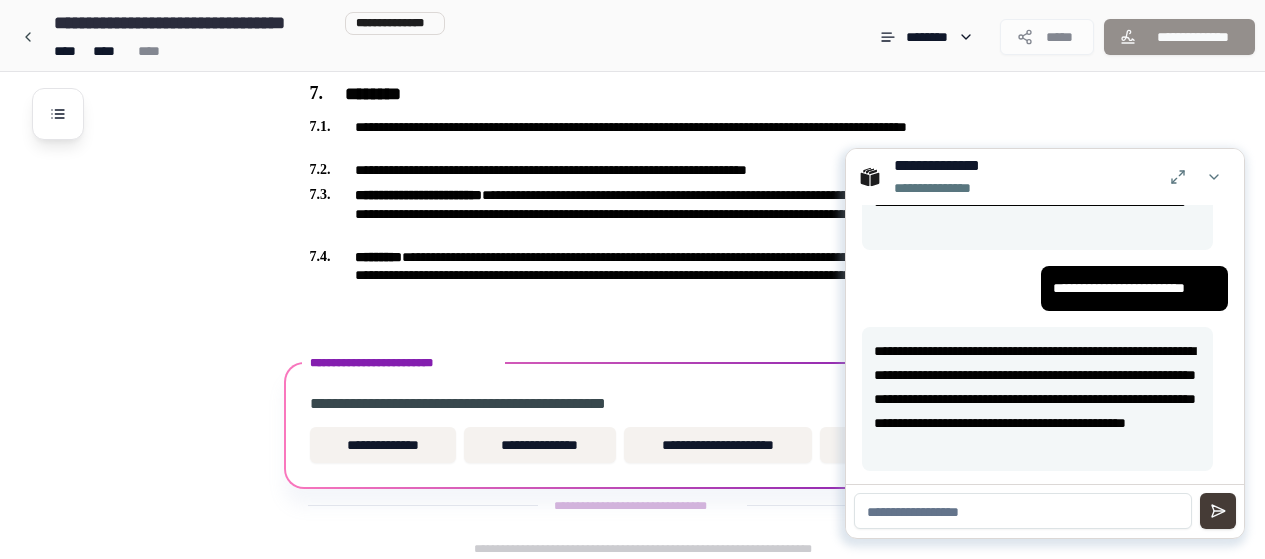 scroll, scrollTop: 29, scrollLeft: 0, axis: vertical 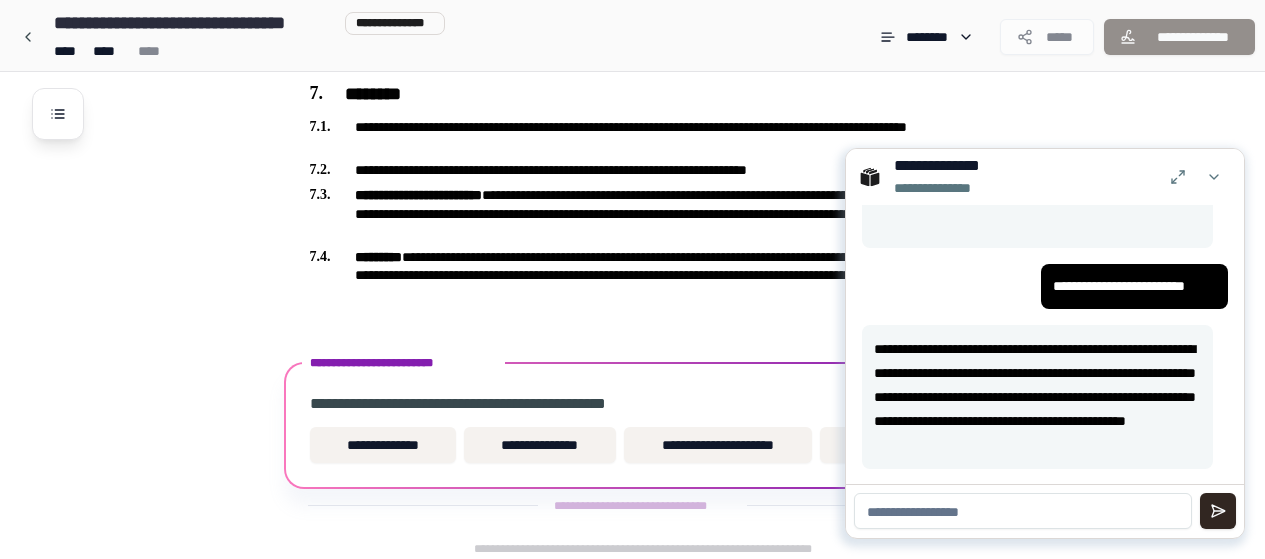 click at bounding box center [1023, 511] 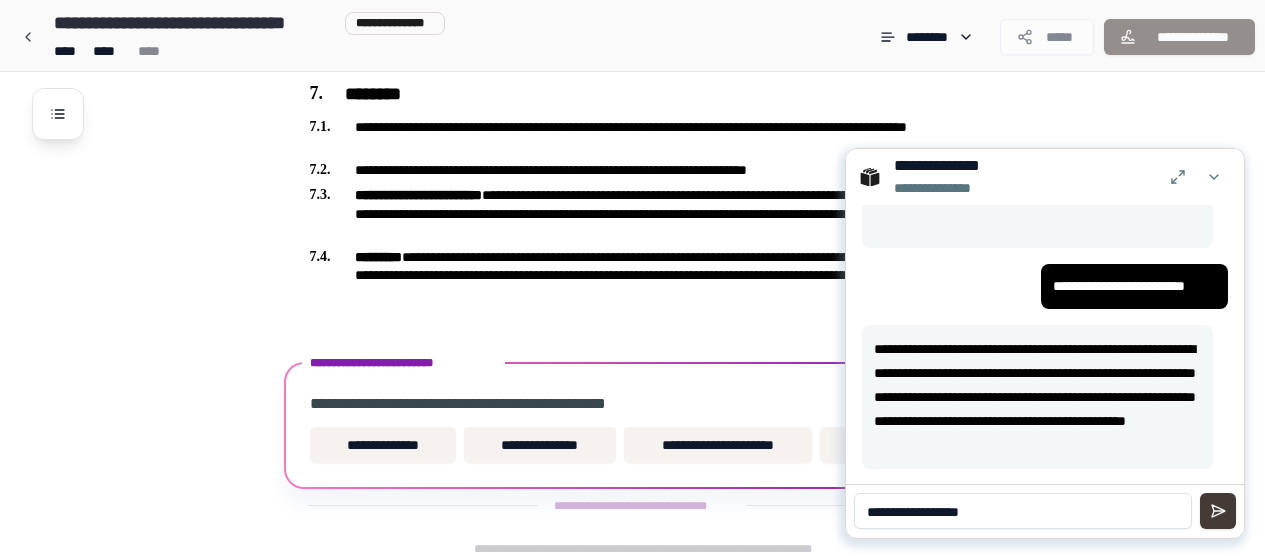 type on "**********" 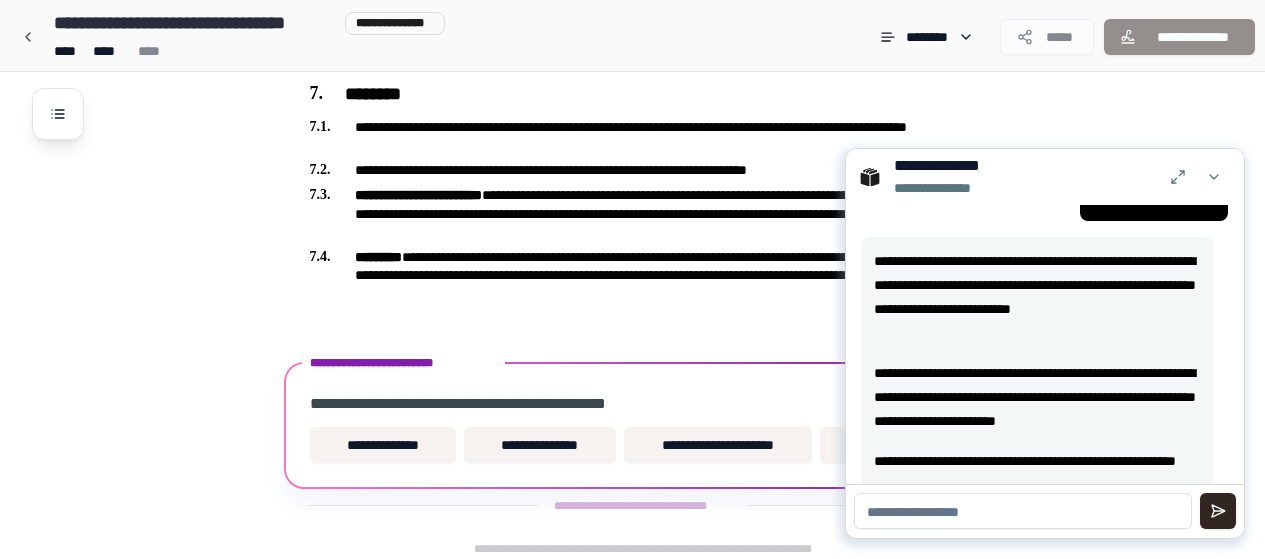 scroll, scrollTop: 379, scrollLeft: 0, axis: vertical 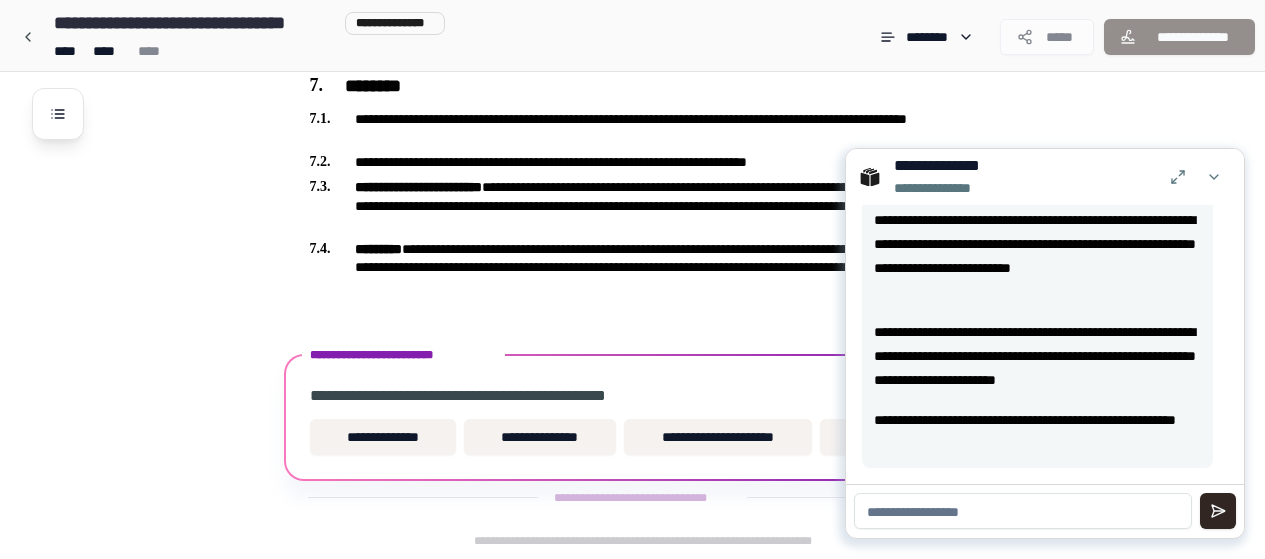 drag, startPoint x: 1061, startPoint y: 506, endPoint x: 1073, endPoint y: 502, distance: 12.649111 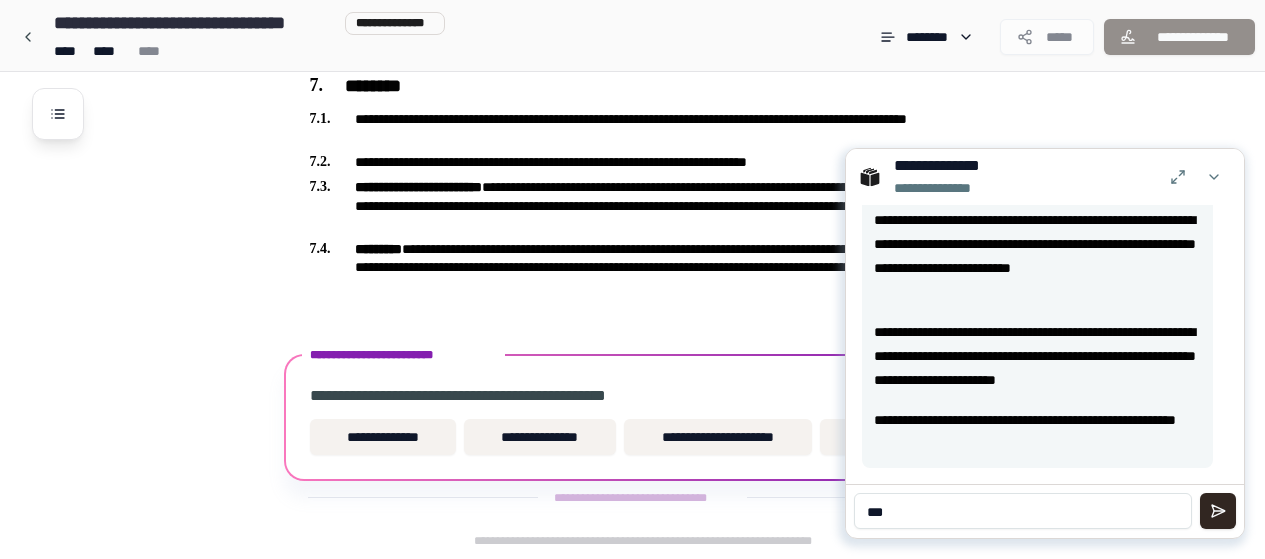 type on "***" 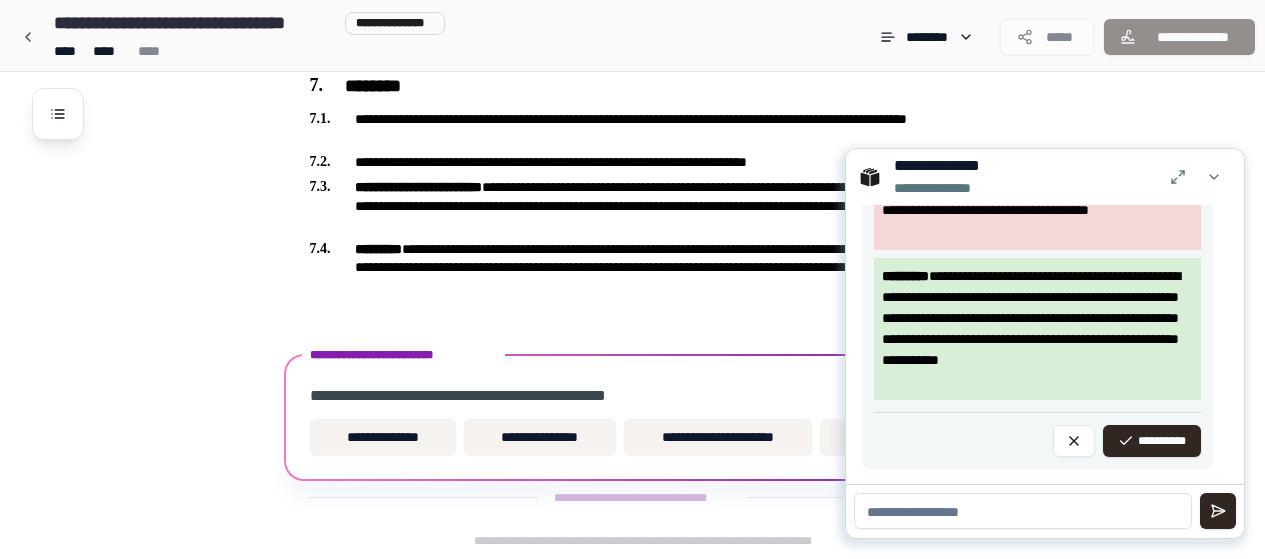 scroll, scrollTop: 977, scrollLeft: 0, axis: vertical 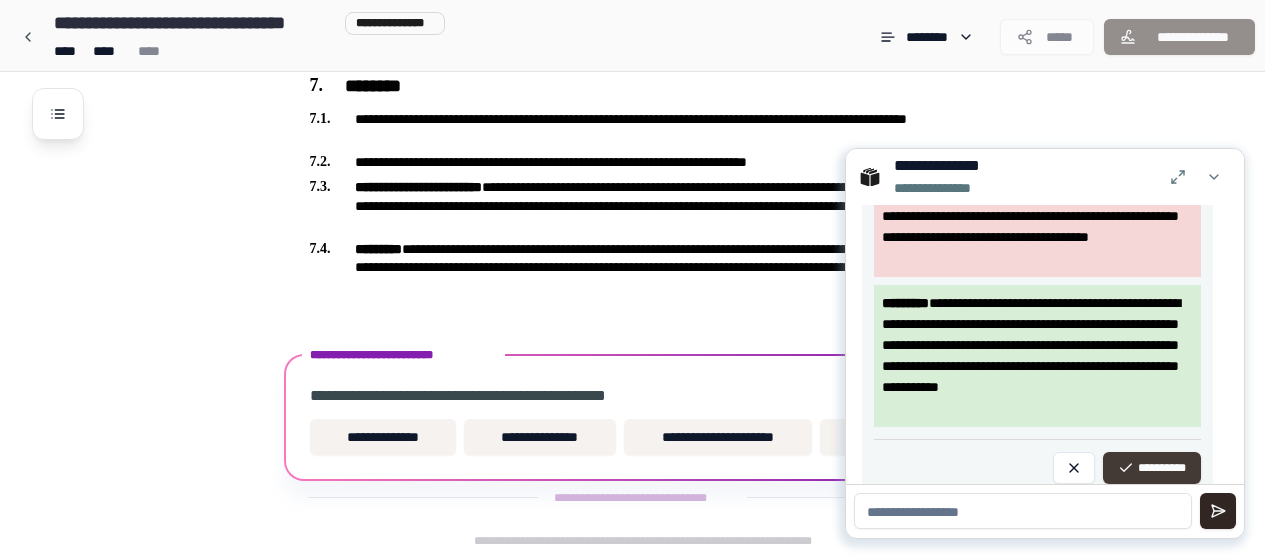 click on "**********" at bounding box center [1152, 468] 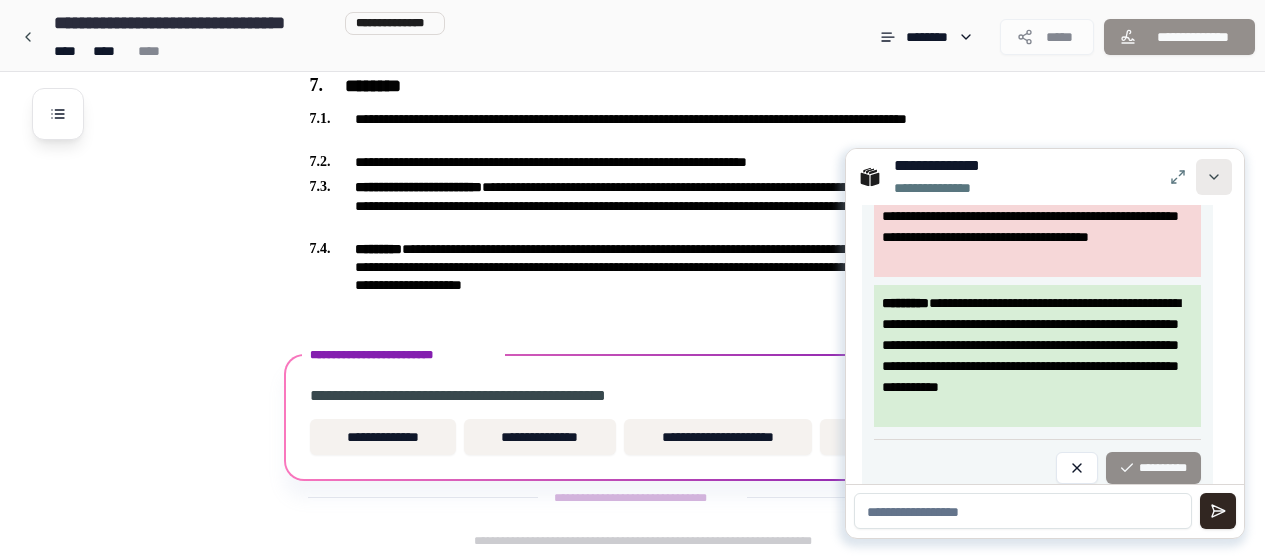 click at bounding box center (1214, 177) 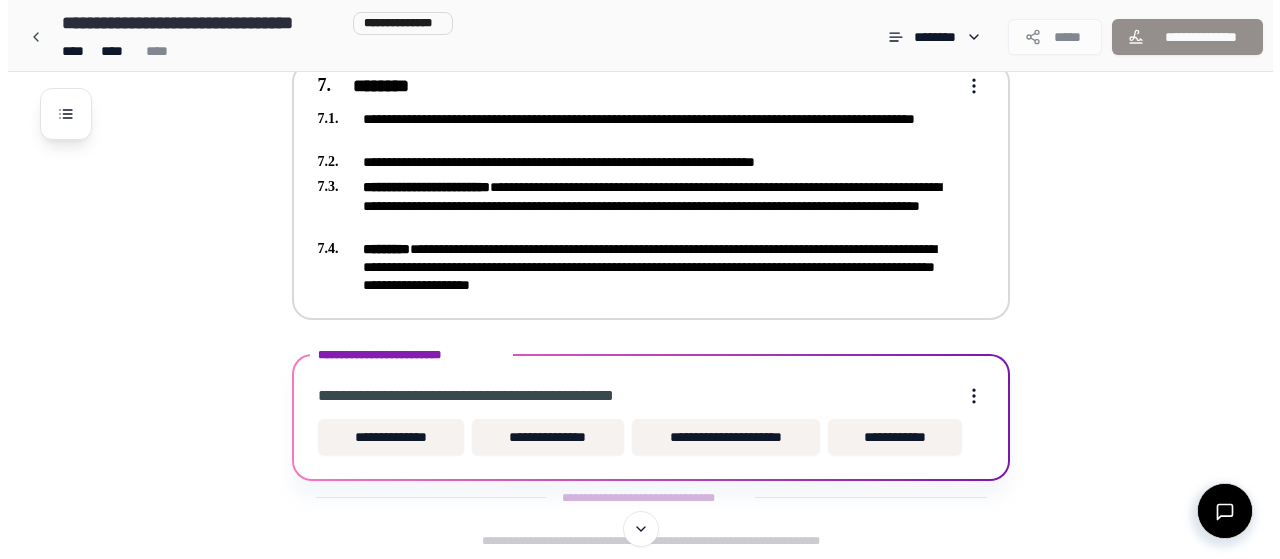 scroll, scrollTop: 2124, scrollLeft: 0, axis: vertical 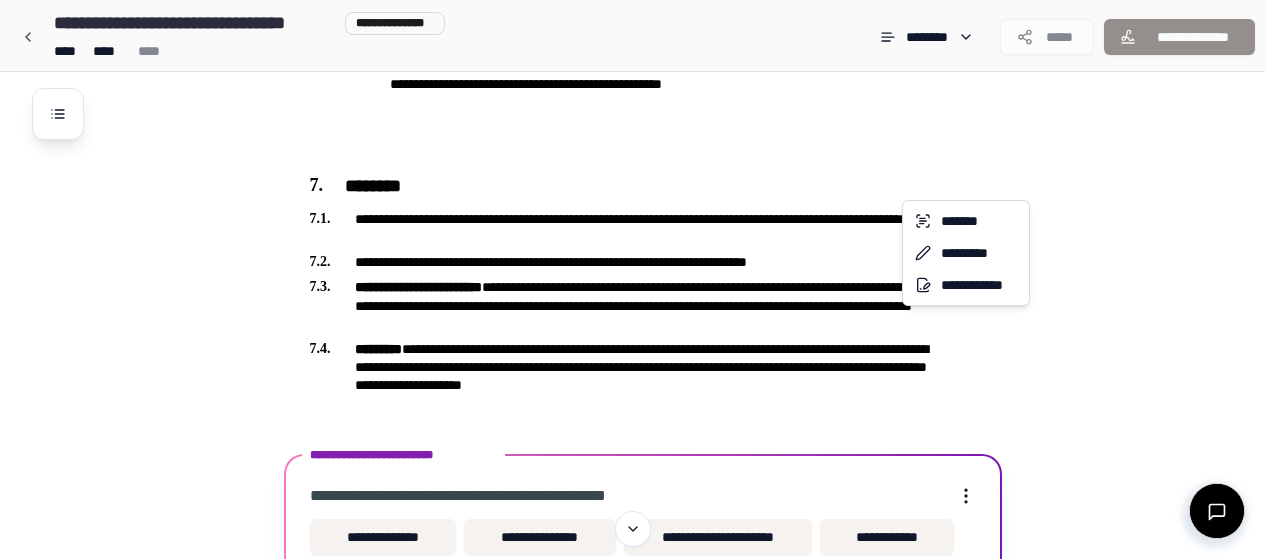 click on "**********" at bounding box center [640, -733] 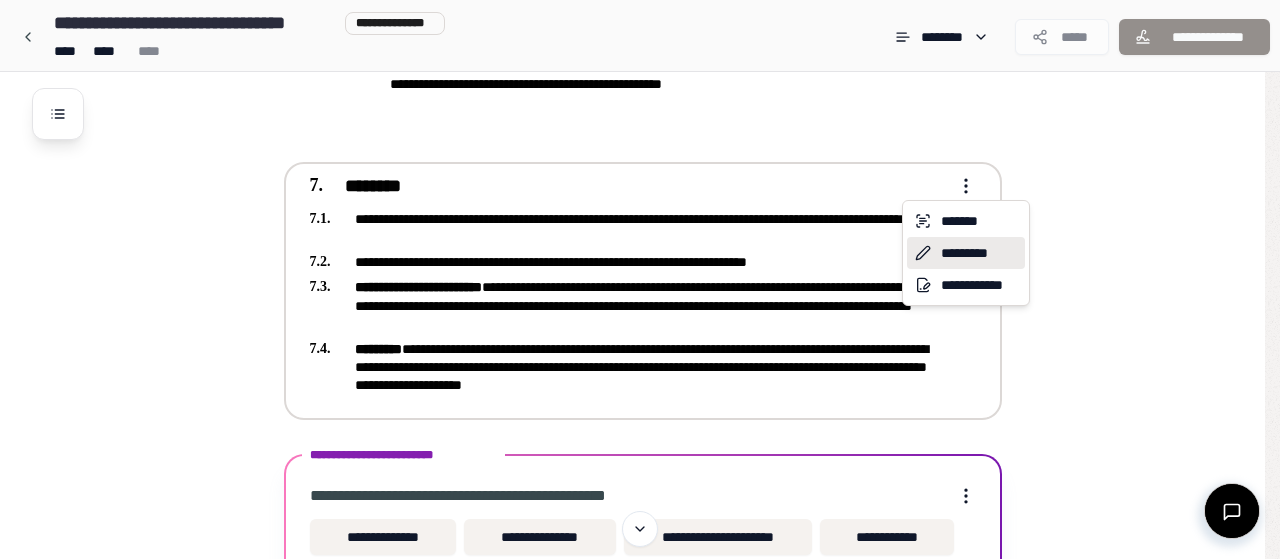 click on "*********" at bounding box center (966, 253) 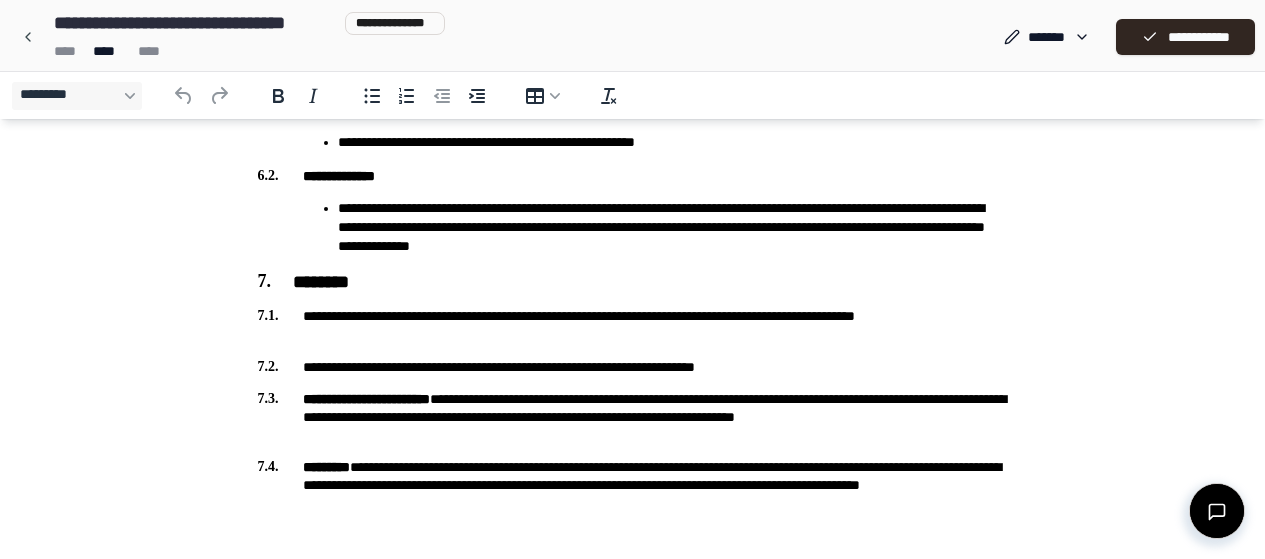 scroll, scrollTop: 1800, scrollLeft: 0, axis: vertical 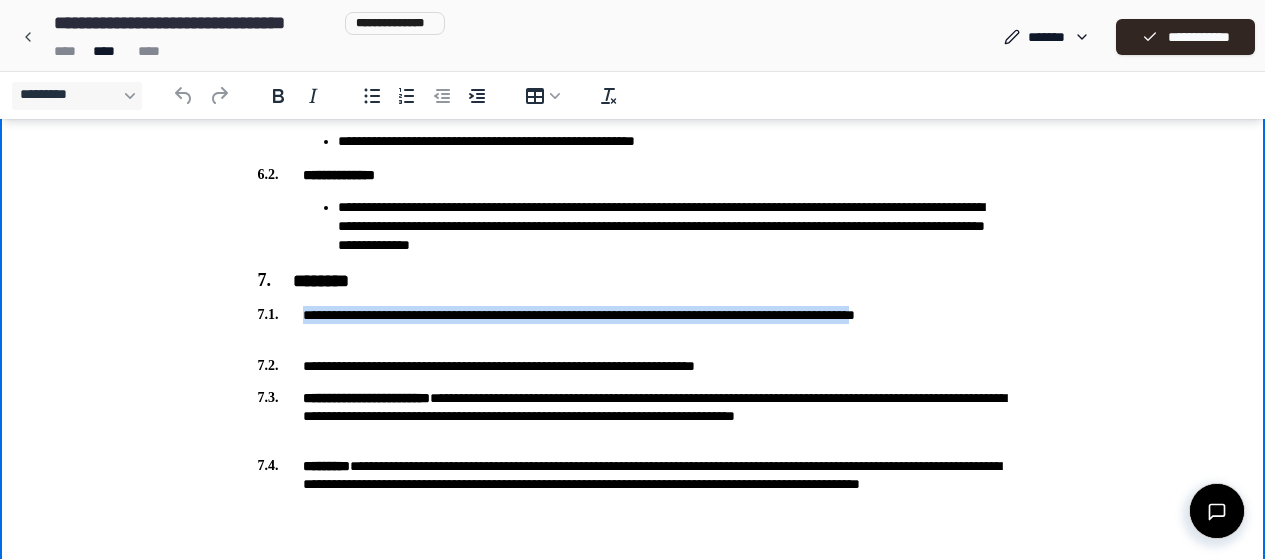 drag, startPoint x: 346, startPoint y: 330, endPoint x: 301, endPoint y: 313, distance: 48.104053 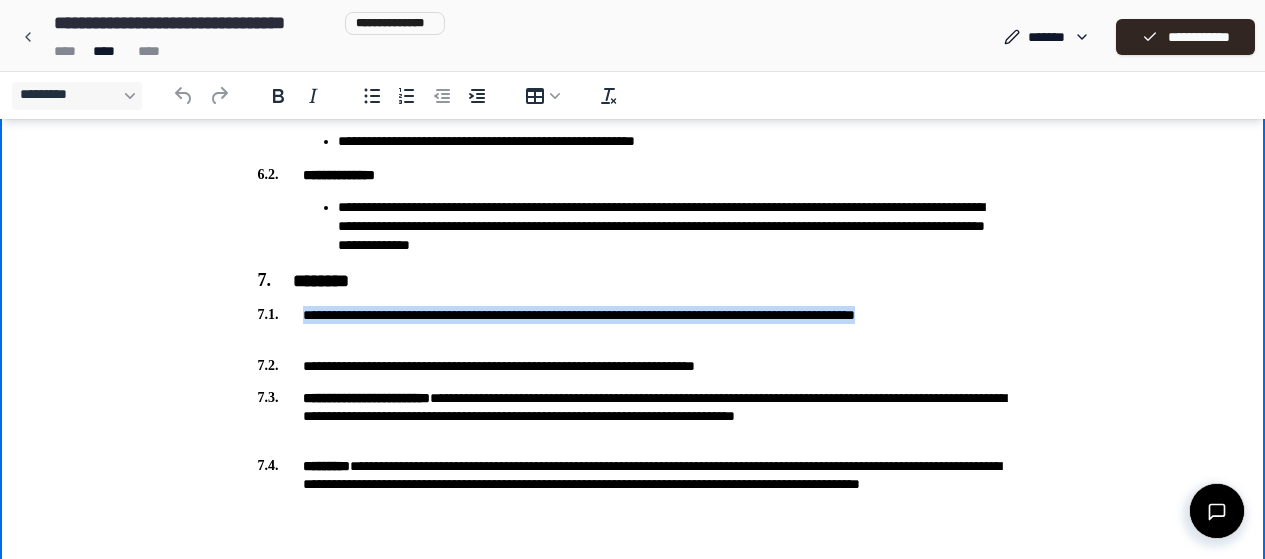 drag, startPoint x: 352, startPoint y: 335, endPoint x: 301, endPoint y: 314, distance: 55.154327 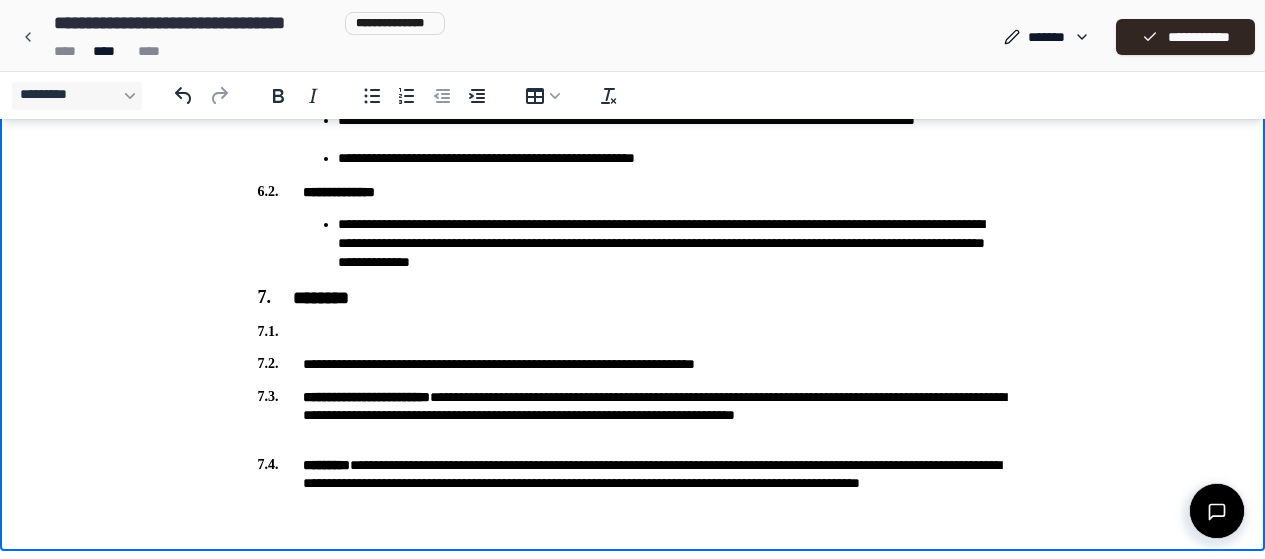scroll, scrollTop: 1783, scrollLeft: 0, axis: vertical 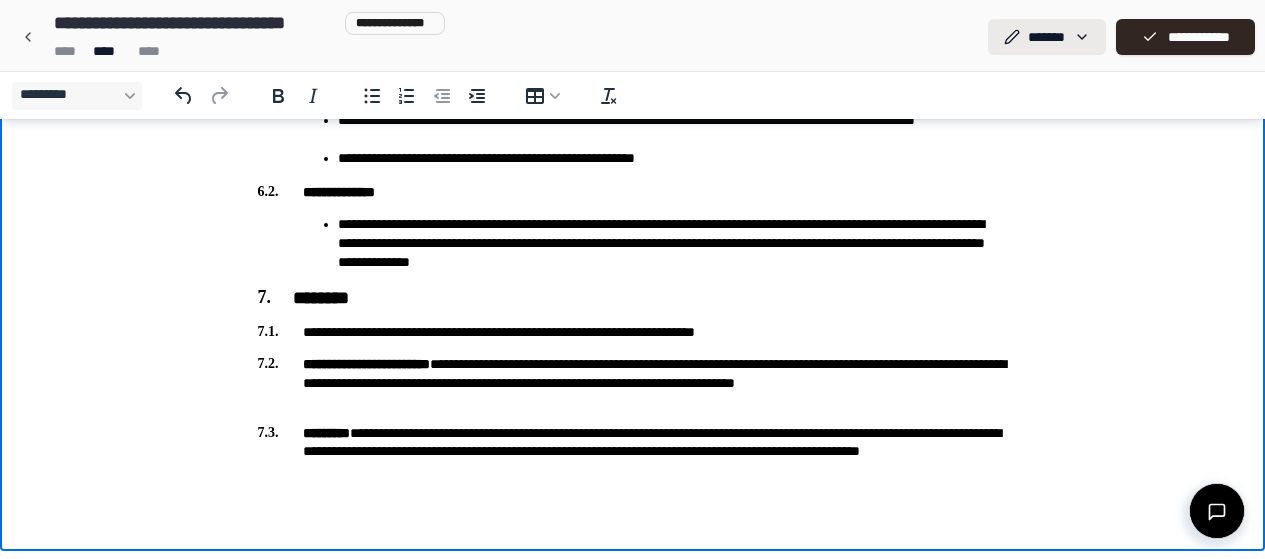 click on "**********" at bounding box center (632, -612) 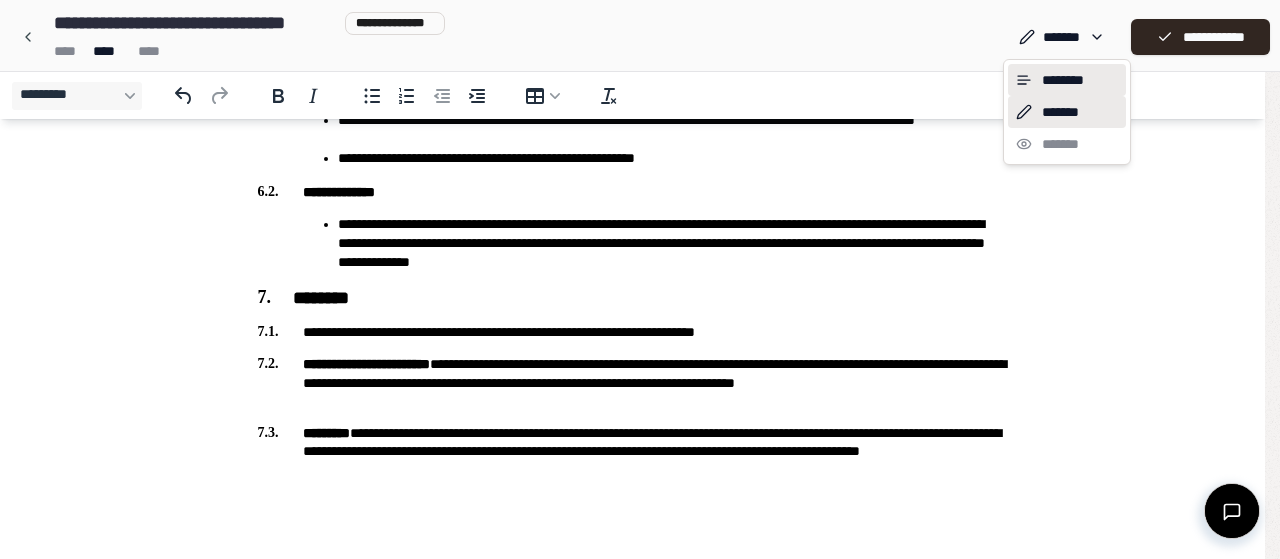click on "********" at bounding box center [1067, 80] 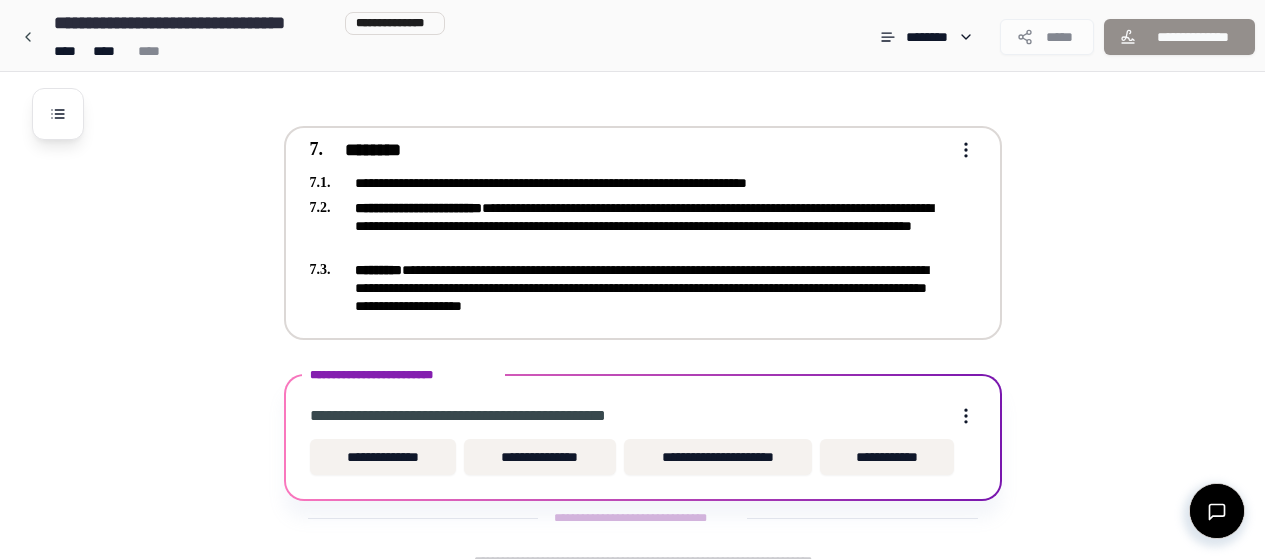scroll, scrollTop: 2180, scrollLeft: 0, axis: vertical 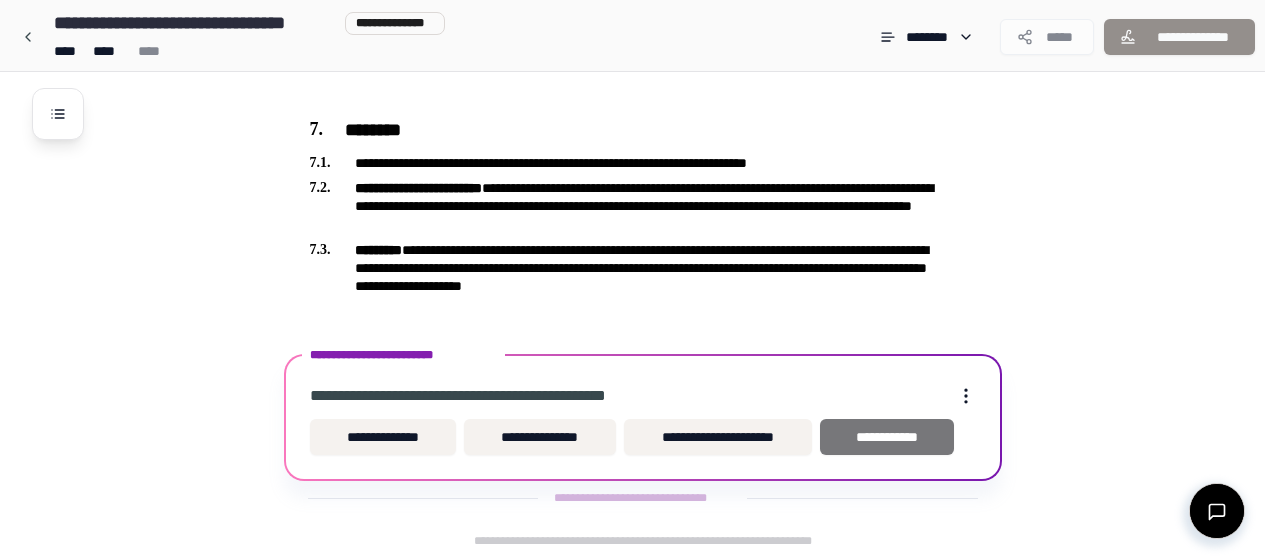 click on "**********" at bounding box center (887, 437) 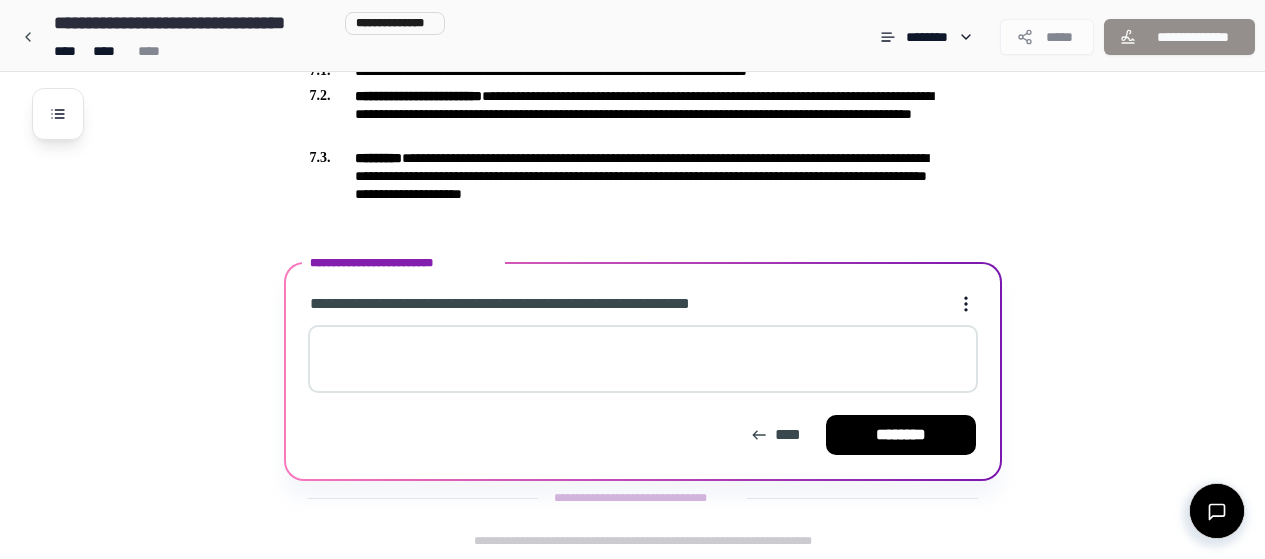 click at bounding box center (643, 359) 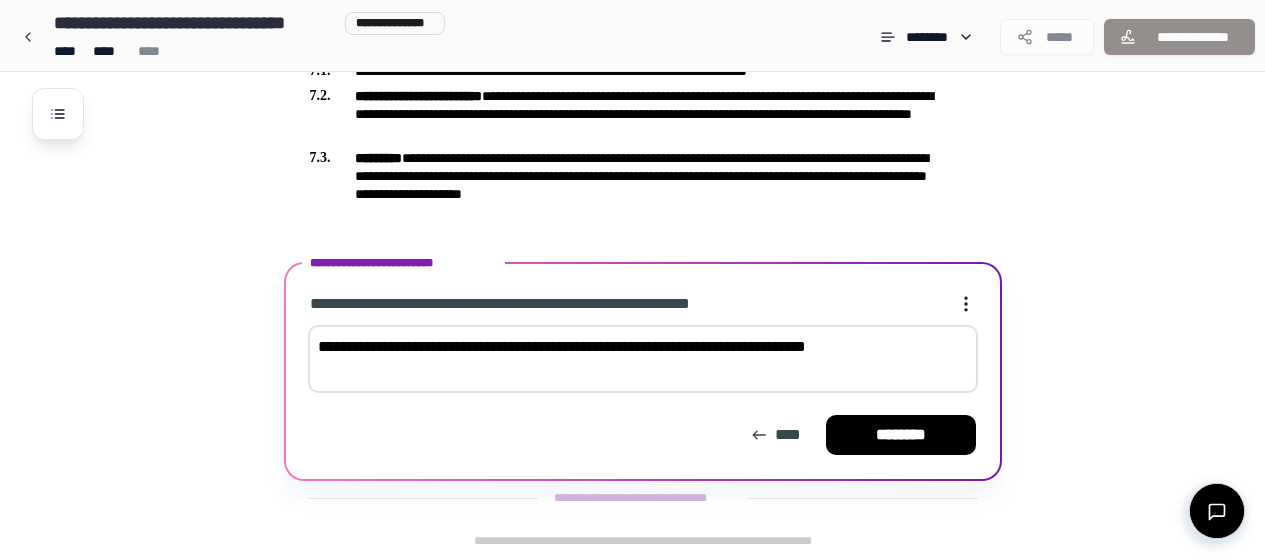 drag, startPoint x: 899, startPoint y: 352, endPoint x: 821, endPoint y: 351, distance: 78.00641 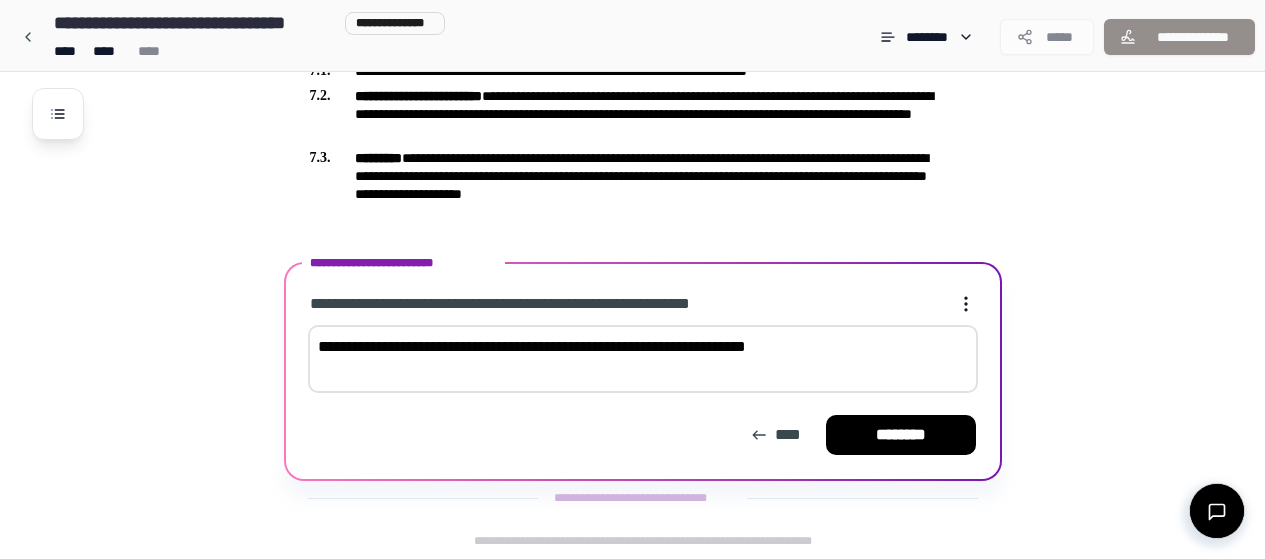 paste on "********" 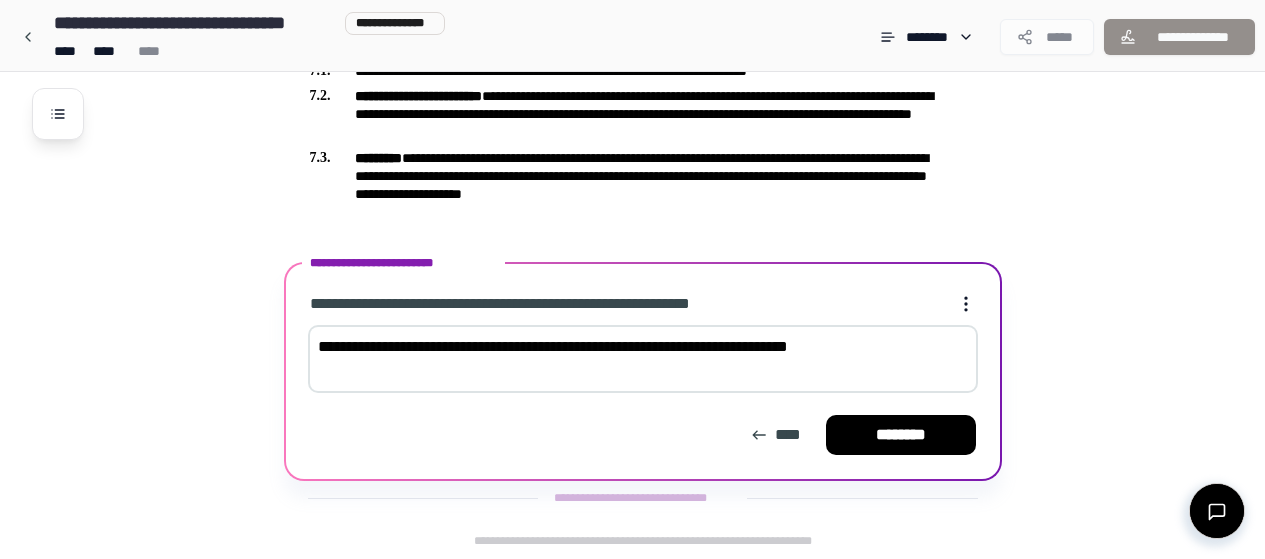 click on "**********" at bounding box center (643, 359) 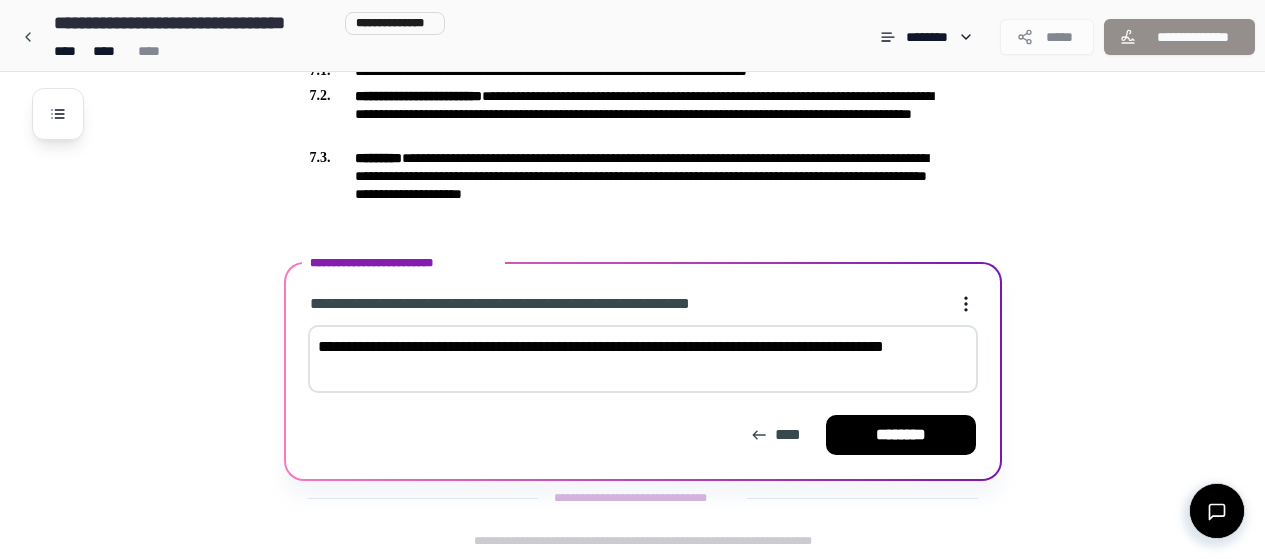 drag, startPoint x: 783, startPoint y: 346, endPoint x: 769, endPoint y: 345, distance: 14.035668 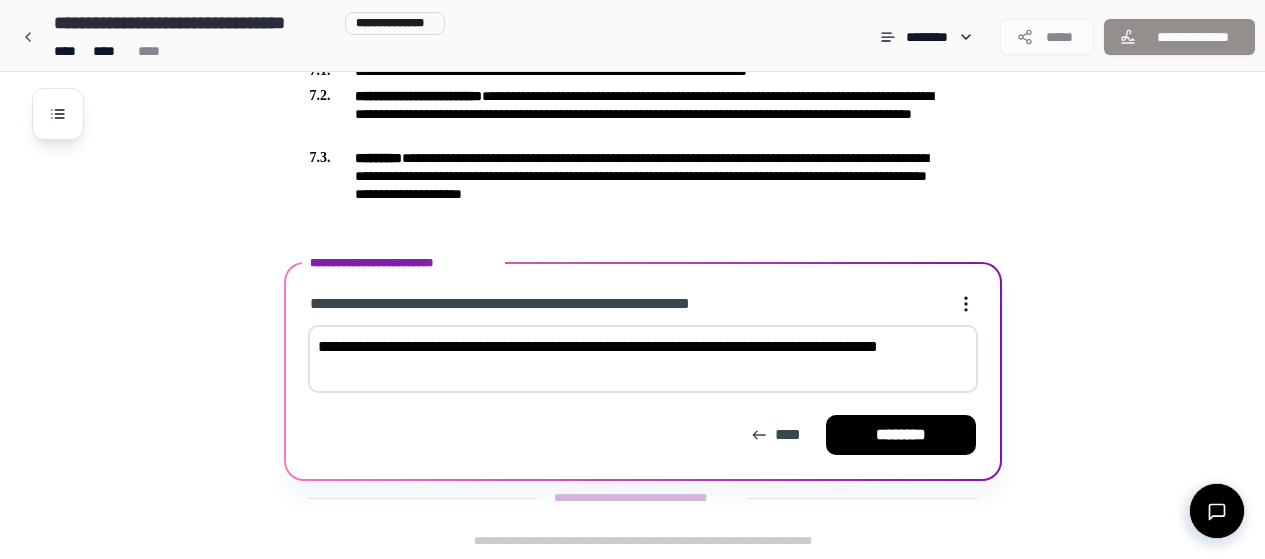 click on "**********" at bounding box center (643, 359) 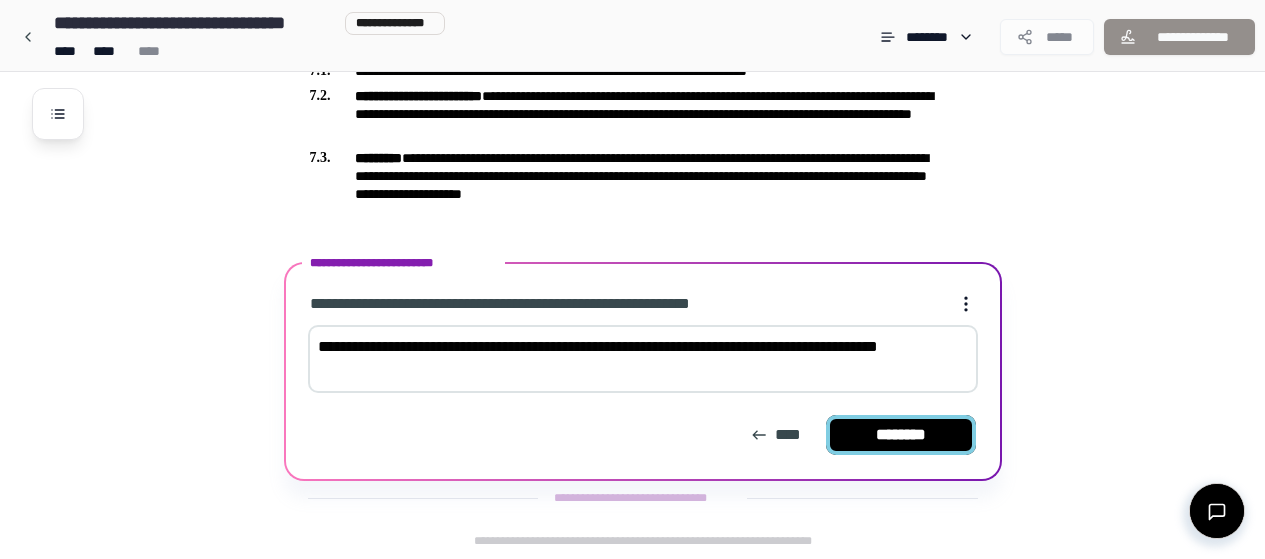 type on "**********" 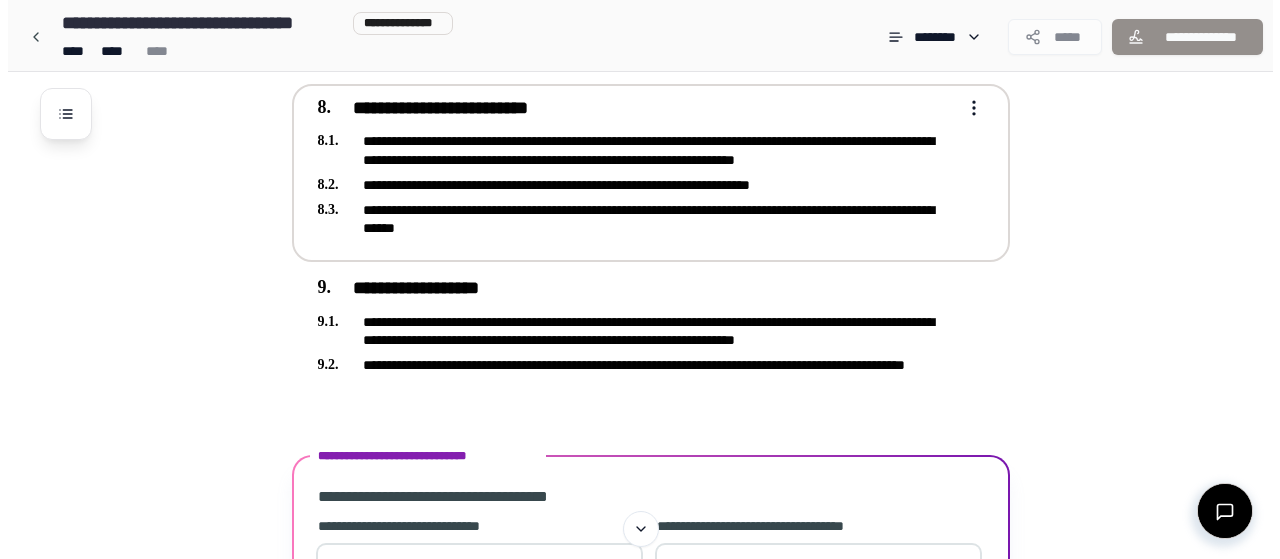 scroll, scrollTop: 2450, scrollLeft: 0, axis: vertical 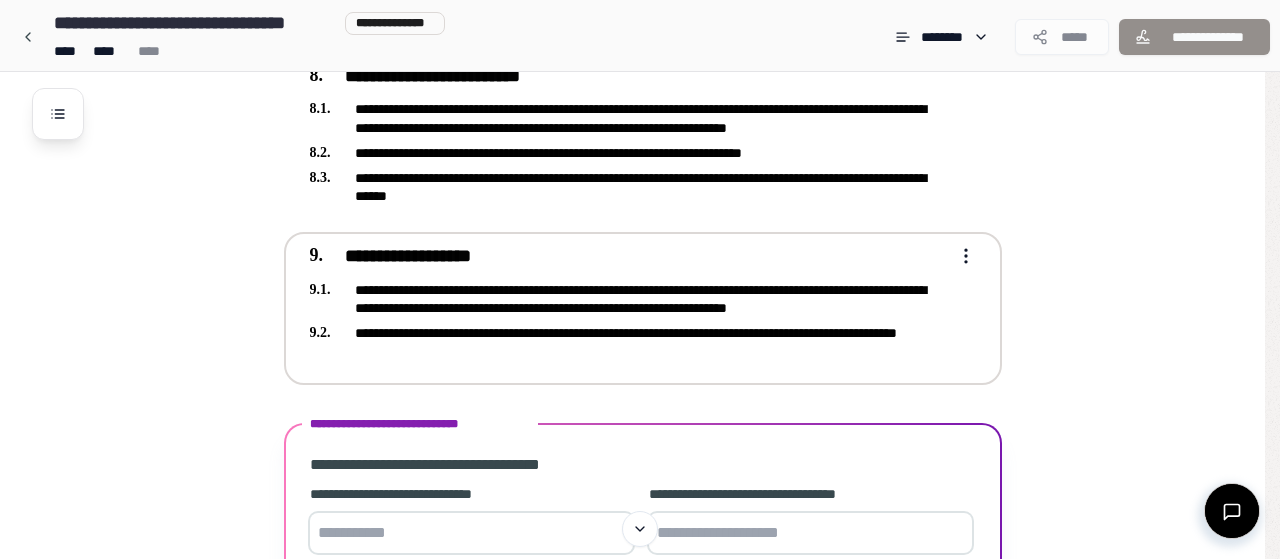 click on "**********" at bounding box center (632, -865) 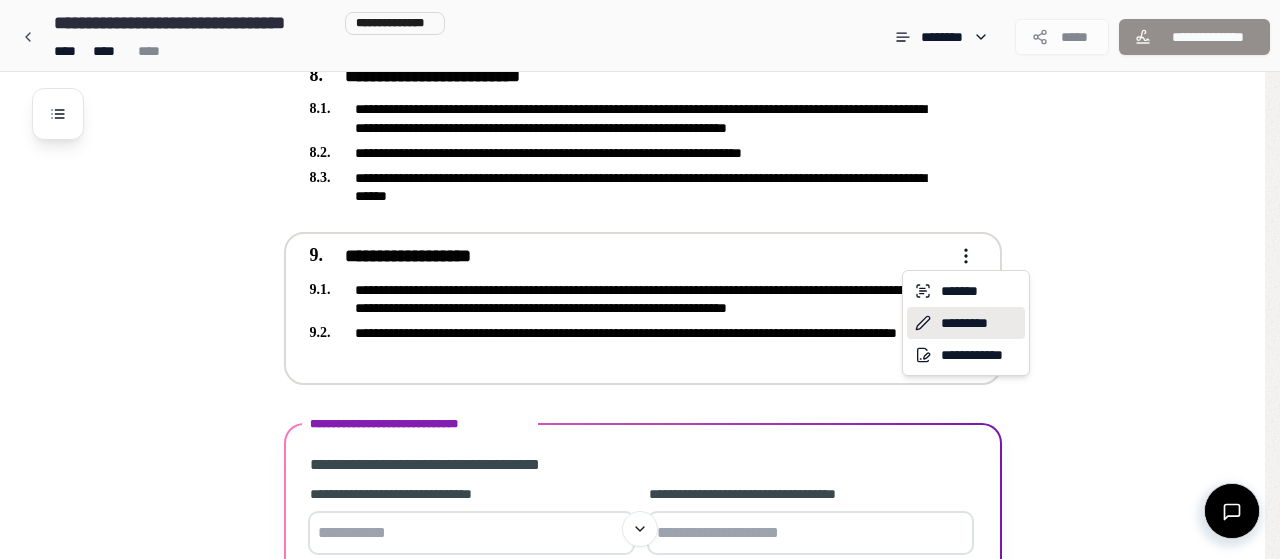 click on "*********" at bounding box center (966, 323) 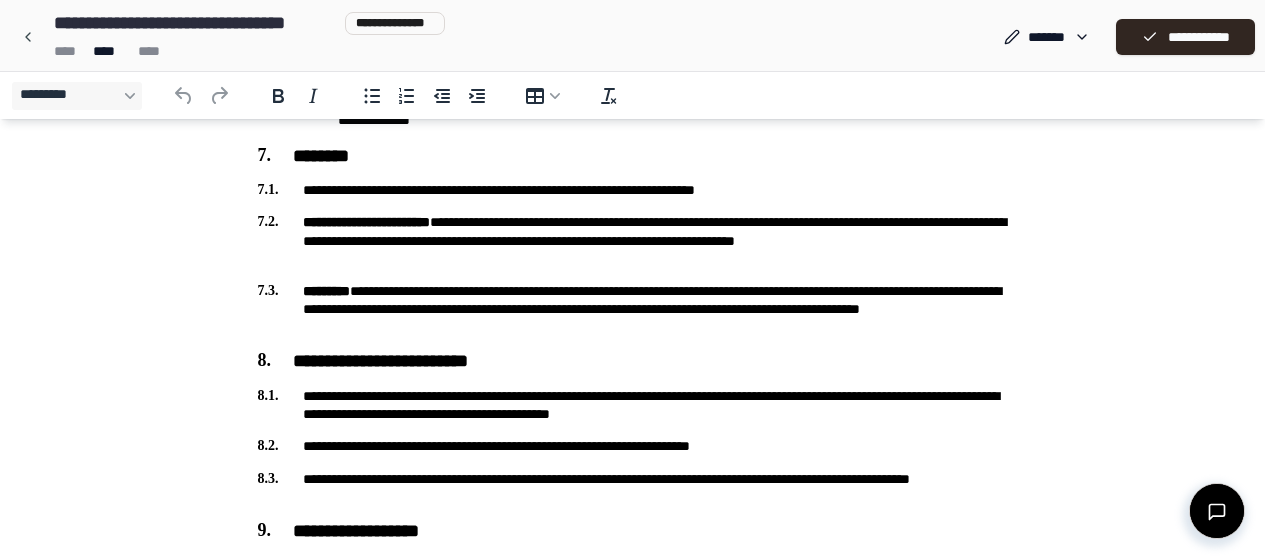 scroll, scrollTop: 2072, scrollLeft: 0, axis: vertical 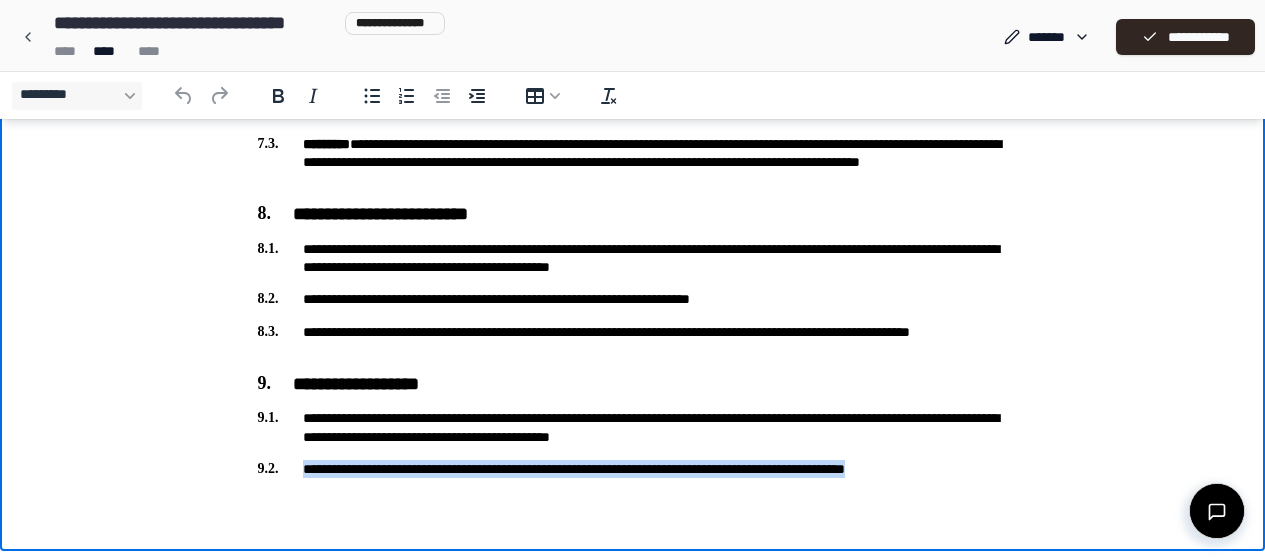 drag, startPoint x: 955, startPoint y: 470, endPoint x: 288, endPoint y: 478, distance: 667.048 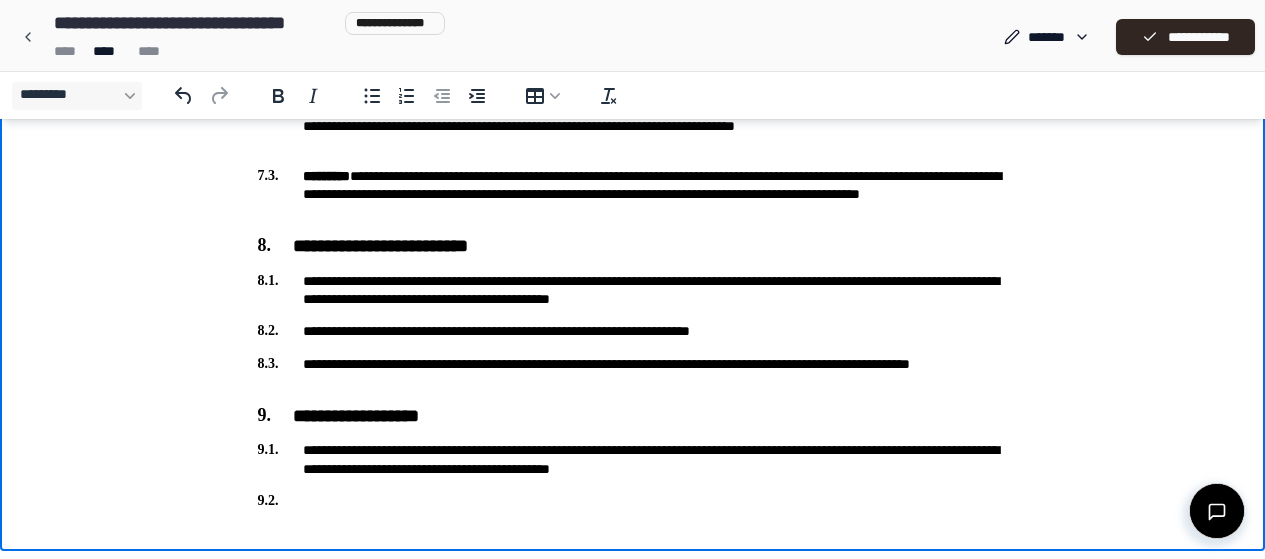 scroll, scrollTop: 2040, scrollLeft: 0, axis: vertical 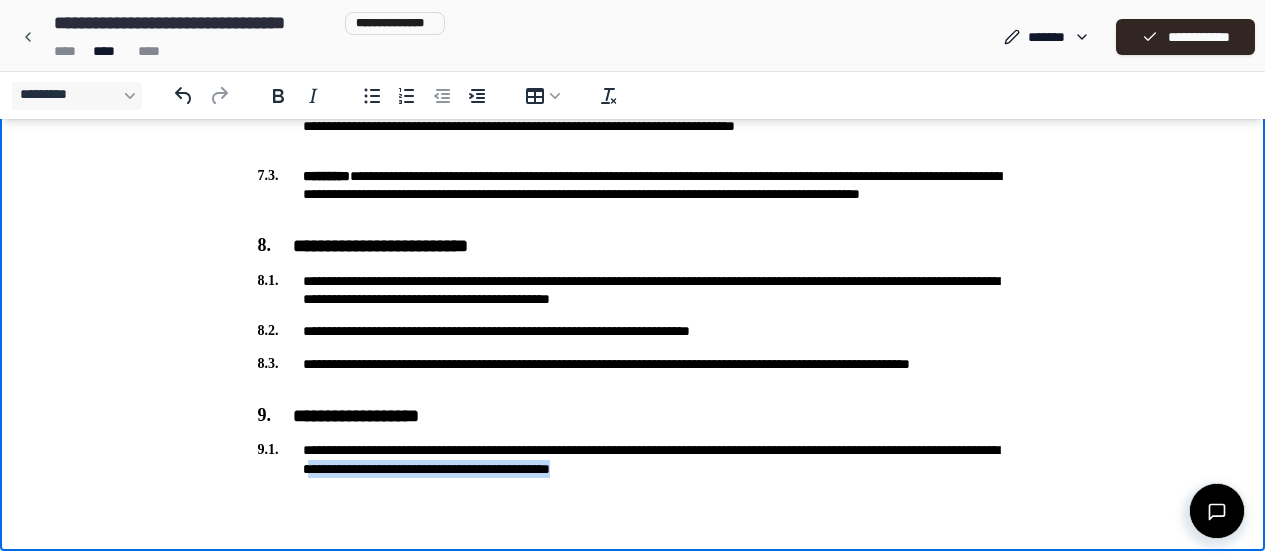 drag, startPoint x: 760, startPoint y: 471, endPoint x: 468, endPoint y: 467, distance: 292.0274 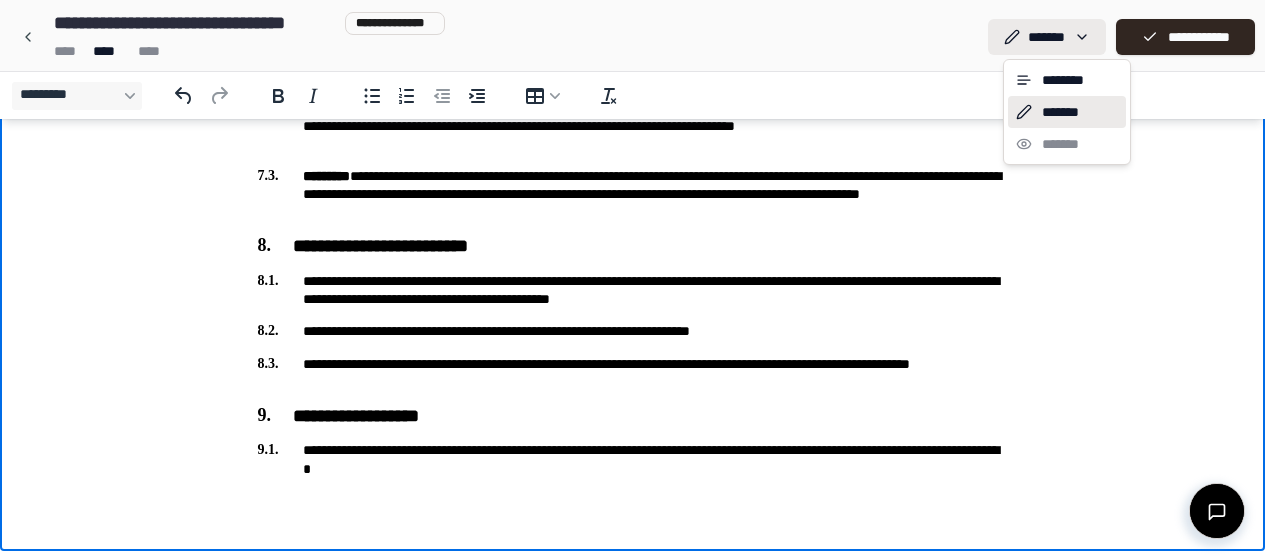 click on "**********" at bounding box center (632, -741) 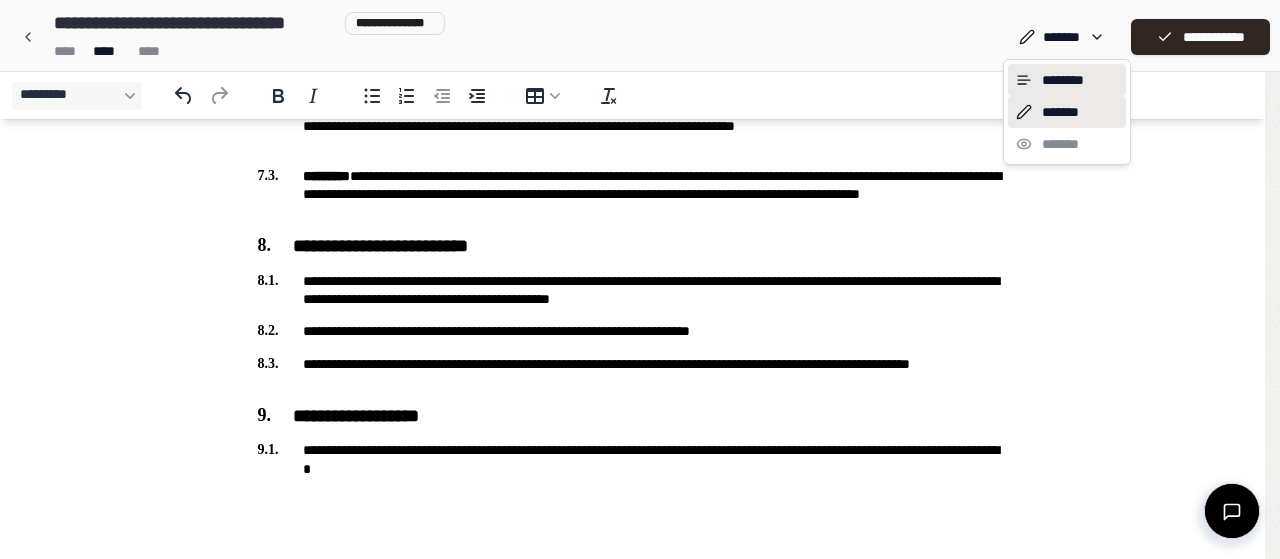 click on "********" at bounding box center (1067, 80) 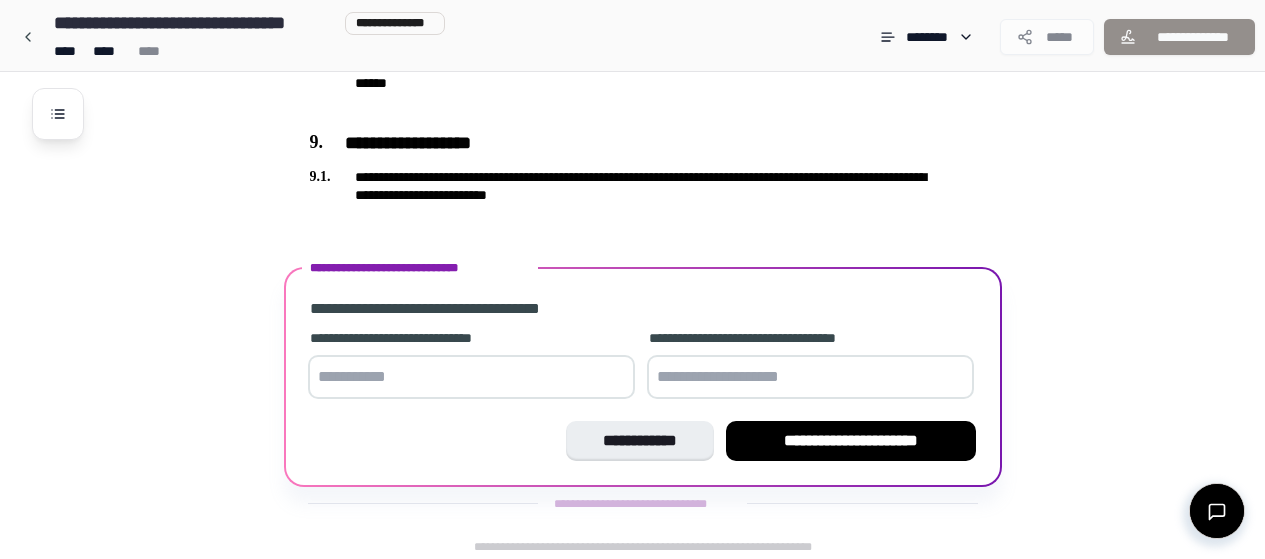 scroll, scrollTop: 2569, scrollLeft: 0, axis: vertical 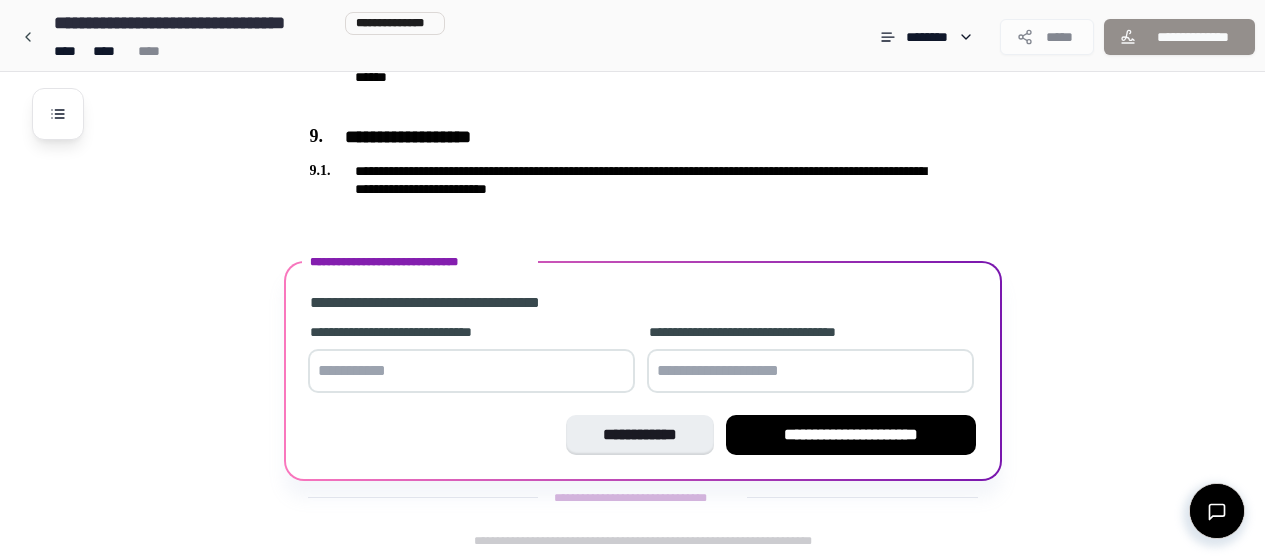 click at bounding box center [471, 371] 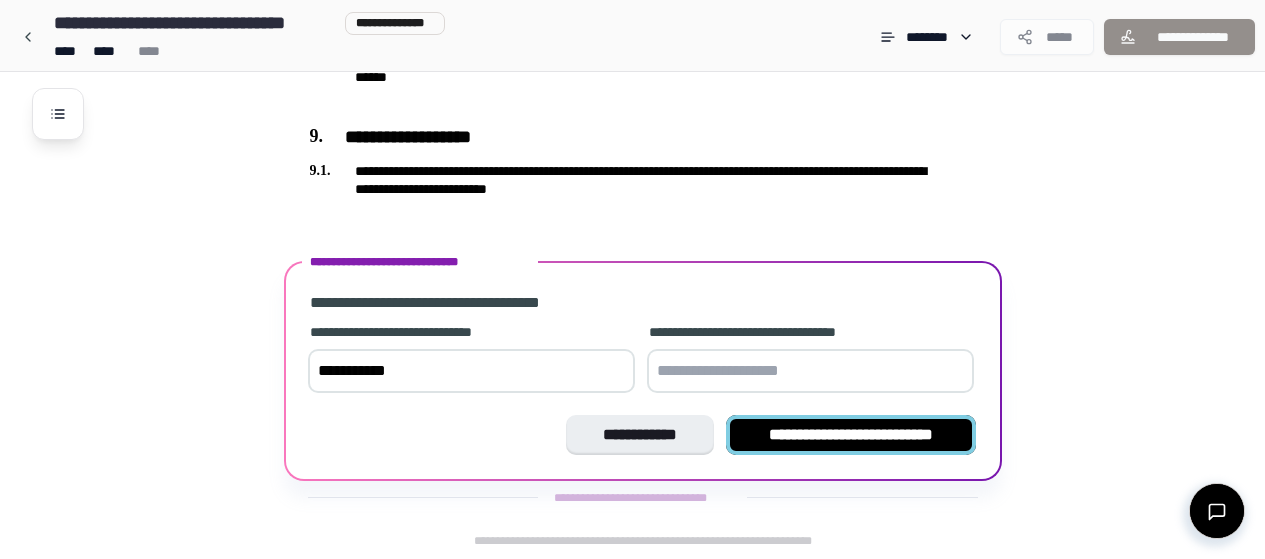 type on "**********" 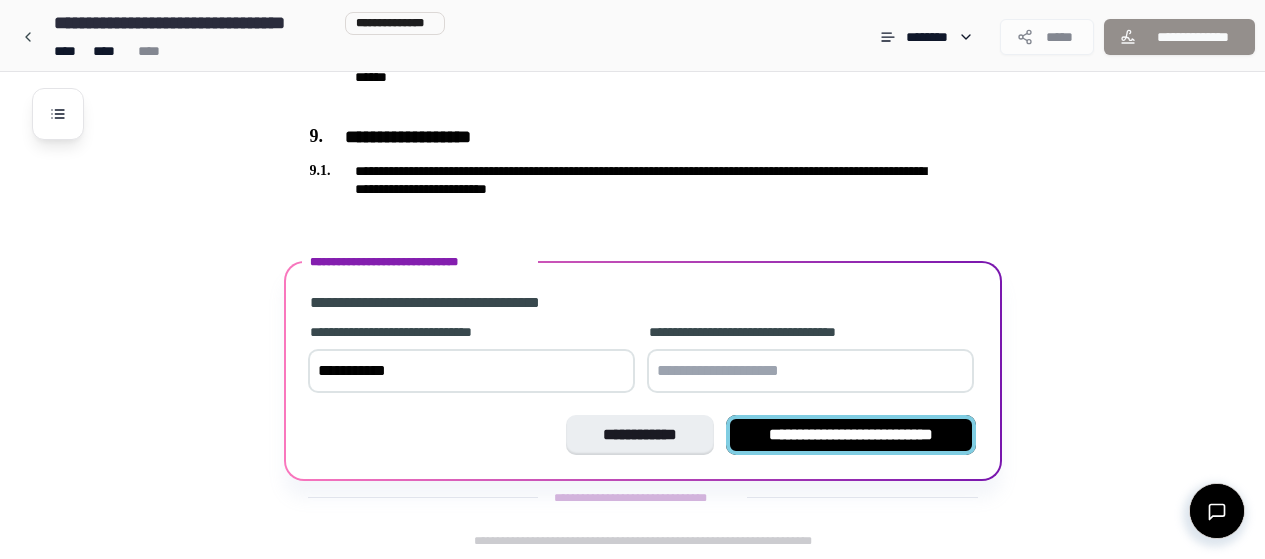 click on "**********" at bounding box center [851, 435] 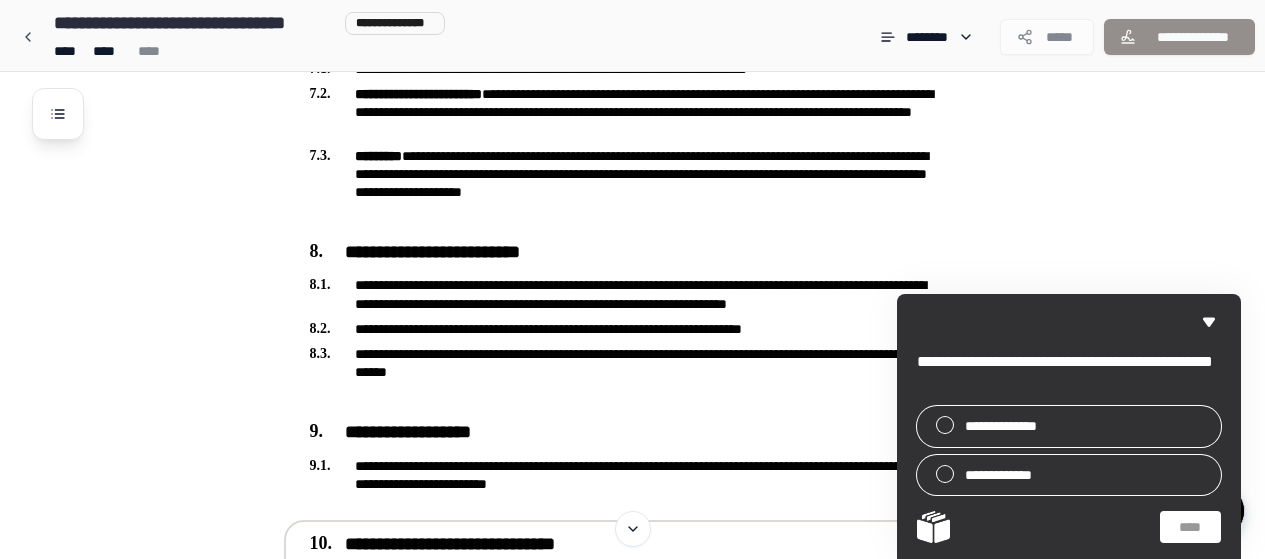 scroll, scrollTop: 2250, scrollLeft: 0, axis: vertical 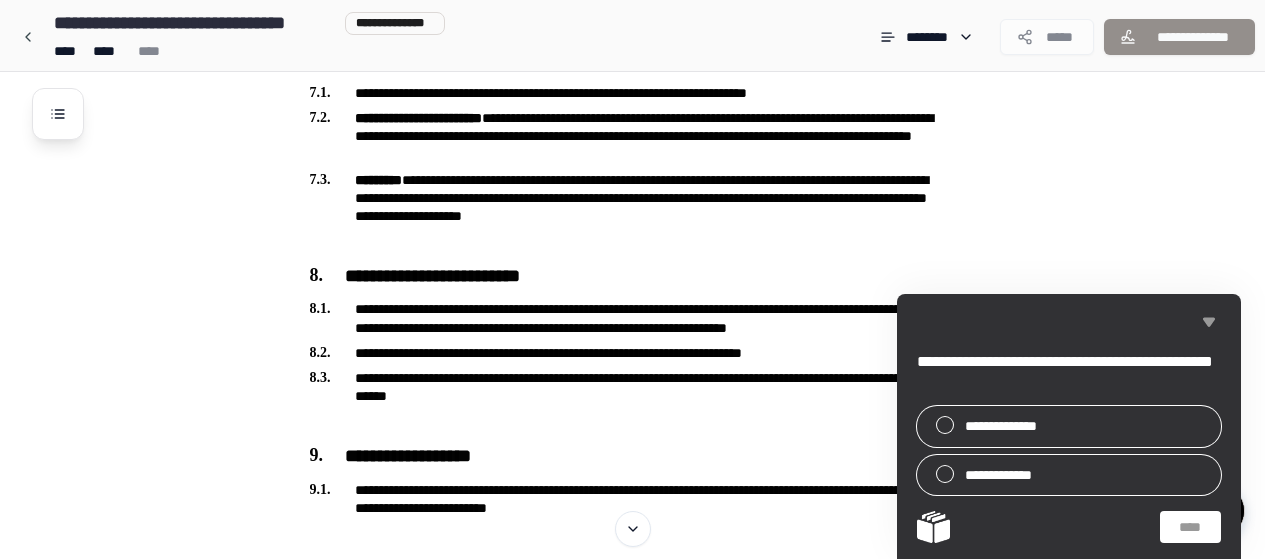 click 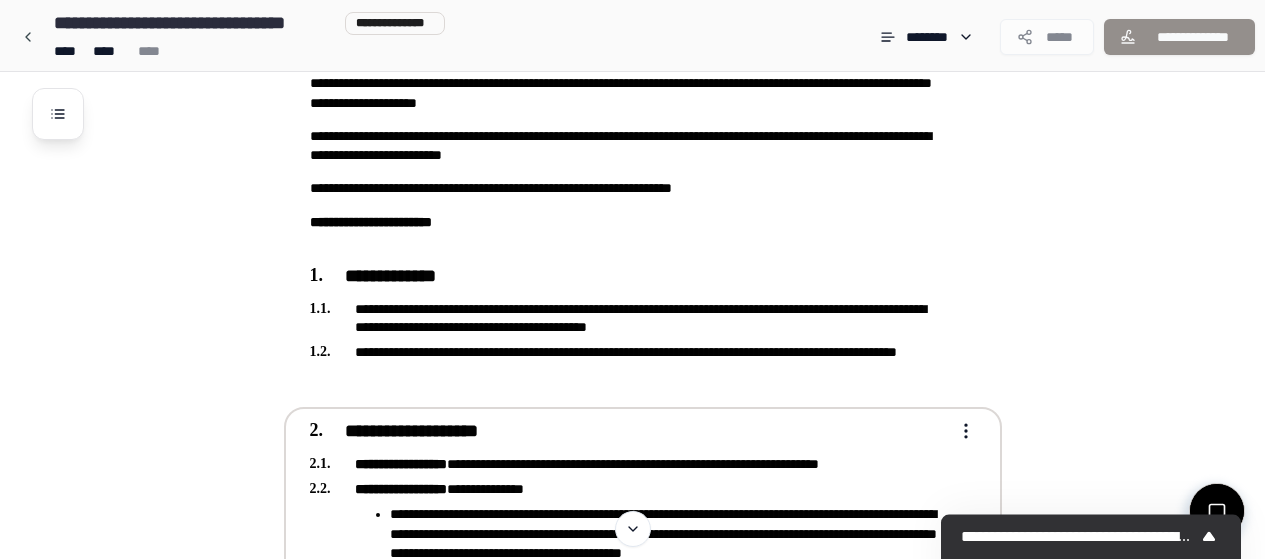 scroll, scrollTop: 0, scrollLeft: 0, axis: both 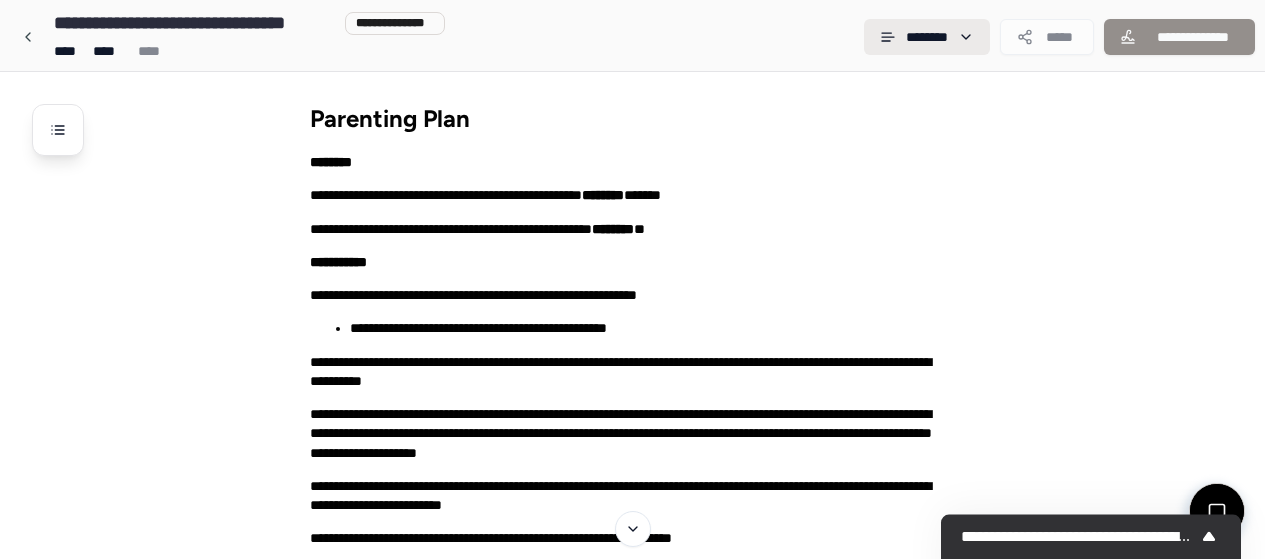 click on "**********" at bounding box center [632, 1704] 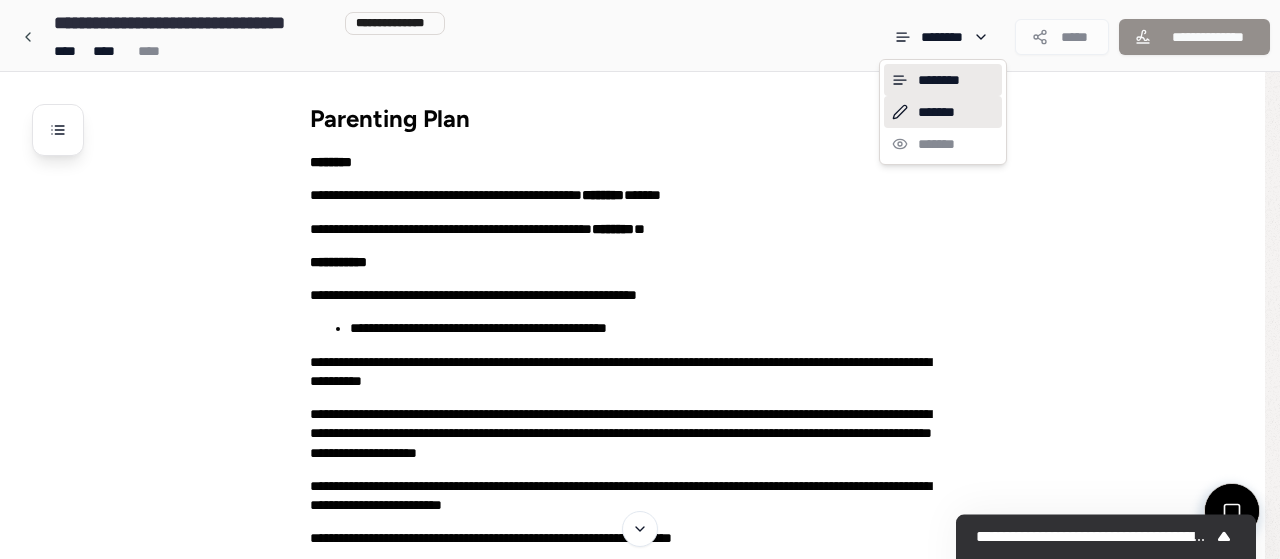 click on "*******" at bounding box center (943, 112) 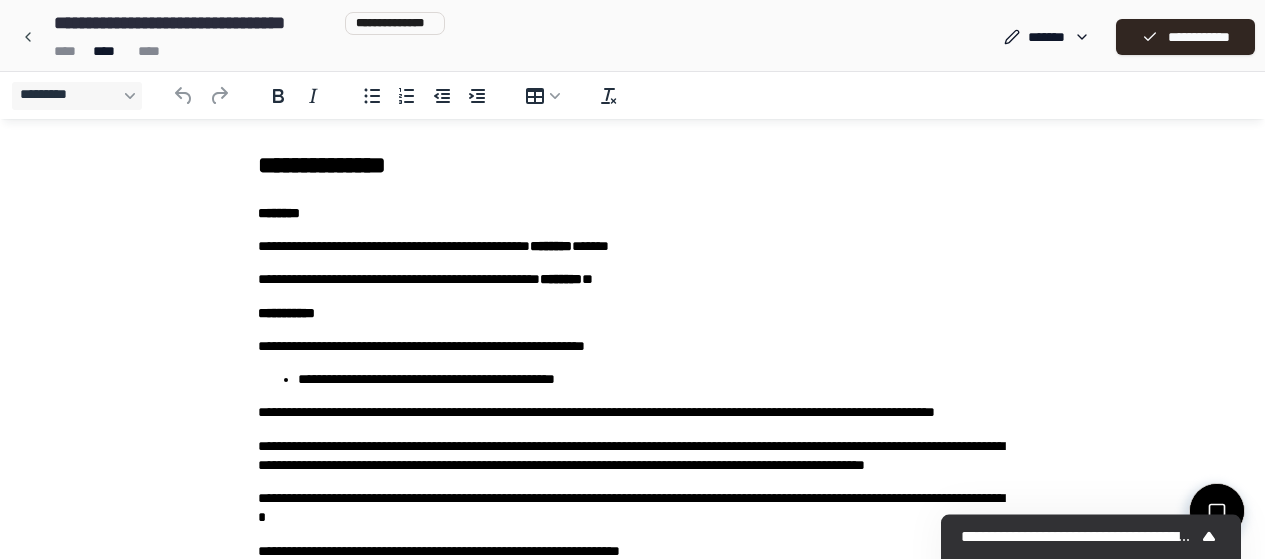 scroll, scrollTop: 0, scrollLeft: 0, axis: both 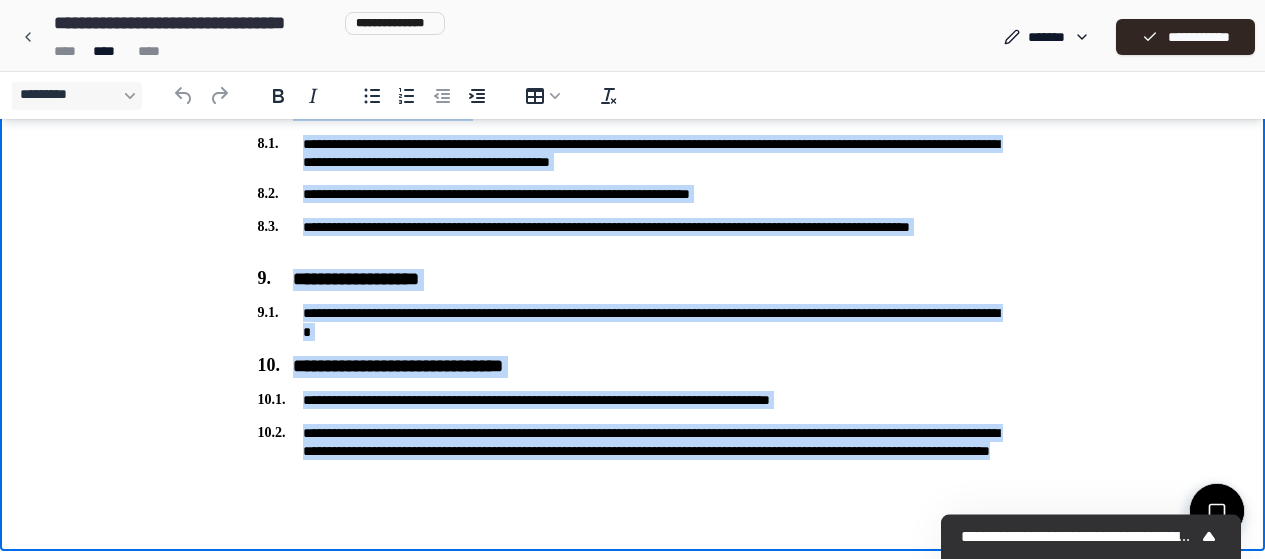 drag, startPoint x: 256, startPoint y: -2013, endPoint x: 612, endPoint y: 479, distance: 2517.3 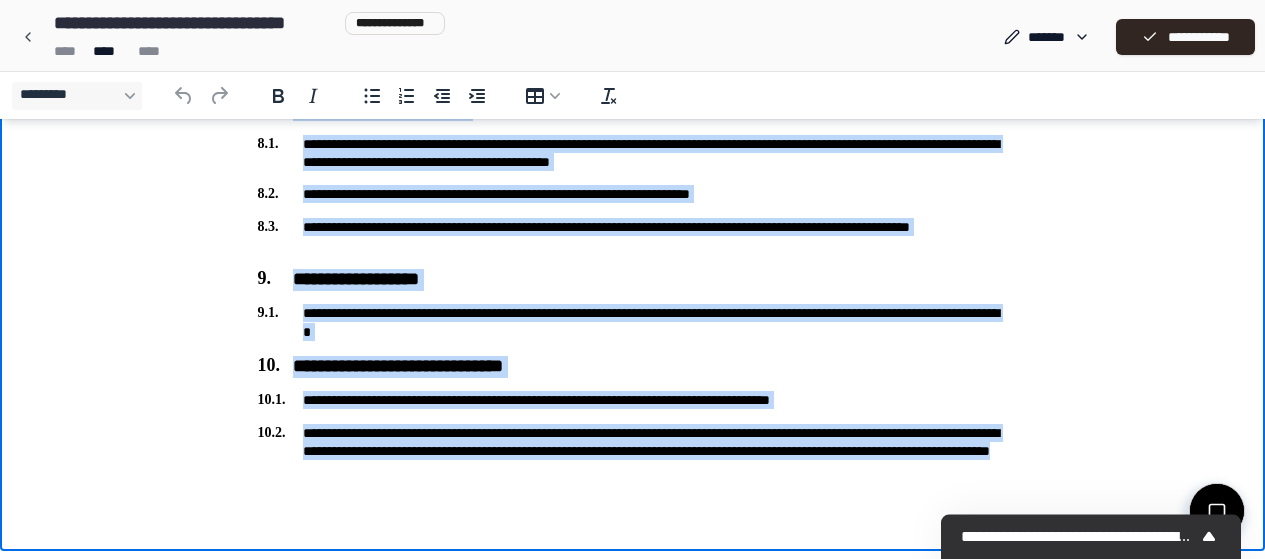click on "**********" at bounding box center (633, 451) 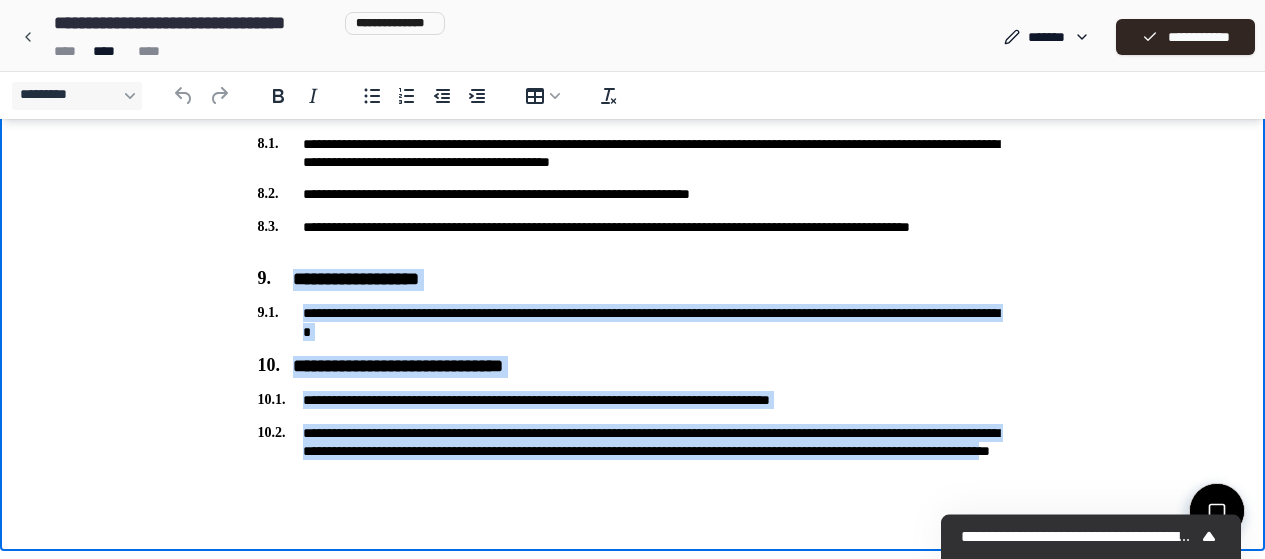drag, startPoint x: 567, startPoint y: 482, endPoint x: 248, endPoint y: 297, distance: 368.7628 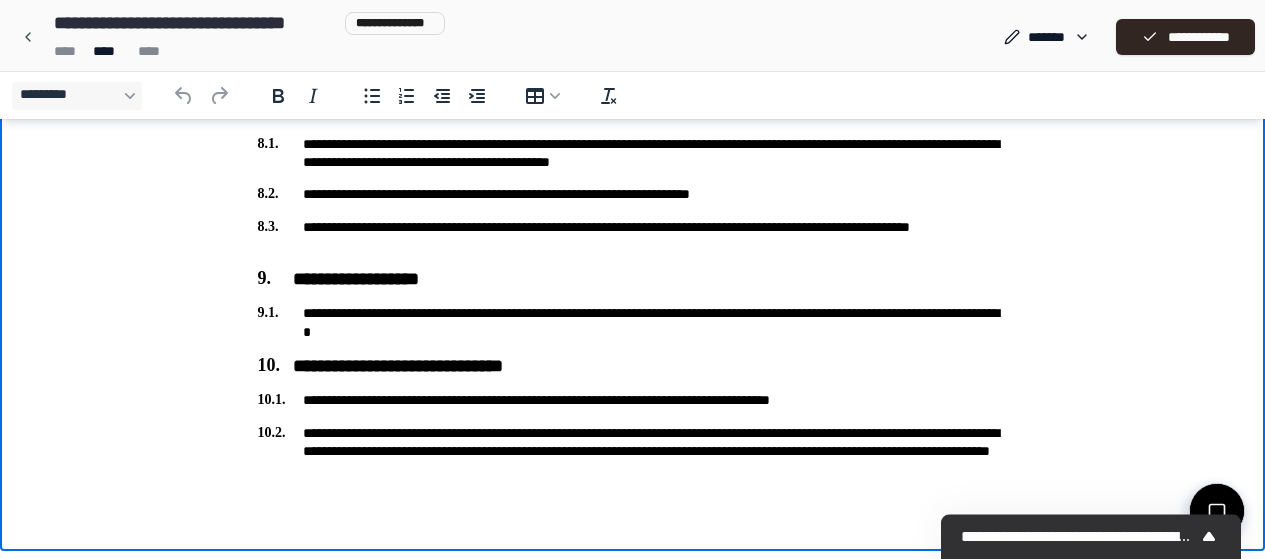 click on "**********" at bounding box center [633, -779] 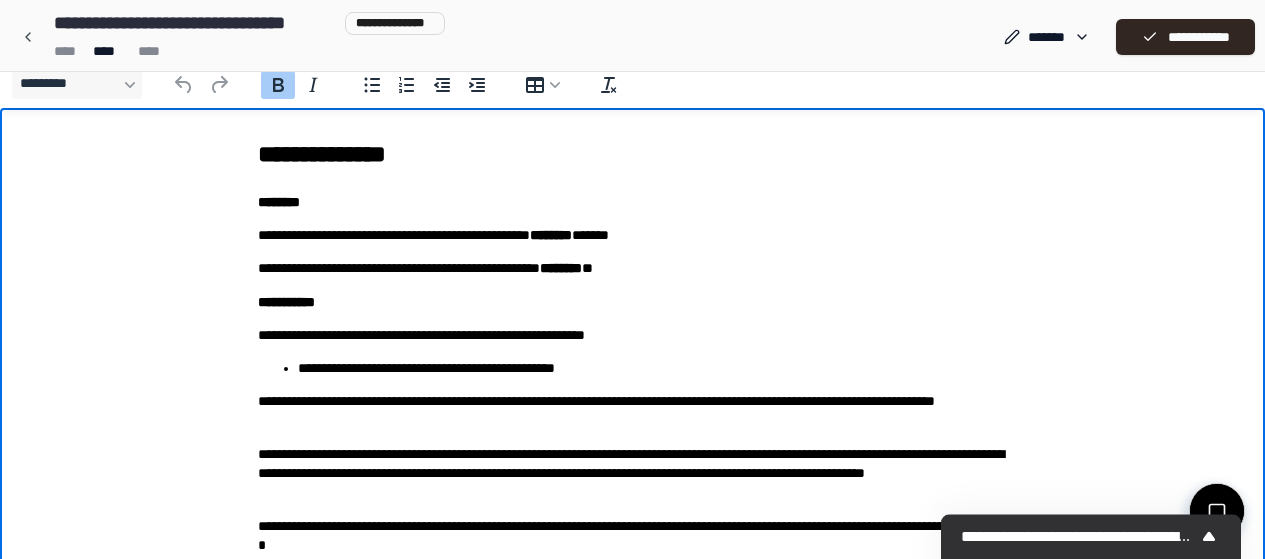 scroll, scrollTop: 0, scrollLeft: 0, axis: both 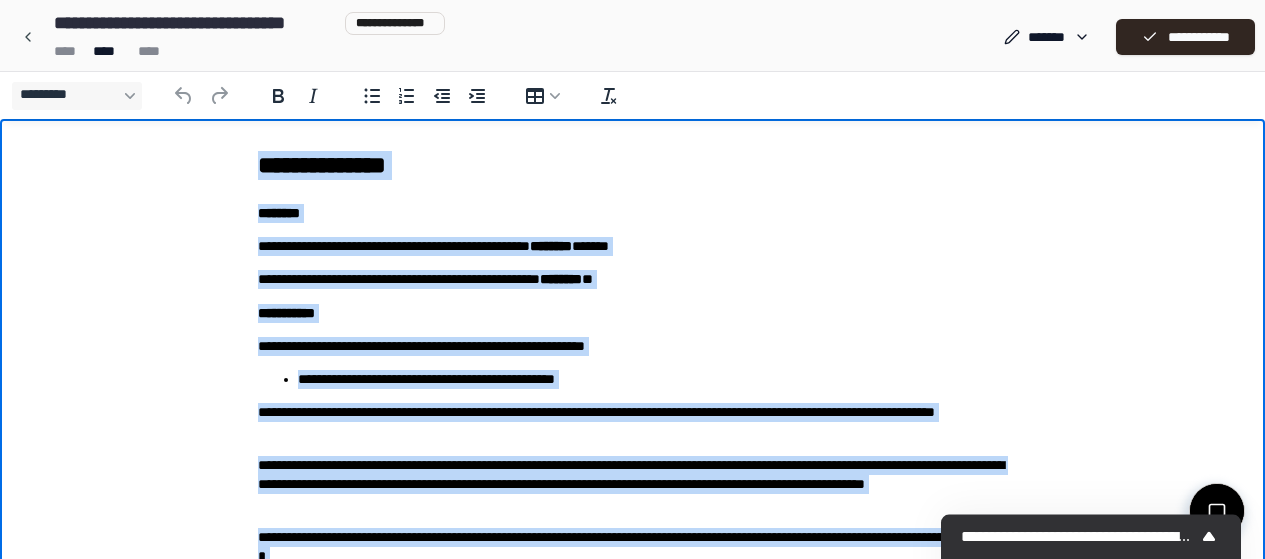 drag, startPoint x: 621, startPoint y: 2657, endPoint x: 261, endPoint y: 166, distance: 2516.8792 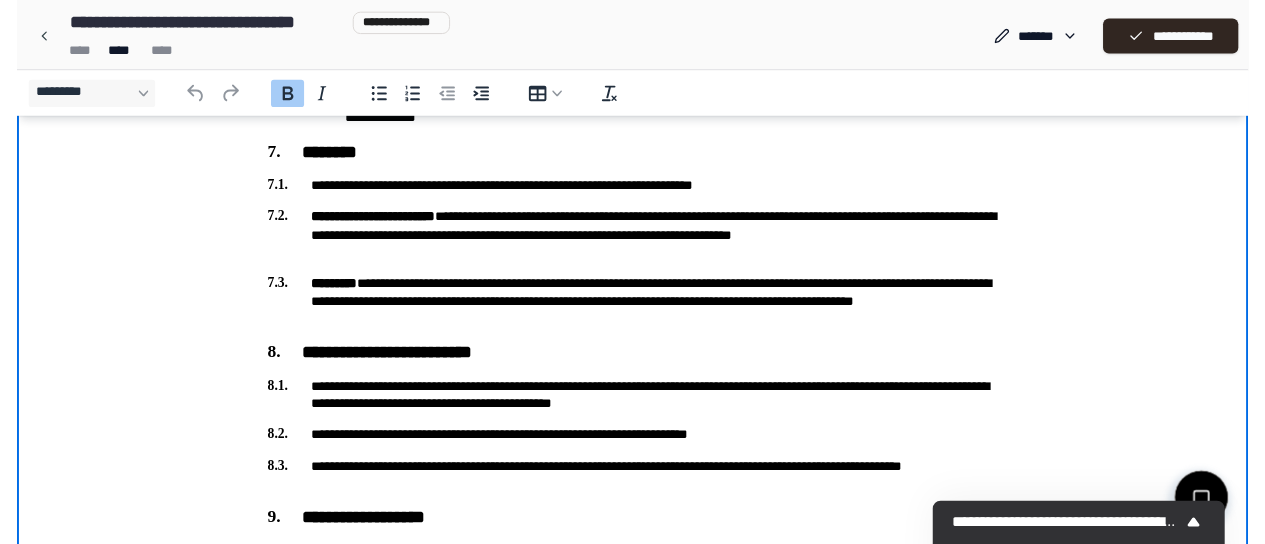 scroll, scrollTop: 2177, scrollLeft: 0, axis: vertical 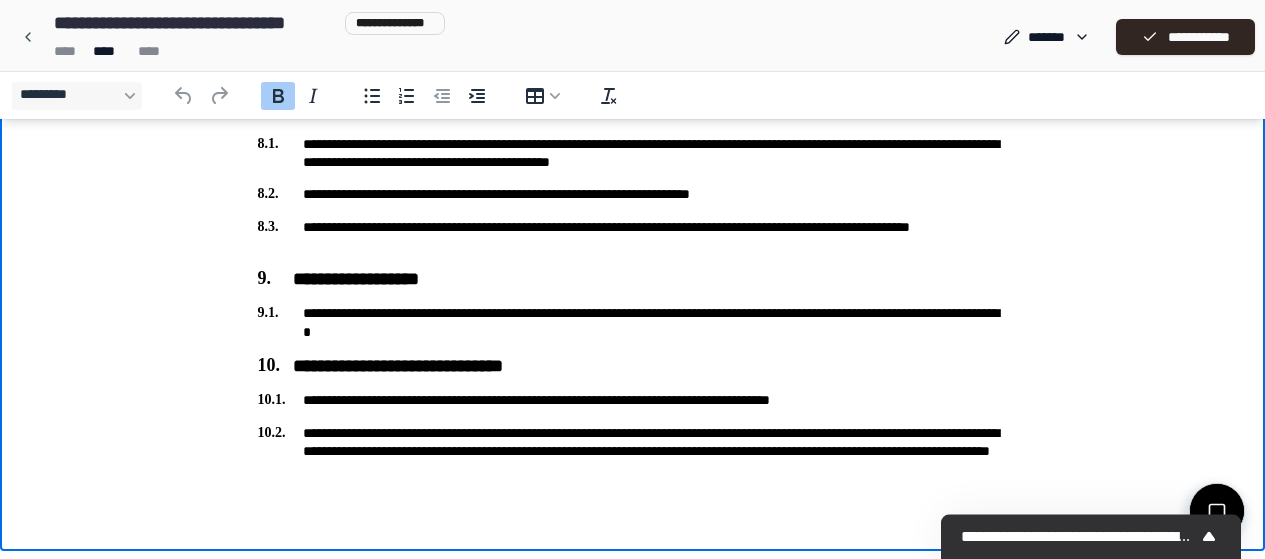 click on "**********" at bounding box center [632, 37] 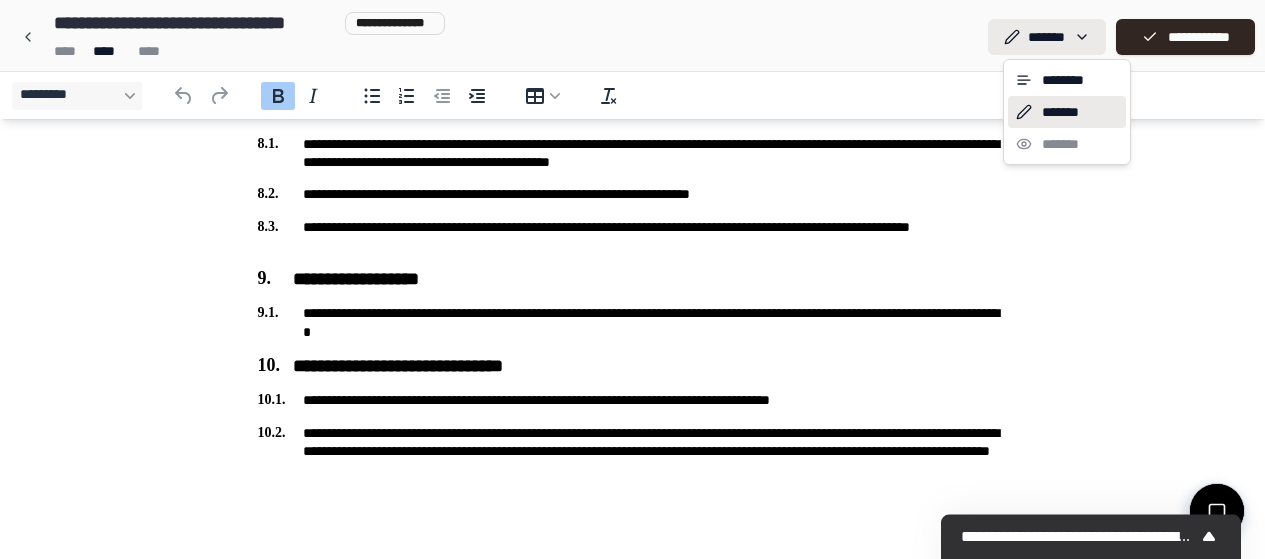 click on "**********" at bounding box center (640, -809) 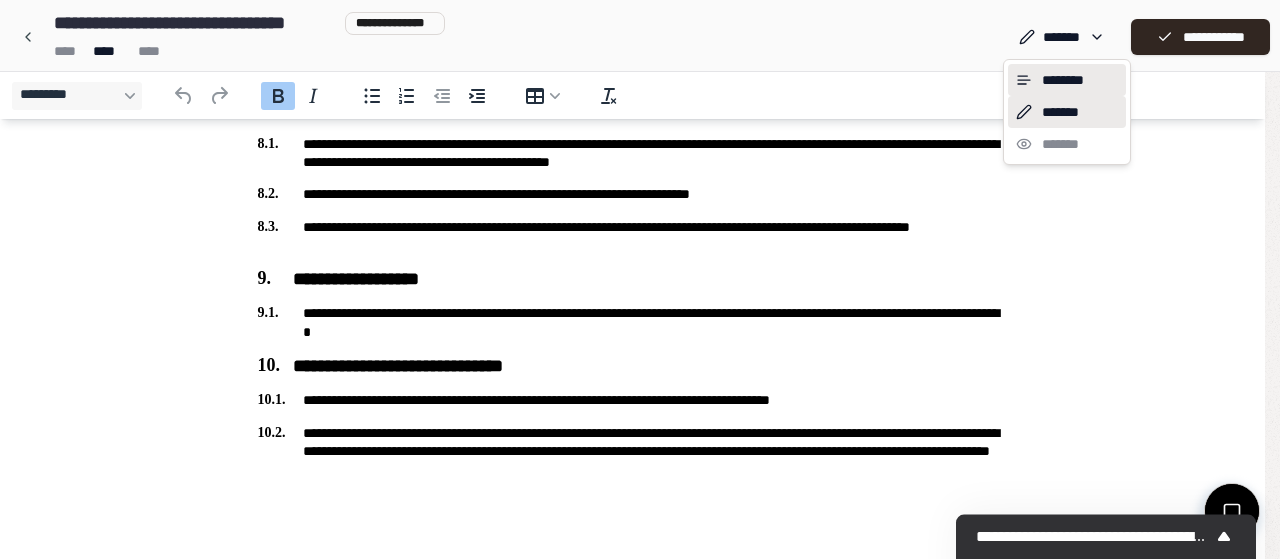 click on "********" at bounding box center [1067, 80] 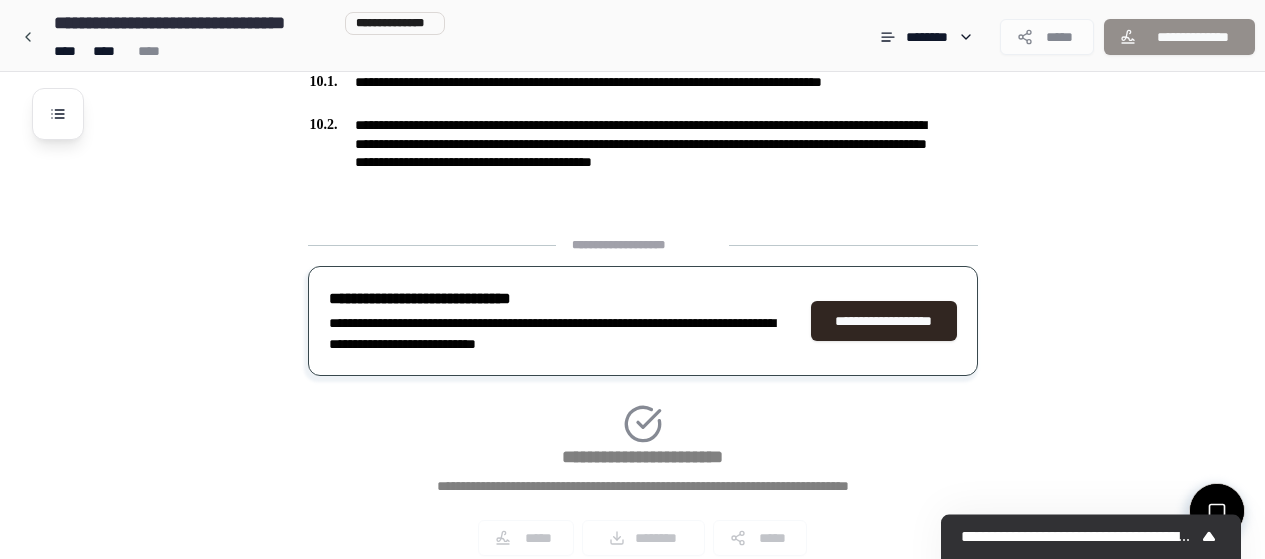 scroll, scrollTop: 2850, scrollLeft: 0, axis: vertical 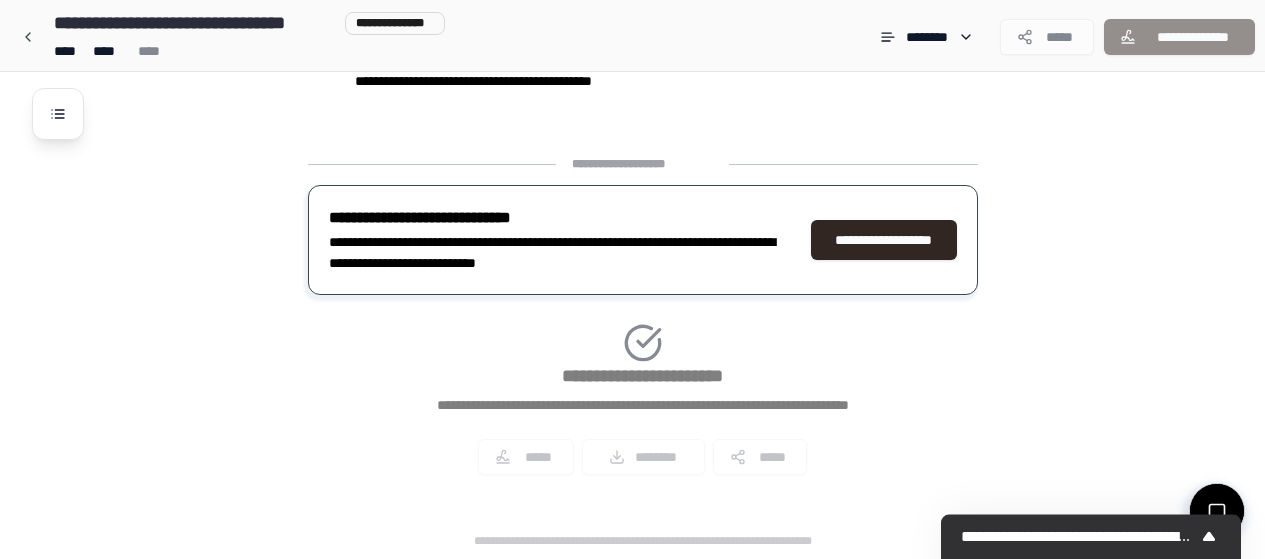 click on "**********" at bounding box center [643, 323] 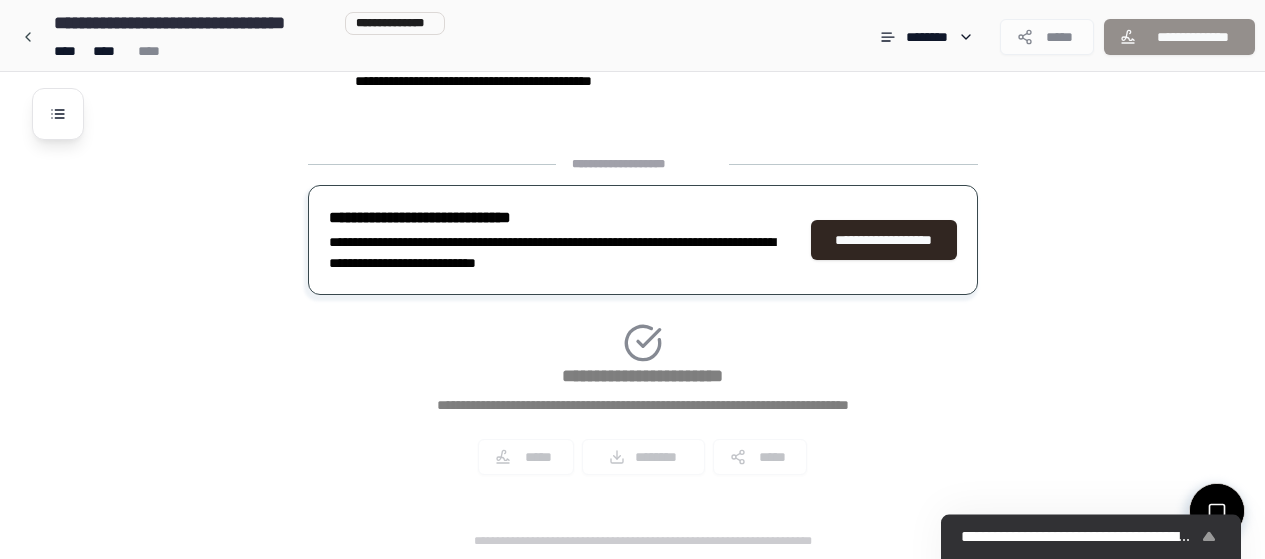 click 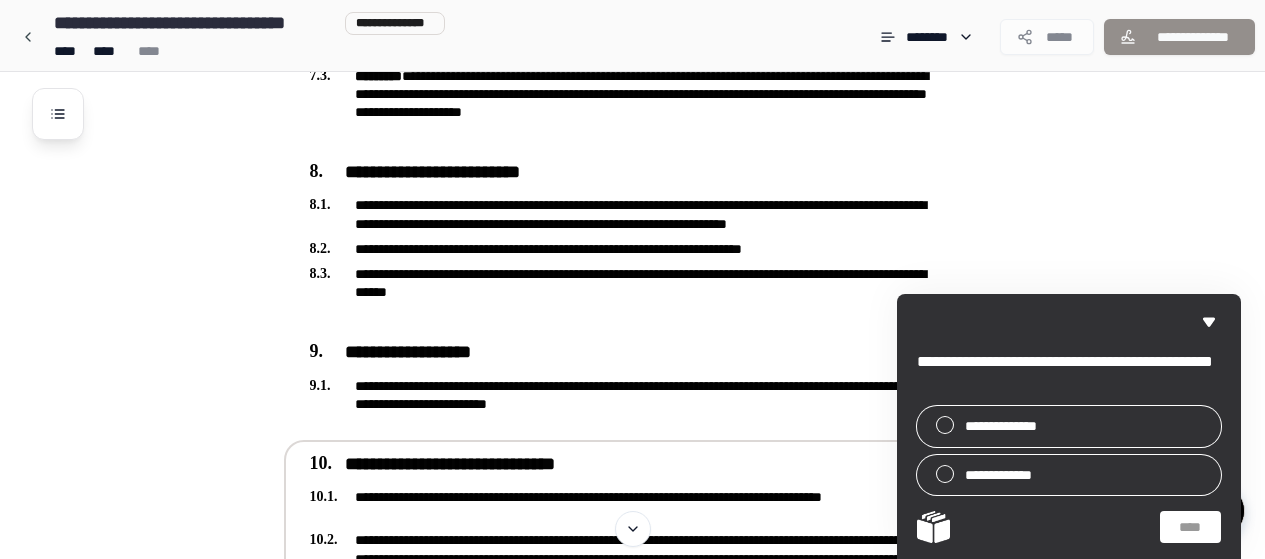 scroll, scrollTop: 2350, scrollLeft: 0, axis: vertical 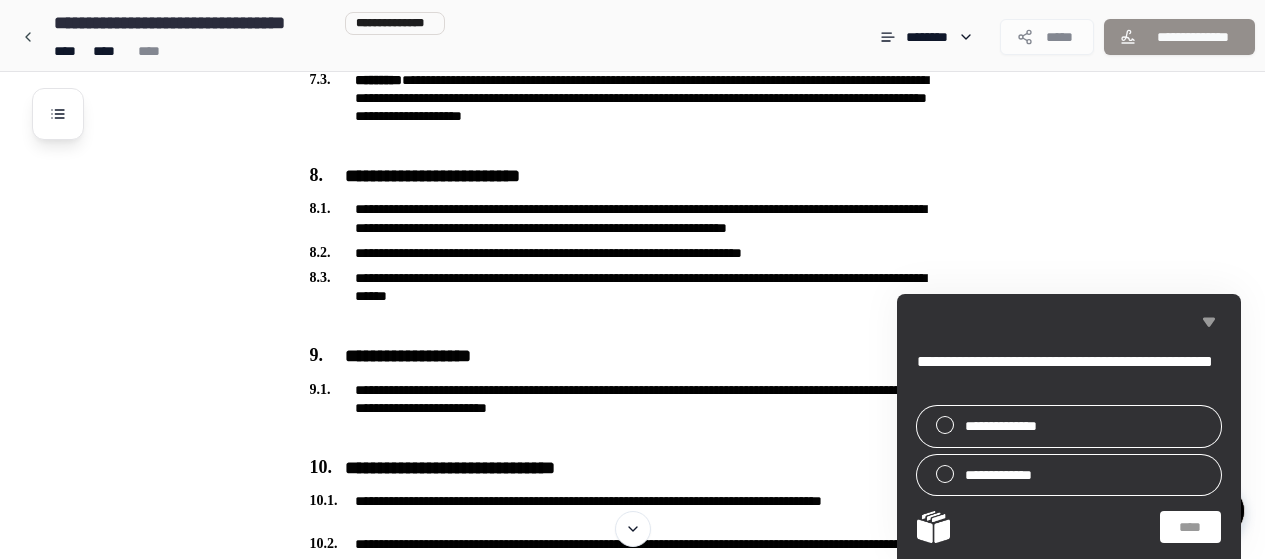 click 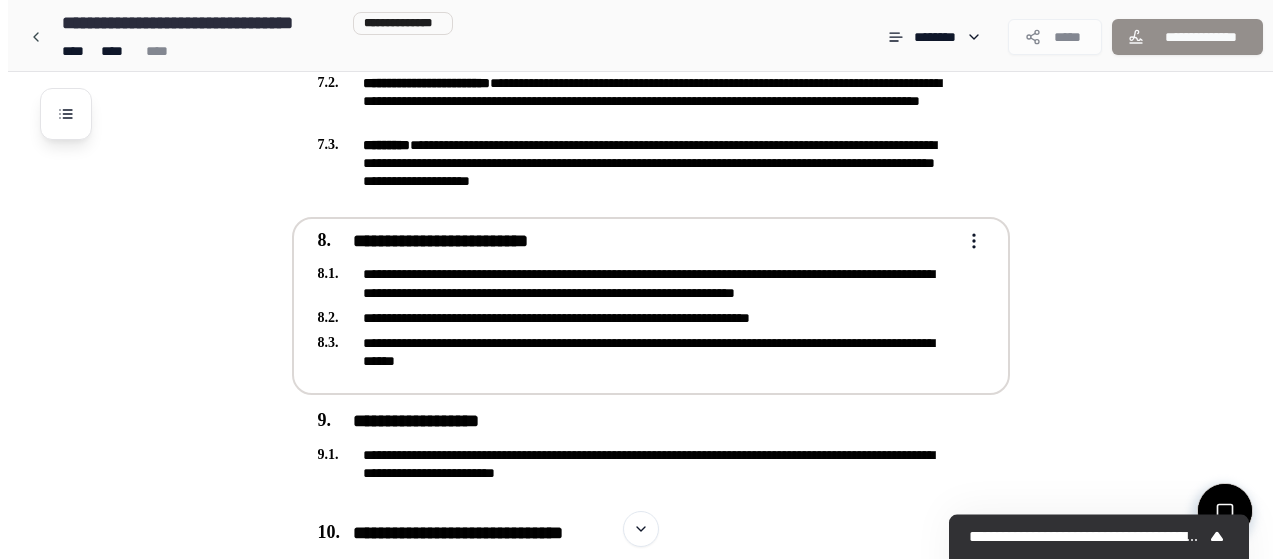 scroll, scrollTop: 2250, scrollLeft: 0, axis: vertical 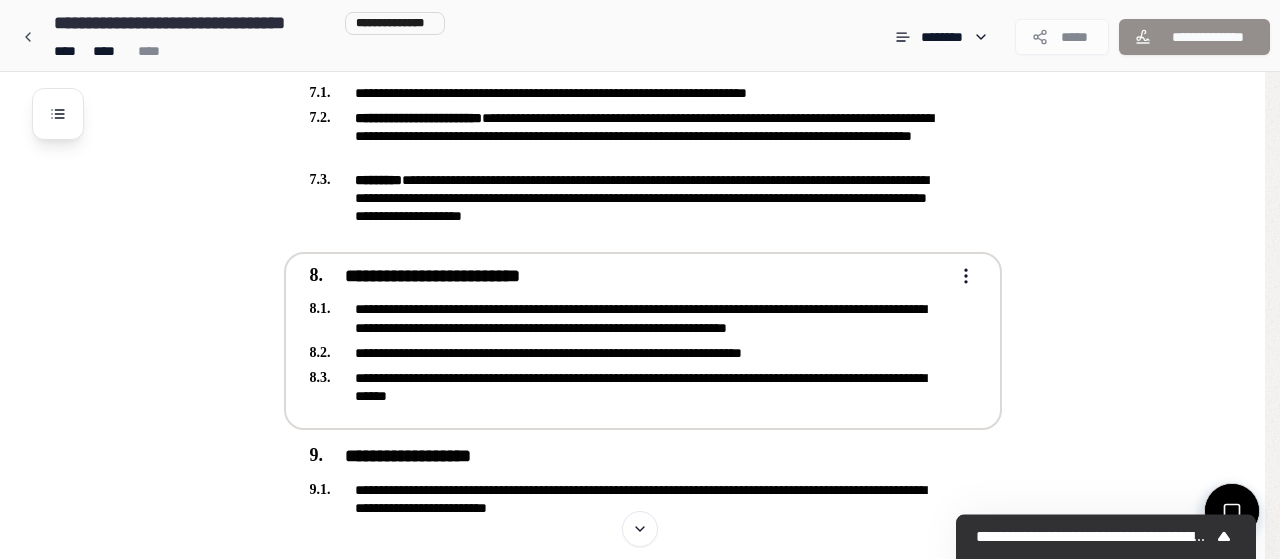click on "**********" at bounding box center [632, -546] 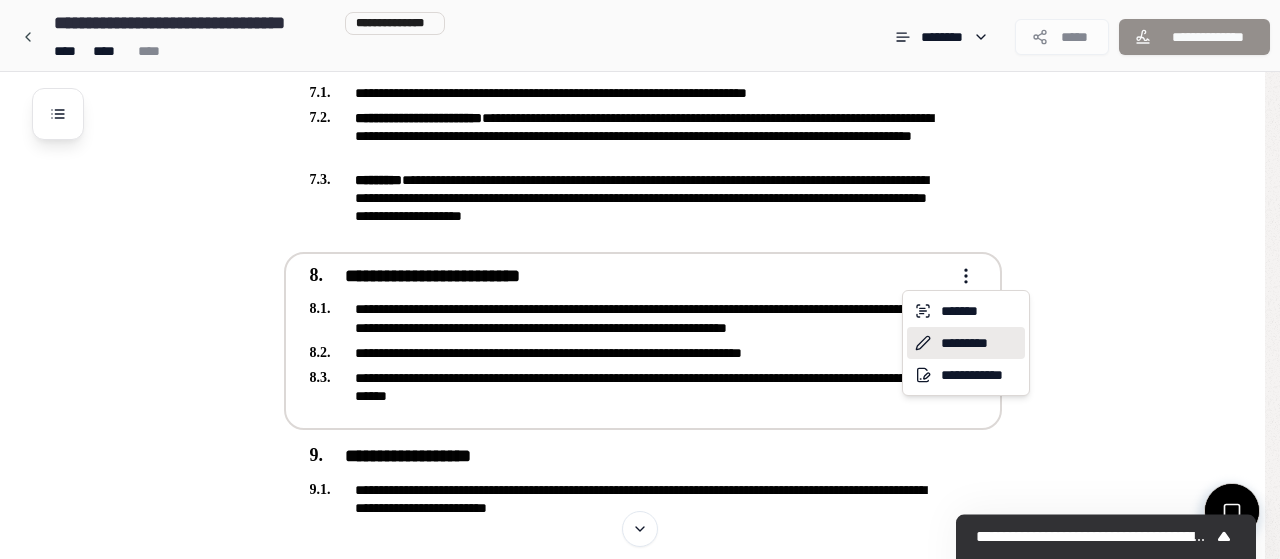 click on "*********" at bounding box center (966, 343) 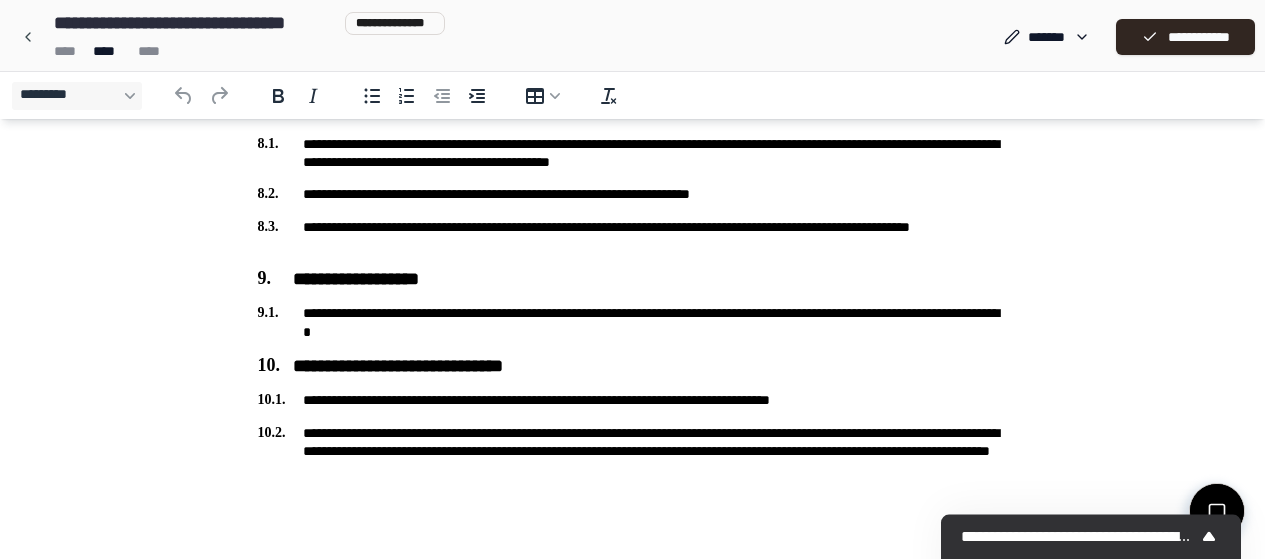 scroll, scrollTop: 2077, scrollLeft: 0, axis: vertical 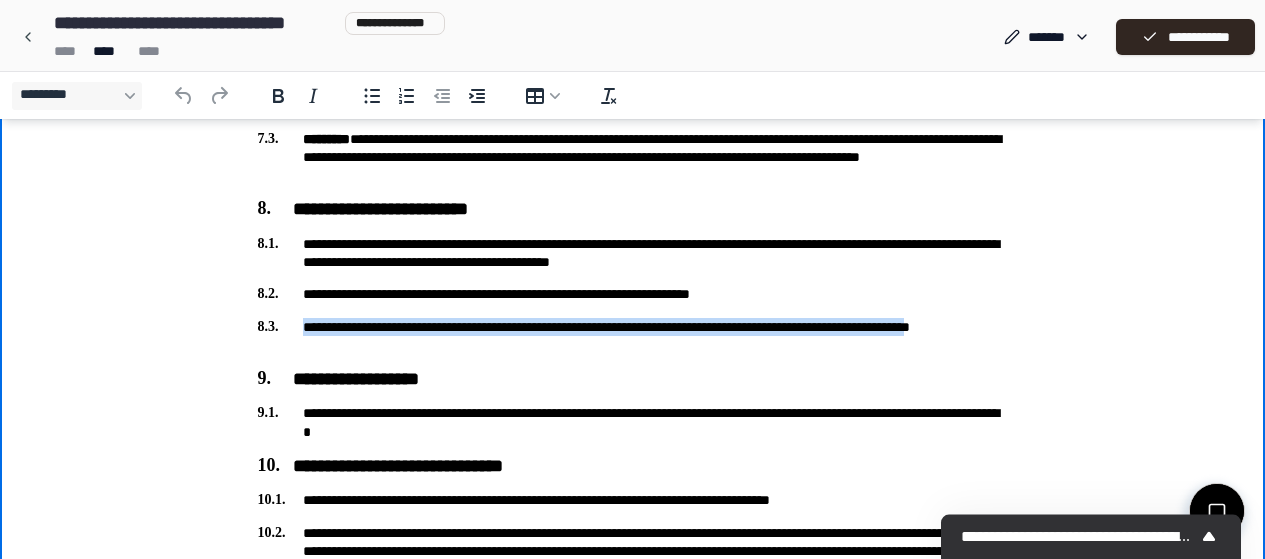 drag, startPoint x: 359, startPoint y: 348, endPoint x: 287, endPoint y: 331, distance: 73.97973 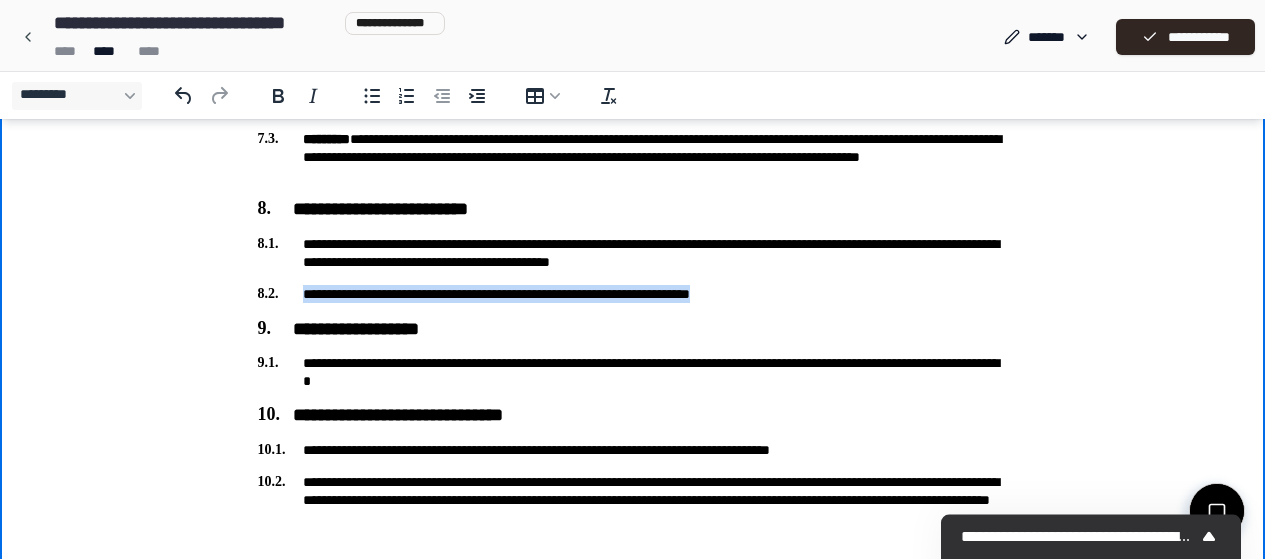 drag, startPoint x: 810, startPoint y: 295, endPoint x: 288, endPoint y: 299, distance: 522.0153 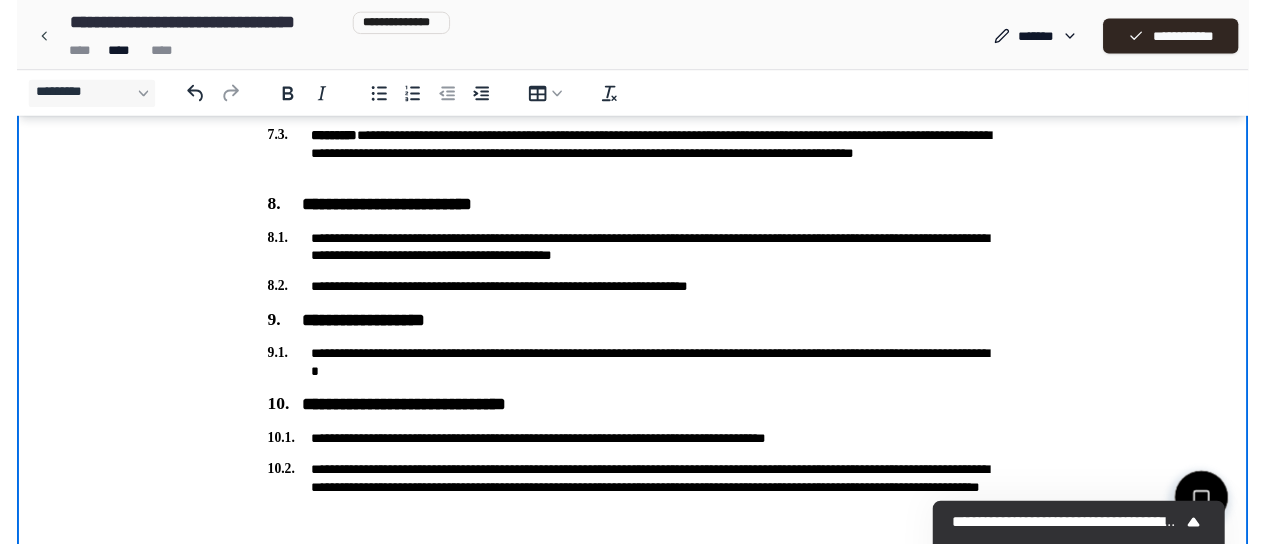 scroll, scrollTop: 2127, scrollLeft: 0, axis: vertical 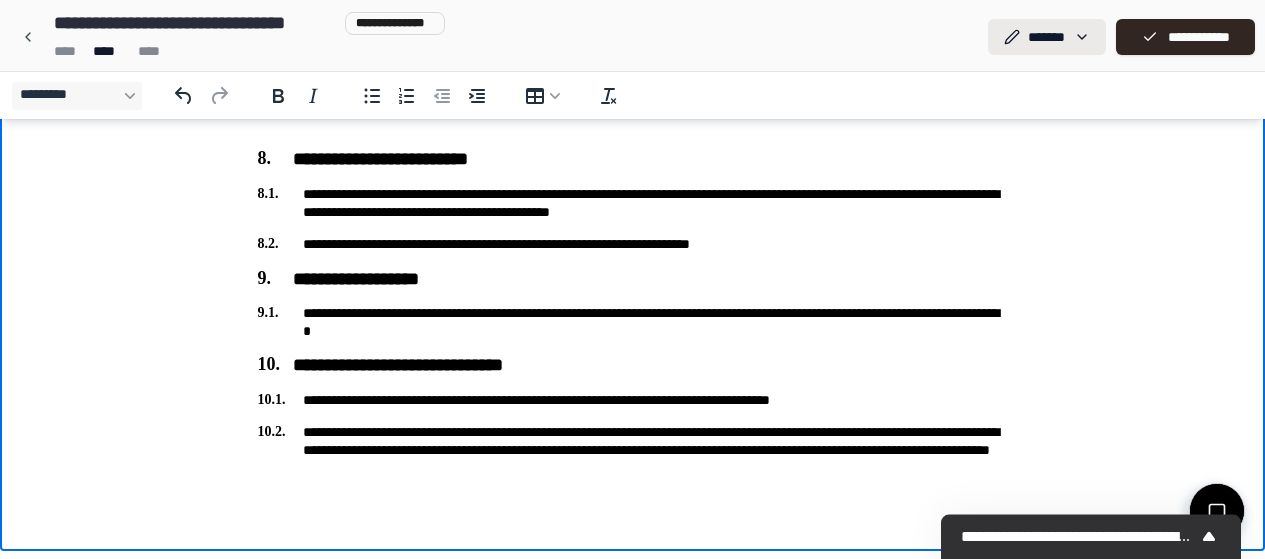 click on "**********" at bounding box center [632, -784] 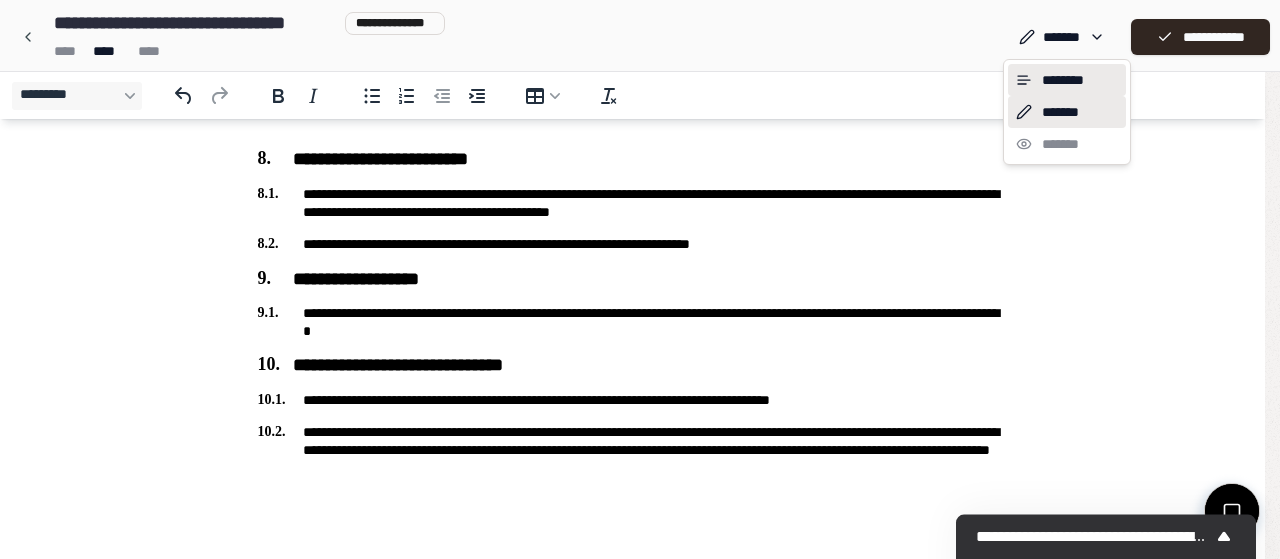 click on "********" at bounding box center (1067, 80) 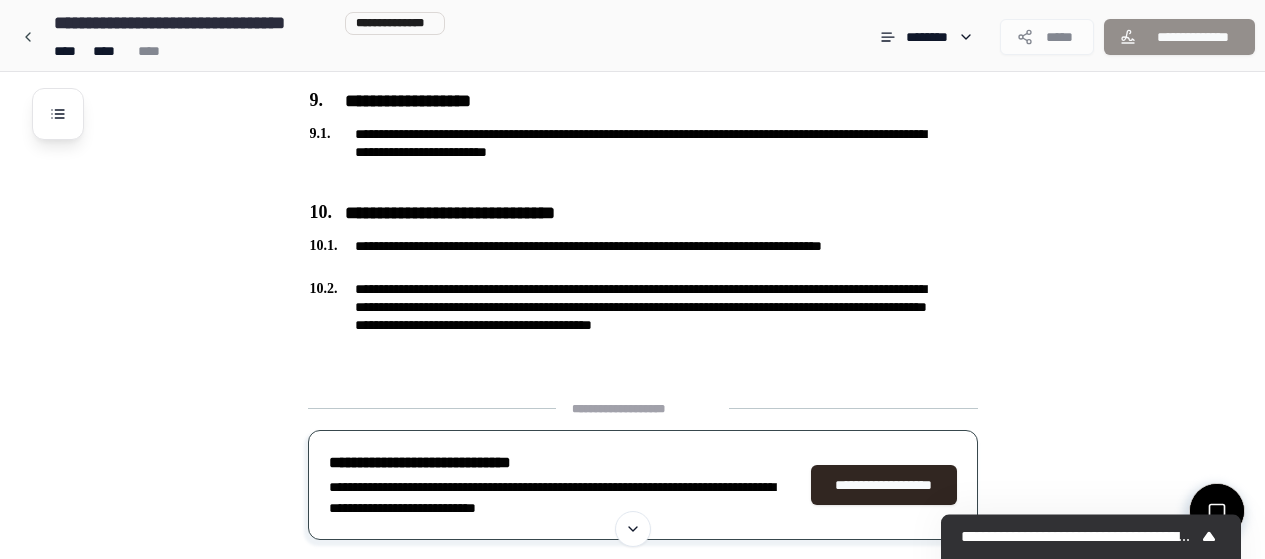 scroll, scrollTop: 2527, scrollLeft: 0, axis: vertical 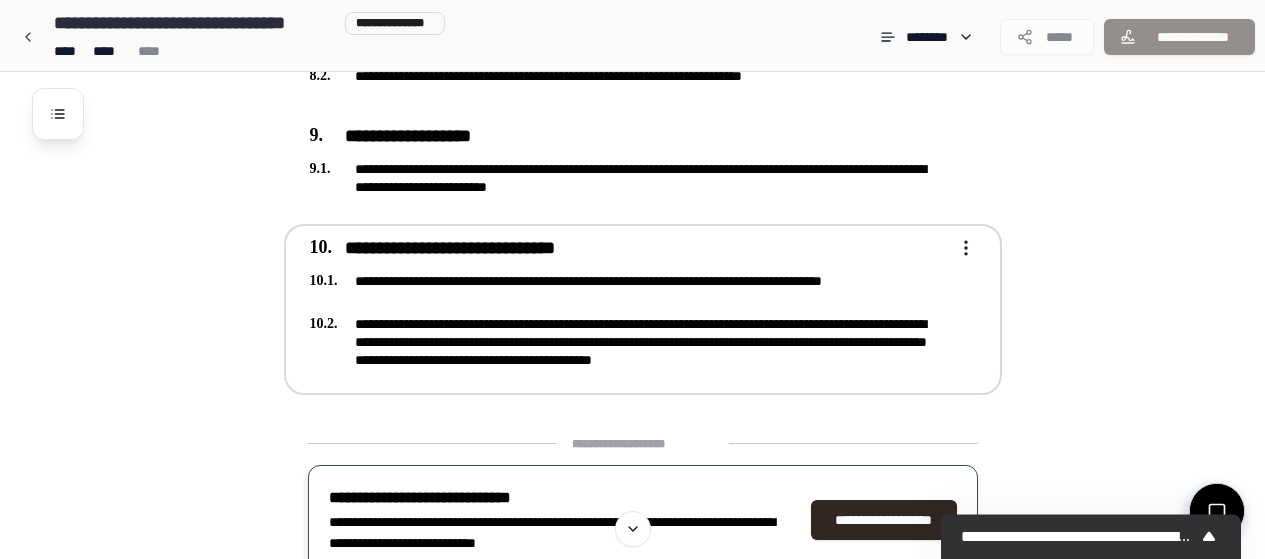 click on "**********" at bounding box center [632, -844] 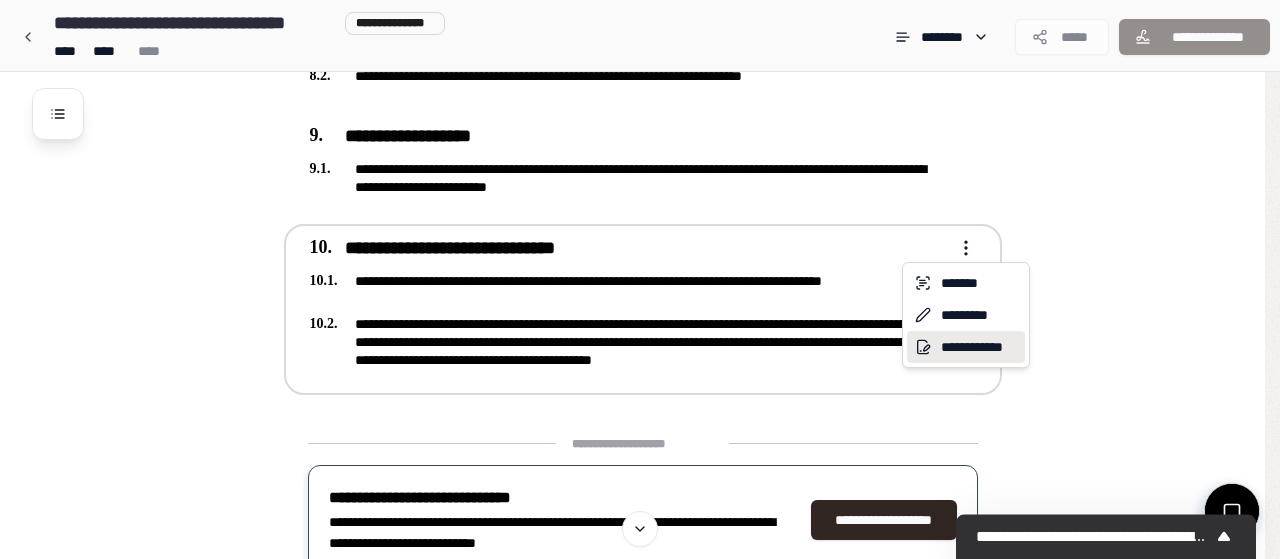 click on "**********" at bounding box center [966, 347] 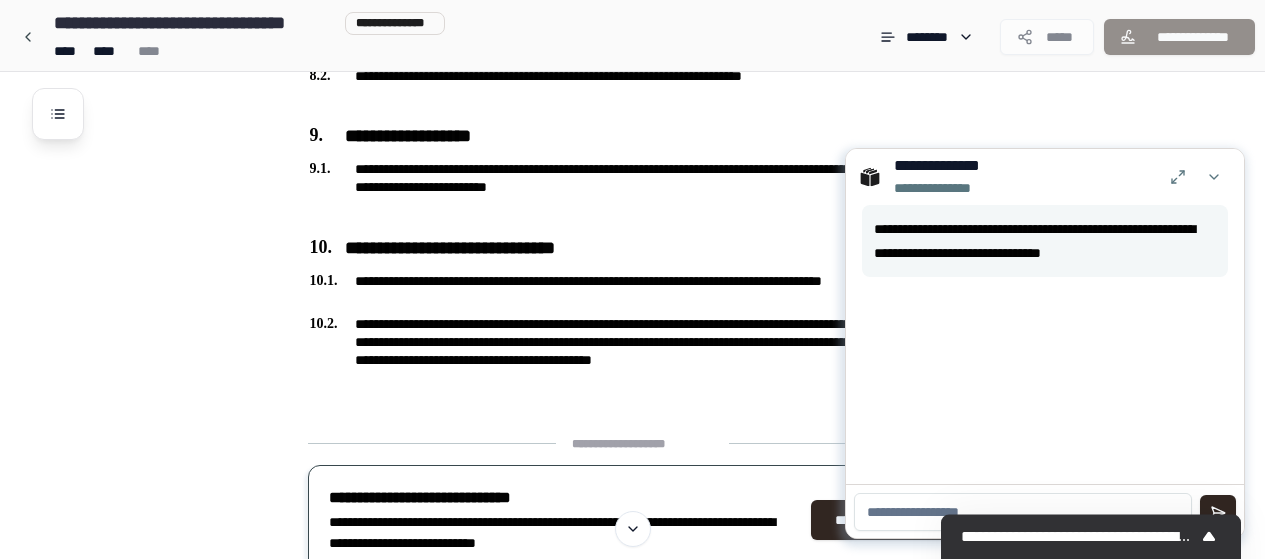 click at bounding box center (1023, 512) 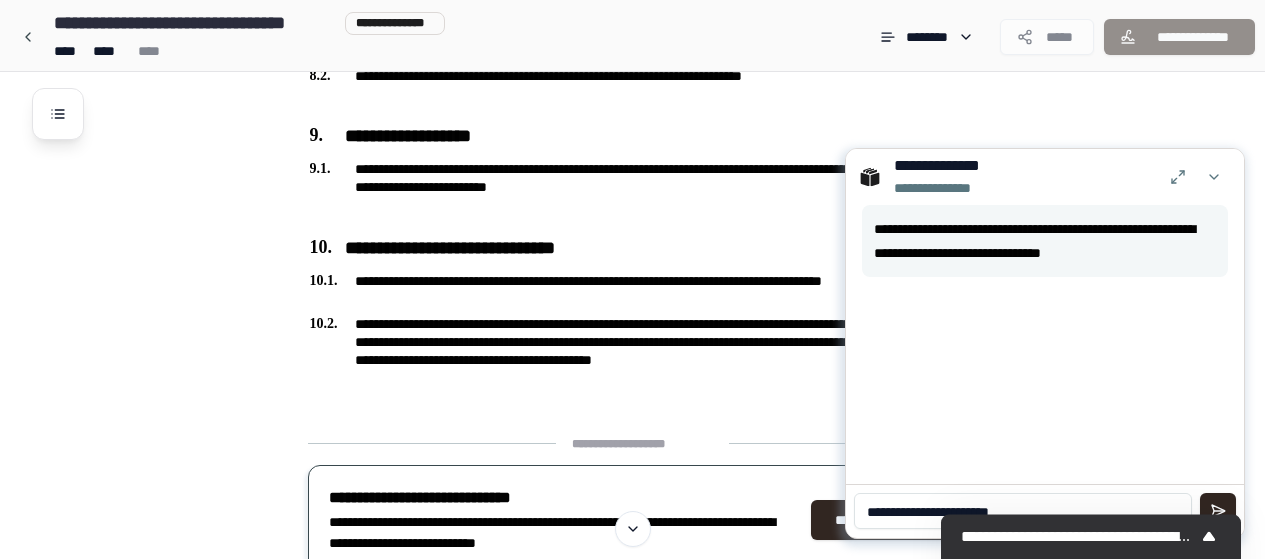 type on "**********" 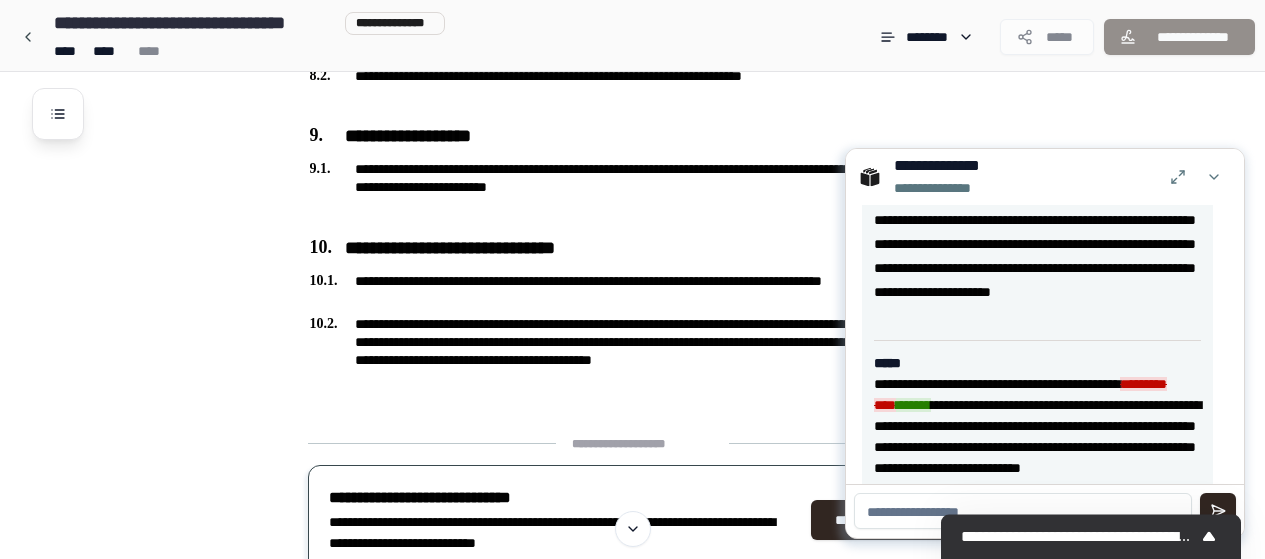scroll, scrollTop: 282, scrollLeft: 0, axis: vertical 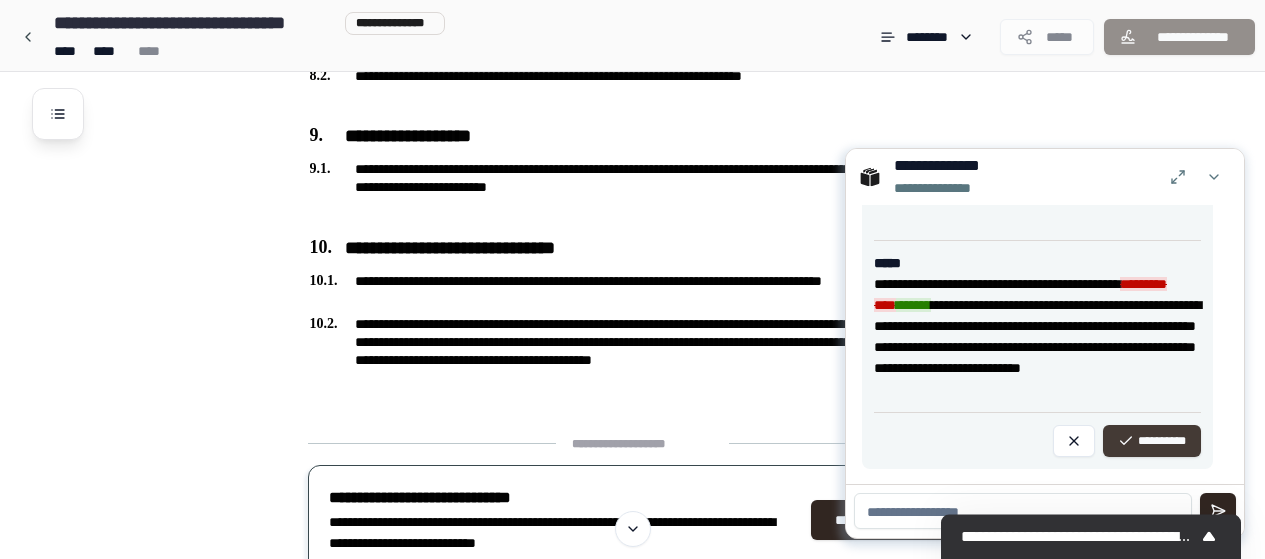 click on "**********" at bounding box center [1152, 441] 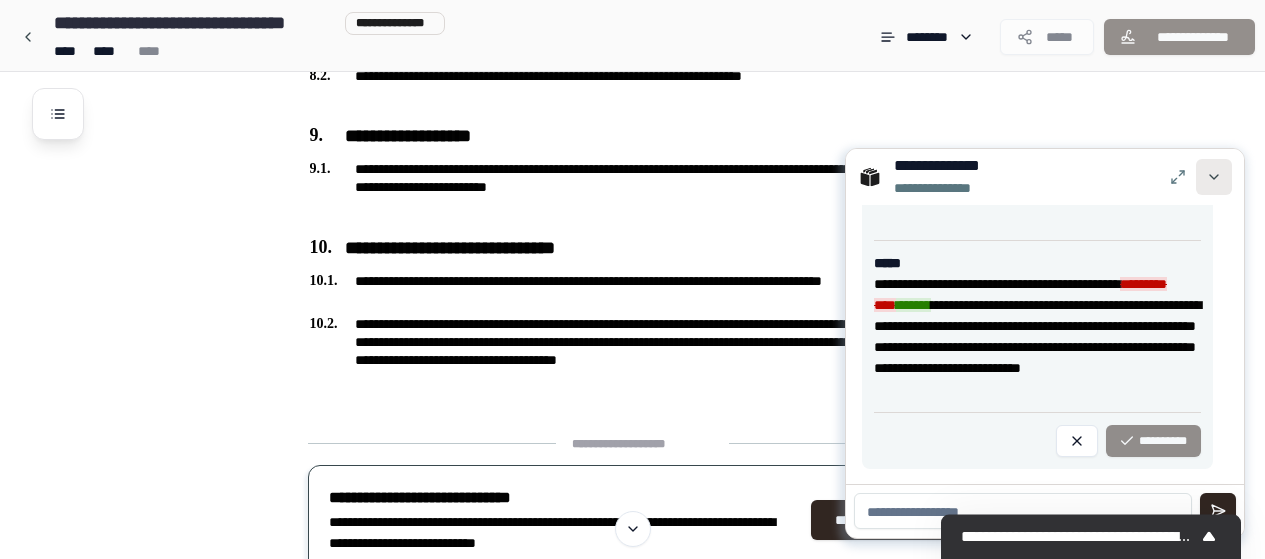 click at bounding box center [1214, 177] 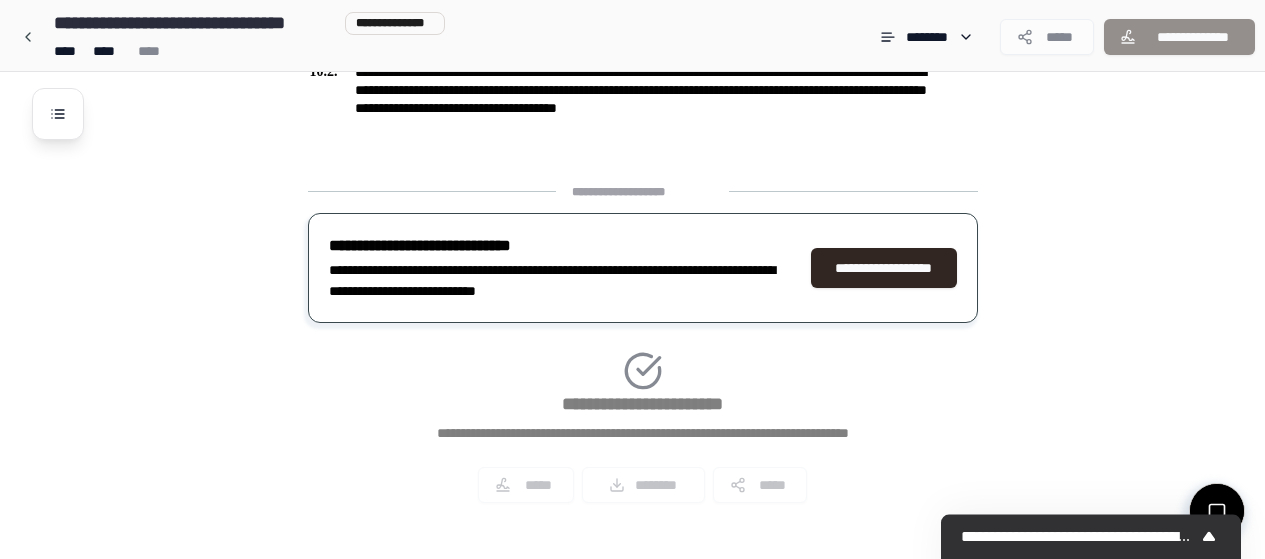 scroll, scrollTop: 2807, scrollLeft: 0, axis: vertical 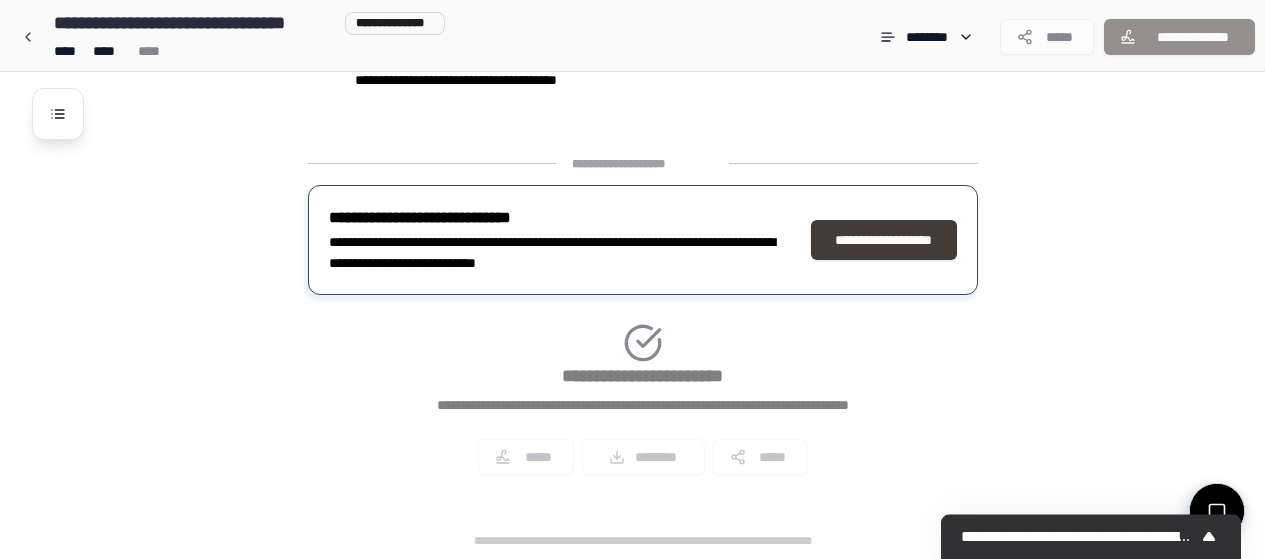 click on "**********" at bounding box center [884, 240] 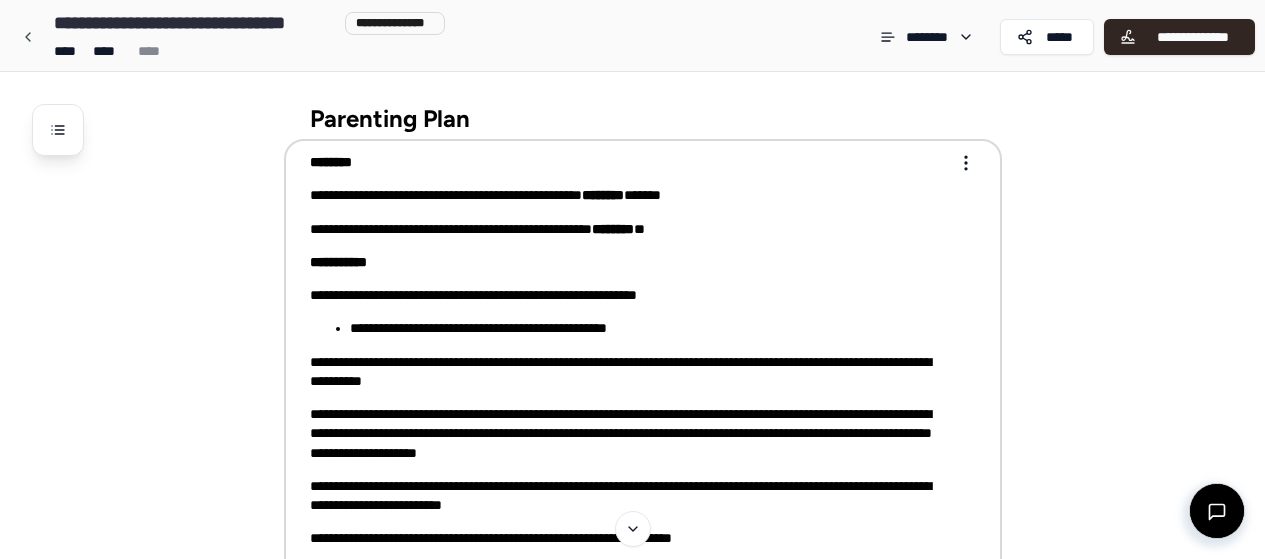 scroll, scrollTop: 200, scrollLeft: 0, axis: vertical 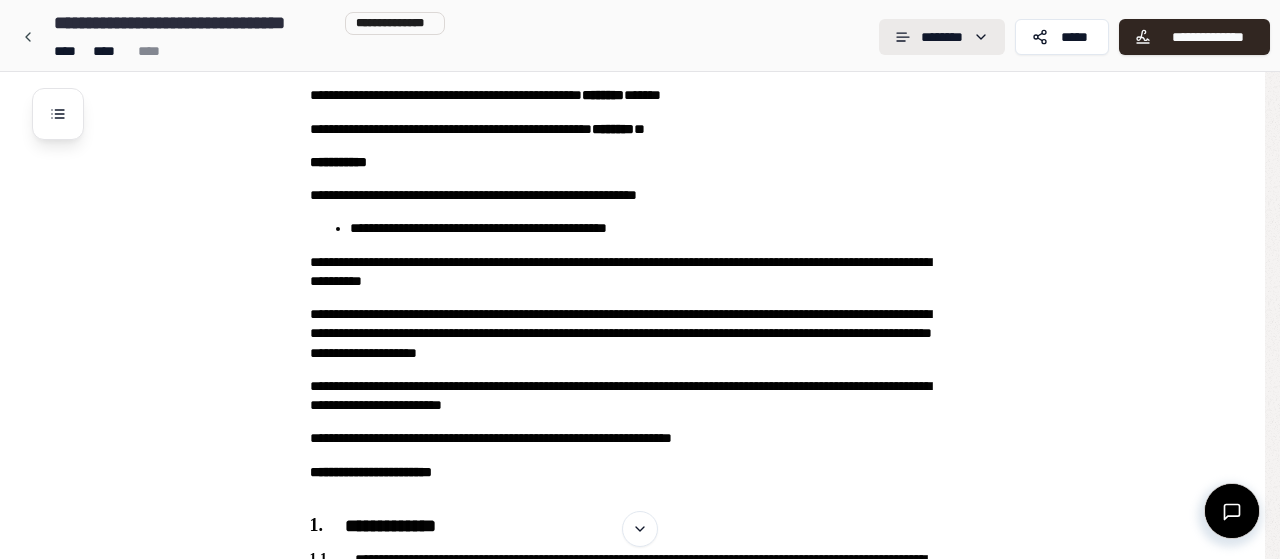 click on "**********" at bounding box center [632, 1516] 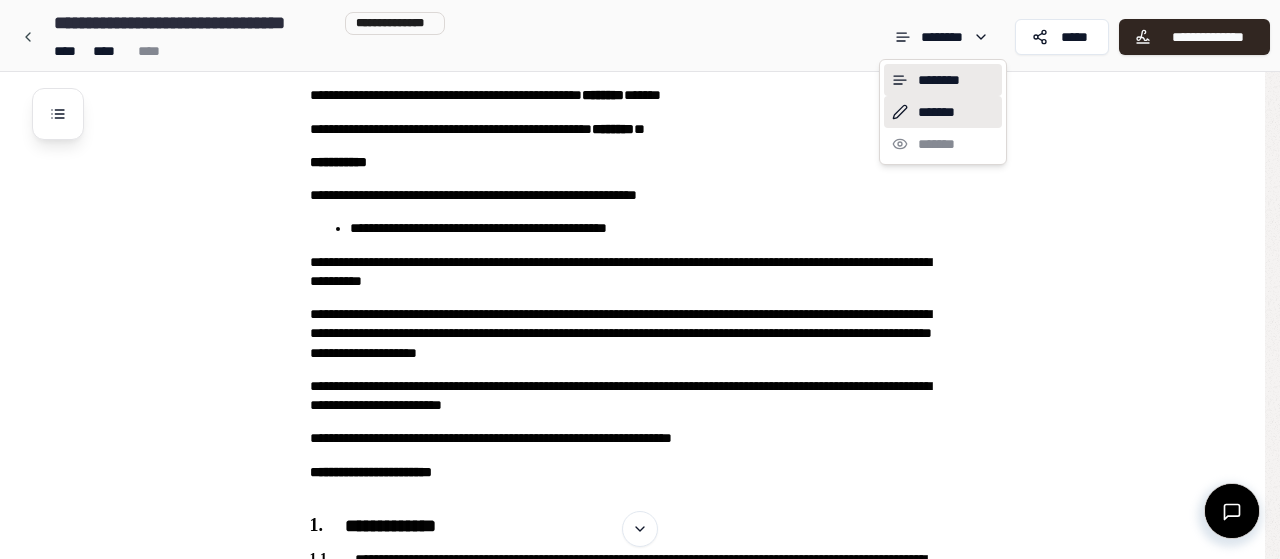 click on "*******" at bounding box center (943, 112) 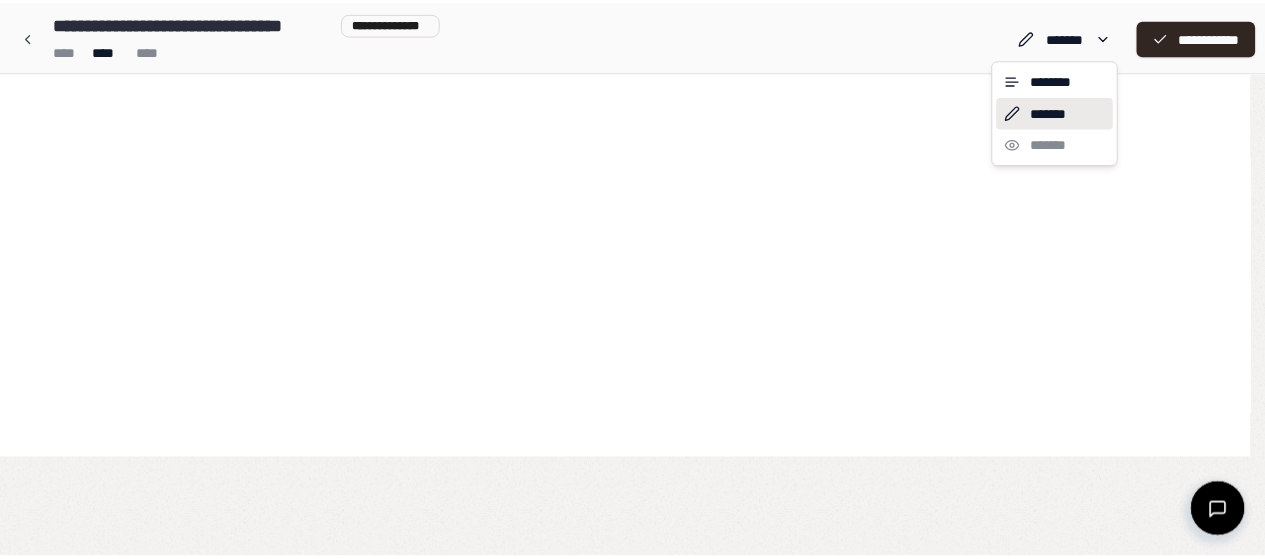 scroll, scrollTop: 0, scrollLeft: 0, axis: both 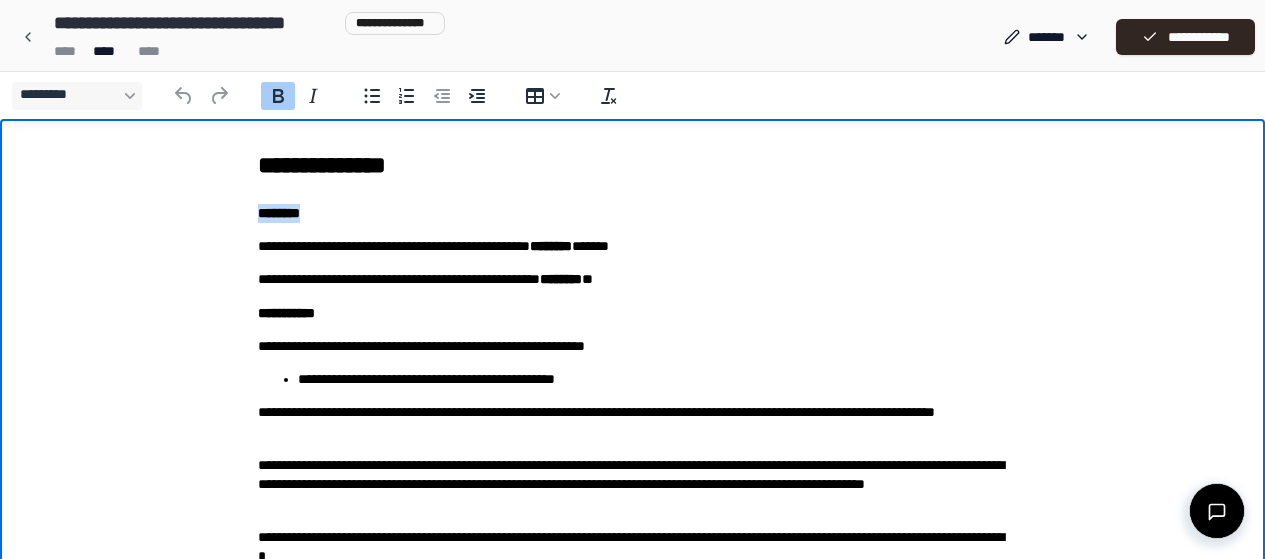 drag, startPoint x: 243, startPoint y: 208, endPoint x: 773, endPoint y: 218, distance: 530.09436 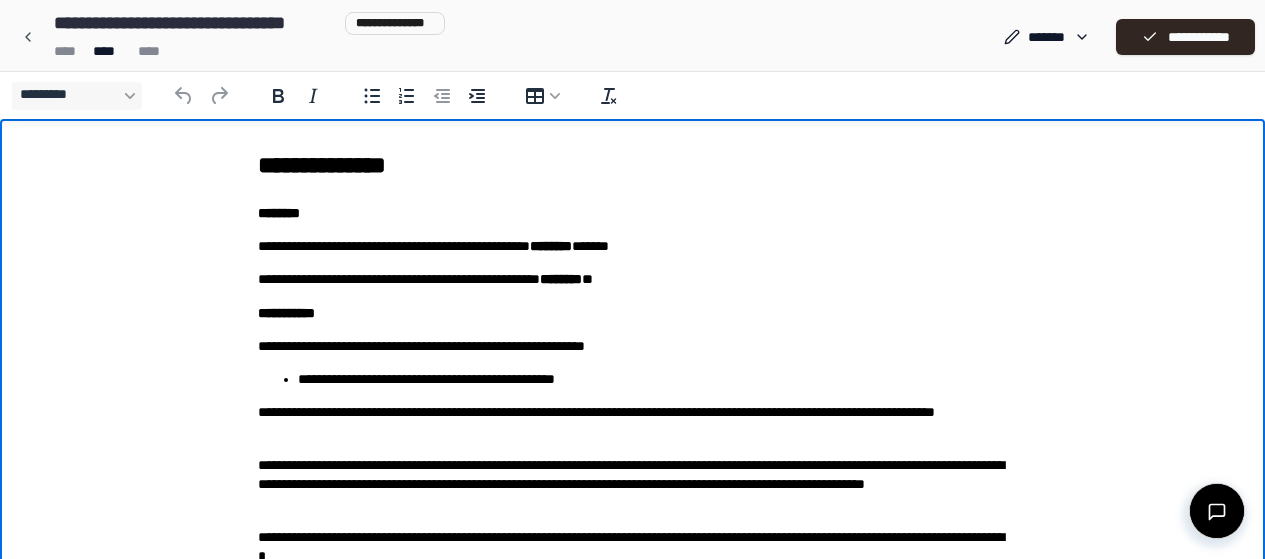 click on "**********" at bounding box center [633, 165] 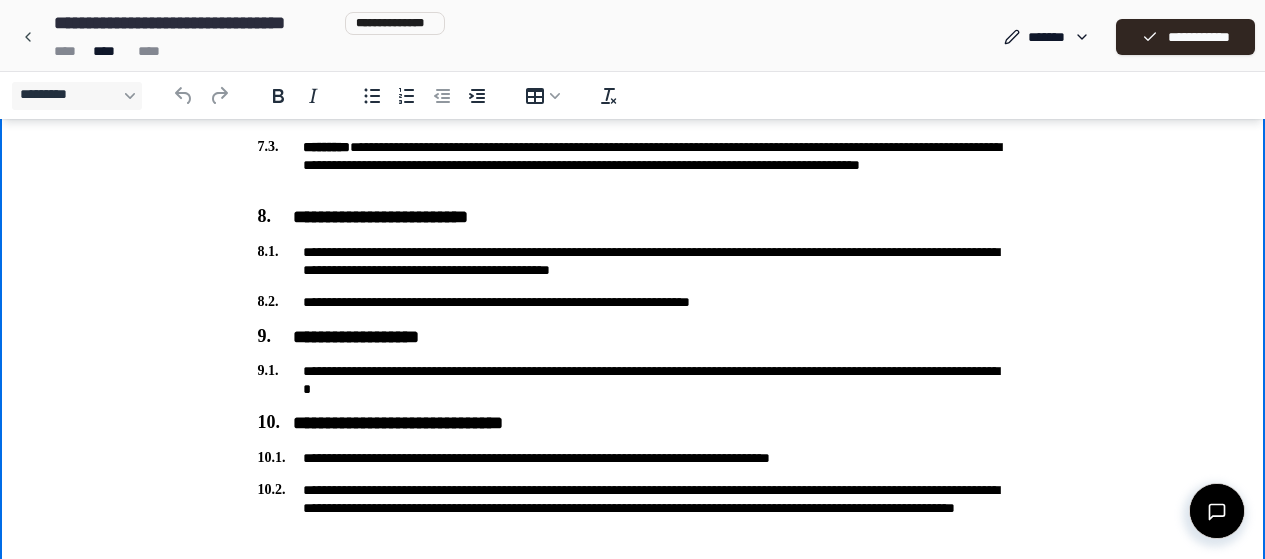scroll, scrollTop: 2127, scrollLeft: 0, axis: vertical 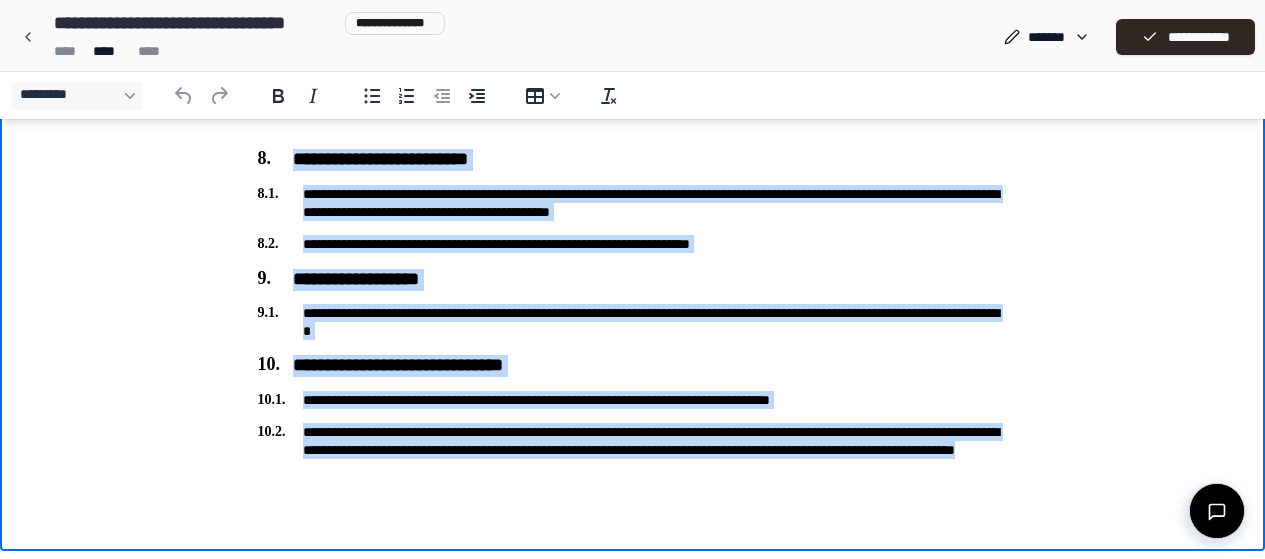 drag, startPoint x: 262, startPoint y: -1965, endPoint x: 627, endPoint y: 500, distance: 2491.8767 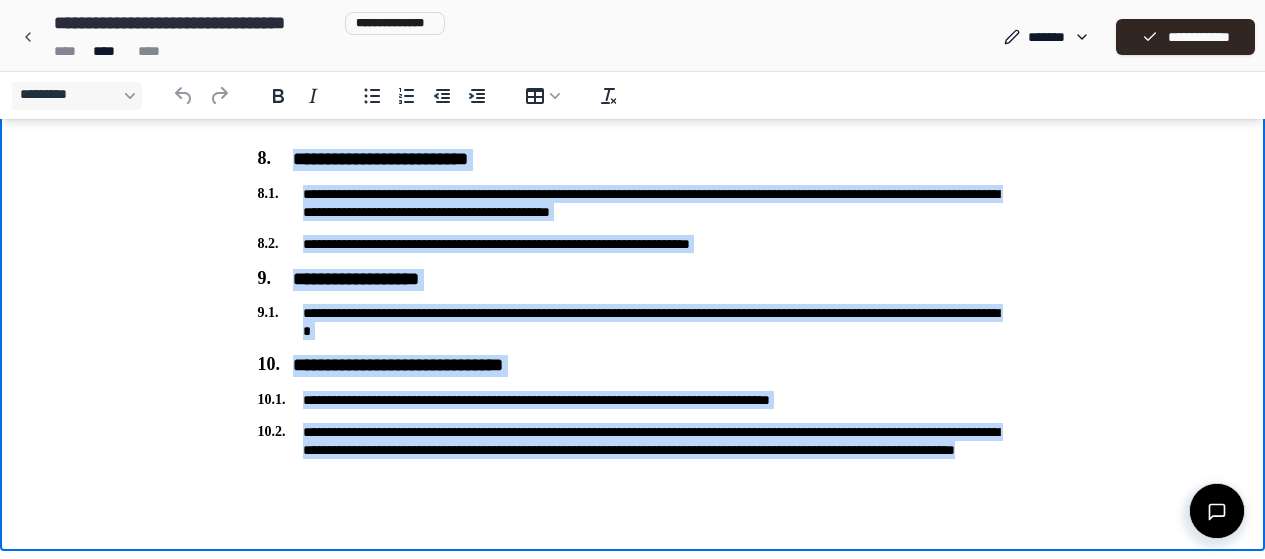 copy on "**********" 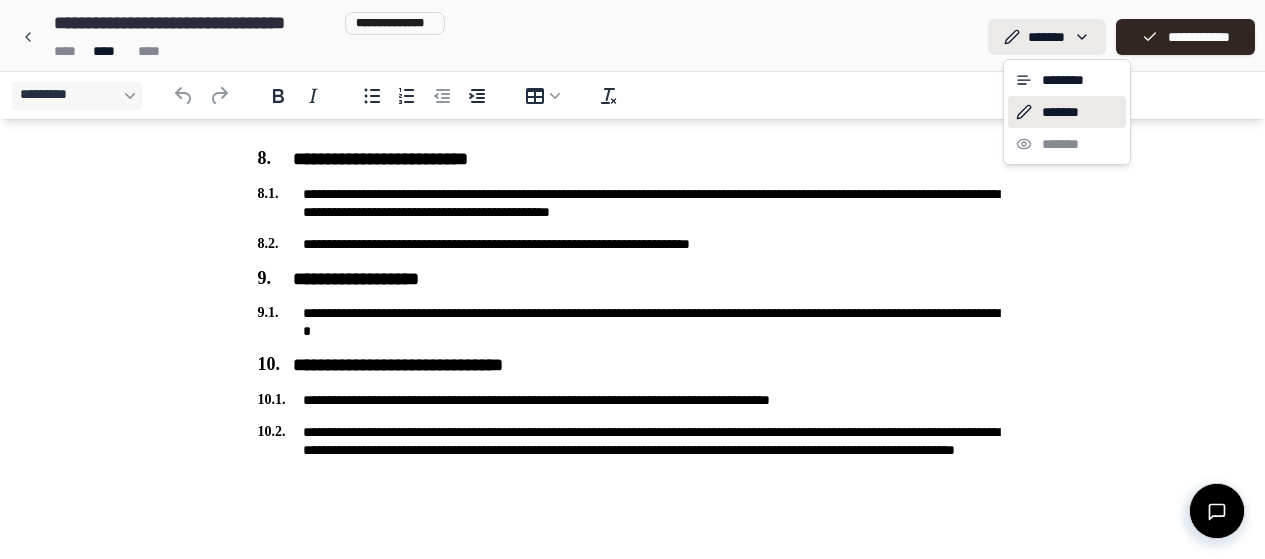 click on "**********" at bounding box center [632, -784] 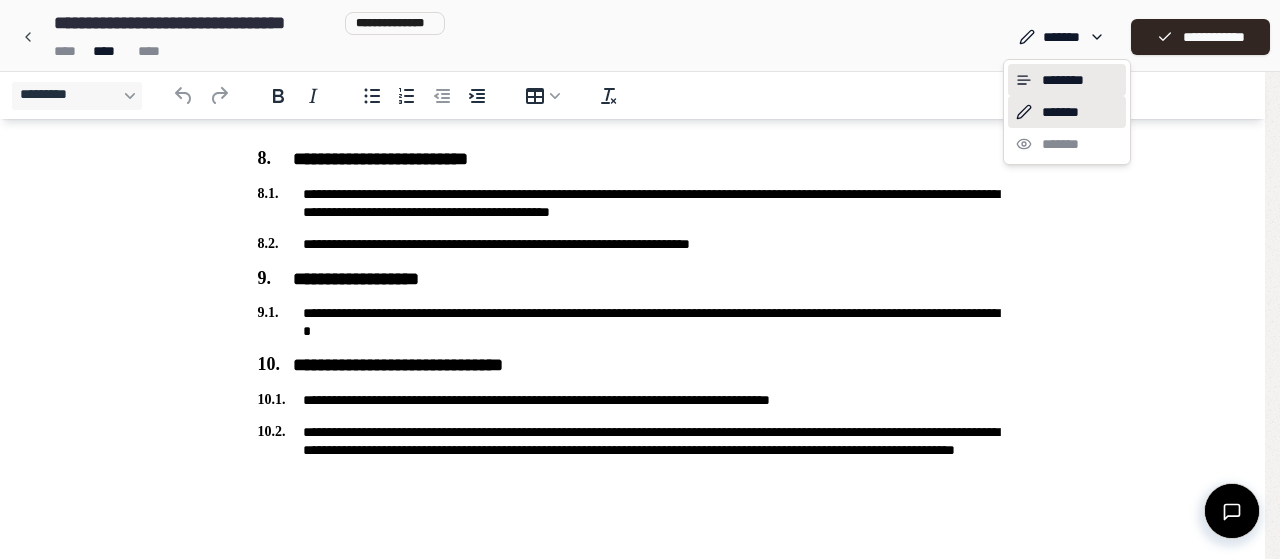 click on "********" at bounding box center (1067, 80) 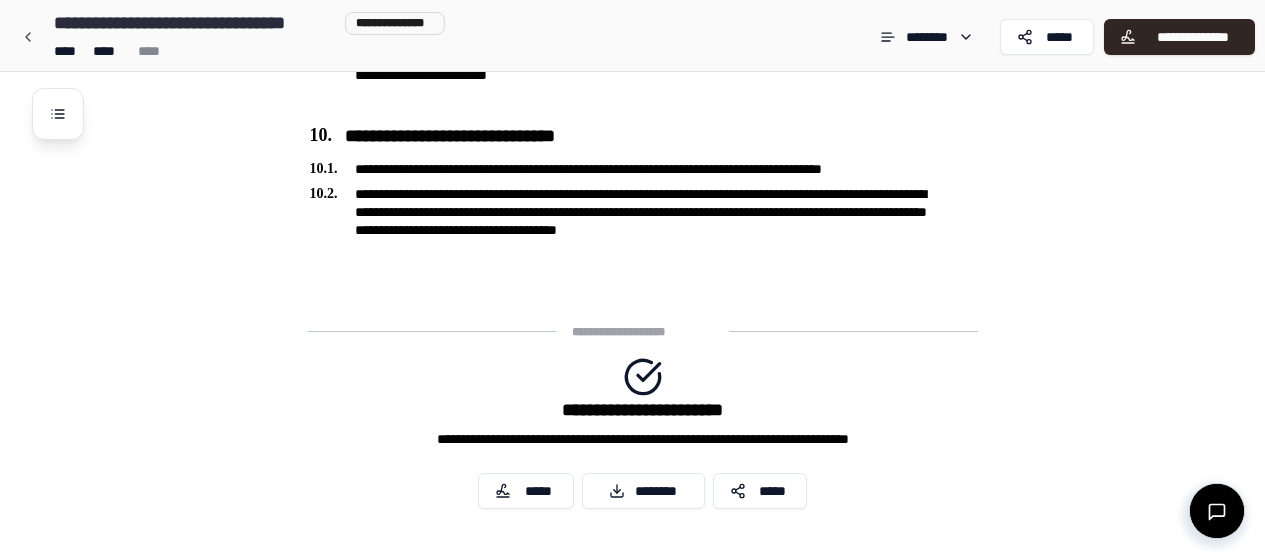 scroll, scrollTop: 2673, scrollLeft: 0, axis: vertical 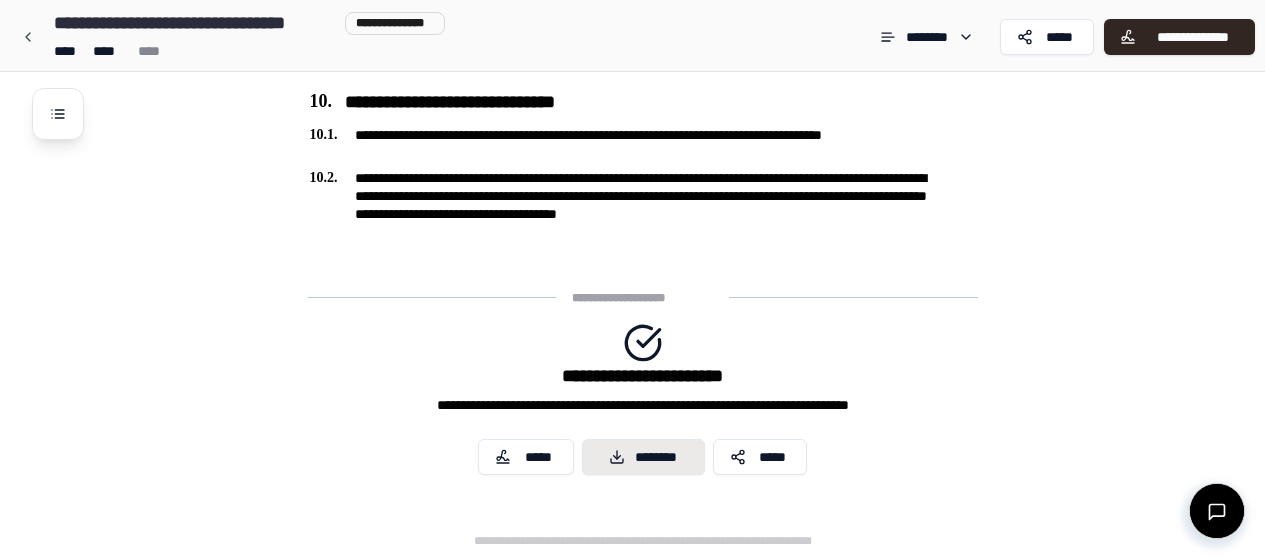 click on "********" at bounding box center (643, 457) 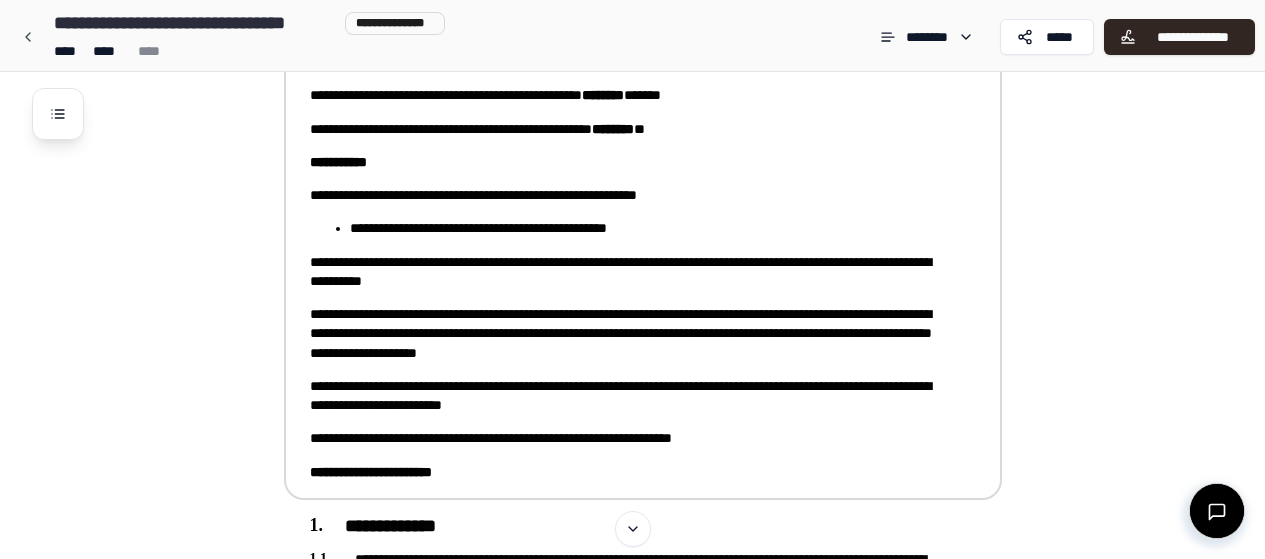 scroll, scrollTop: 0, scrollLeft: 0, axis: both 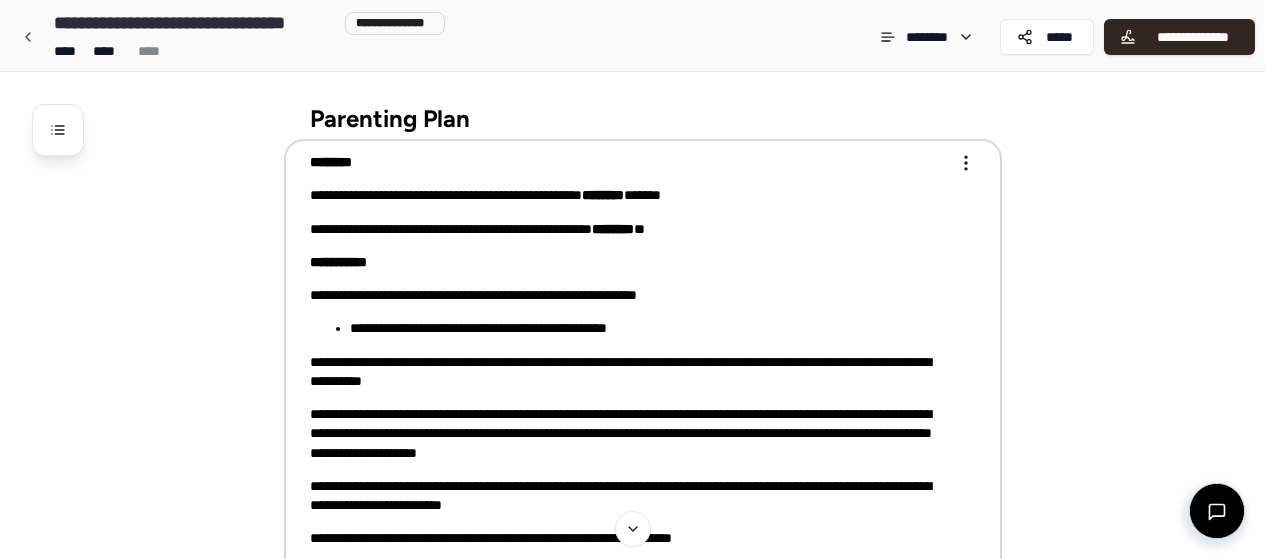 click on "**********" at bounding box center [632, 1616] 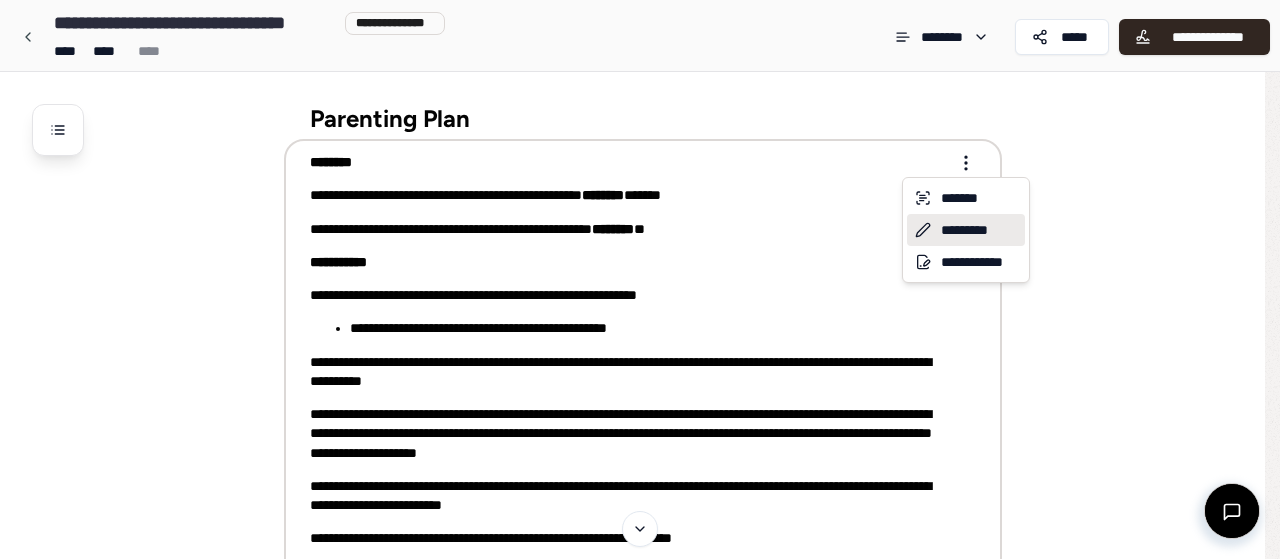 click on "*********" at bounding box center [966, 230] 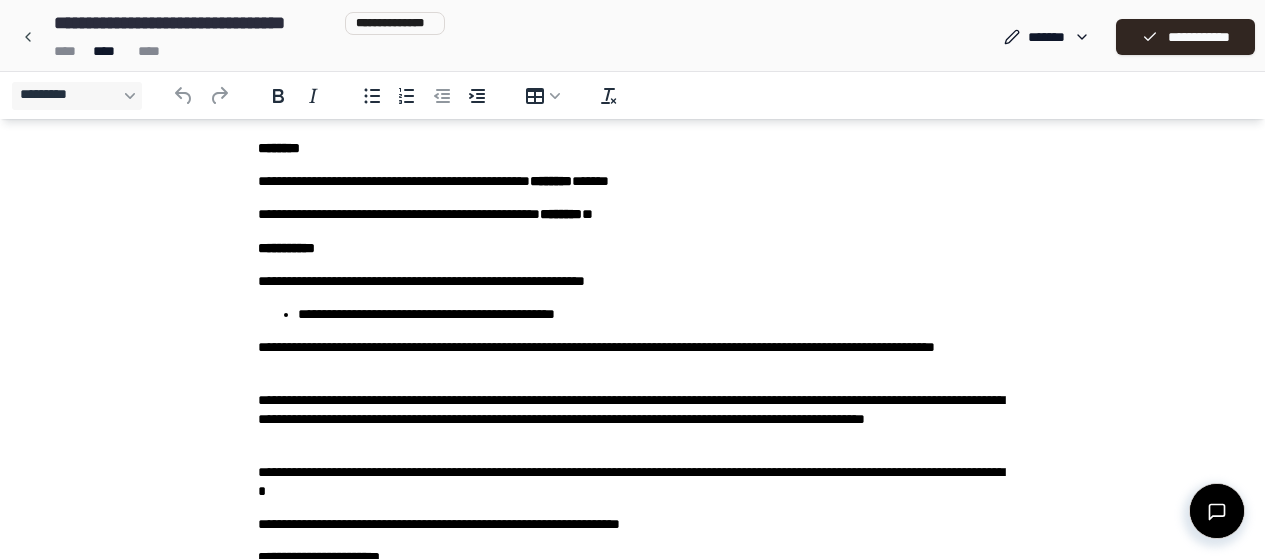 scroll, scrollTop: 100, scrollLeft: 0, axis: vertical 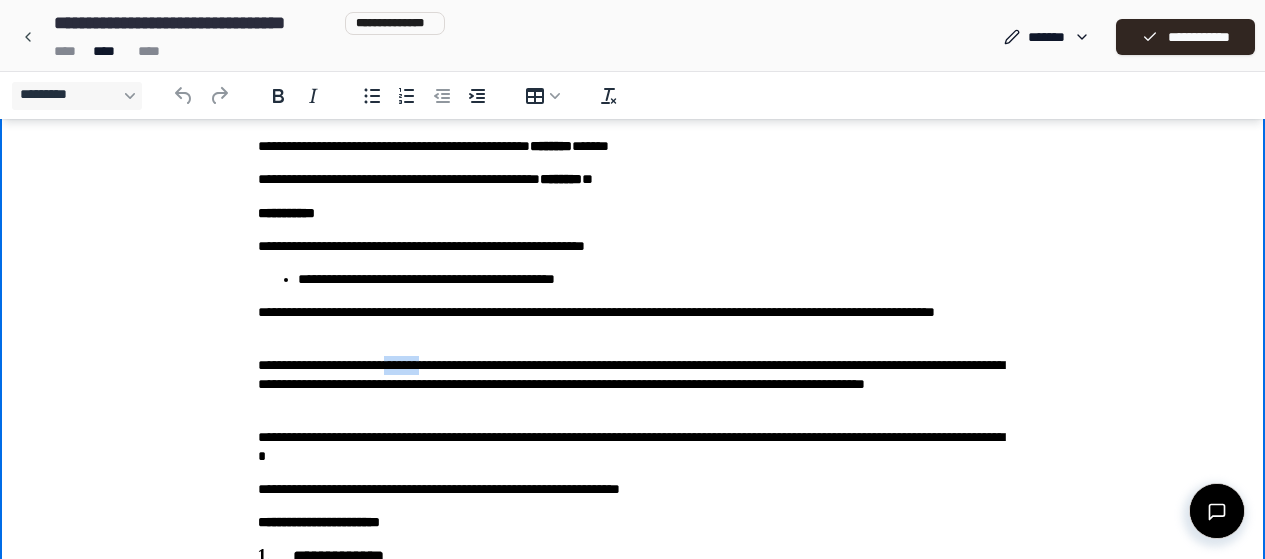 drag, startPoint x: 458, startPoint y: 363, endPoint x: 413, endPoint y: 369, distance: 45.39824 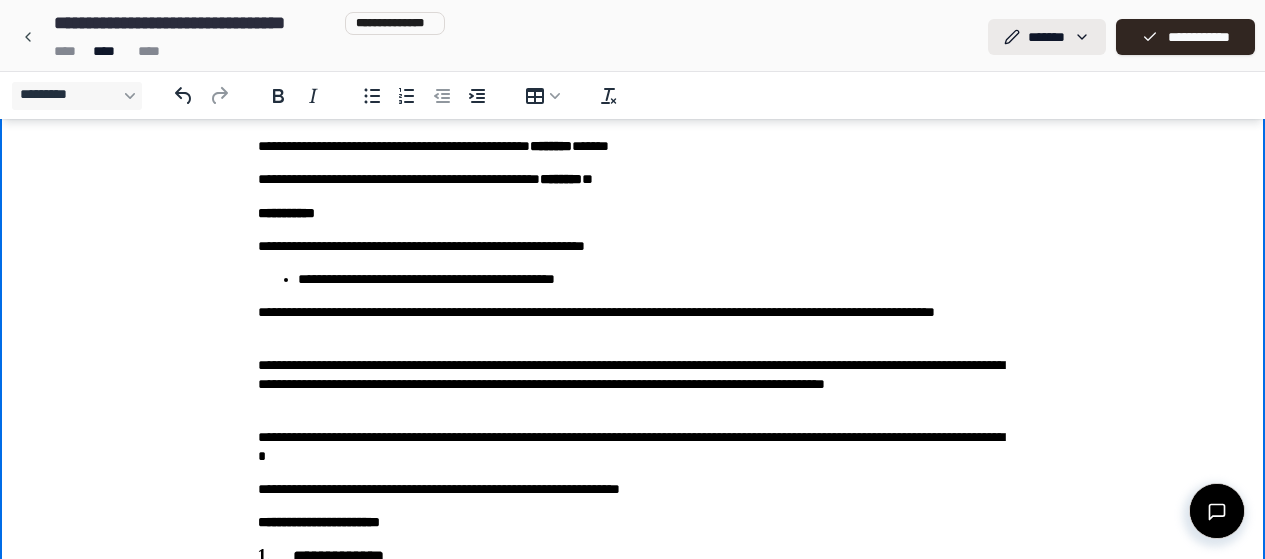 click on "**********" at bounding box center [632, 1243] 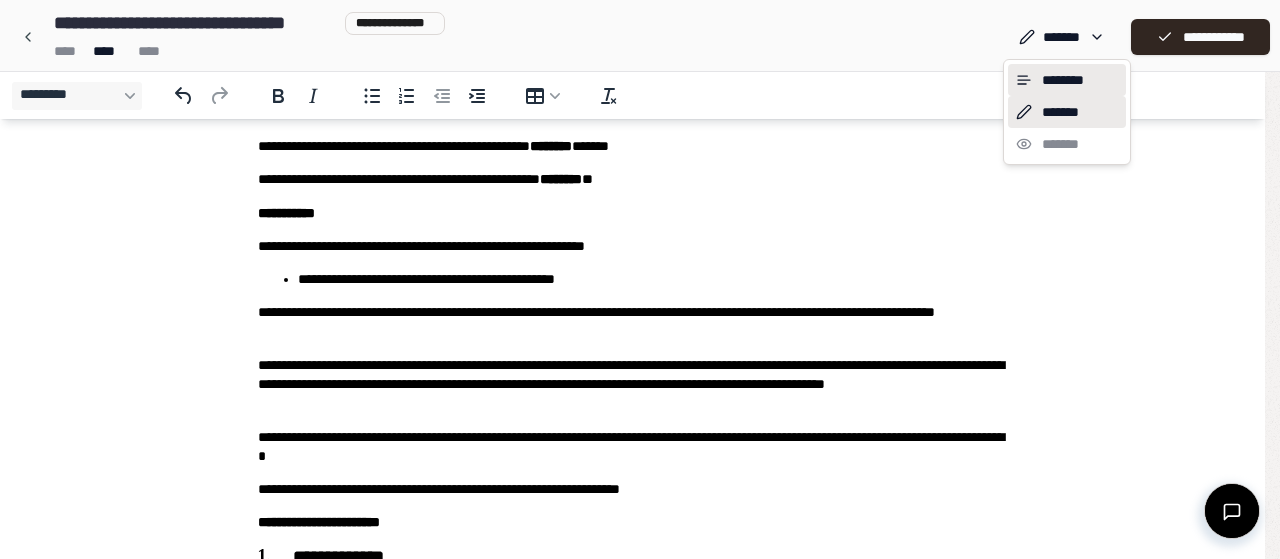 click on "********" at bounding box center (1067, 80) 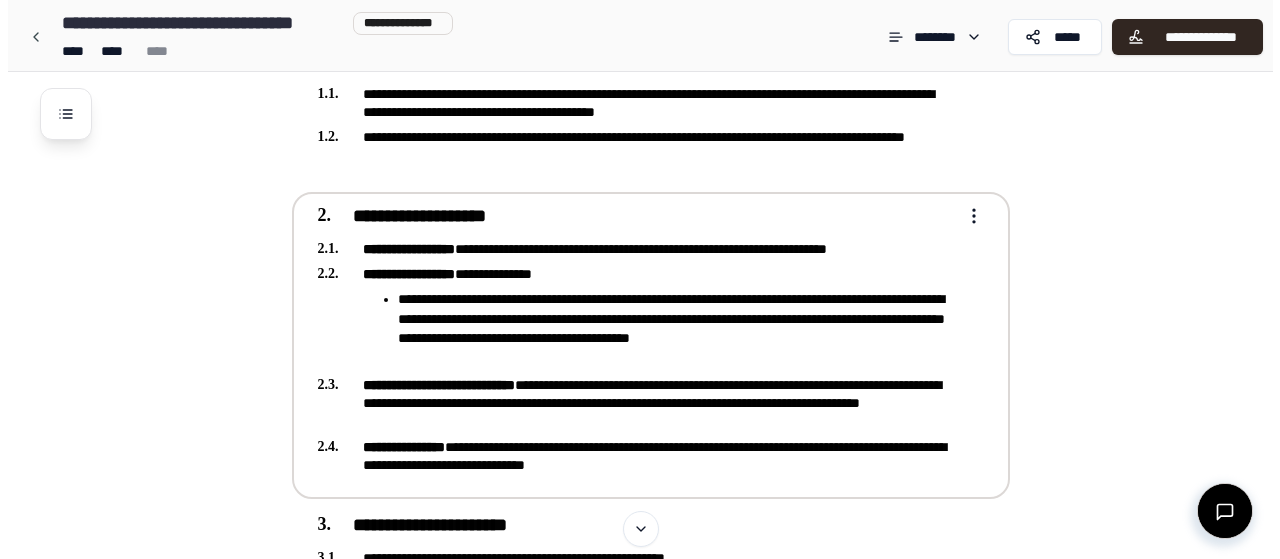 scroll, scrollTop: 600, scrollLeft: 0, axis: vertical 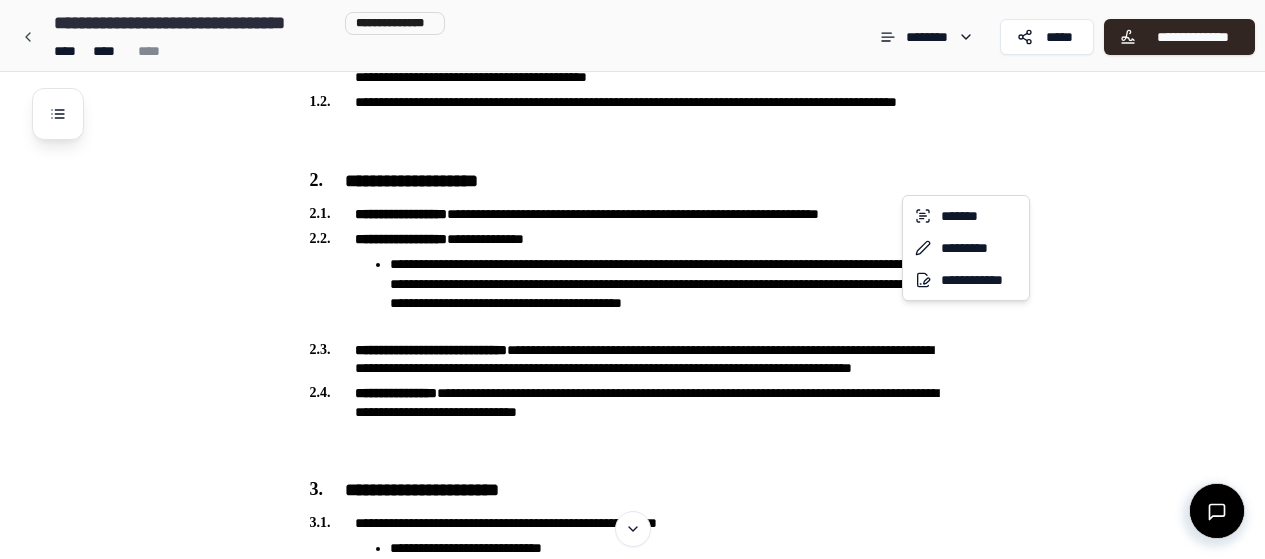 click on "**********" at bounding box center (632, 1016) 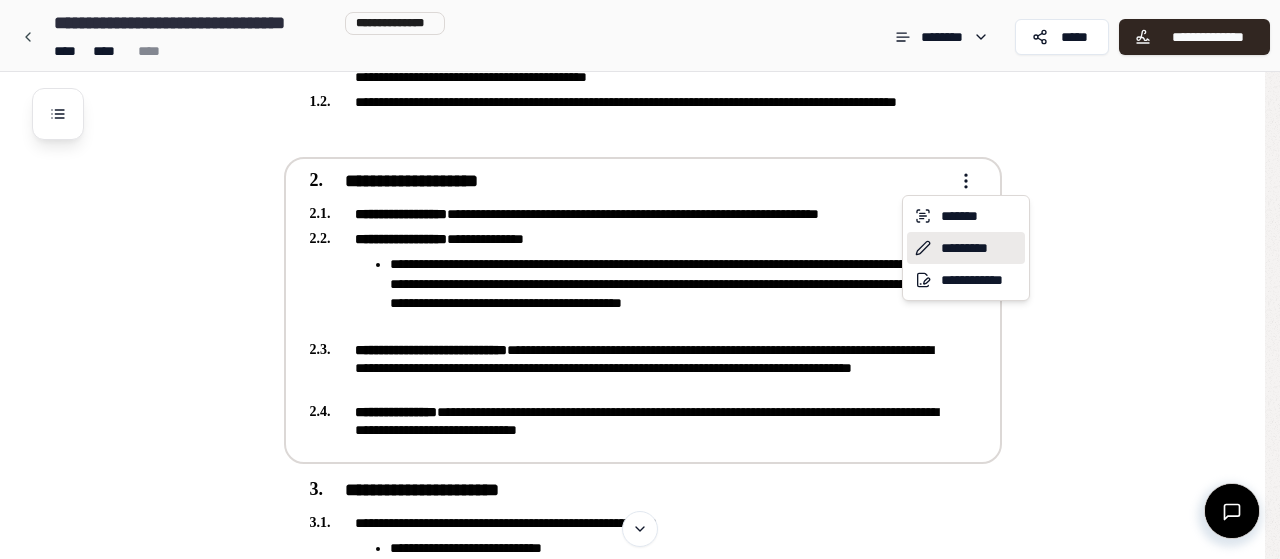 click on "*********" at bounding box center [966, 248] 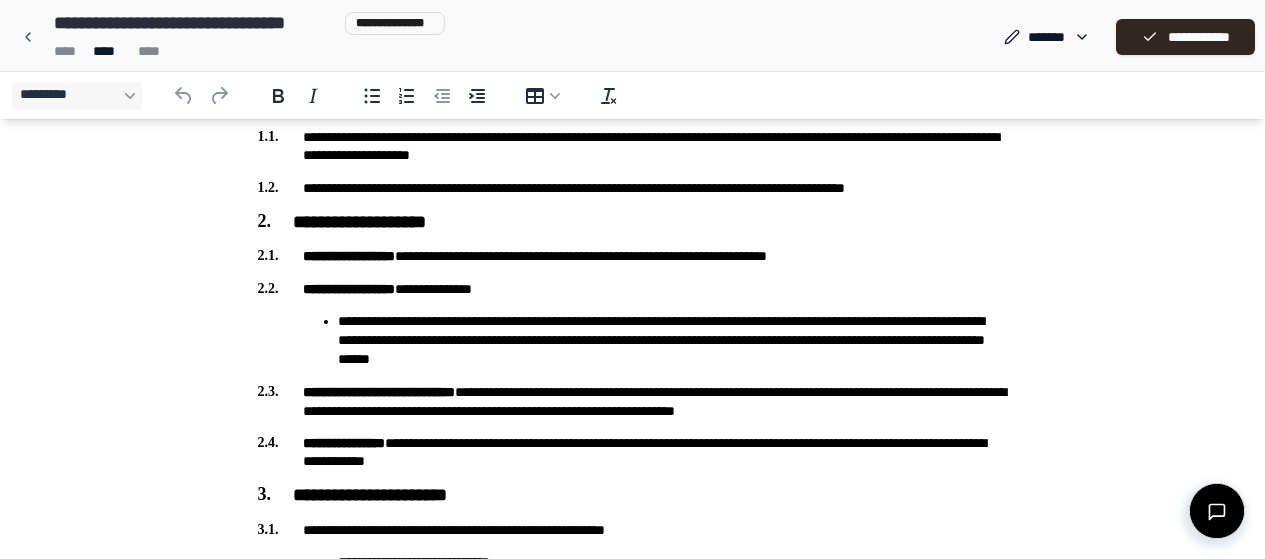 scroll, scrollTop: 600, scrollLeft: 0, axis: vertical 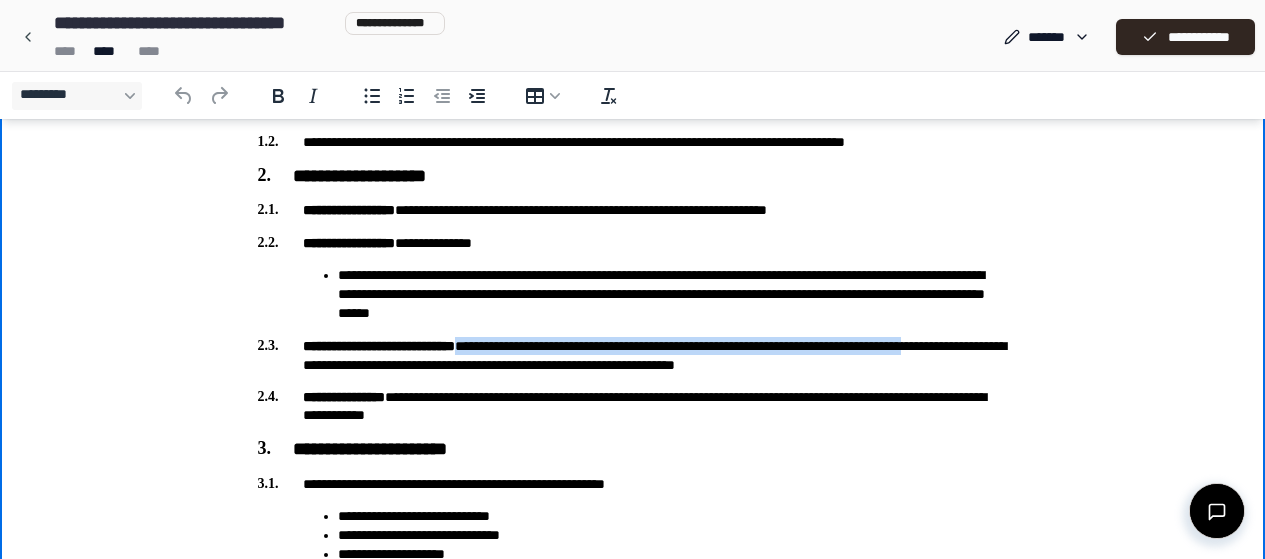 drag, startPoint x: 396, startPoint y: 369, endPoint x: 521, endPoint y: 339, distance: 128.5496 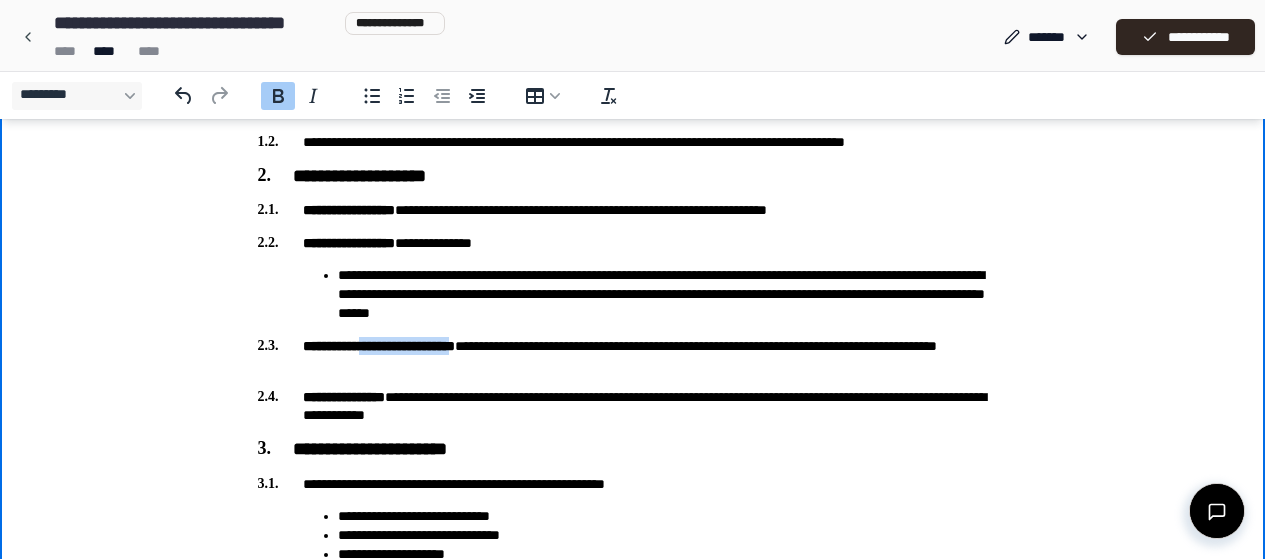 drag, startPoint x: 513, startPoint y: 341, endPoint x: 374, endPoint y: 350, distance: 139.29106 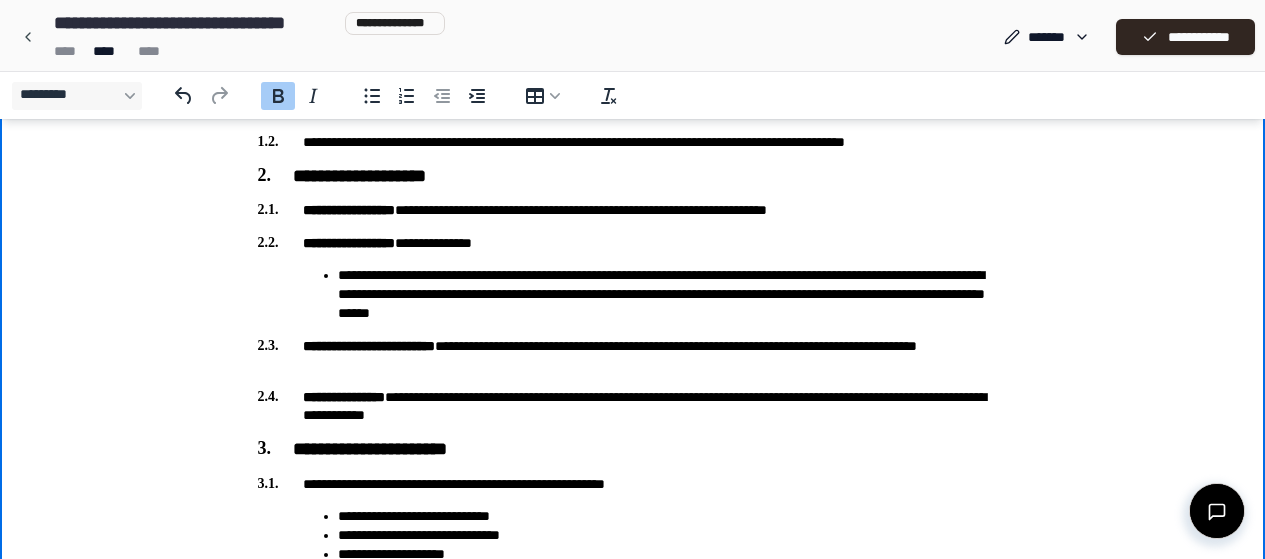 click on "**********" at bounding box center (633, 355) 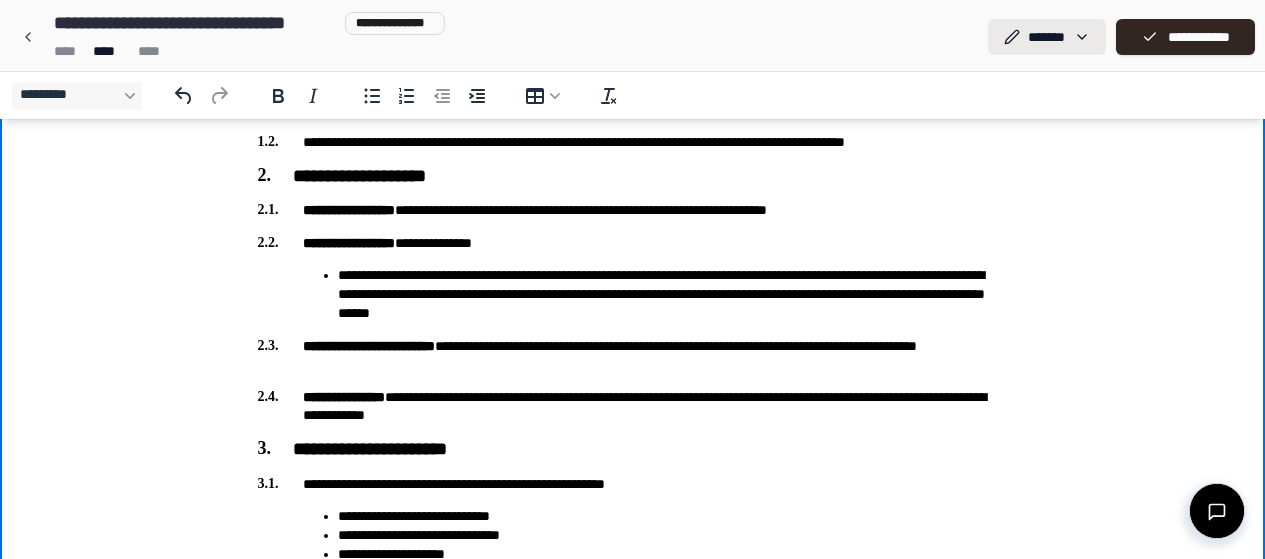 click on "**********" at bounding box center (632, 743) 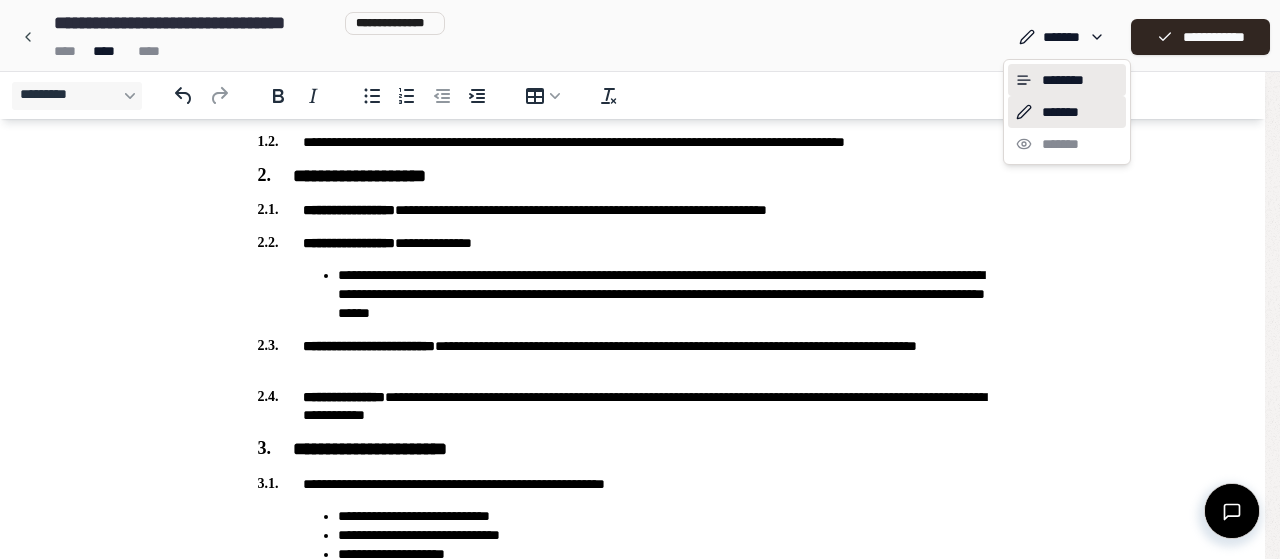 click on "********" at bounding box center [1067, 80] 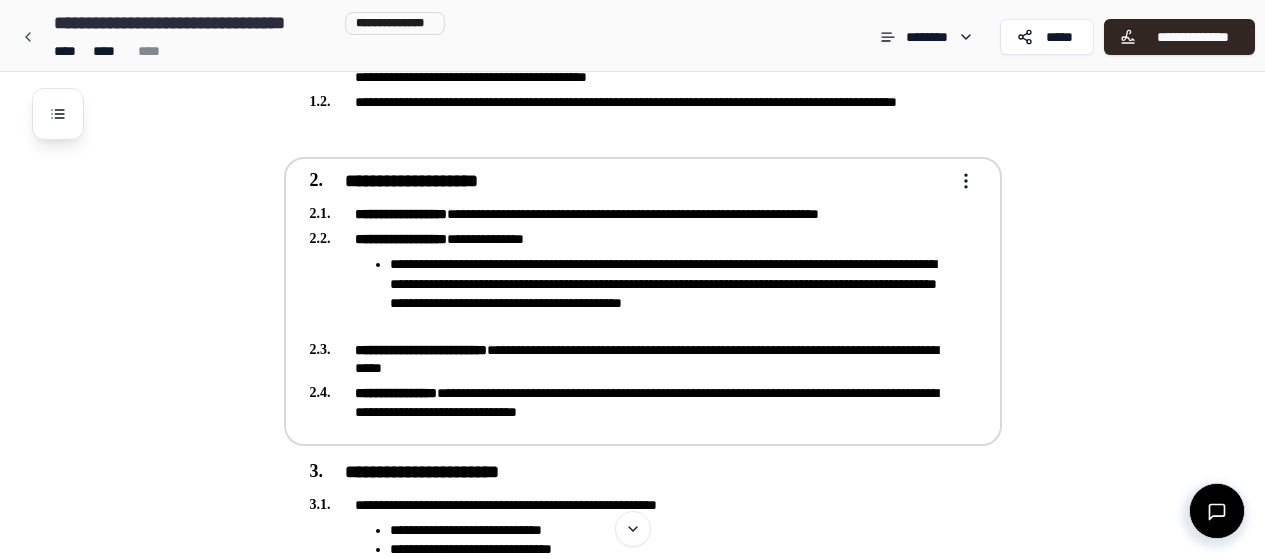 click on "**********" at bounding box center [632, 1007] 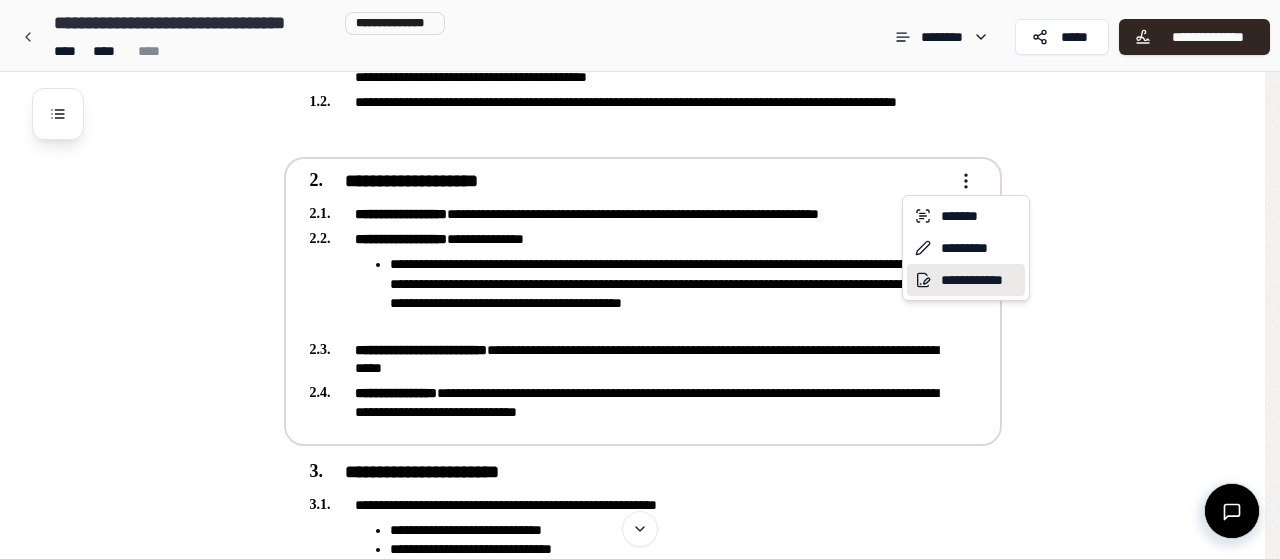 click on "**********" at bounding box center [966, 280] 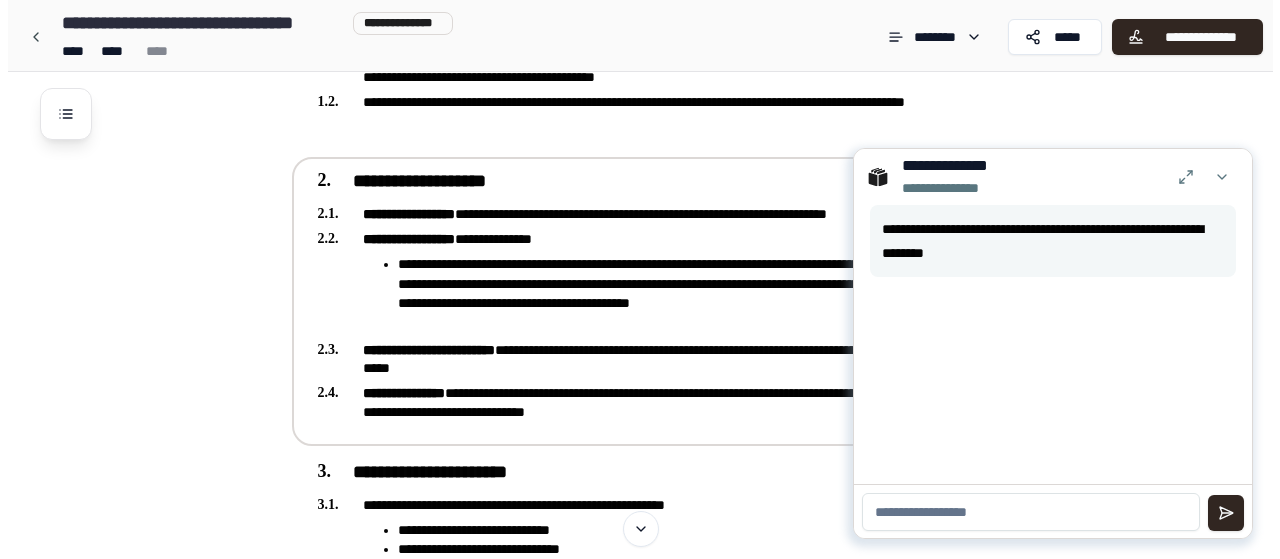 scroll, scrollTop: 700, scrollLeft: 0, axis: vertical 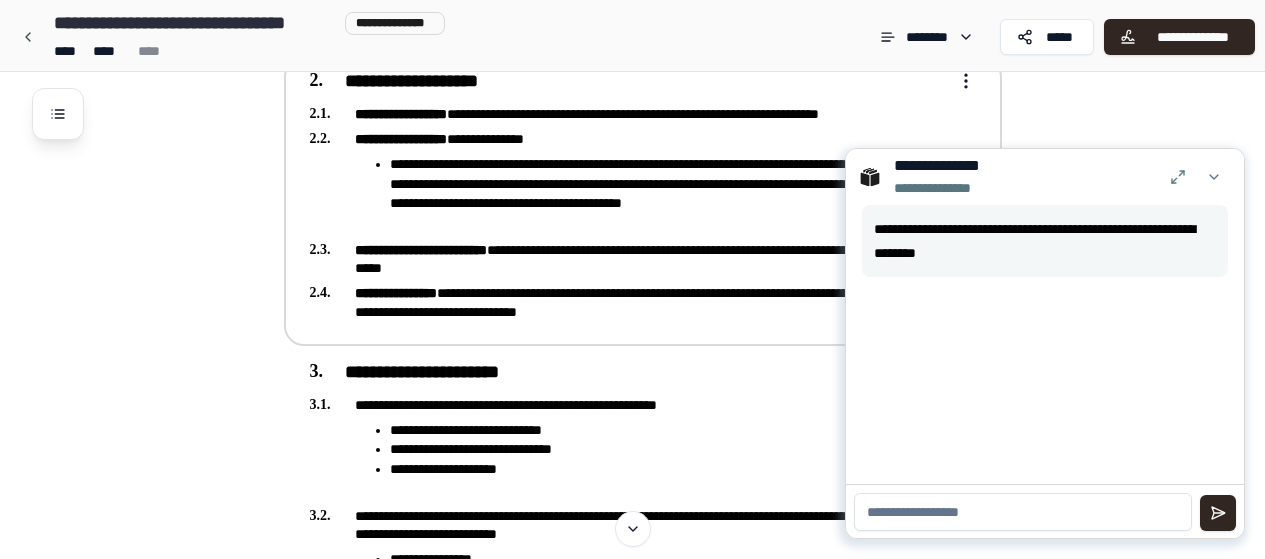 click at bounding box center (962, 81) 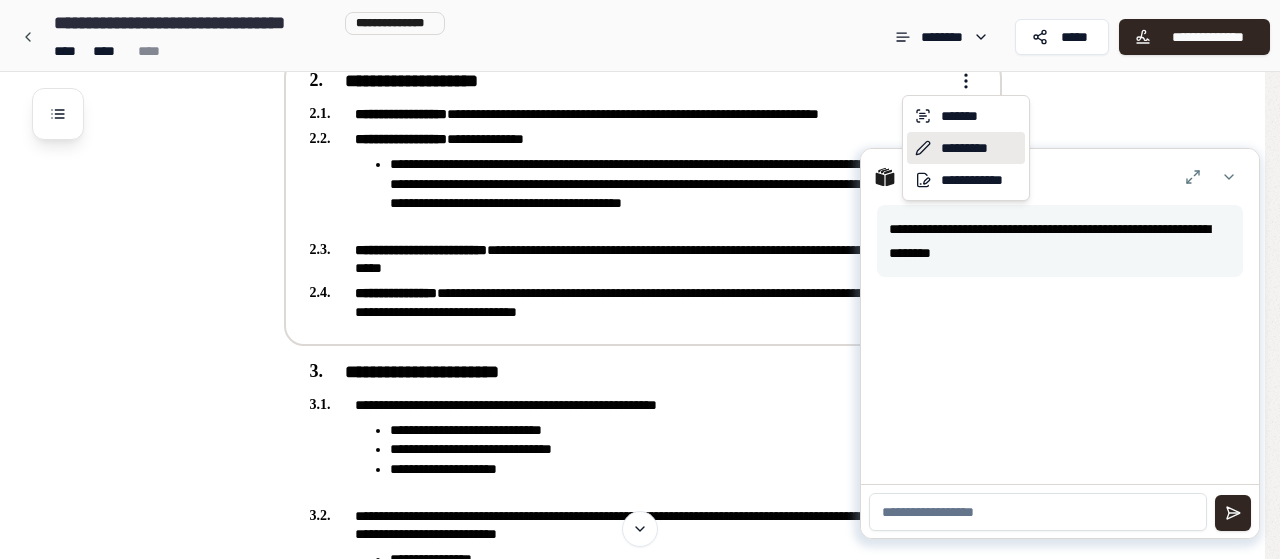 click on "*********" at bounding box center (966, 148) 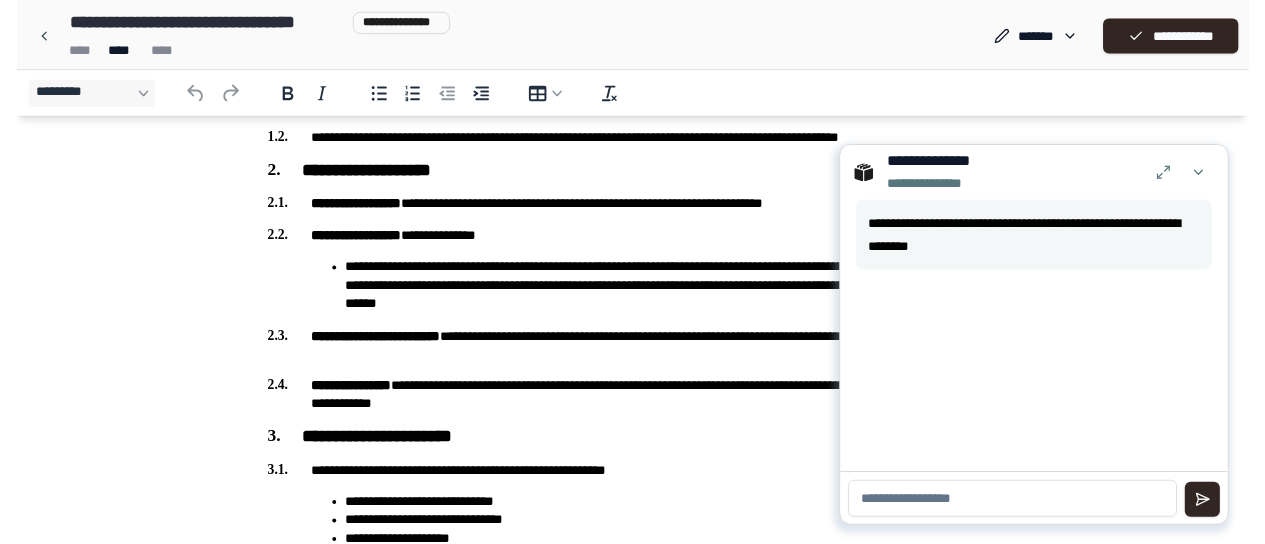 scroll, scrollTop: 600, scrollLeft: 0, axis: vertical 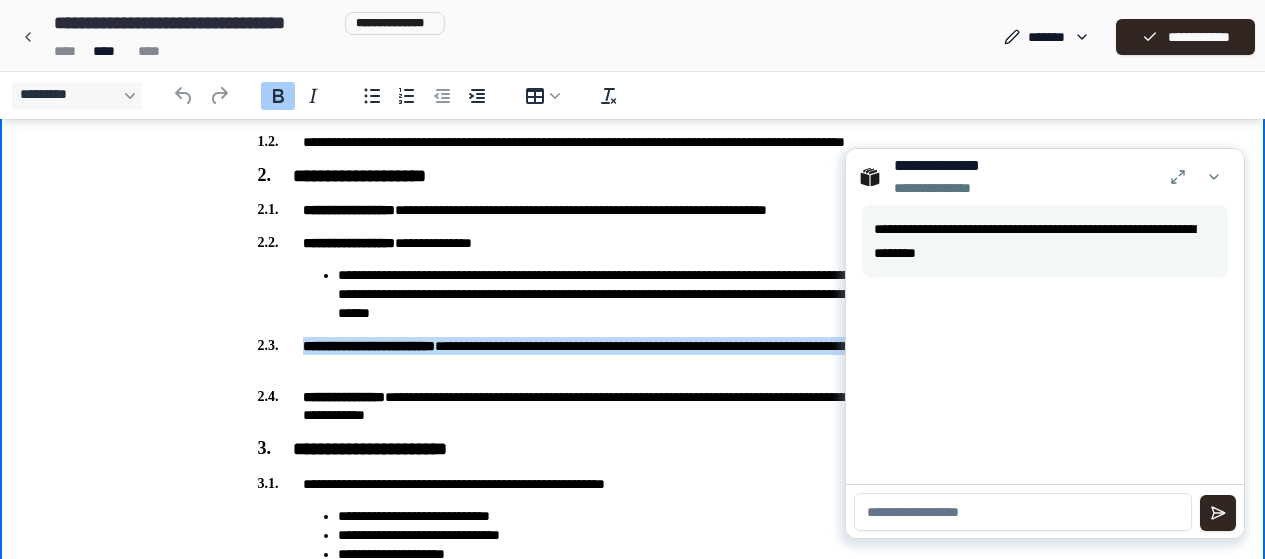 drag, startPoint x: 304, startPoint y: 345, endPoint x: 352, endPoint y: 367, distance: 52.801514 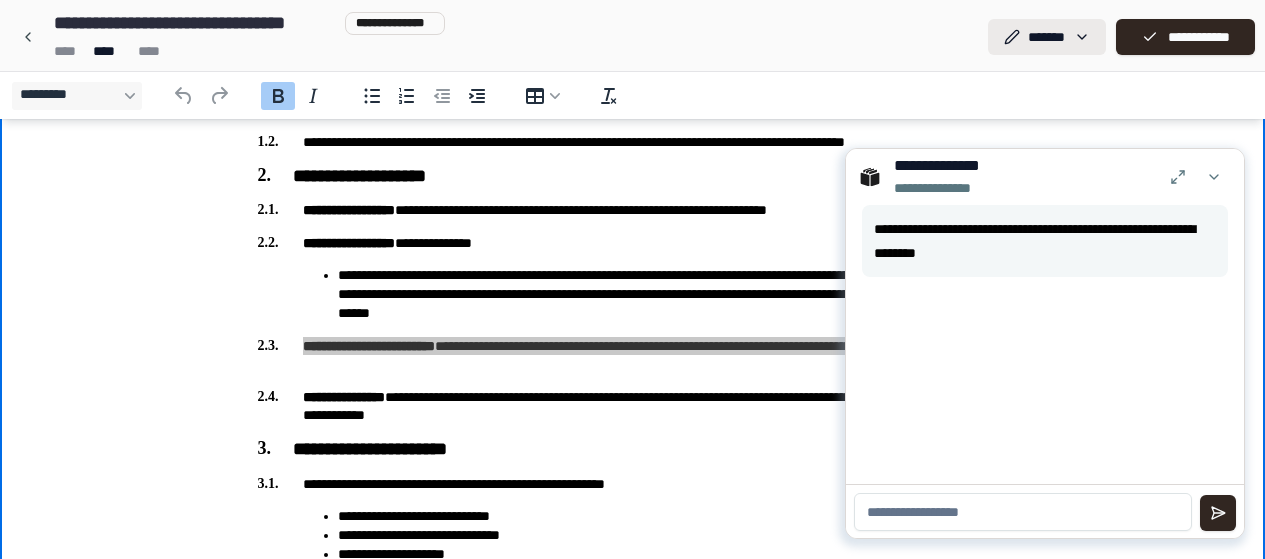 click on "**********" at bounding box center (632, 743) 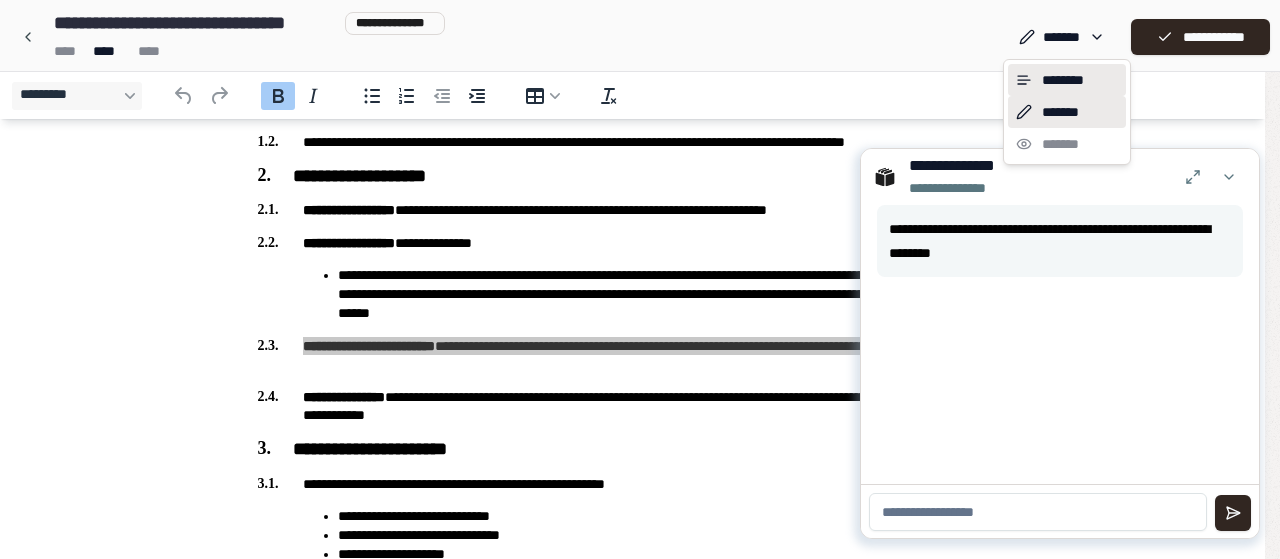 click on "********" at bounding box center (1067, 80) 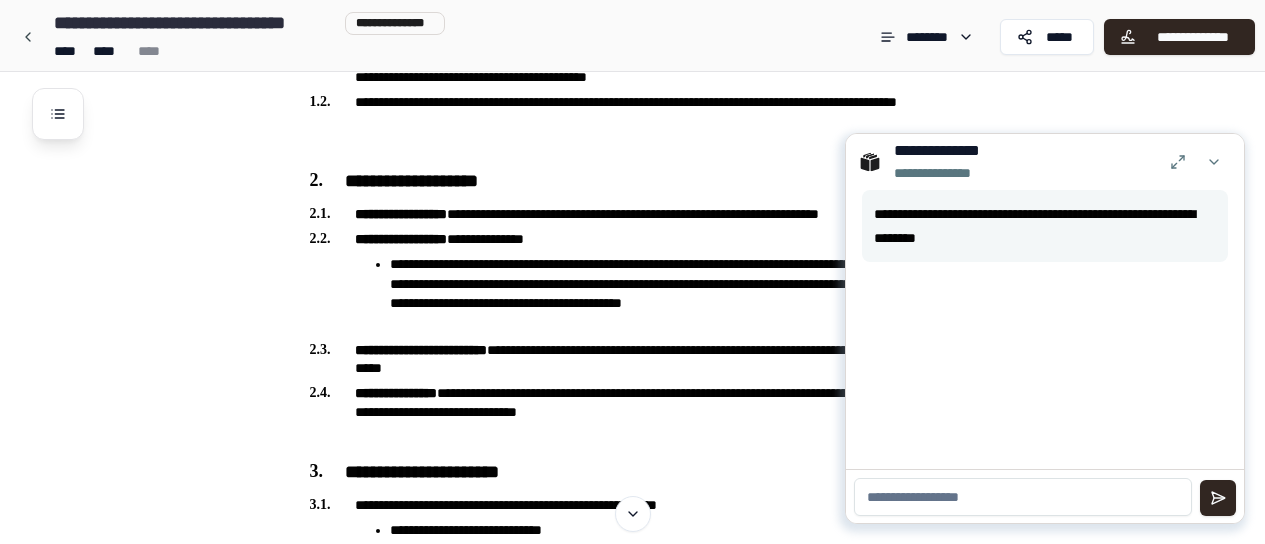 click at bounding box center [1023, 497] 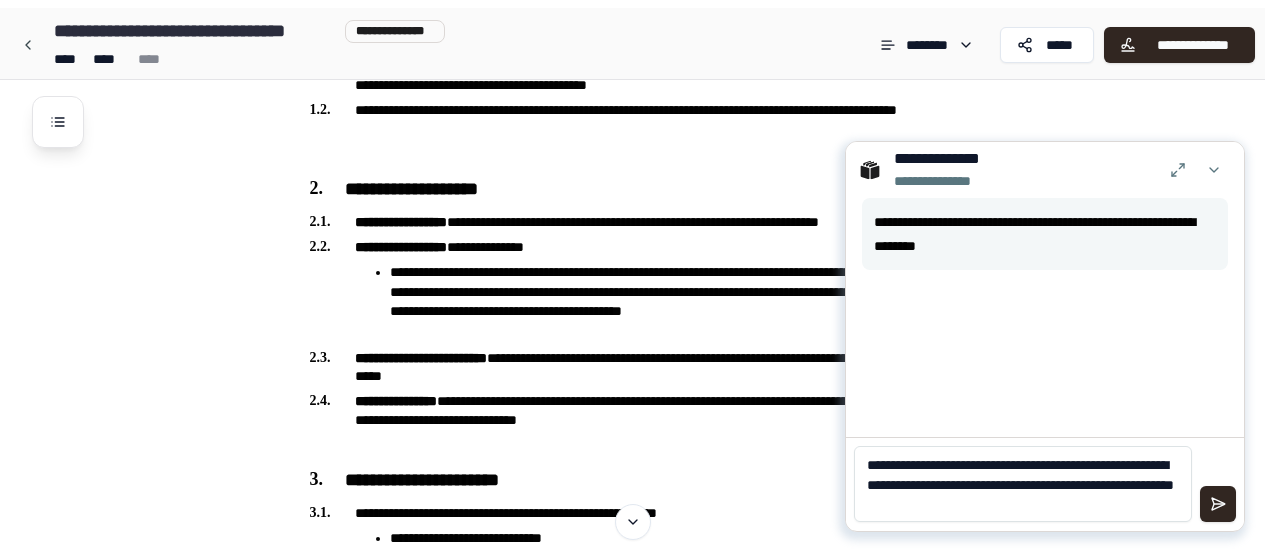 scroll, scrollTop: 0, scrollLeft: 0, axis: both 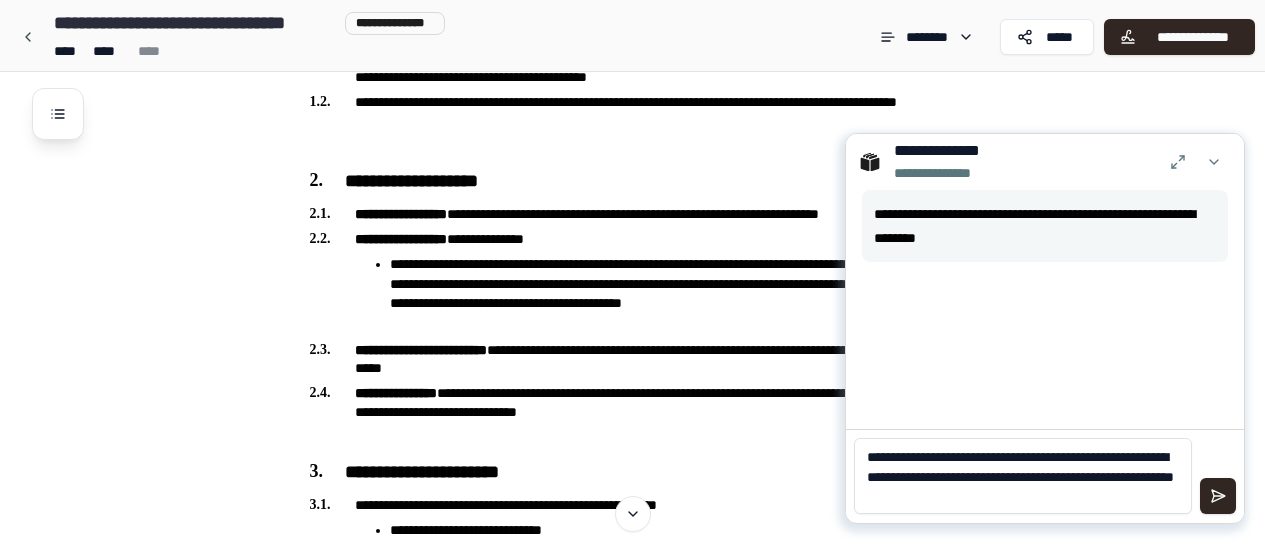 drag, startPoint x: 1012, startPoint y: 496, endPoint x: 1025, endPoint y: 471, distance: 28.178005 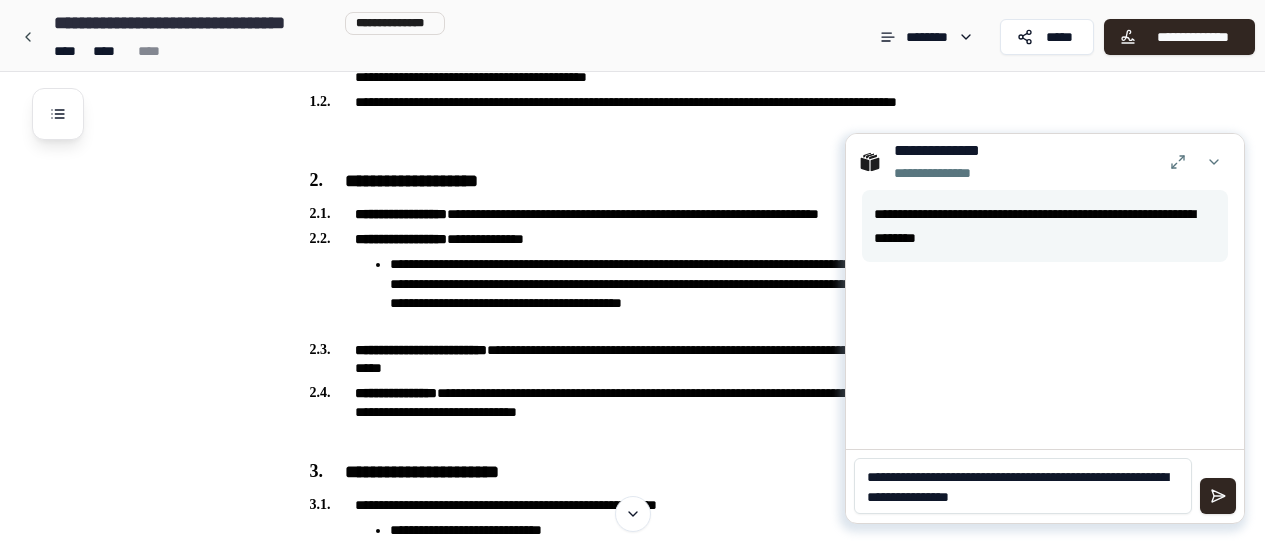 click on "**********" at bounding box center (1023, 486) 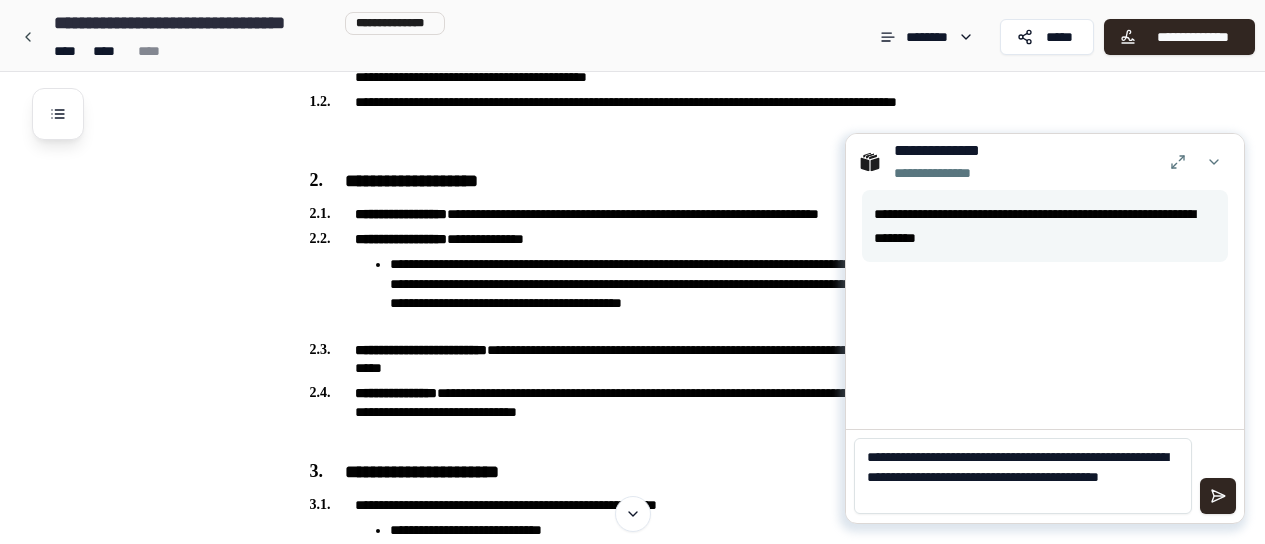 click on "**********" at bounding box center (1023, 476) 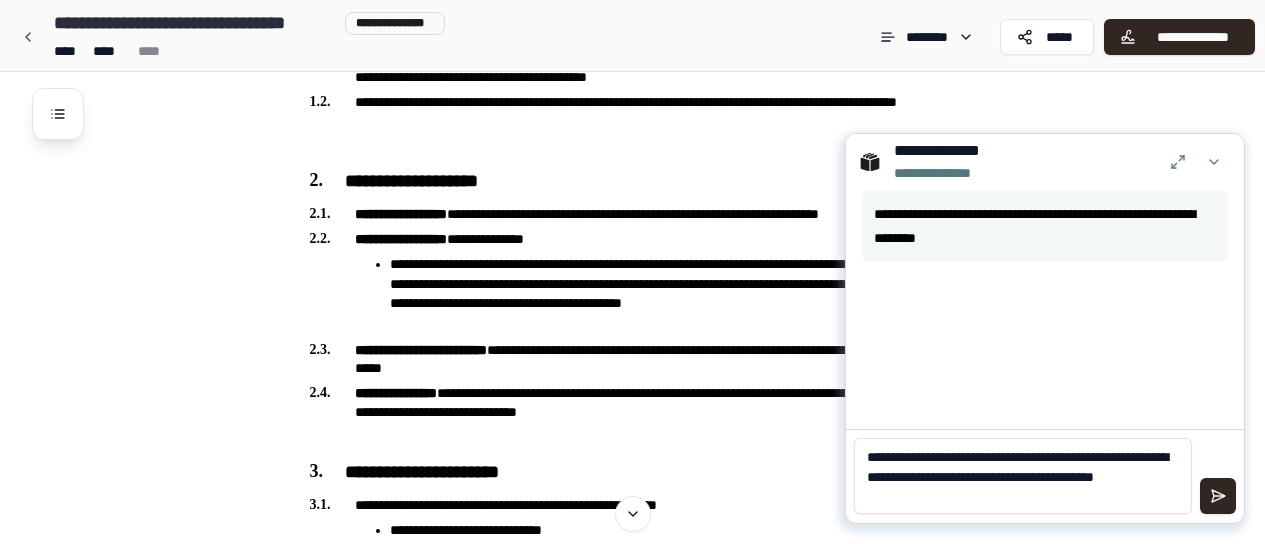click on "**********" at bounding box center (1023, 476) 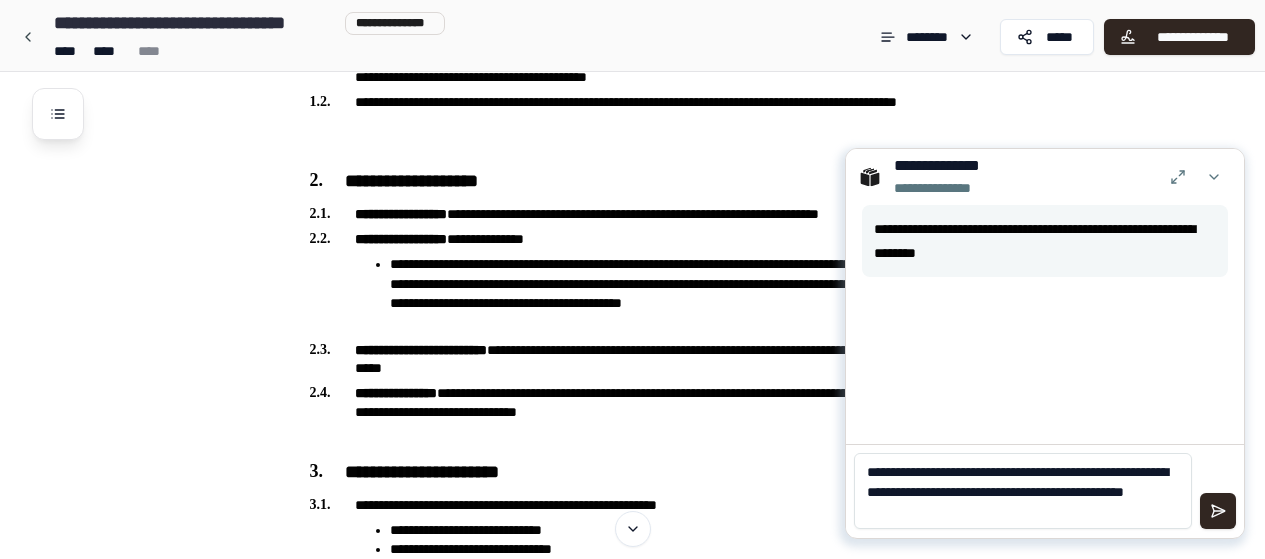 click on "**********" at bounding box center [1023, 491] 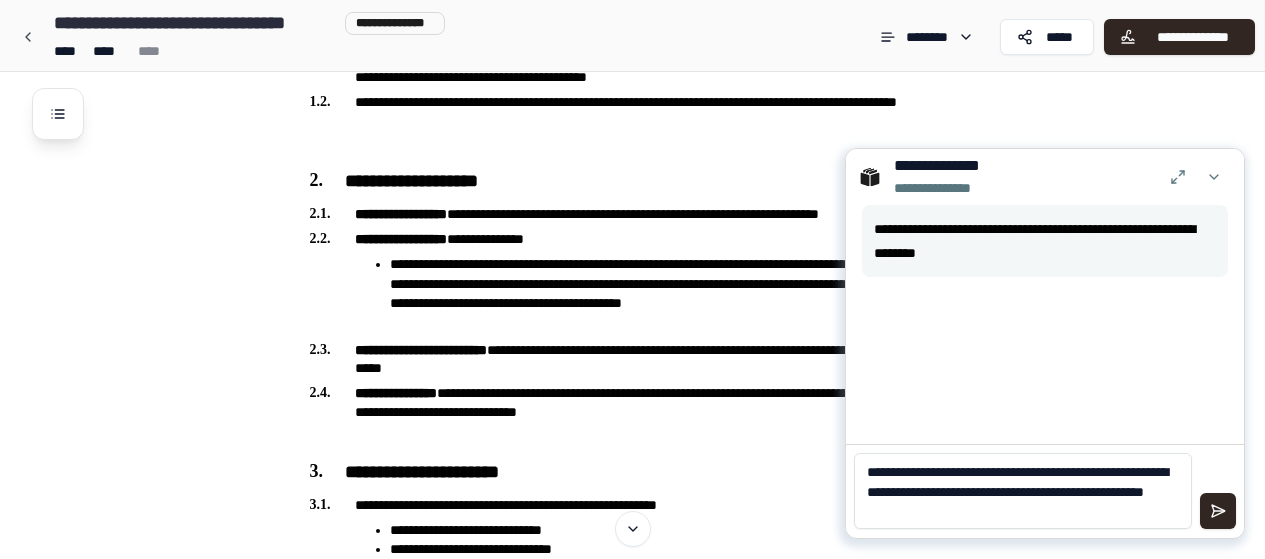 click on "**********" at bounding box center (1023, 491) 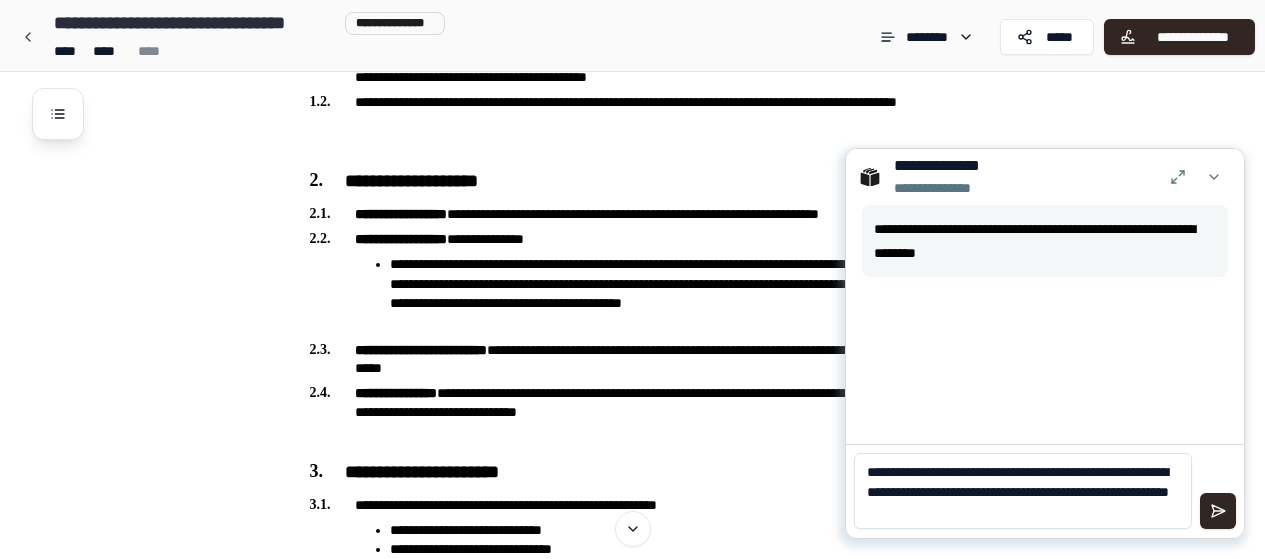 drag, startPoint x: 1136, startPoint y: 494, endPoint x: 1123, endPoint y: 492, distance: 13.152946 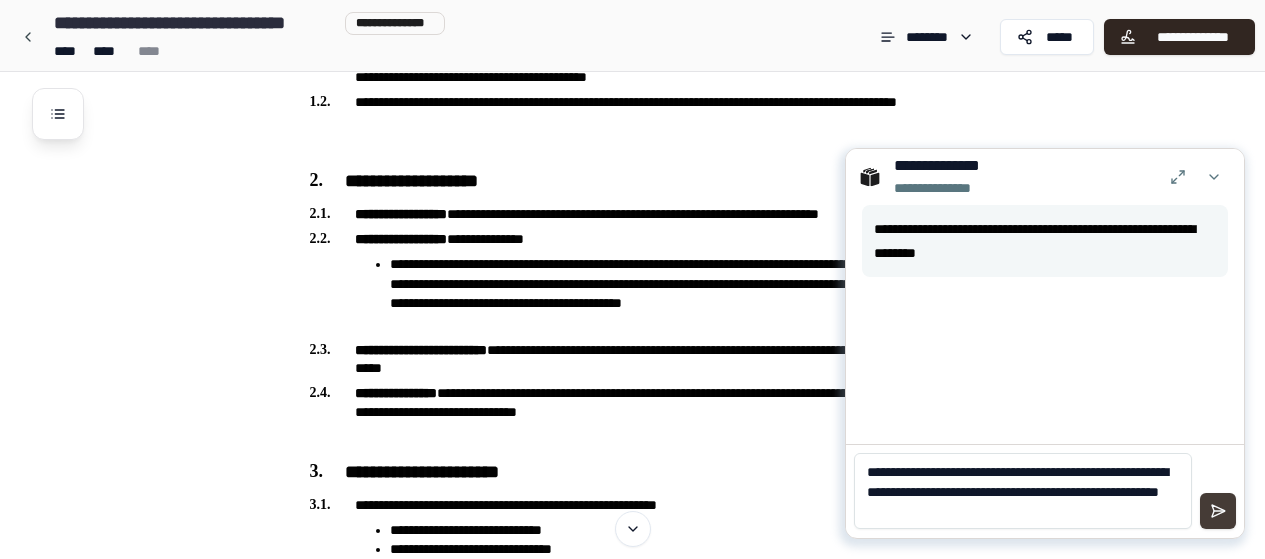 type on "**********" 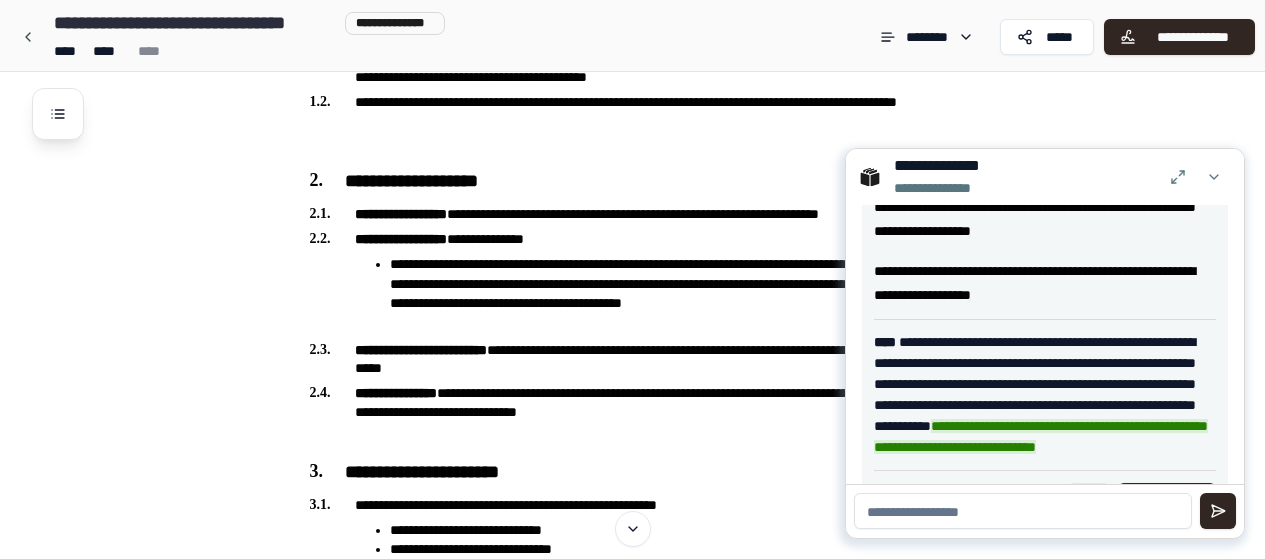 scroll, scrollTop: 337, scrollLeft: 0, axis: vertical 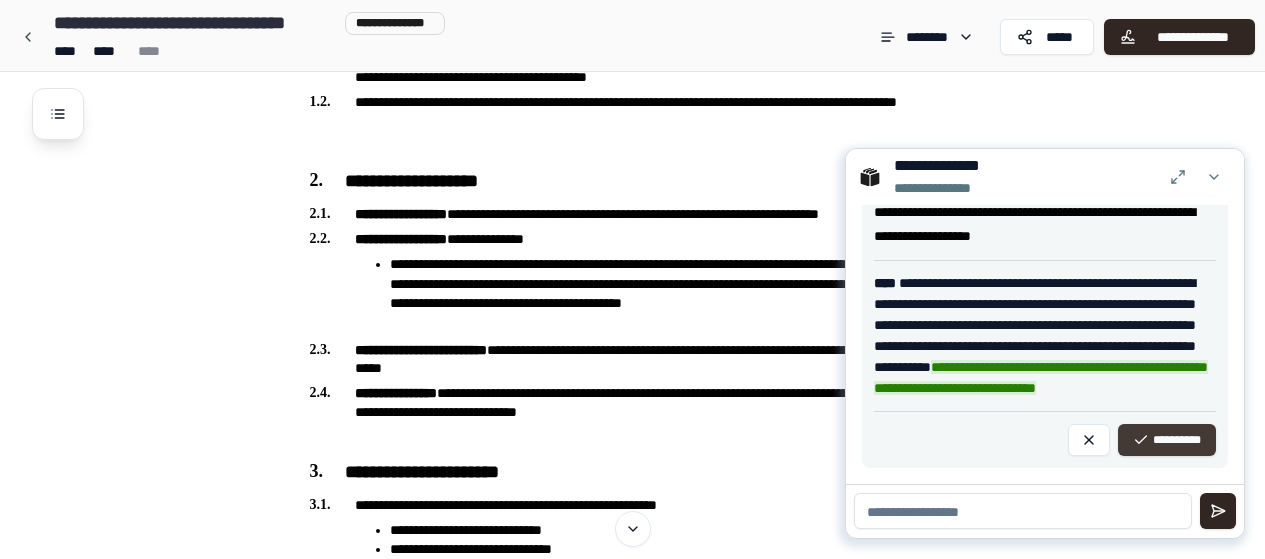 click on "**********" at bounding box center [1167, 440] 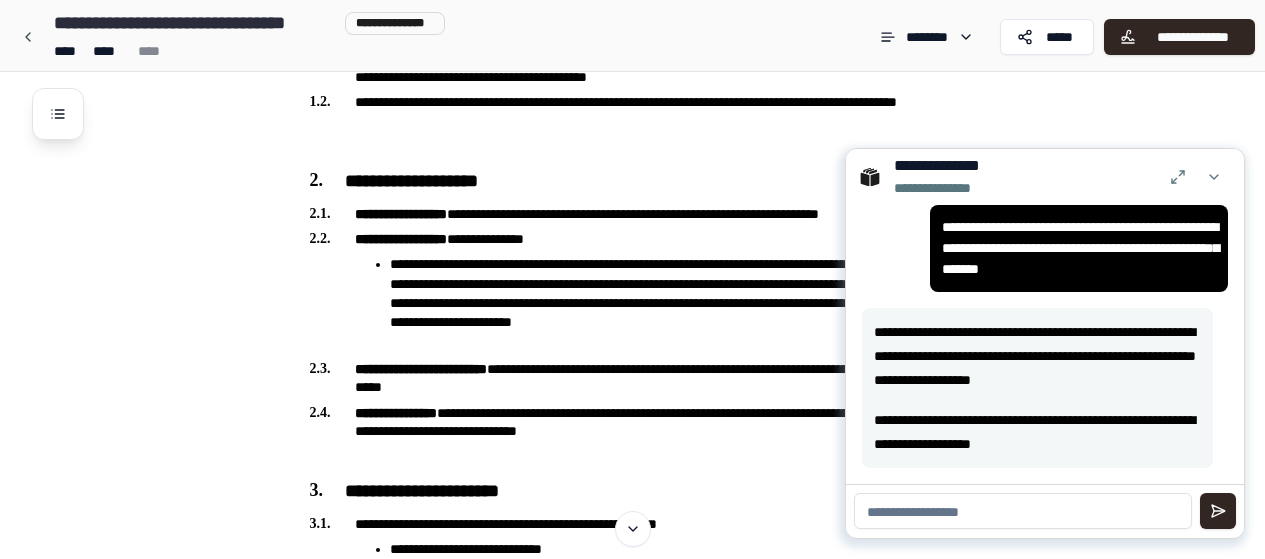 scroll, scrollTop: 87, scrollLeft: 0, axis: vertical 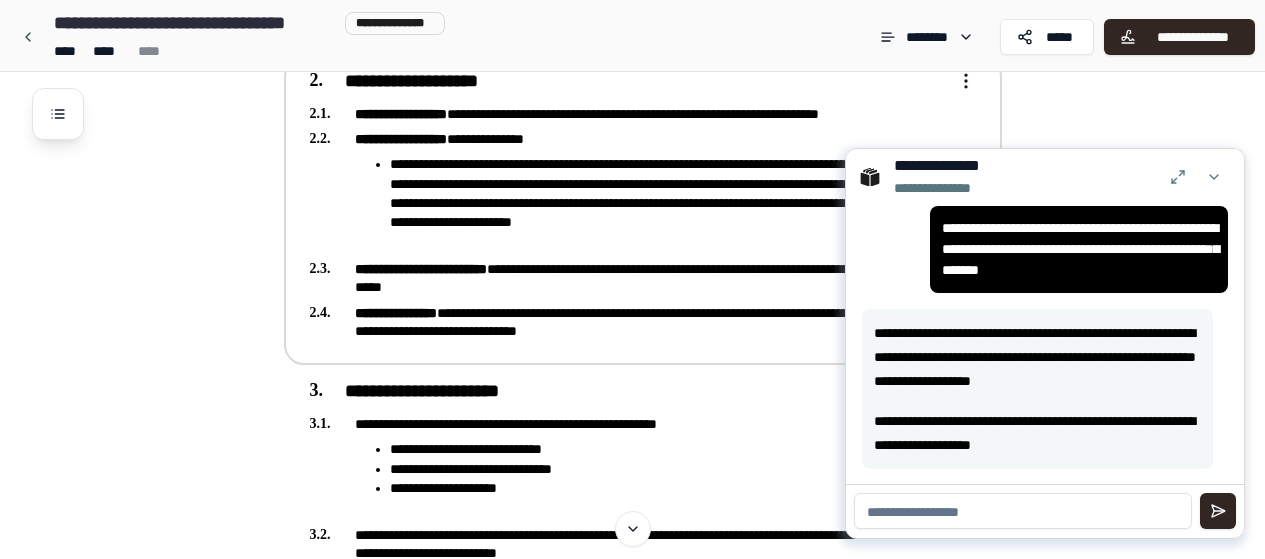 click on "**********" at bounding box center (632, 916) 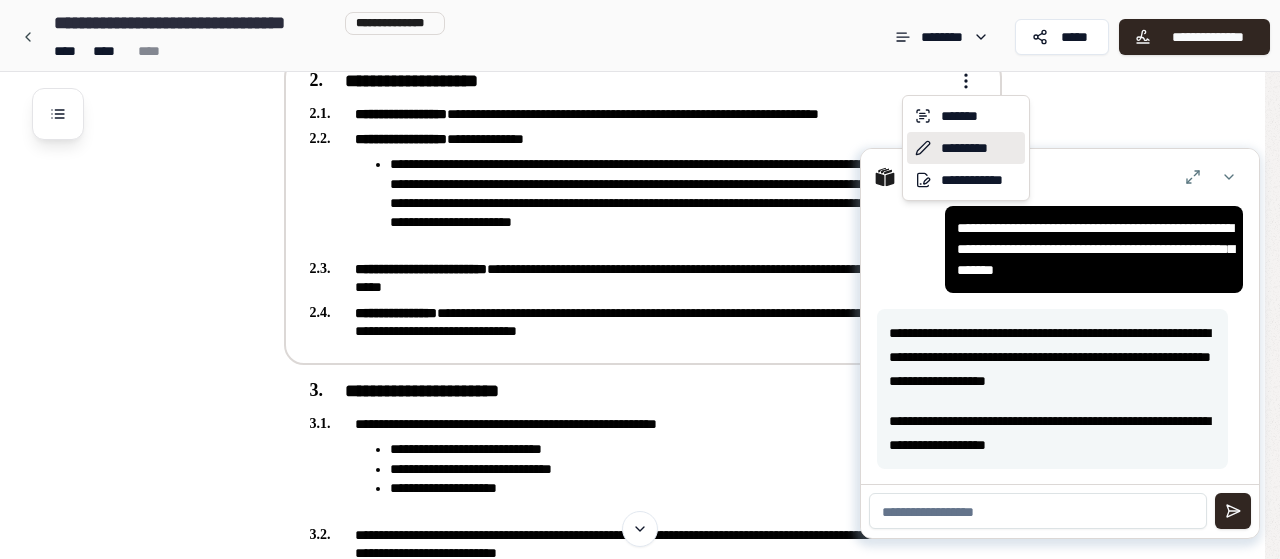 click on "*********" at bounding box center (966, 148) 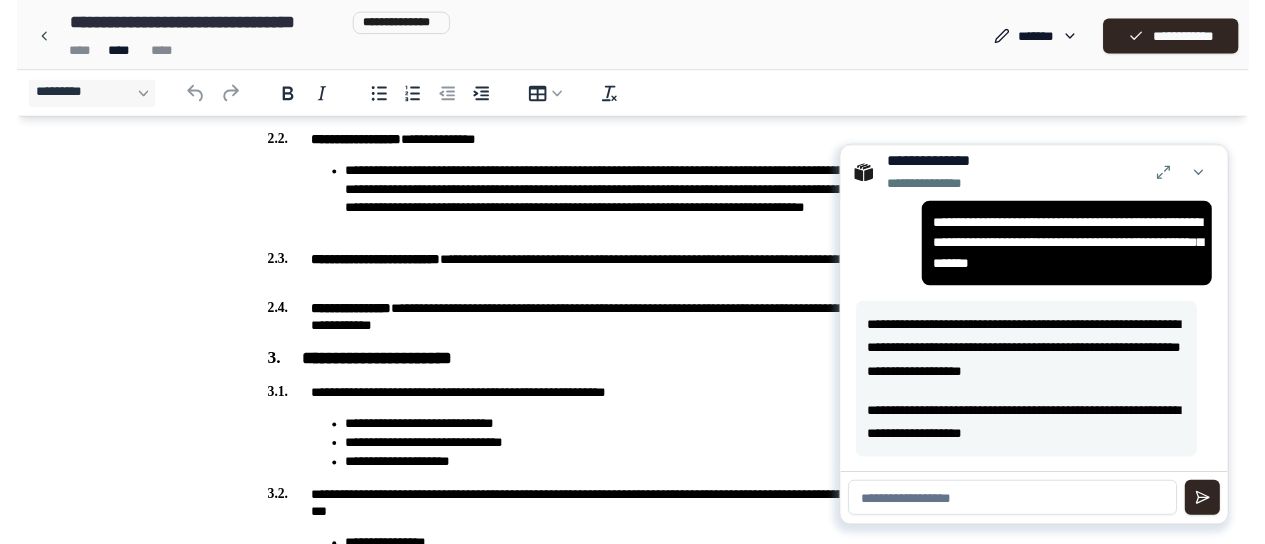 scroll, scrollTop: 600, scrollLeft: 0, axis: vertical 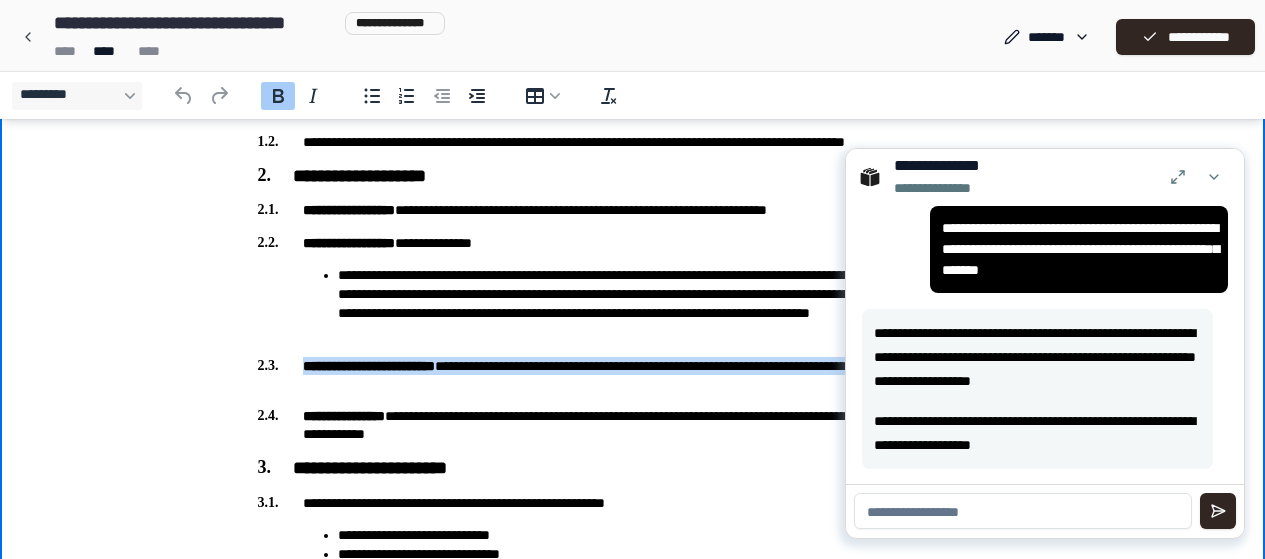 drag, startPoint x: 336, startPoint y: 376, endPoint x: 294, endPoint y: 360, distance: 44.94441 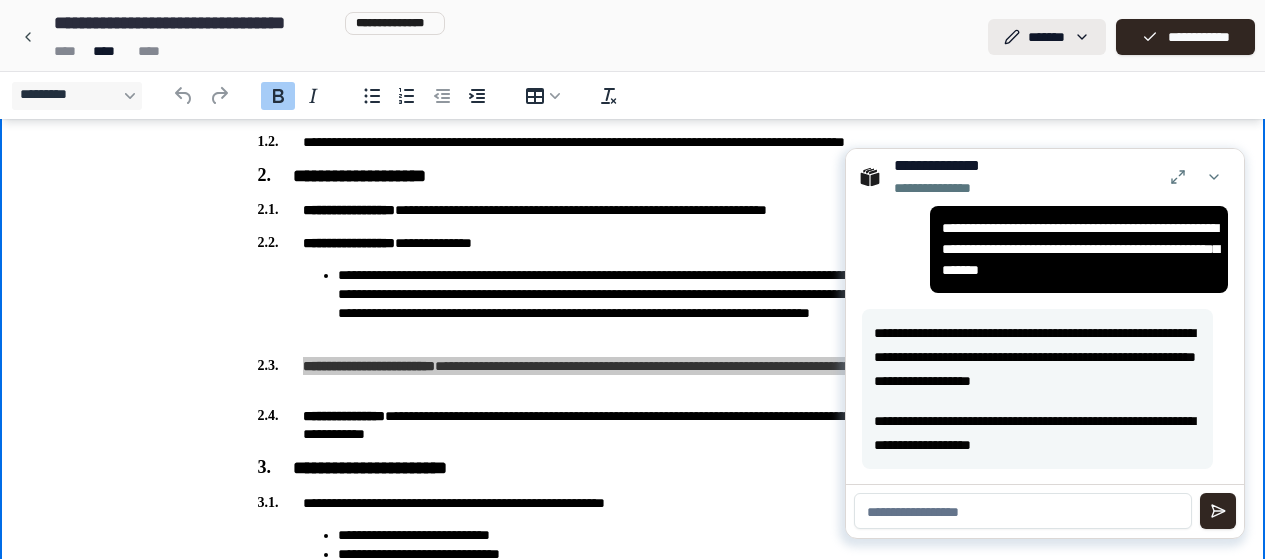click on "**********" at bounding box center (632, 752) 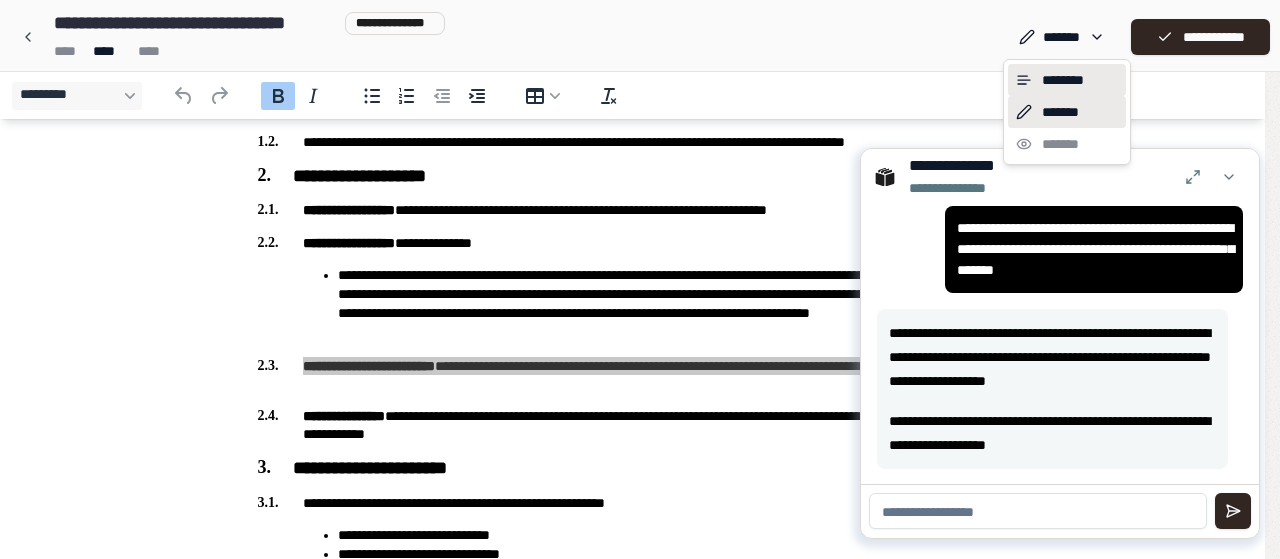 click on "********" at bounding box center [1067, 80] 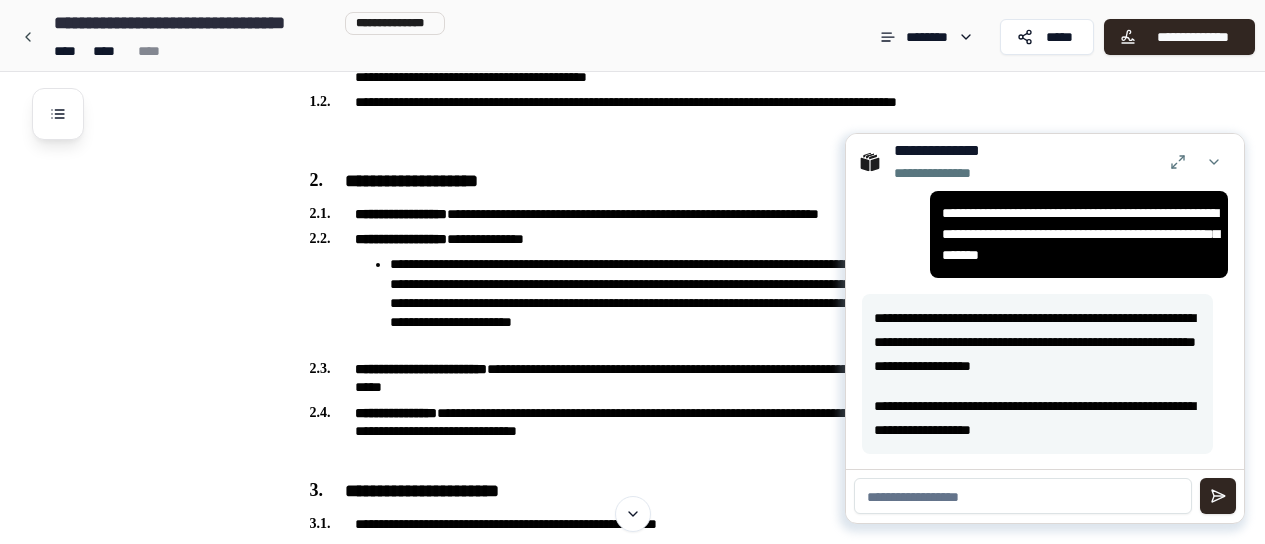 click at bounding box center (1023, 496) 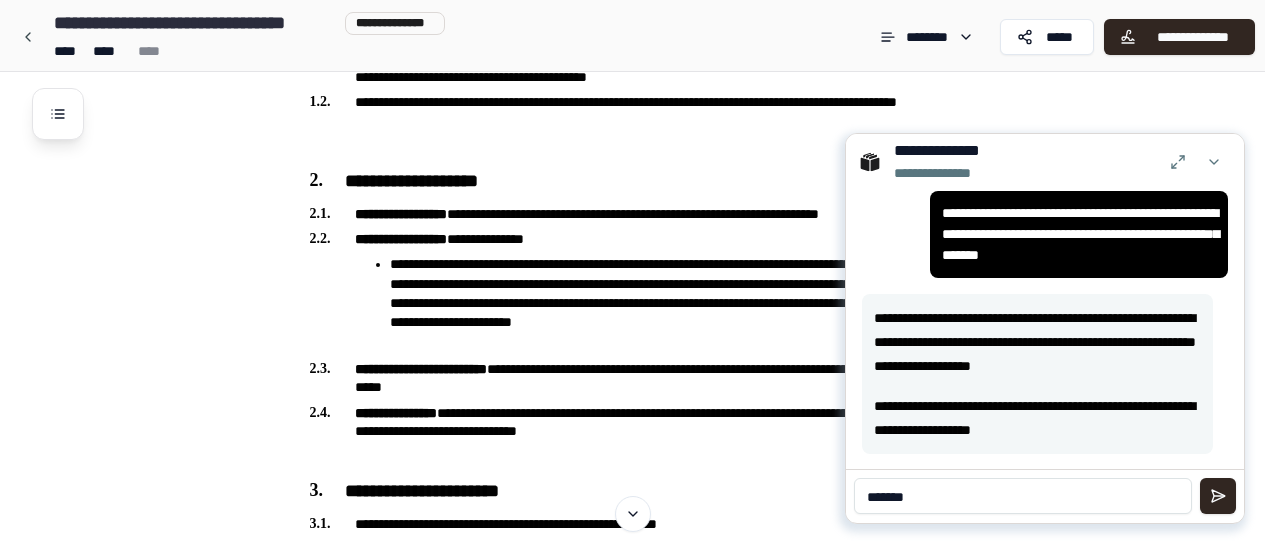 paste on "**********" 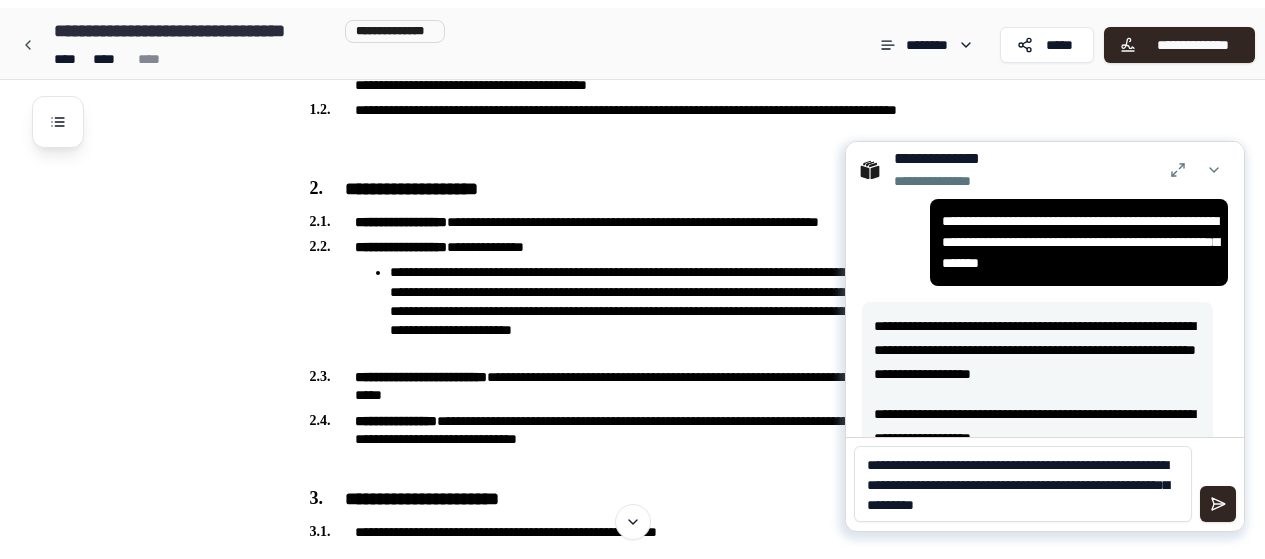 scroll, scrollTop: 0, scrollLeft: 0, axis: both 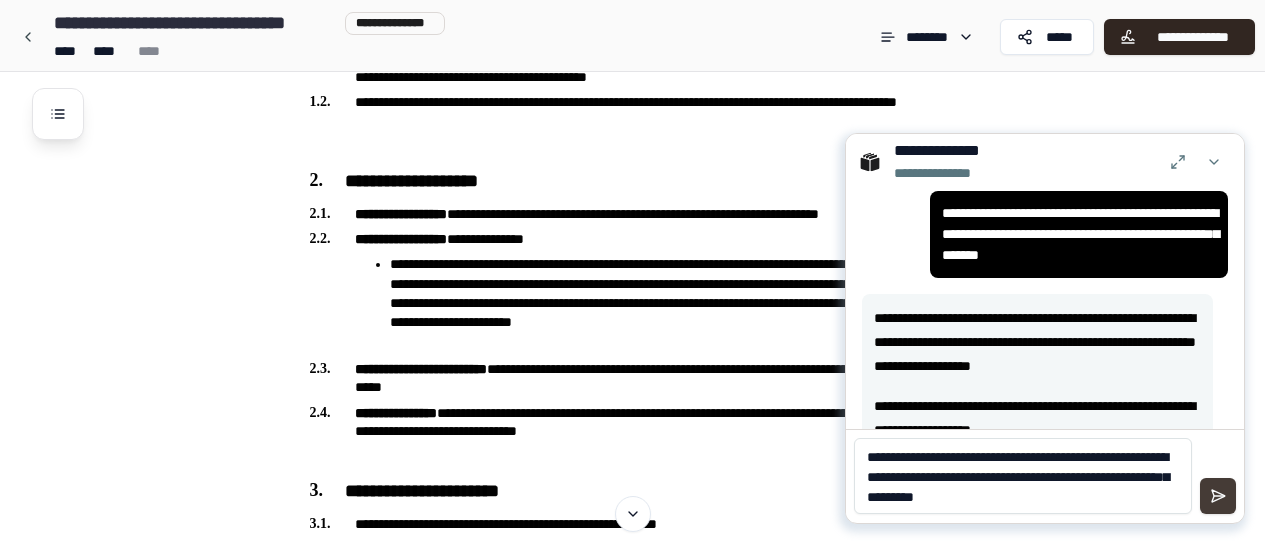 type on "**********" 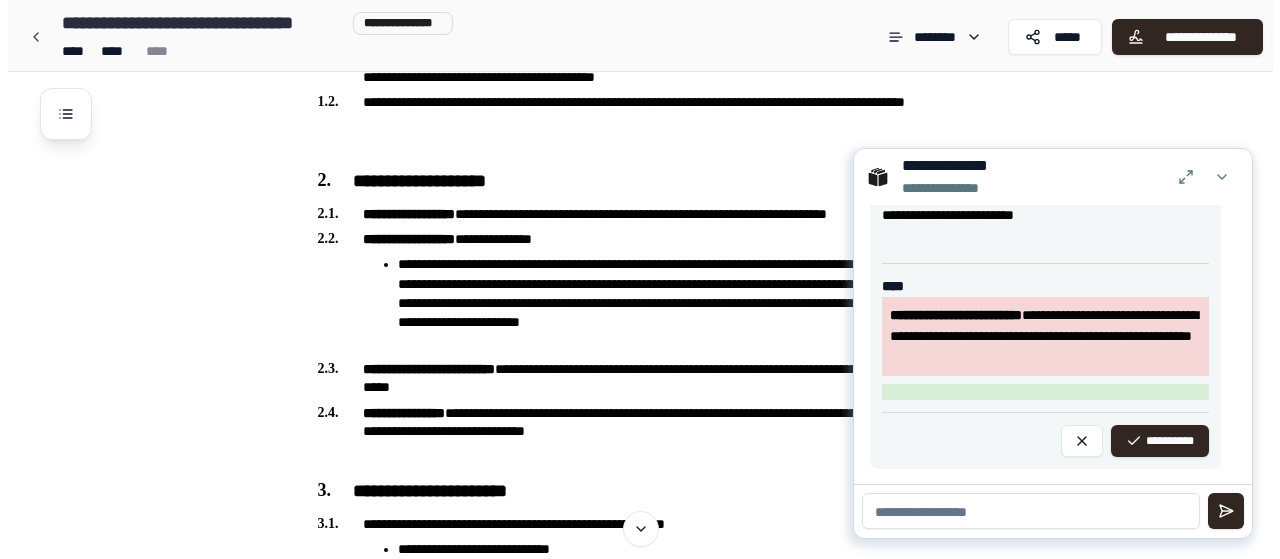 scroll, scrollTop: 557, scrollLeft: 0, axis: vertical 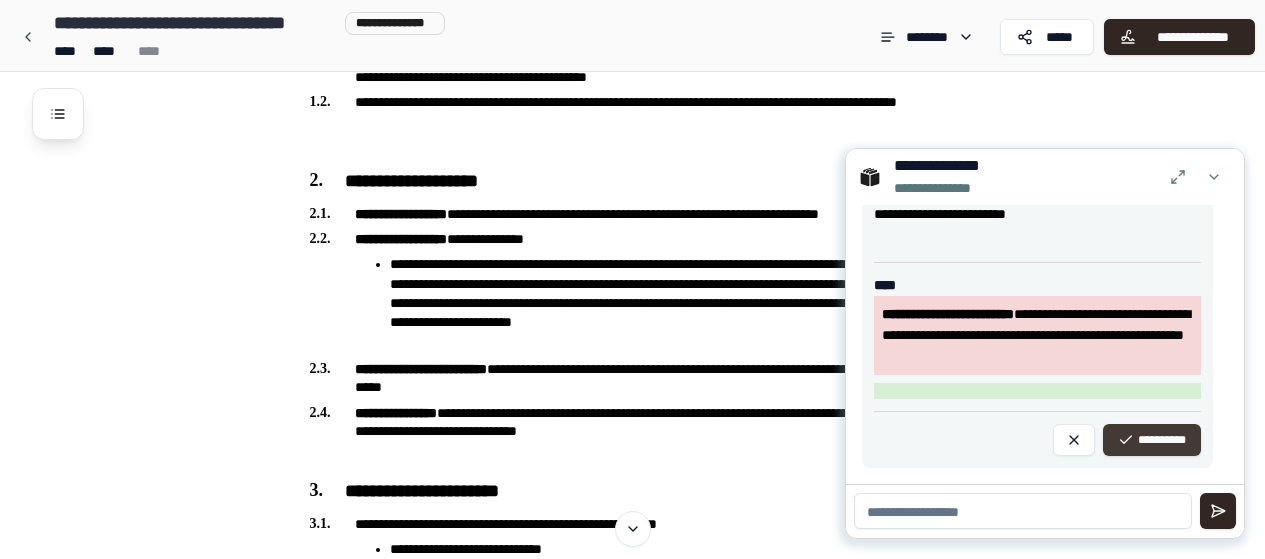 click on "**********" at bounding box center [1152, 440] 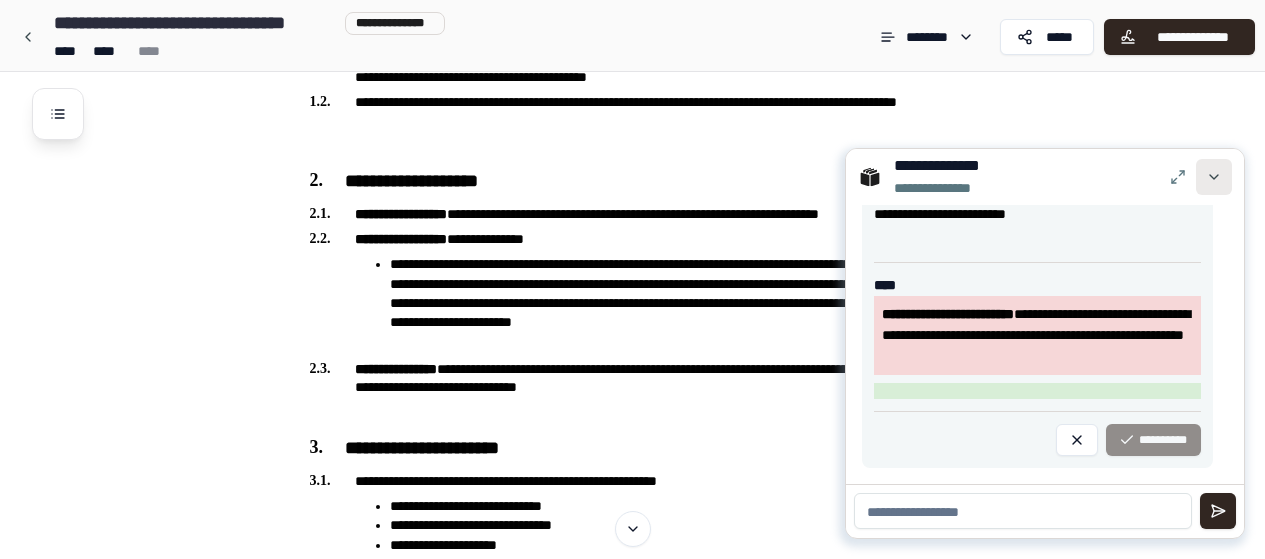 click at bounding box center [1214, 177] 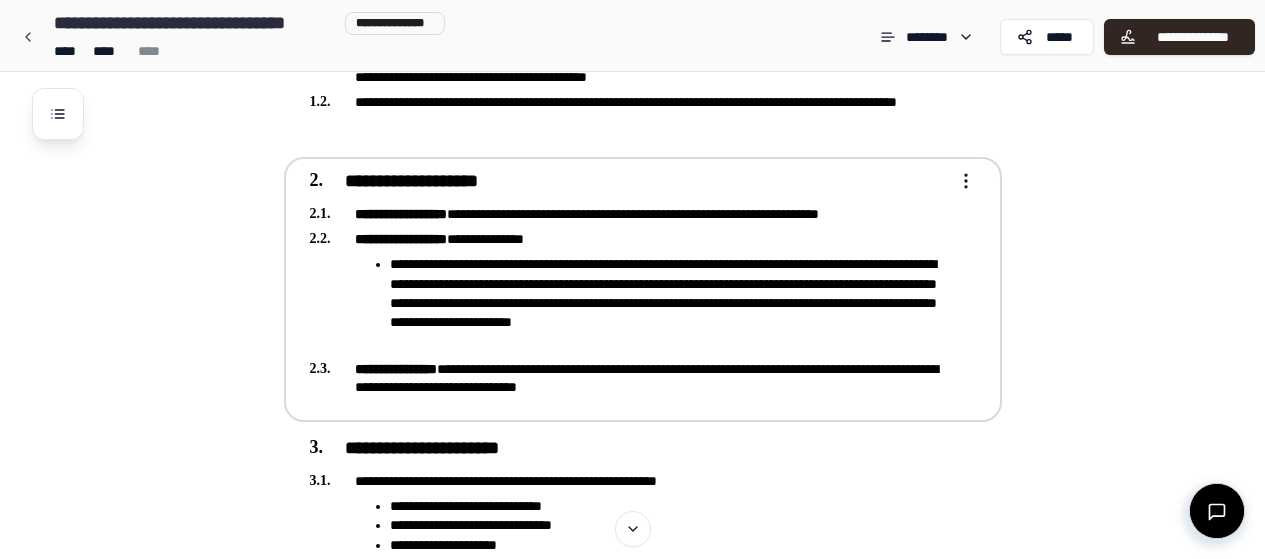 click on "**********" at bounding box center (632, 995) 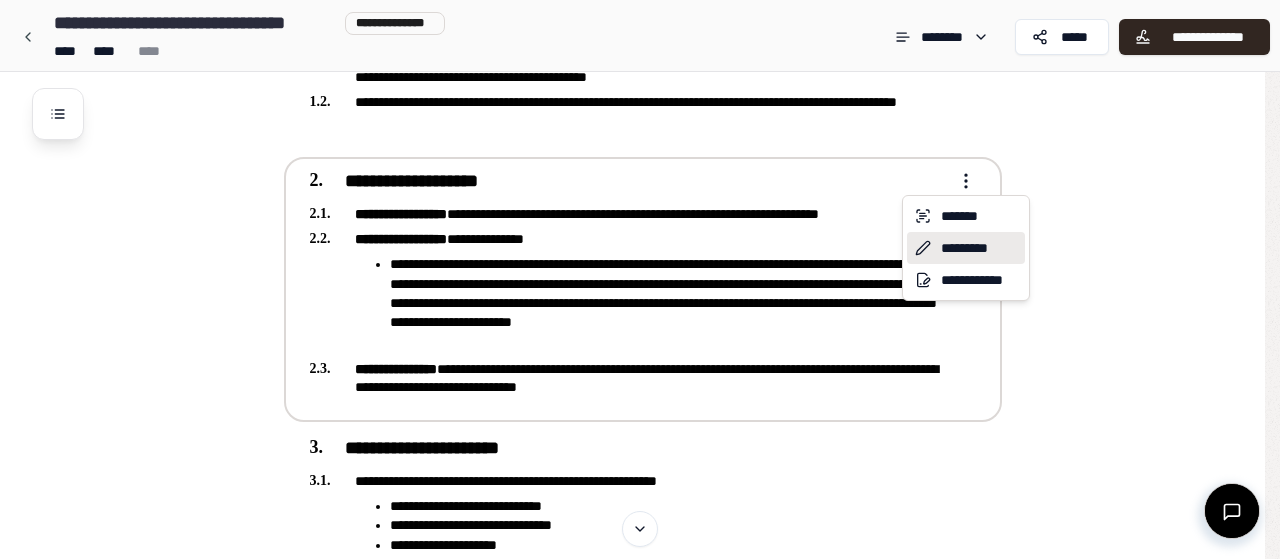 click on "*********" at bounding box center (966, 248) 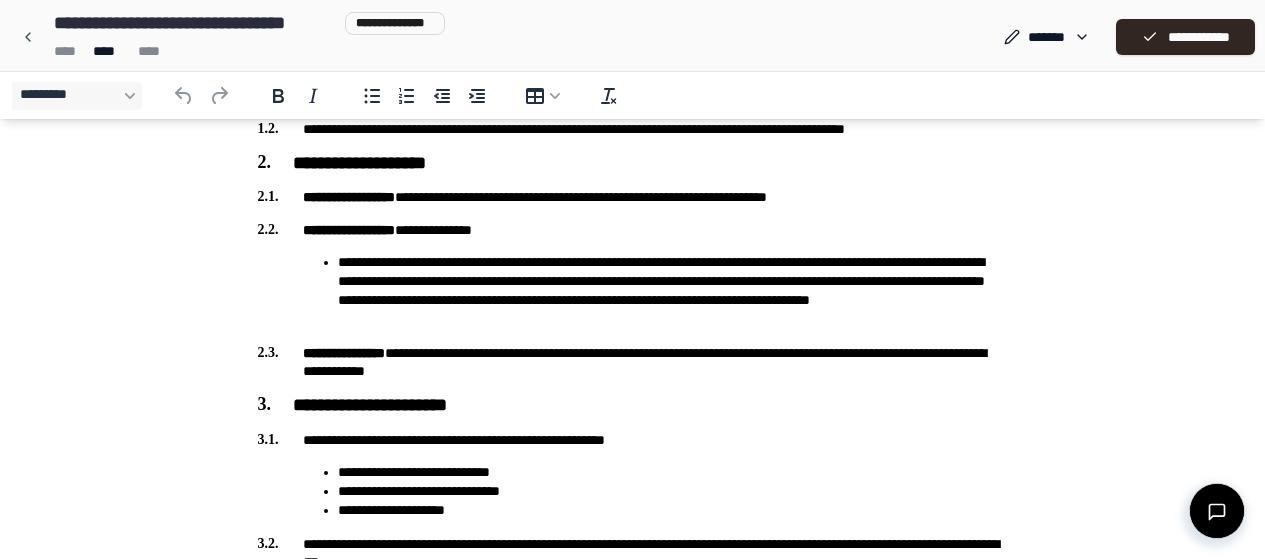 scroll, scrollTop: 600, scrollLeft: 0, axis: vertical 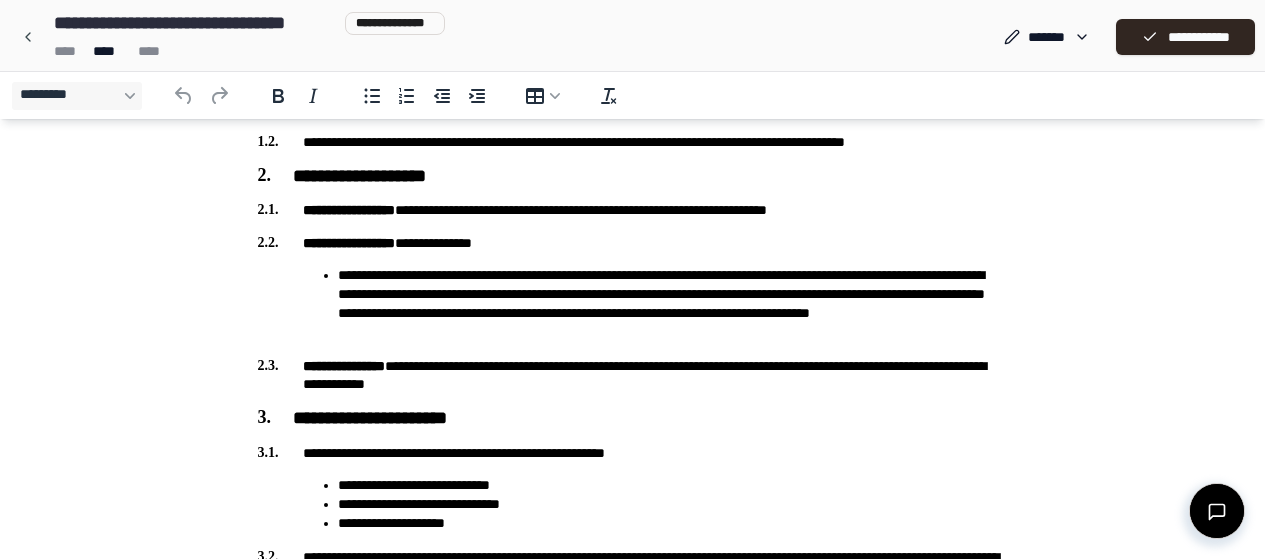 click on "**********" at bounding box center [633, 758] 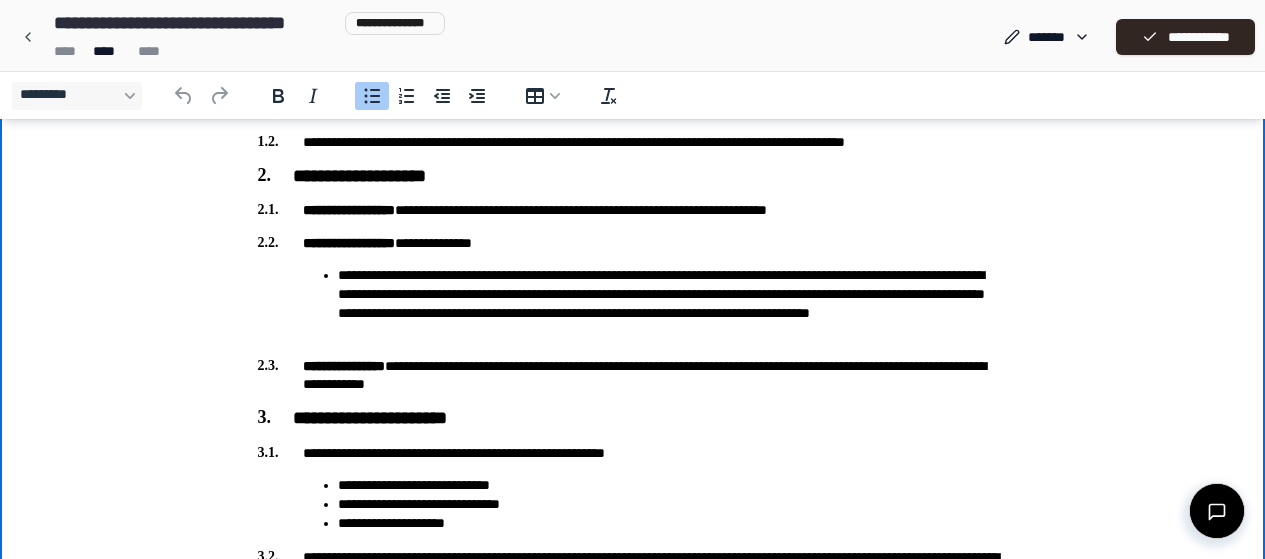 click on "**********" at bounding box center (673, 304) 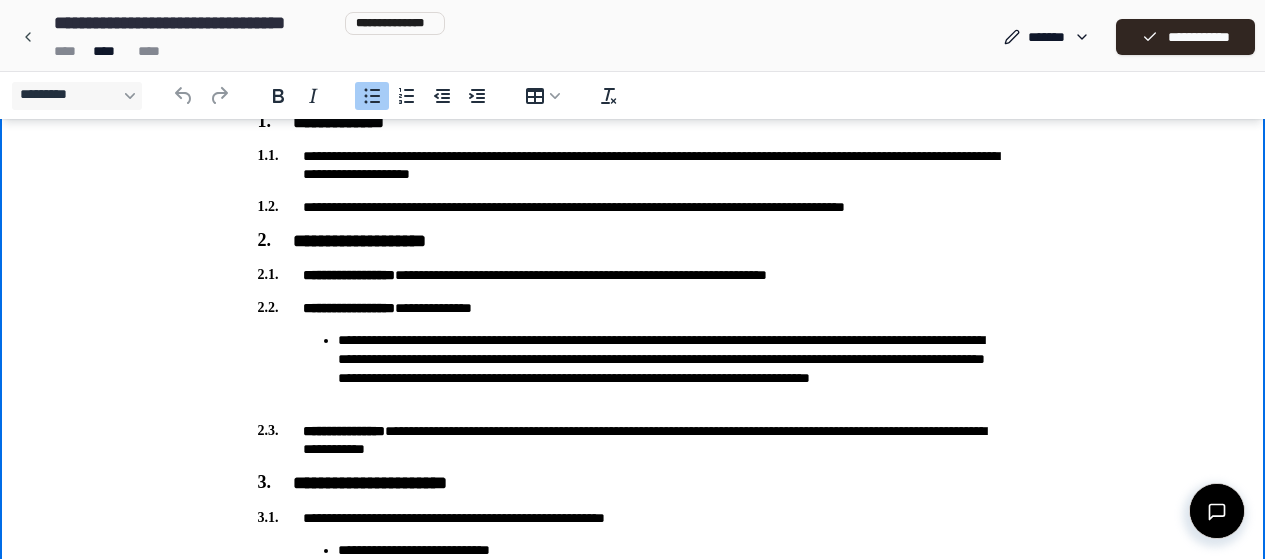 scroll, scrollTop: 500, scrollLeft: 0, axis: vertical 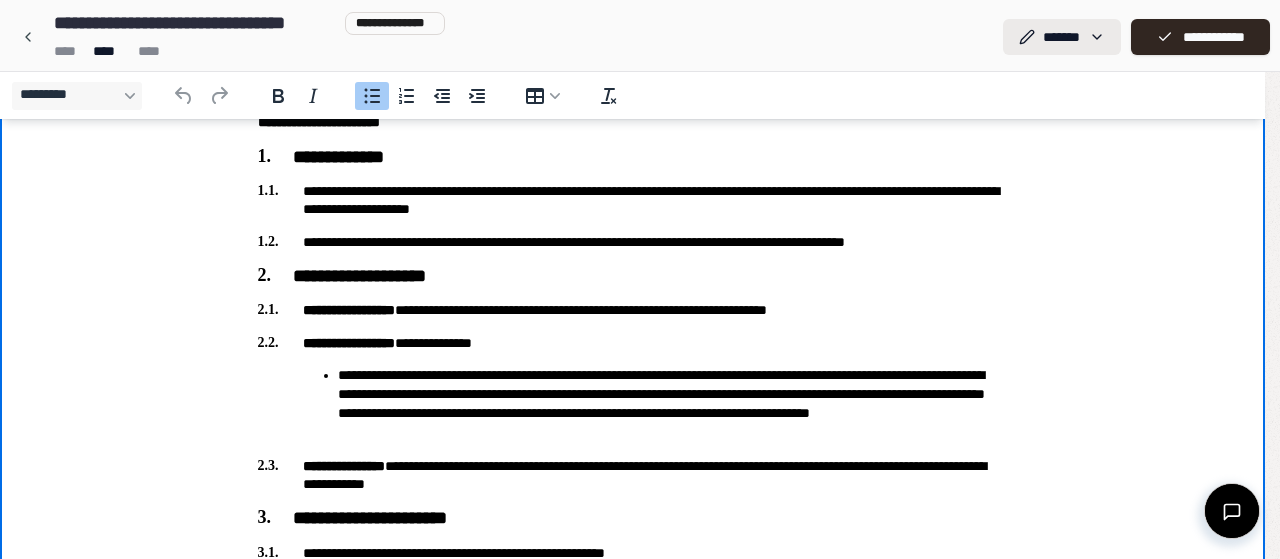 click on "**********" at bounding box center [632, 827] 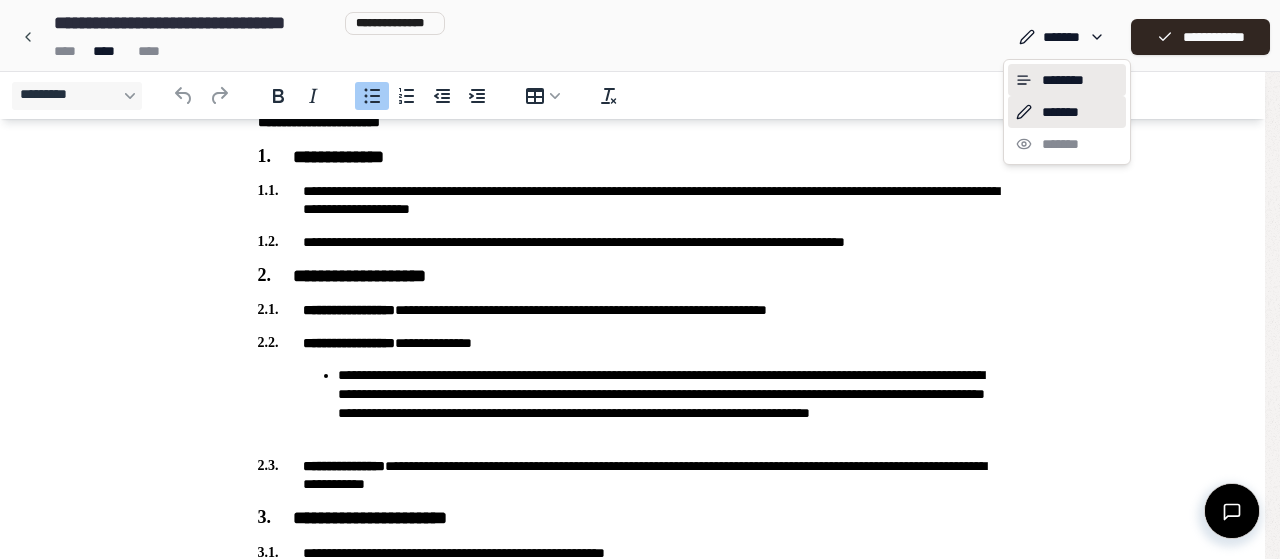 click on "********" at bounding box center (1067, 80) 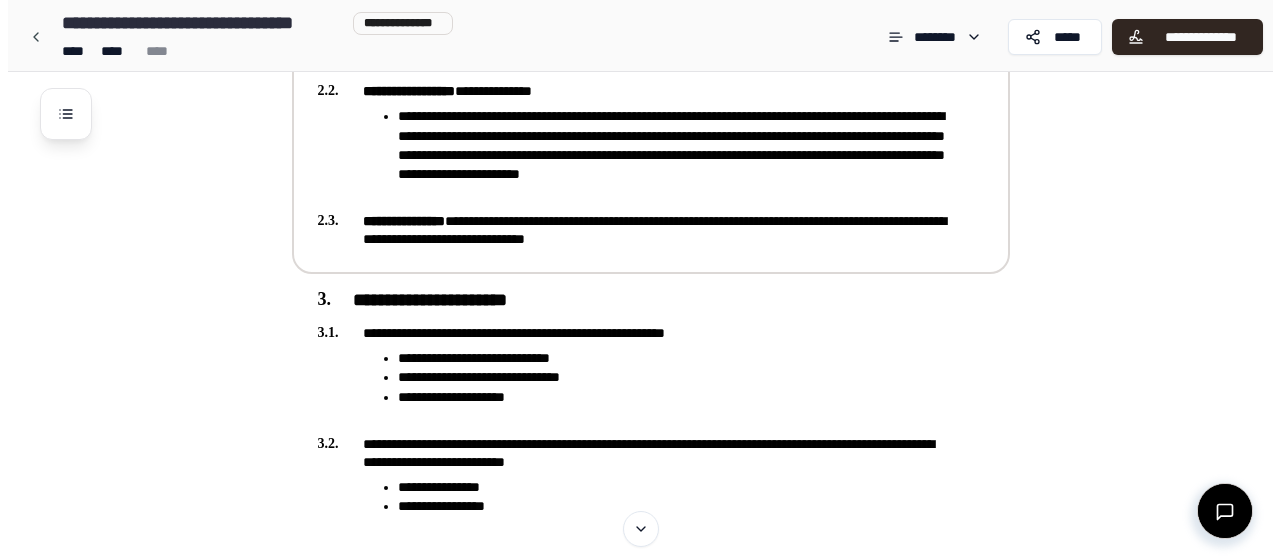 scroll, scrollTop: 800, scrollLeft: 0, axis: vertical 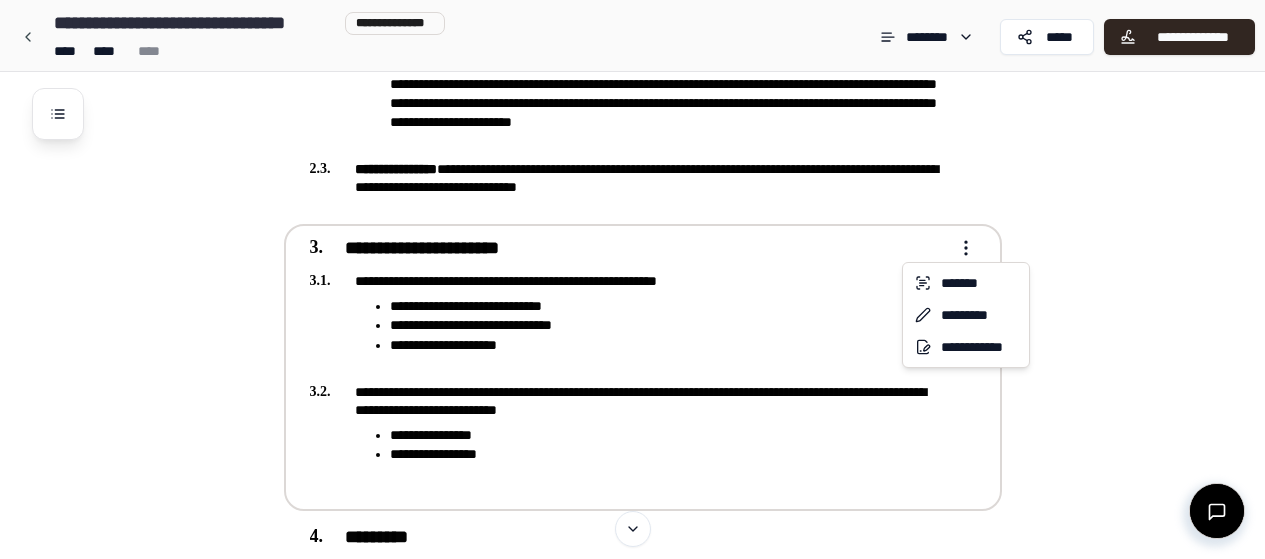 click on "**********" at bounding box center [632, 795] 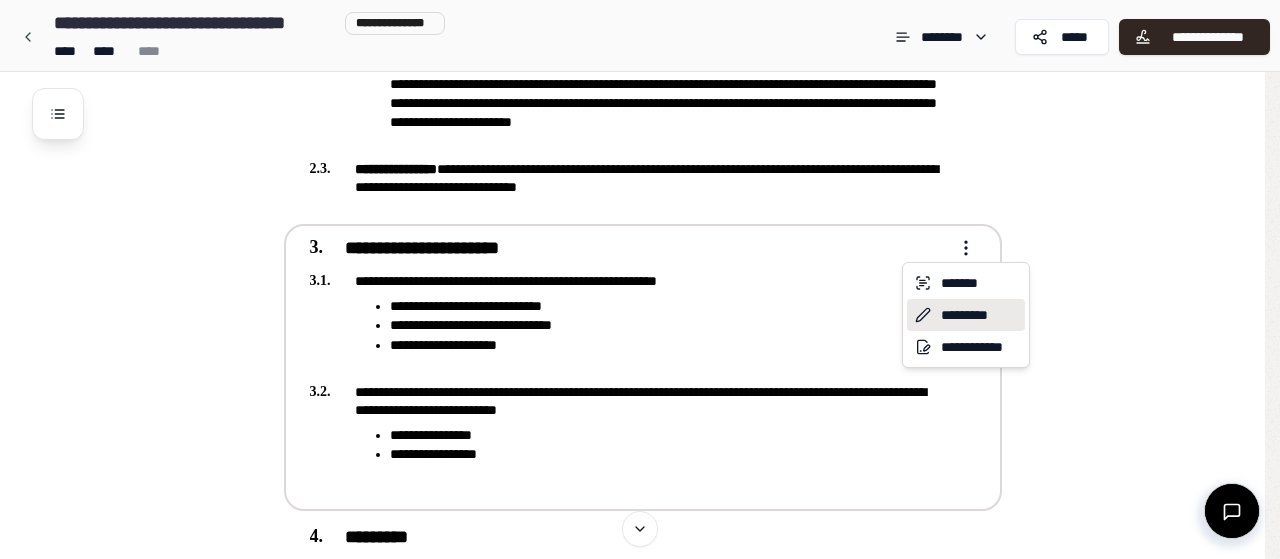 click on "*********" at bounding box center (966, 315) 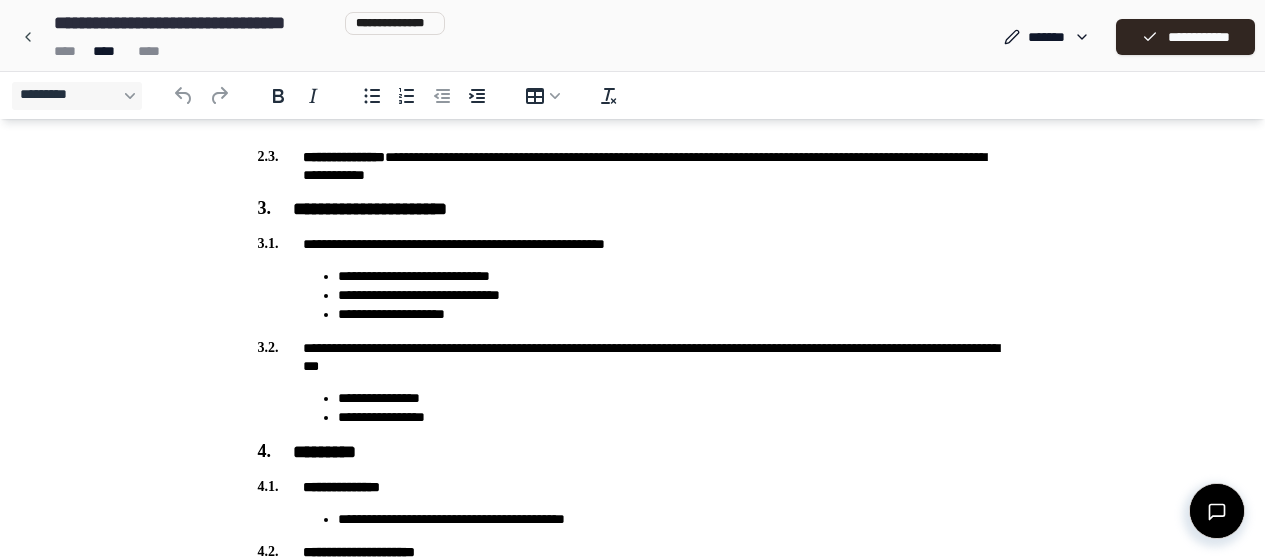 scroll, scrollTop: 900, scrollLeft: 0, axis: vertical 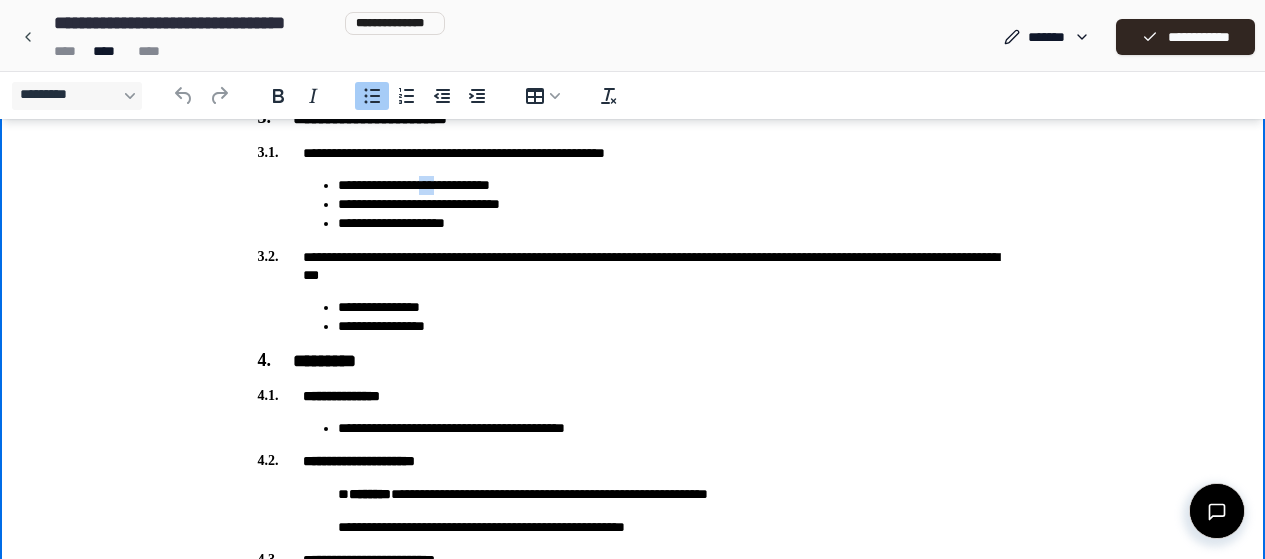 drag, startPoint x: 472, startPoint y: 185, endPoint x: 454, endPoint y: 185, distance: 18 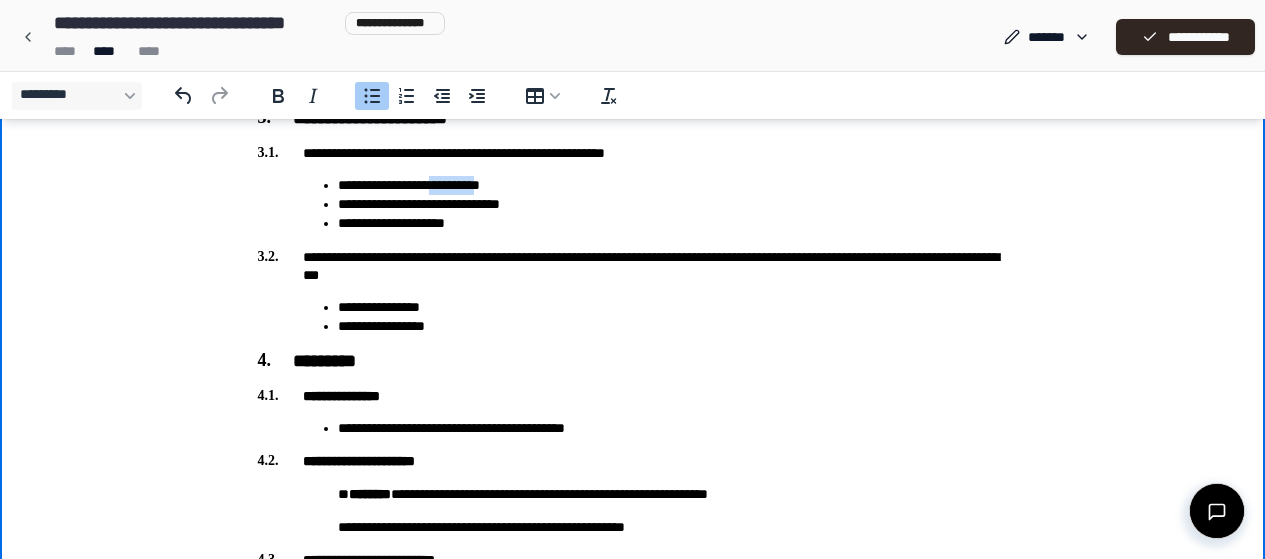 drag, startPoint x: 525, startPoint y: 182, endPoint x: 464, endPoint y: 180, distance: 61.03278 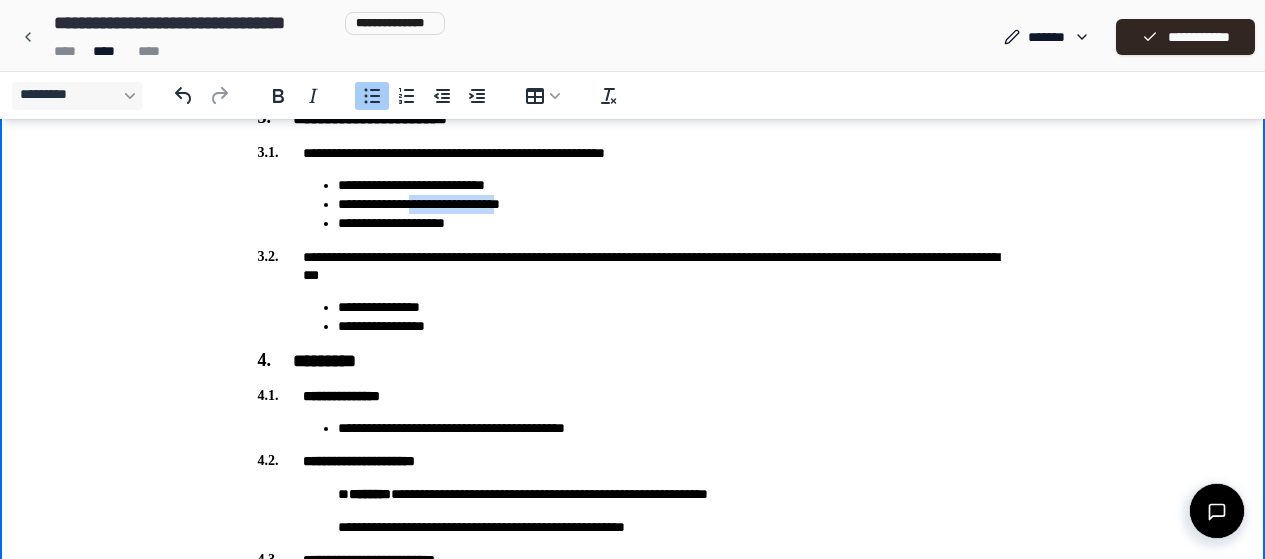 drag, startPoint x: 434, startPoint y: 205, endPoint x: 542, endPoint y: 205, distance: 108 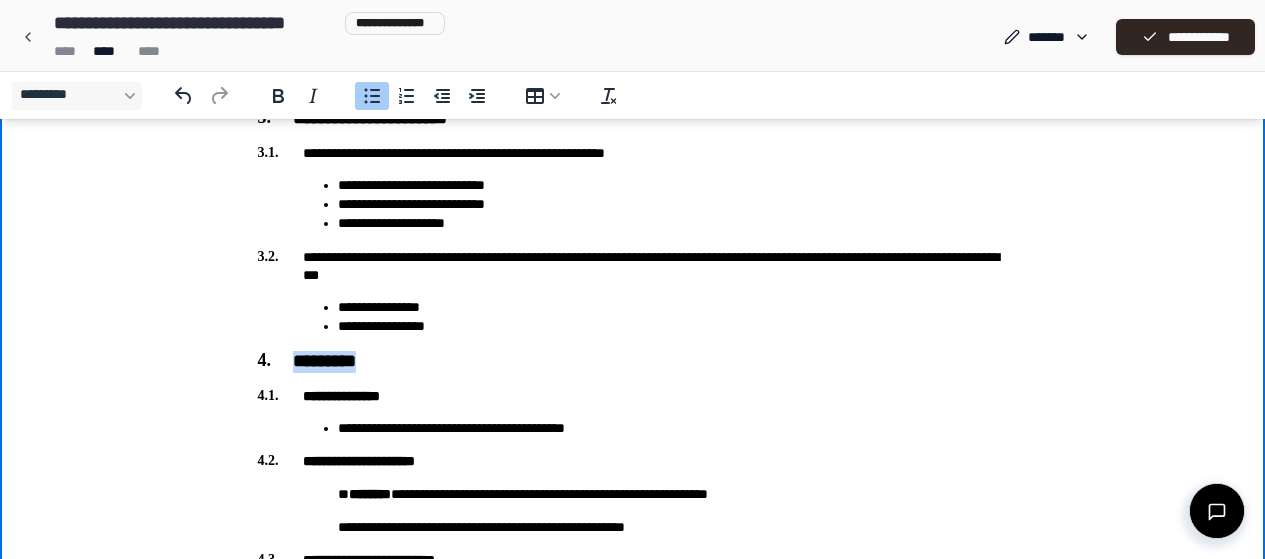 drag, startPoint x: 458, startPoint y: 329, endPoint x: 447, endPoint y: 349, distance: 22.825424 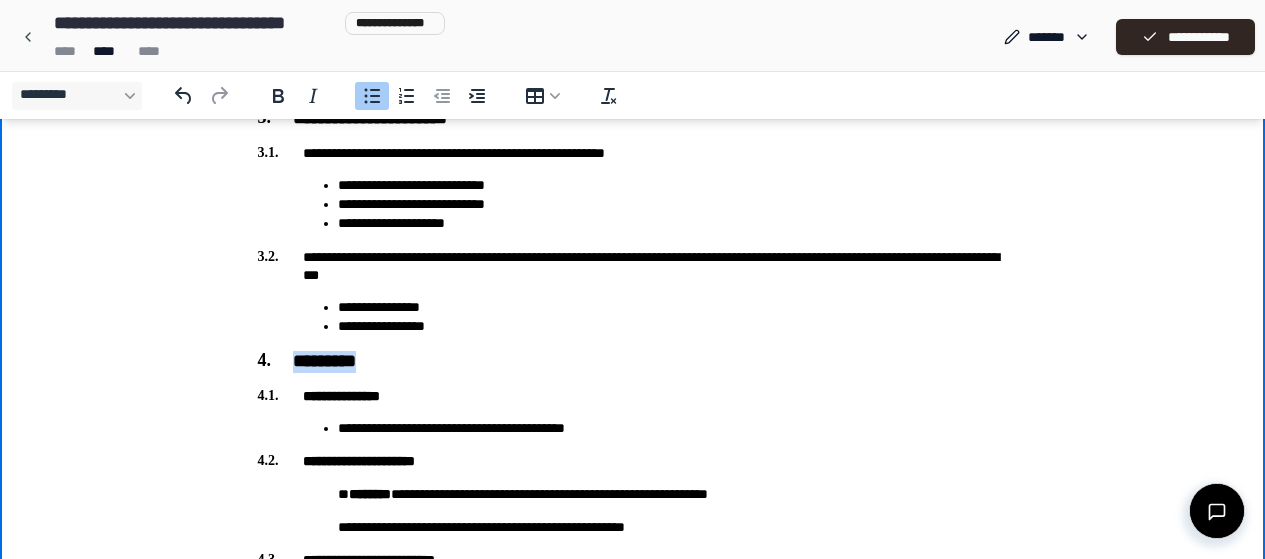 click on "**********" at bounding box center (673, 326) 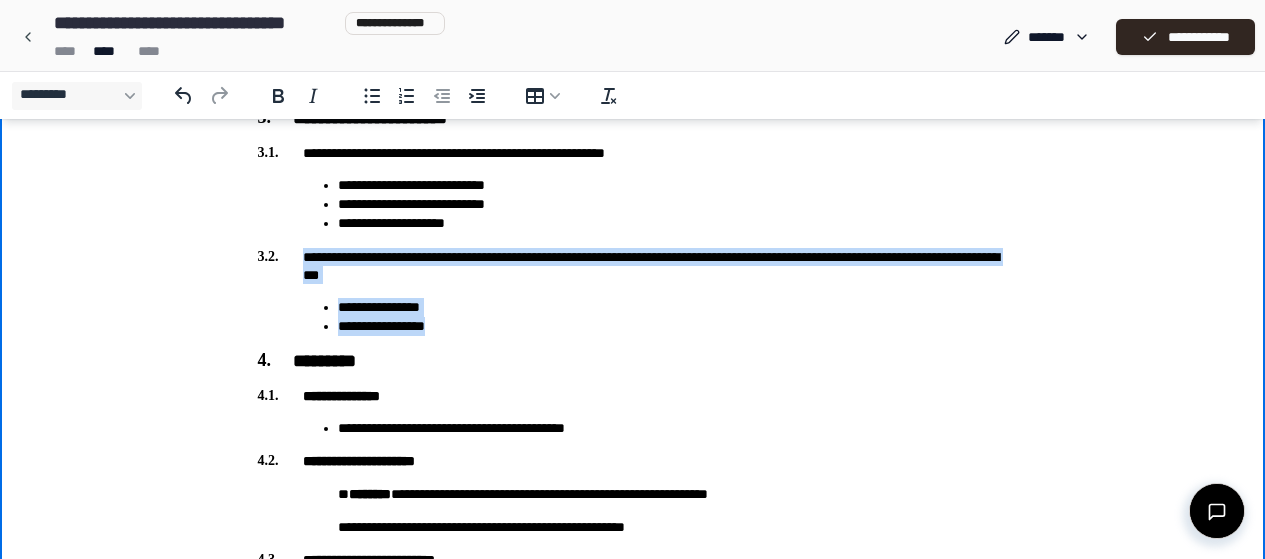 drag, startPoint x: 467, startPoint y: 328, endPoint x: 303, endPoint y: 250, distance: 181.60396 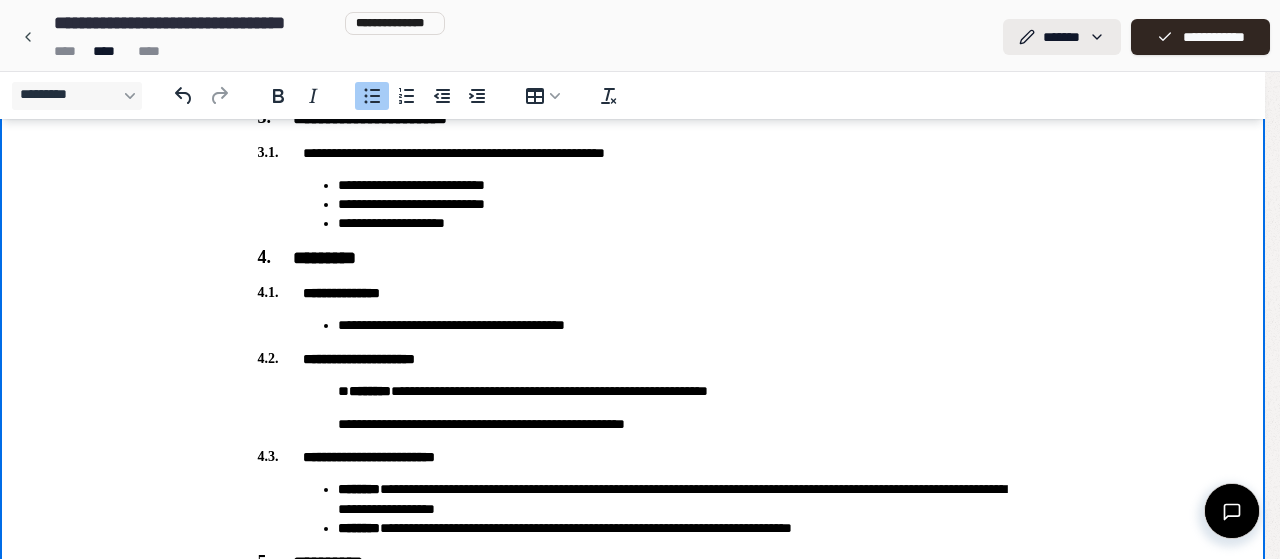 click on "**********" at bounding box center [632, 376] 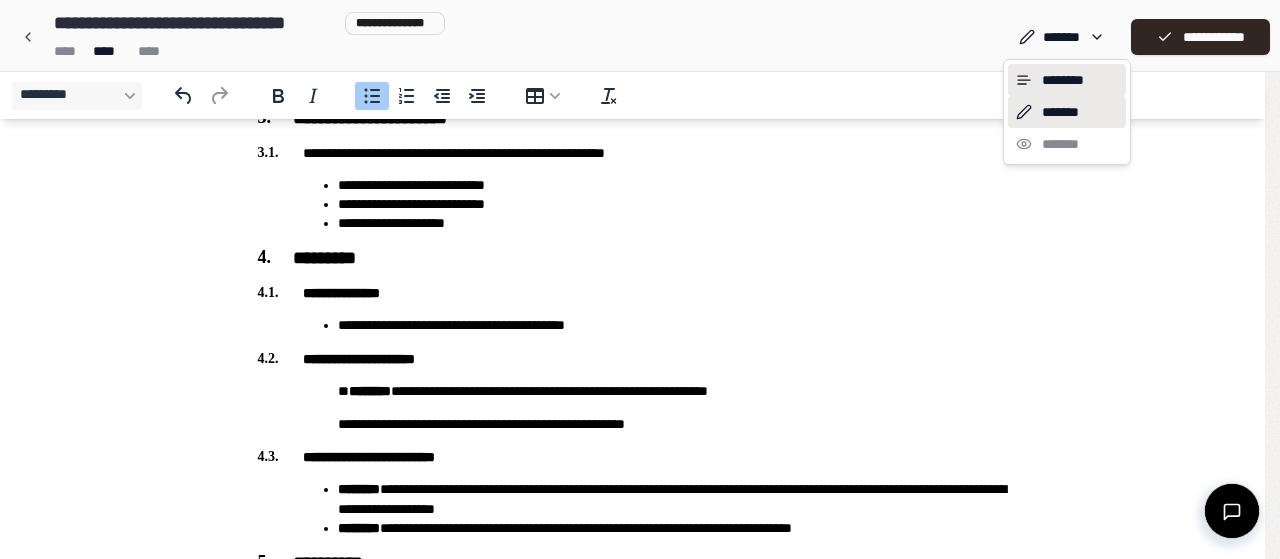 click on "********" at bounding box center (1067, 80) 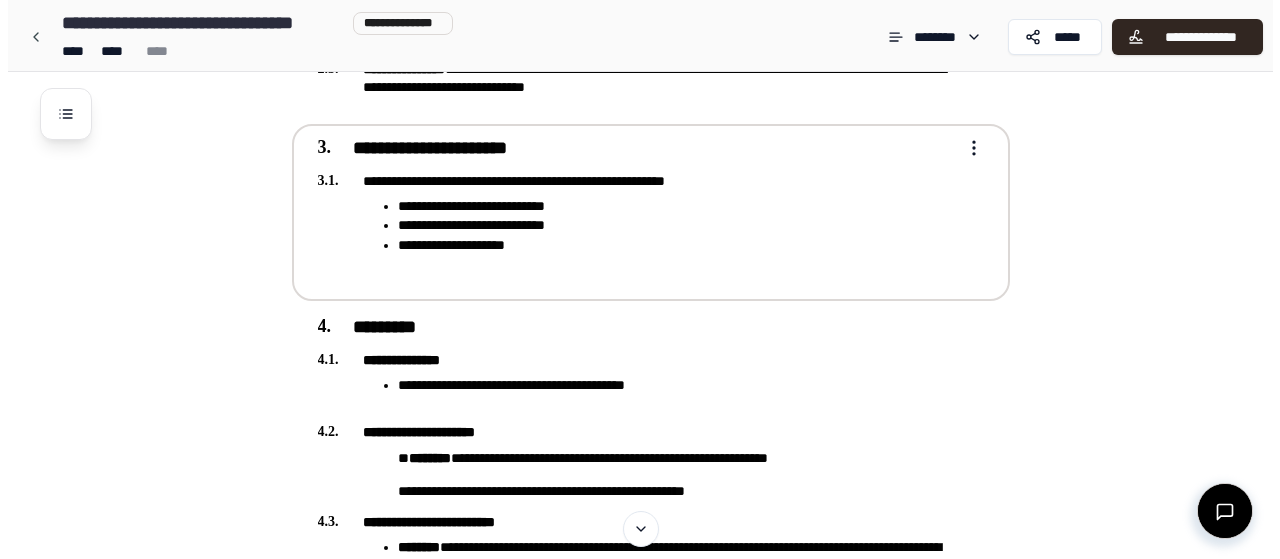 scroll, scrollTop: 1000, scrollLeft: 0, axis: vertical 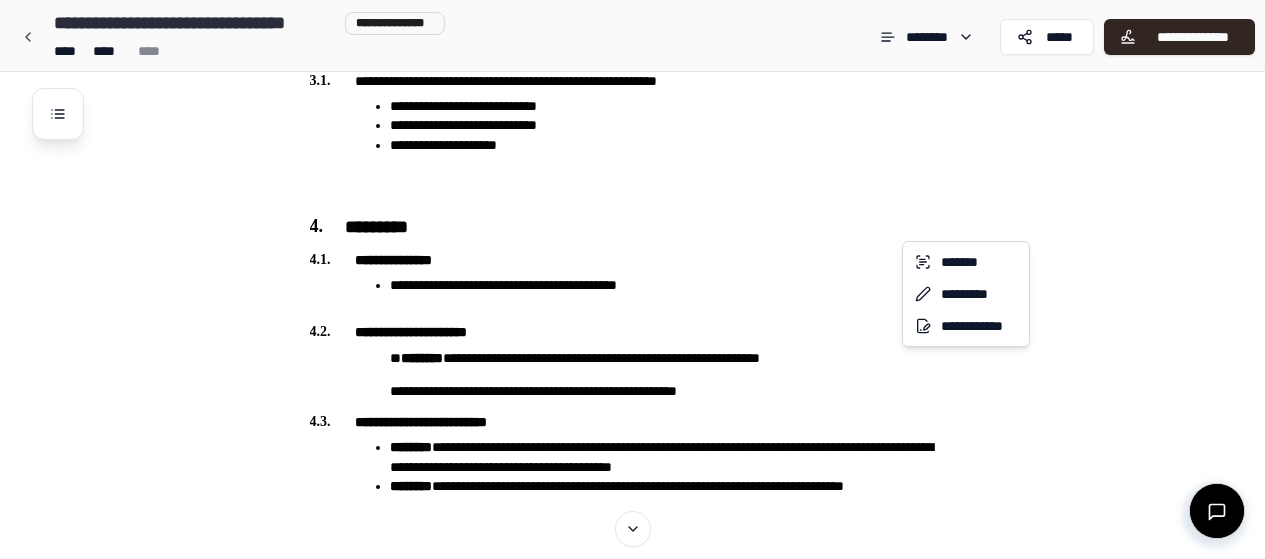 click on "**********" at bounding box center [632, 540] 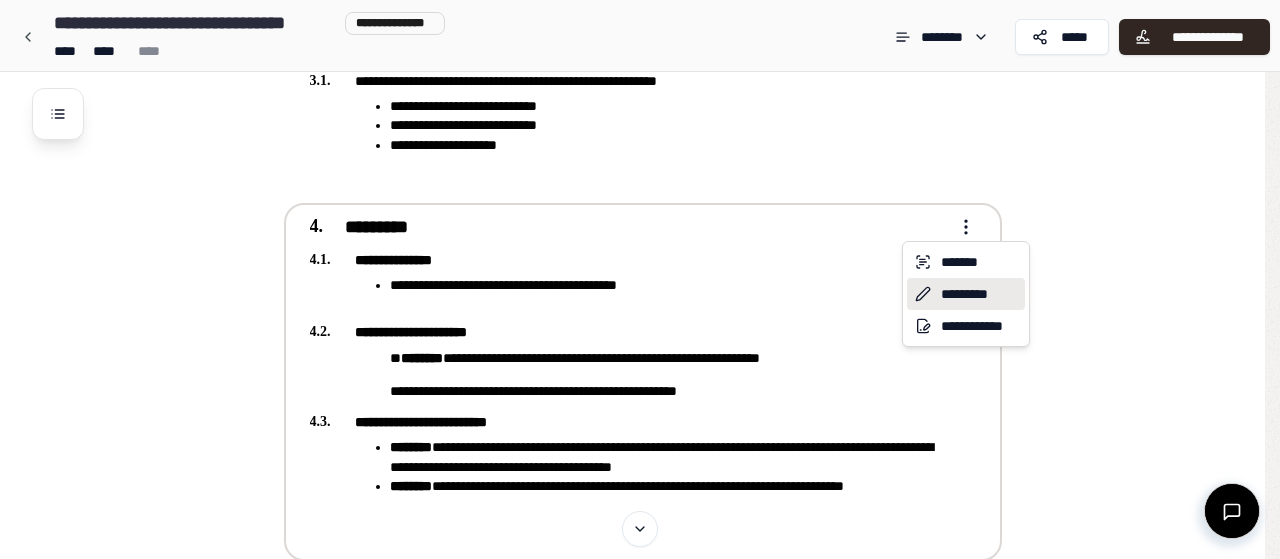 click on "*********" at bounding box center [966, 294] 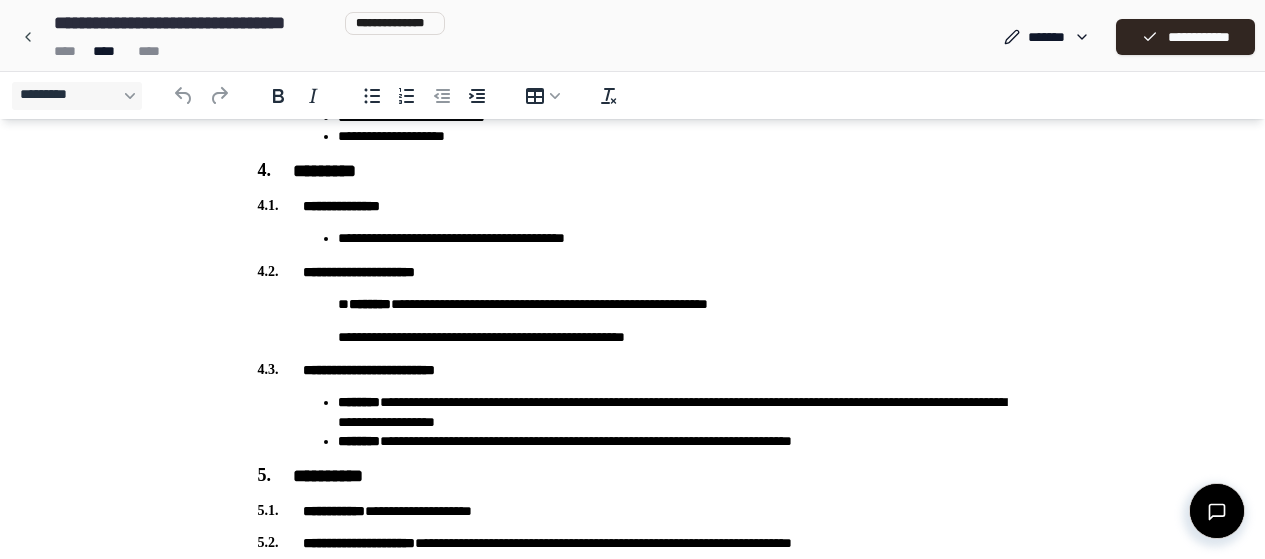 scroll, scrollTop: 1000, scrollLeft: 0, axis: vertical 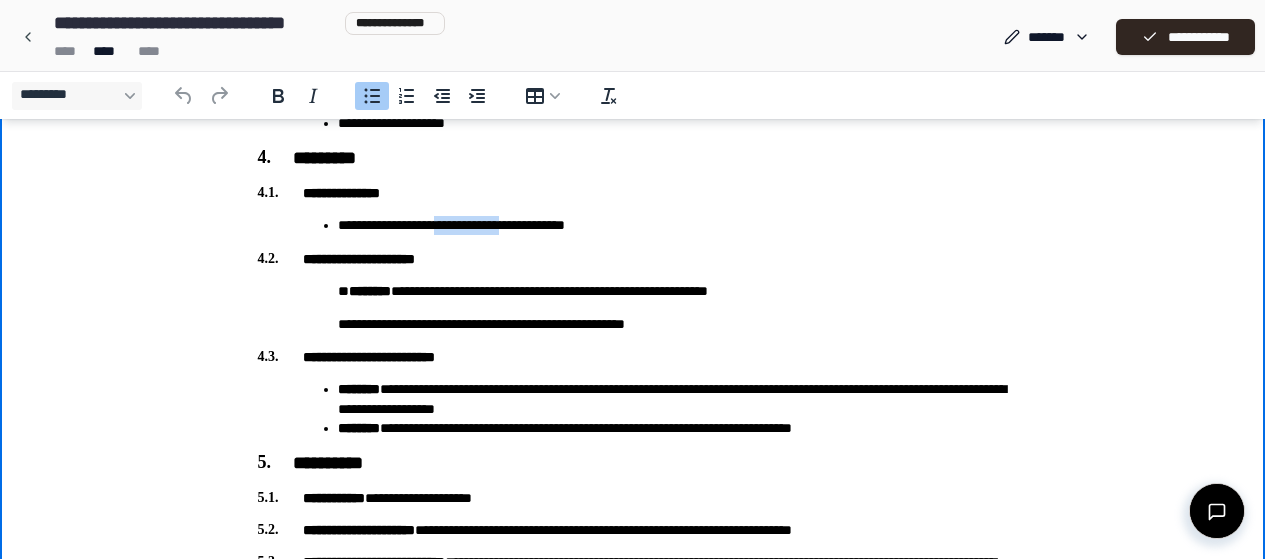 drag, startPoint x: 581, startPoint y: 229, endPoint x: 470, endPoint y: 228, distance: 111.0045 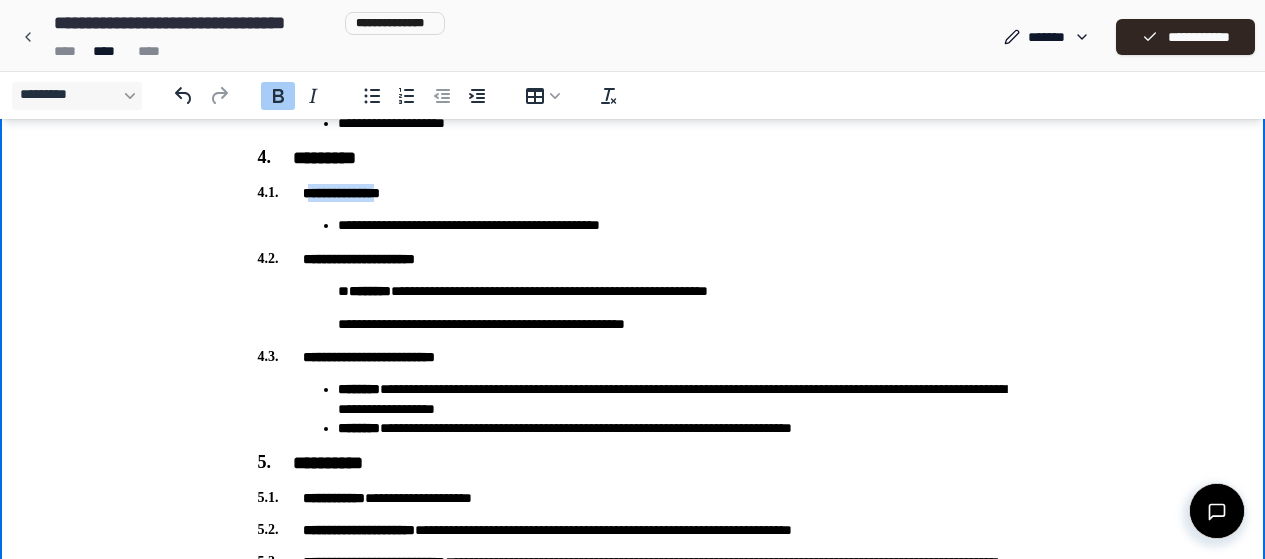 drag, startPoint x: 402, startPoint y: 191, endPoint x: 308, endPoint y: 192, distance: 94.00532 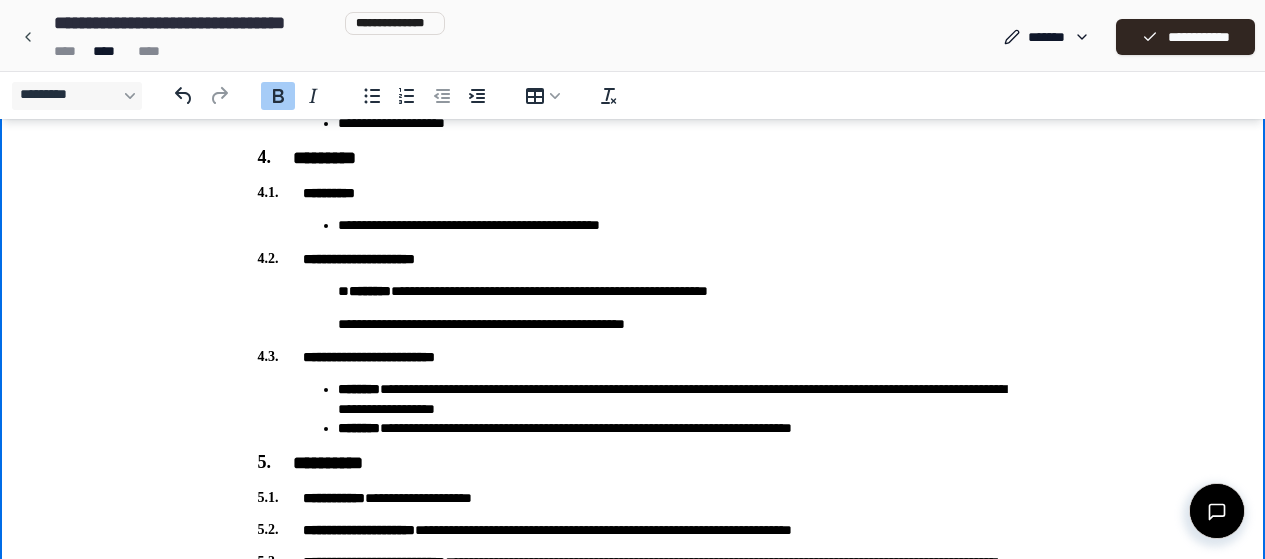 click on "**********" at bounding box center [329, 193] 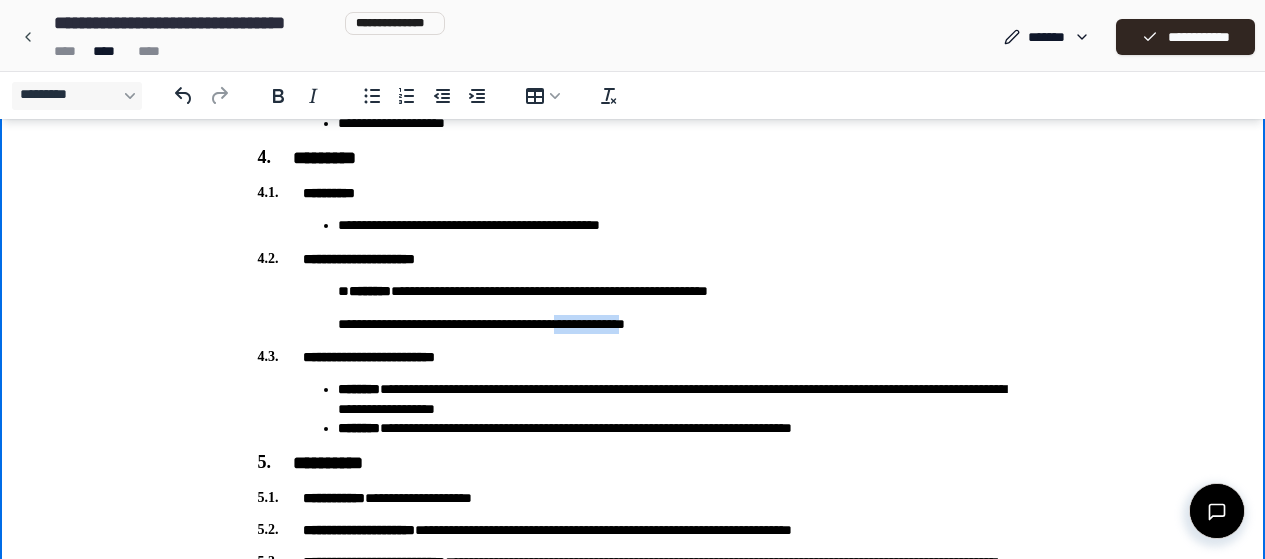 drag, startPoint x: 684, startPoint y: 319, endPoint x: 609, endPoint y: 318, distance: 75.00667 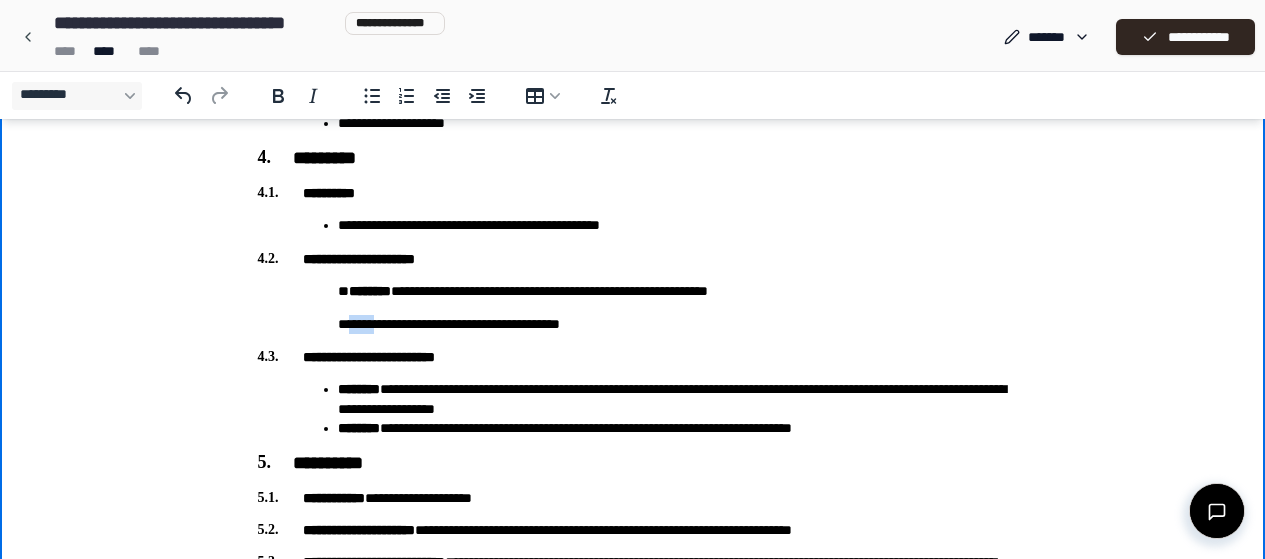 drag, startPoint x: 380, startPoint y: 322, endPoint x: 347, endPoint y: 322, distance: 33 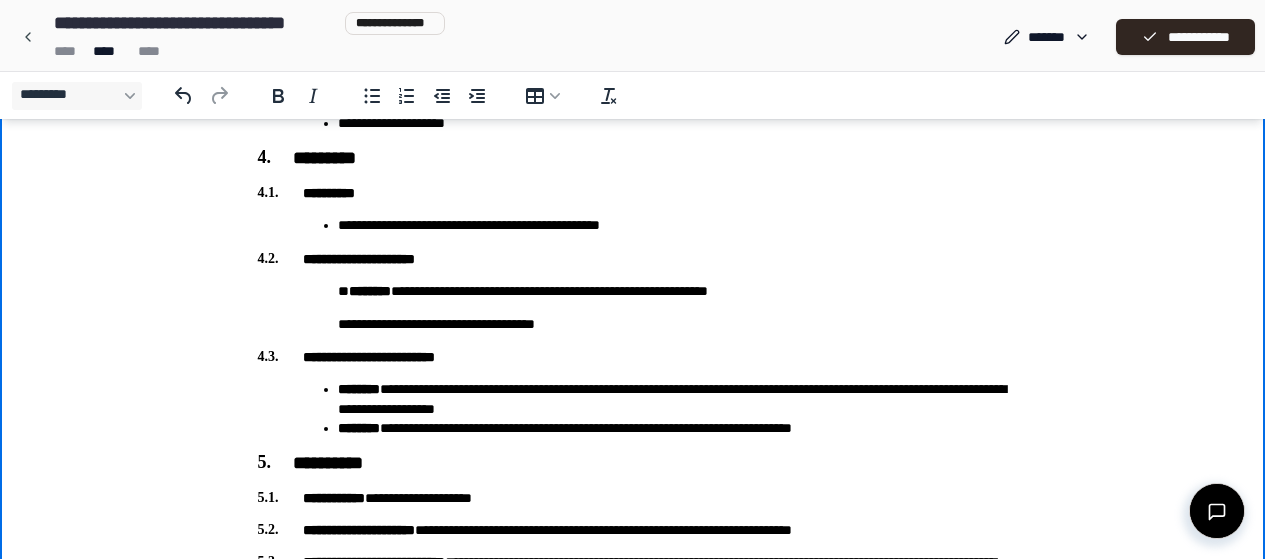 click on "**********" at bounding box center (633, 324) 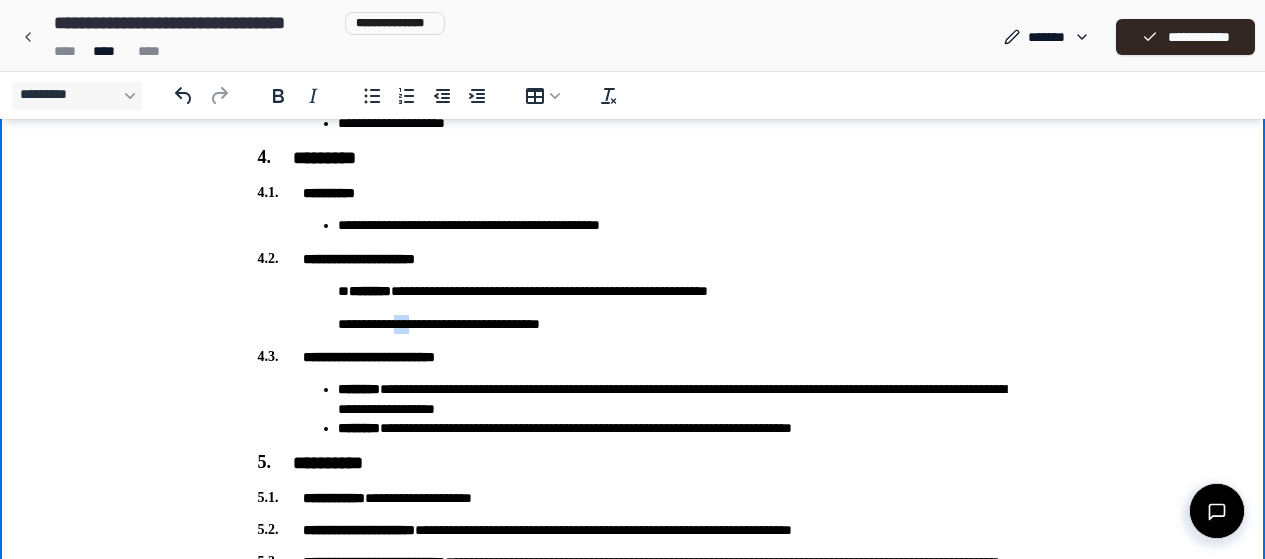drag, startPoint x: 430, startPoint y: 327, endPoint x: 404, endPoint y: 326, distance: 26.019224 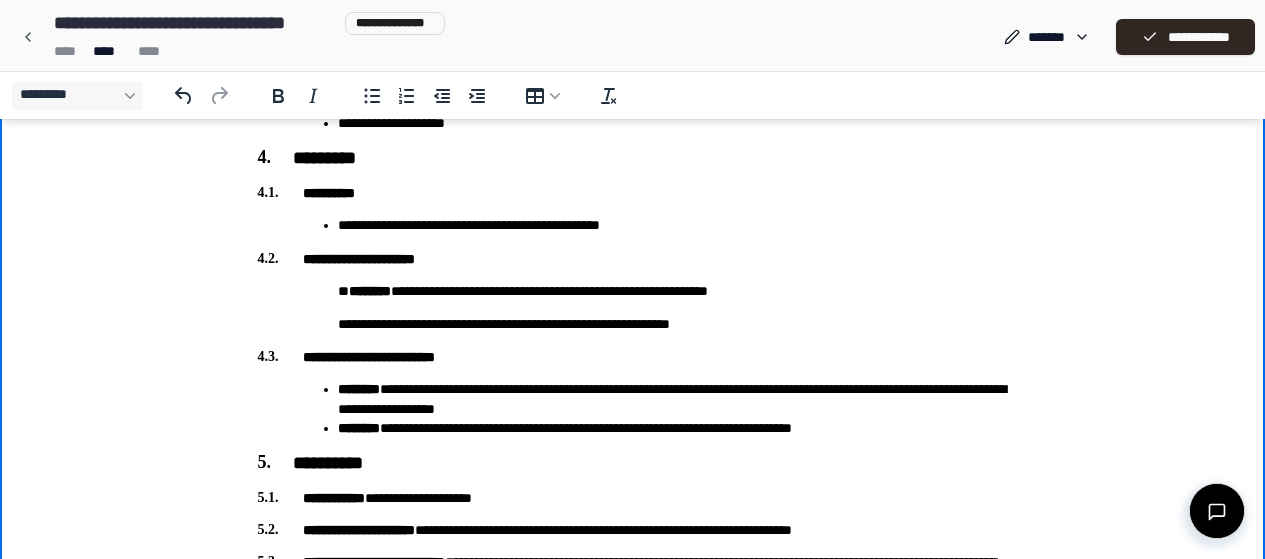 click on "**********" at bounding box center (633, 324) 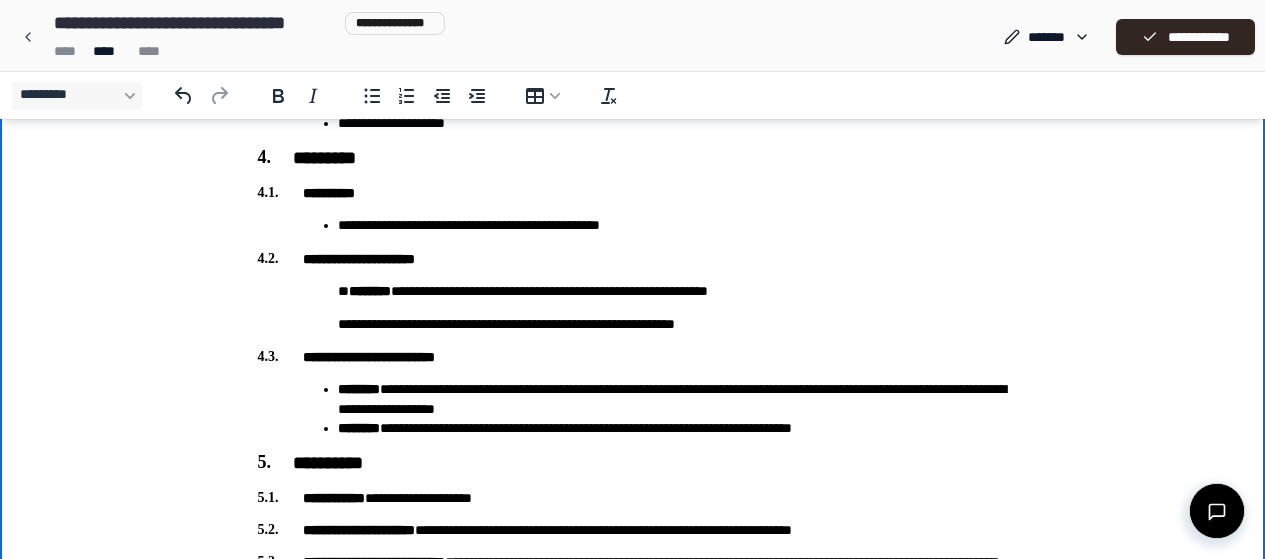 click on "**********" at bounding box center [633, 324] 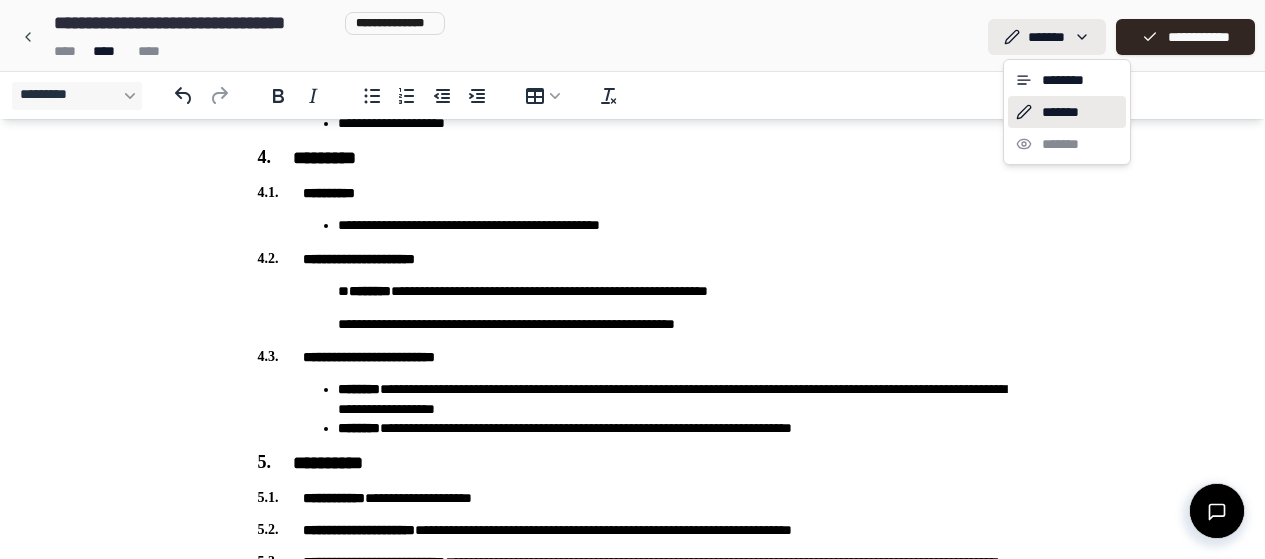 click on "**********" at bounding box center (632, 276) 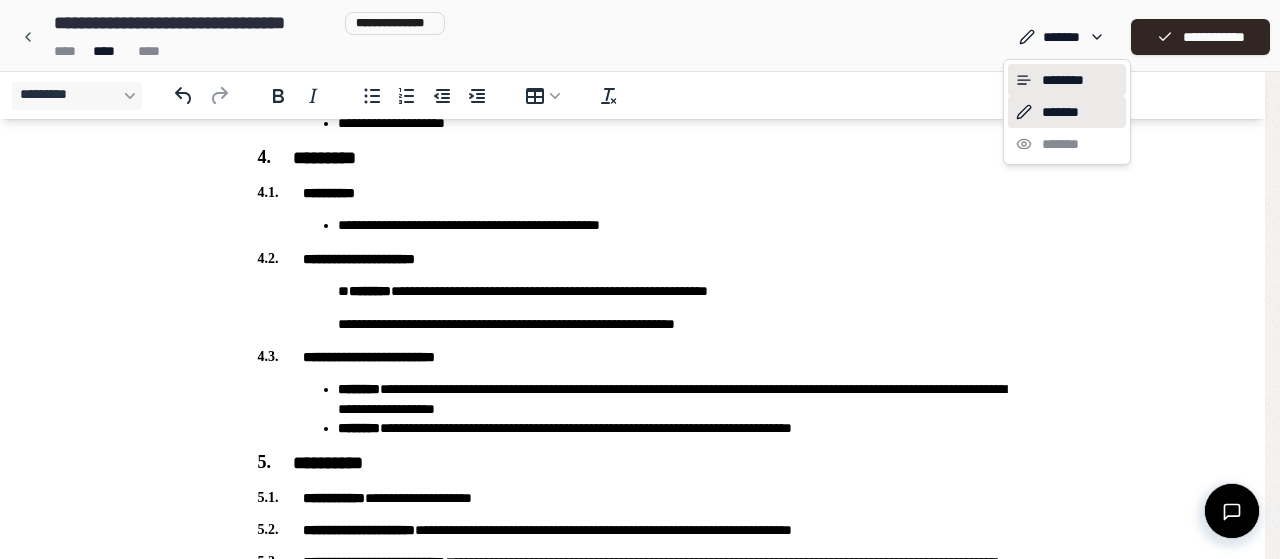 click on "********" at bounding box center [1067, 80] 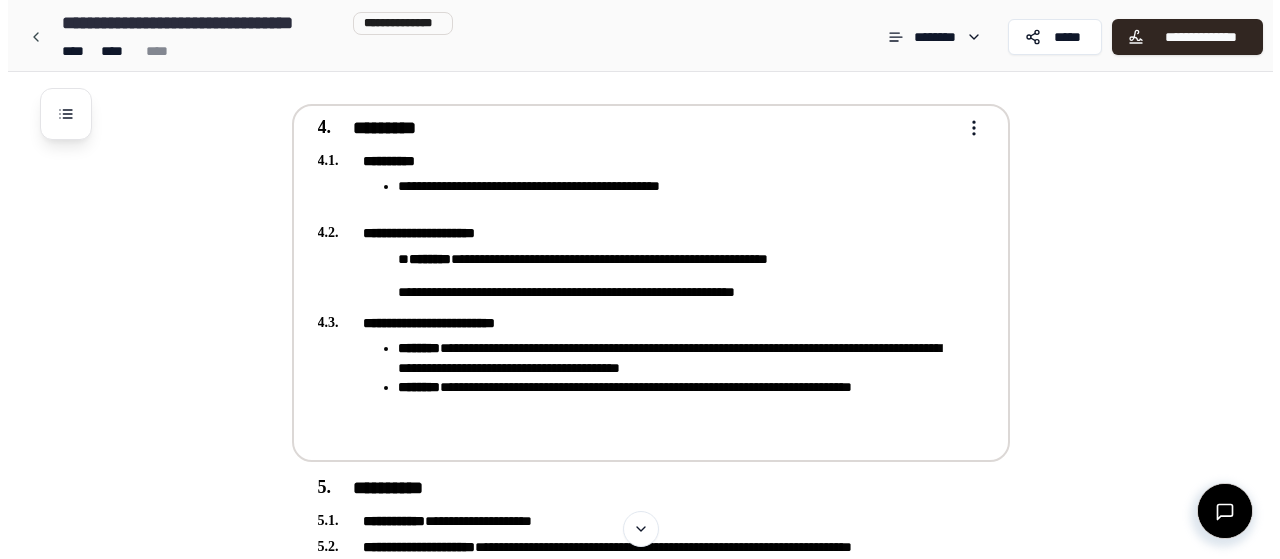 scroll, scrollTop: 1100, scrollLeft: 0, axis: vertical 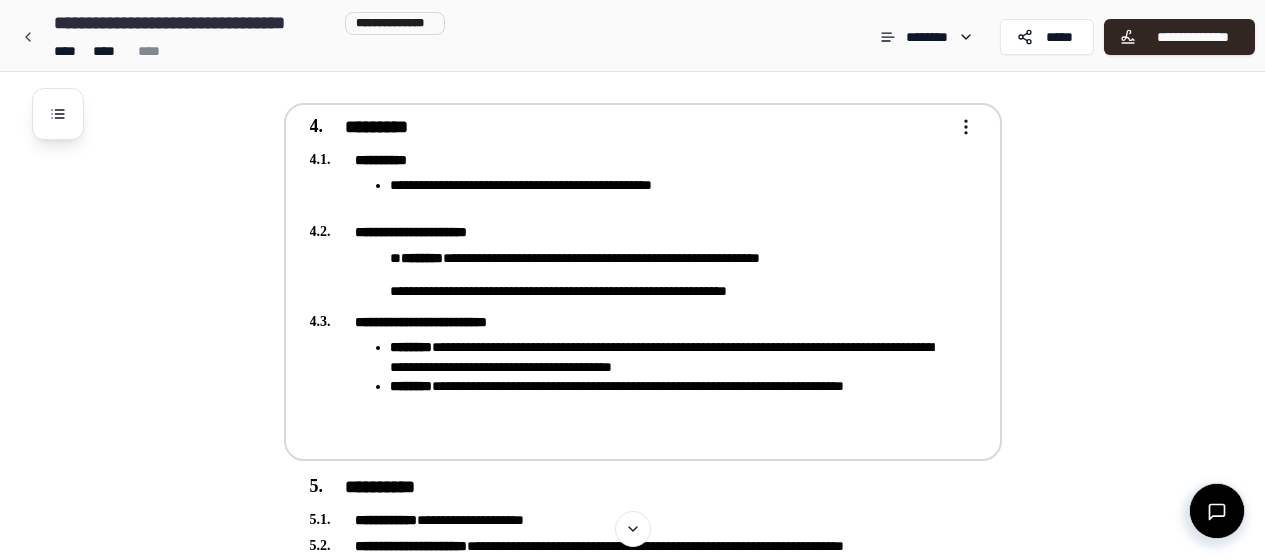 click on "**********" at bounding box center [632, 440] 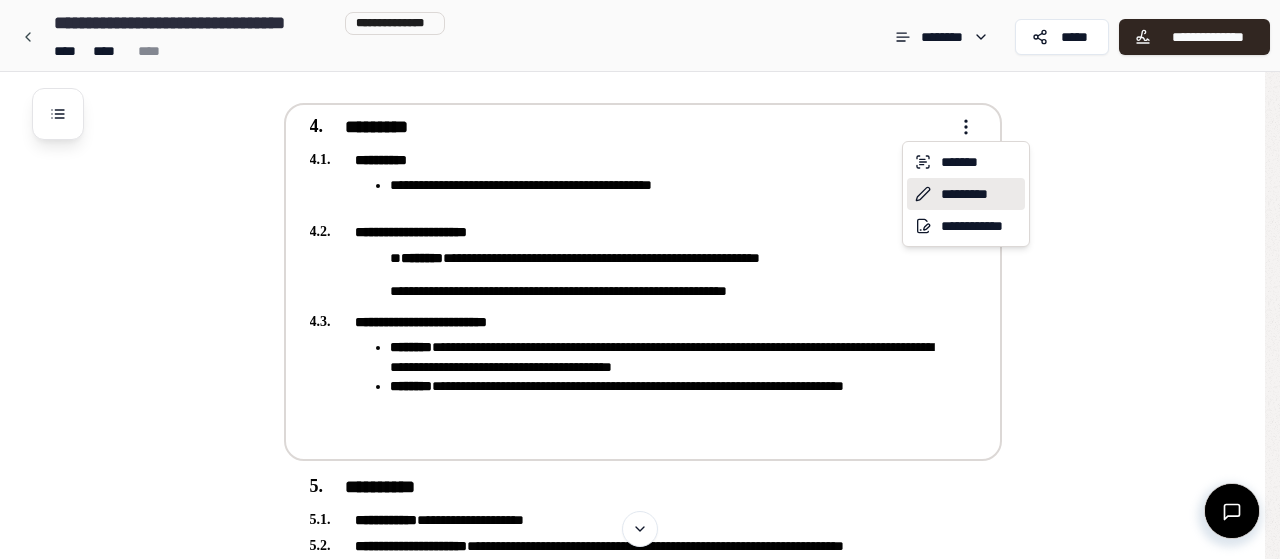 click on "*********" at bounding box center [966, 194] 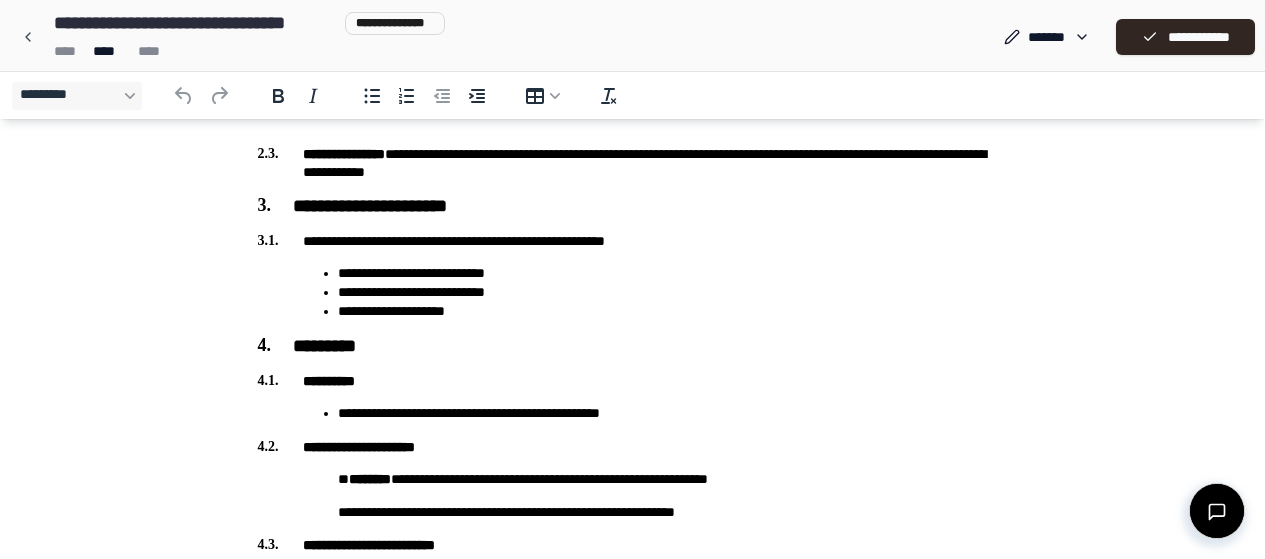 scroll, scrollTop: 900, scrollLeft: 0, axis: vertical 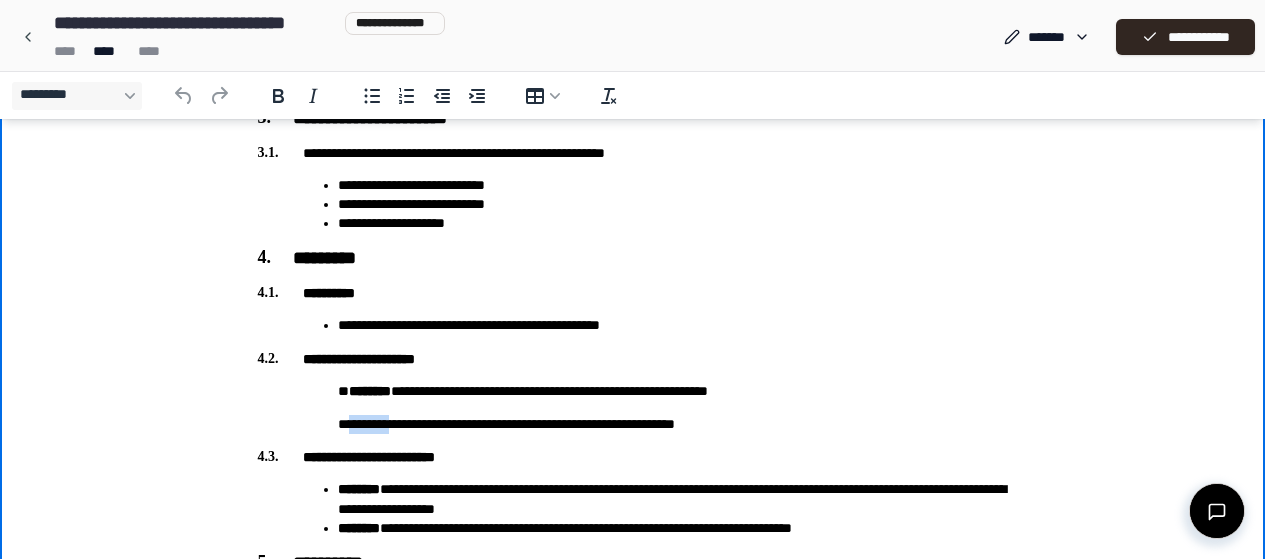 drag, startPoint x: 397, startPoint y: 418, endPoint x: 349, endPoint y: 431, distance: 49.729267 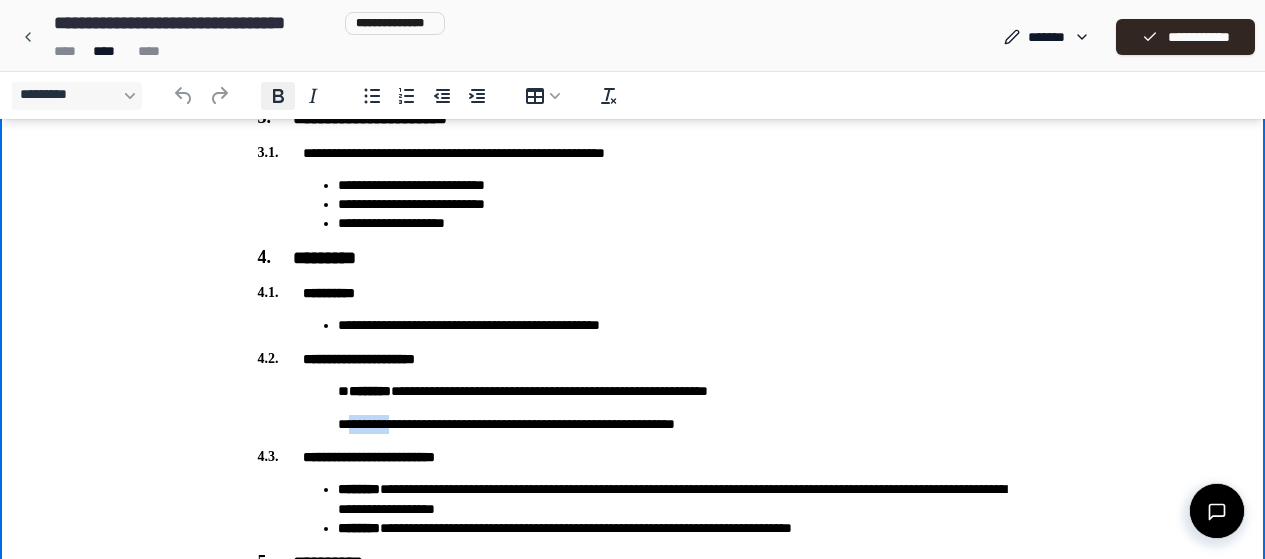 click 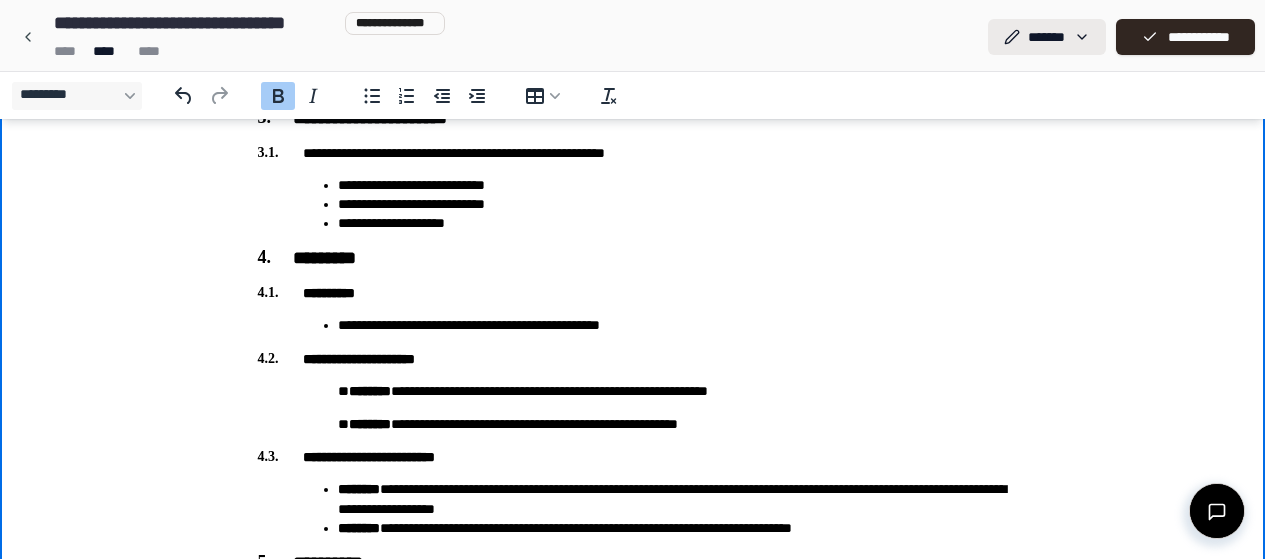 click on "**********" at bounding box center [632, 376] 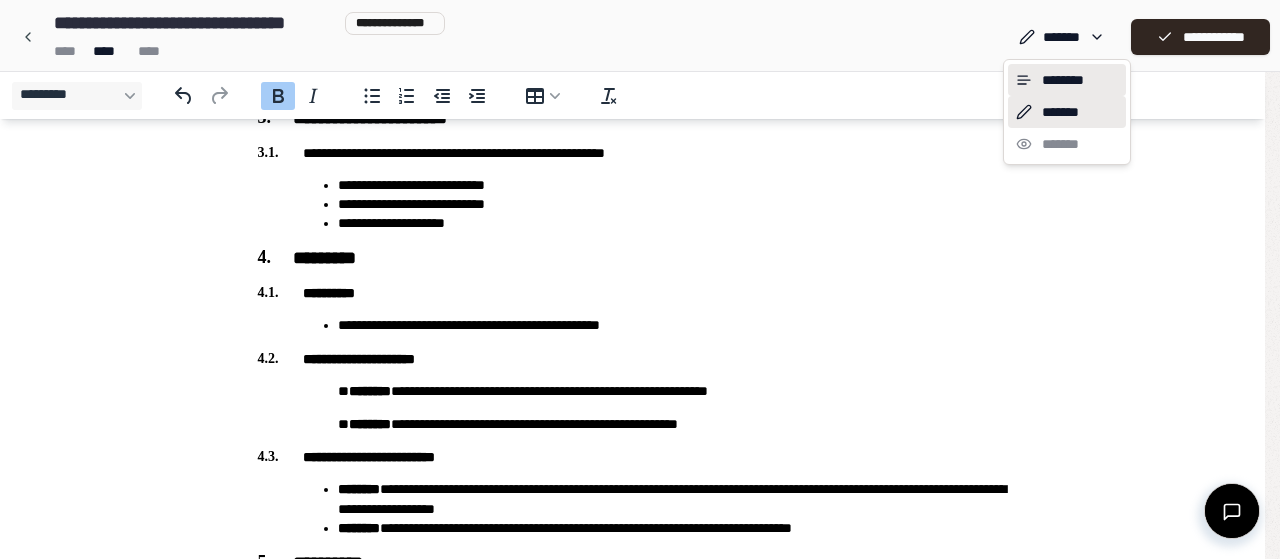 click on "********" at bounding box center [1067, 80] 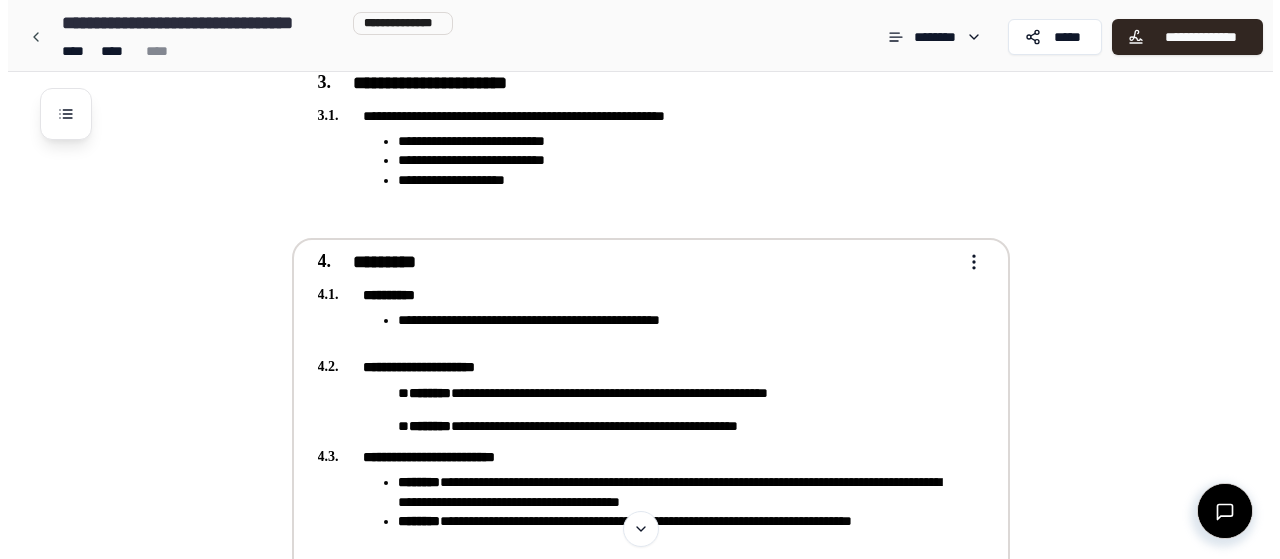 scroll, scrollTop: 1000, scrollLeft: 0, axis: vertical 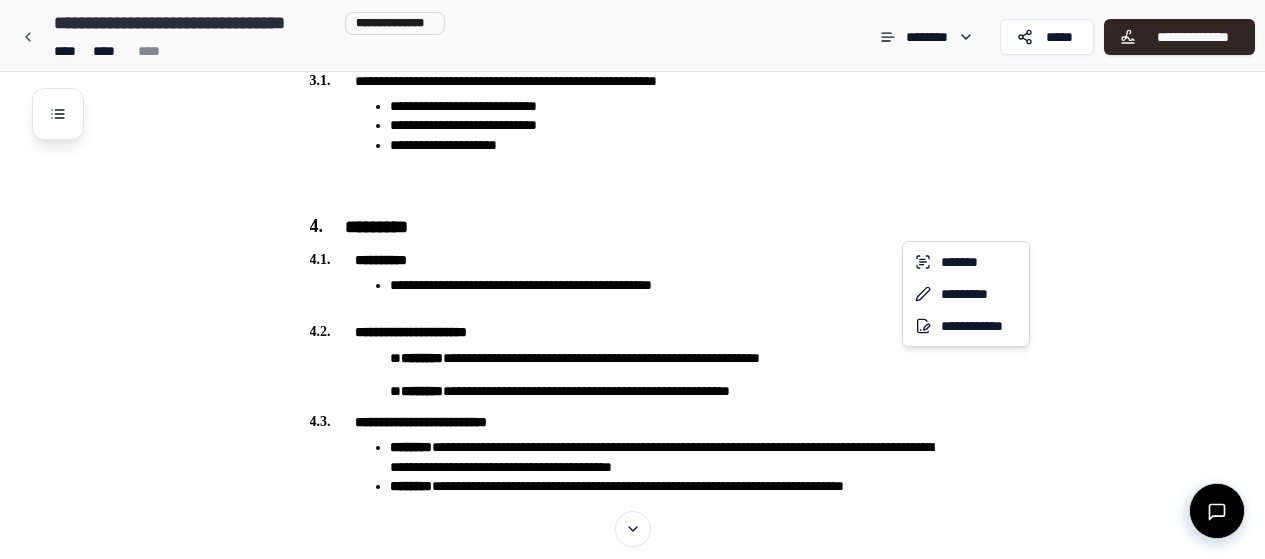 click on "**********" at bounding box center [632, 540] 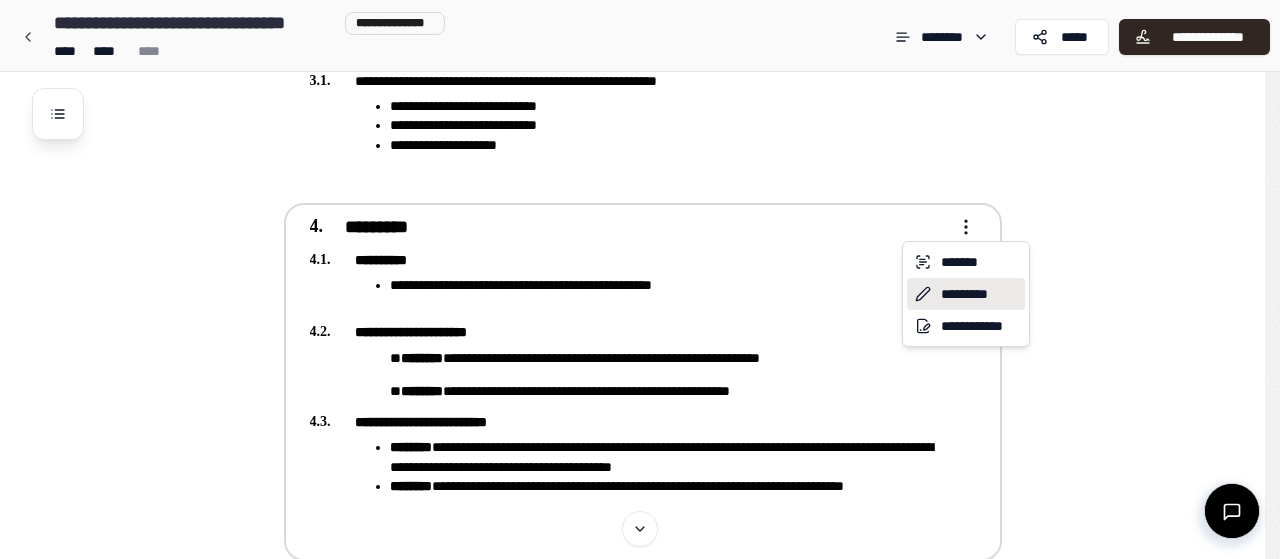 click on "*********" at bounding box center [966, 294] 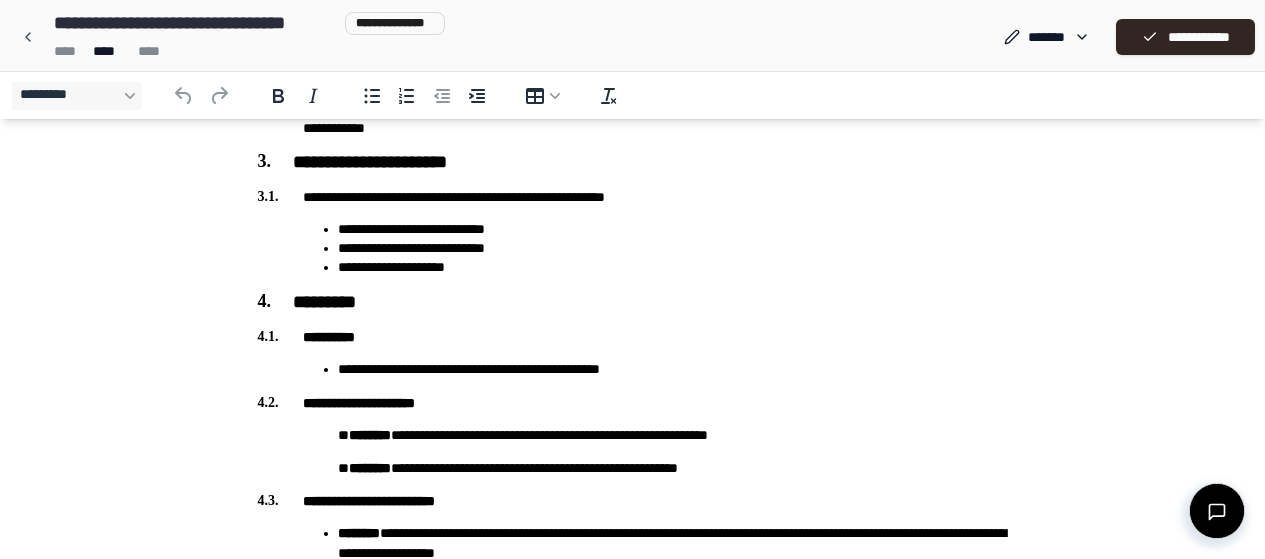 scroll, scrollTop: 900, scrollLeft: 0, axis: vertical 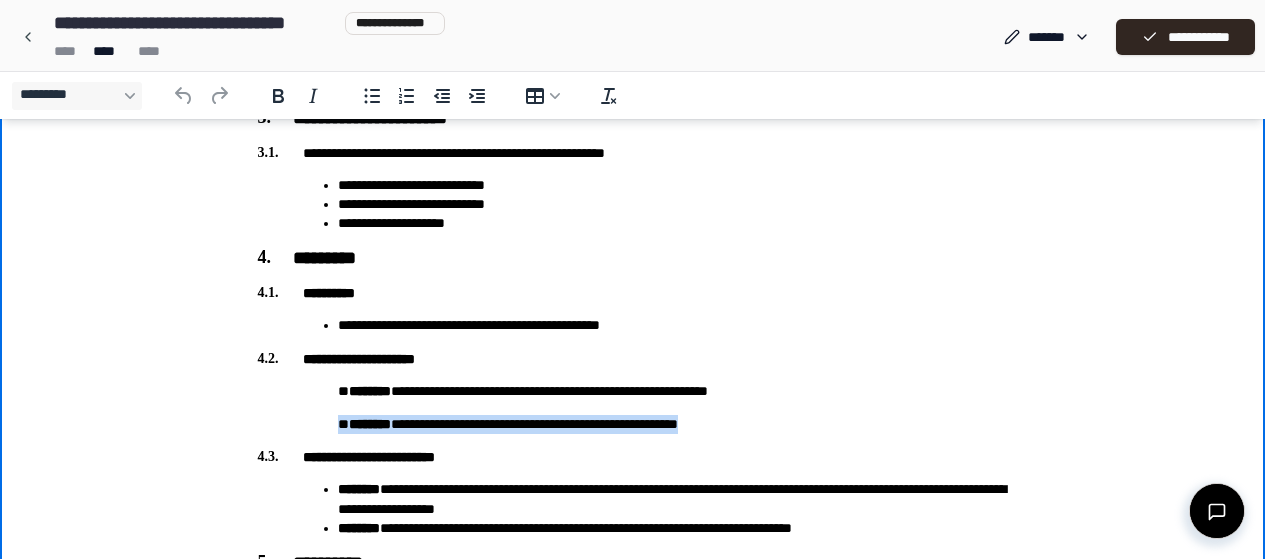drag, startPoint x: 749, startPoint y: 427, endPoint x: 315, endPoint y: 414, distance: 434.19467 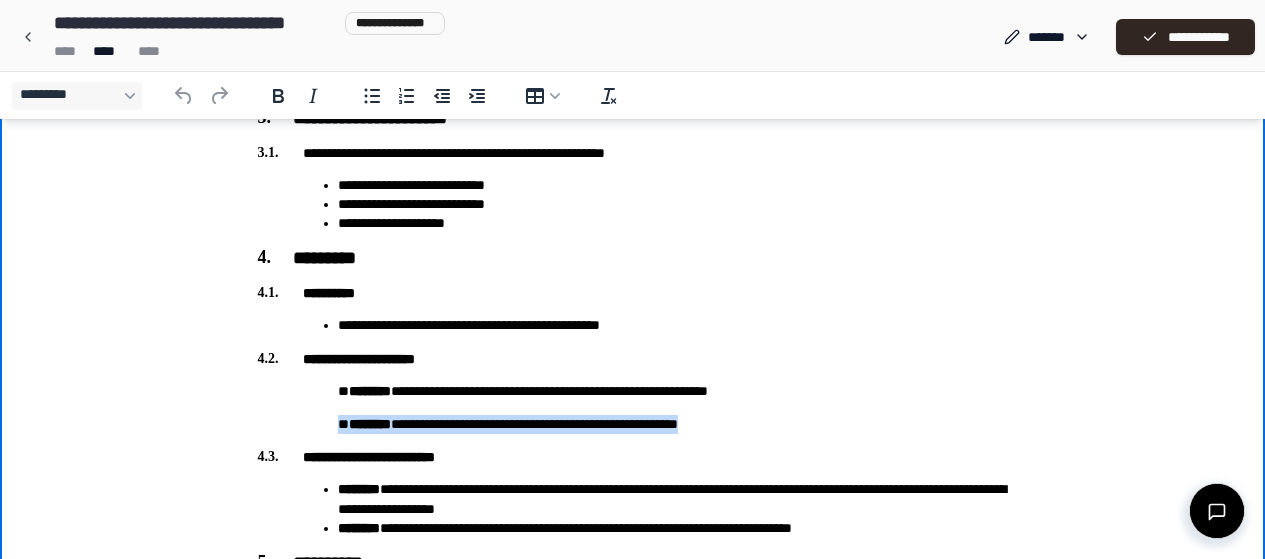 type 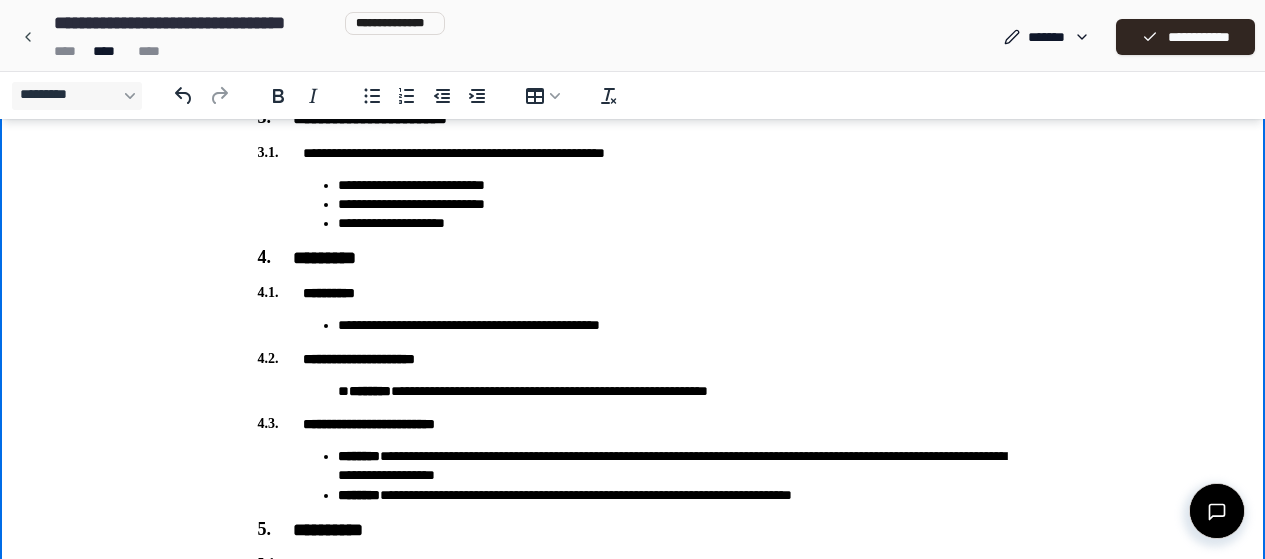 click on "**********" at bounding box center [632, 37] 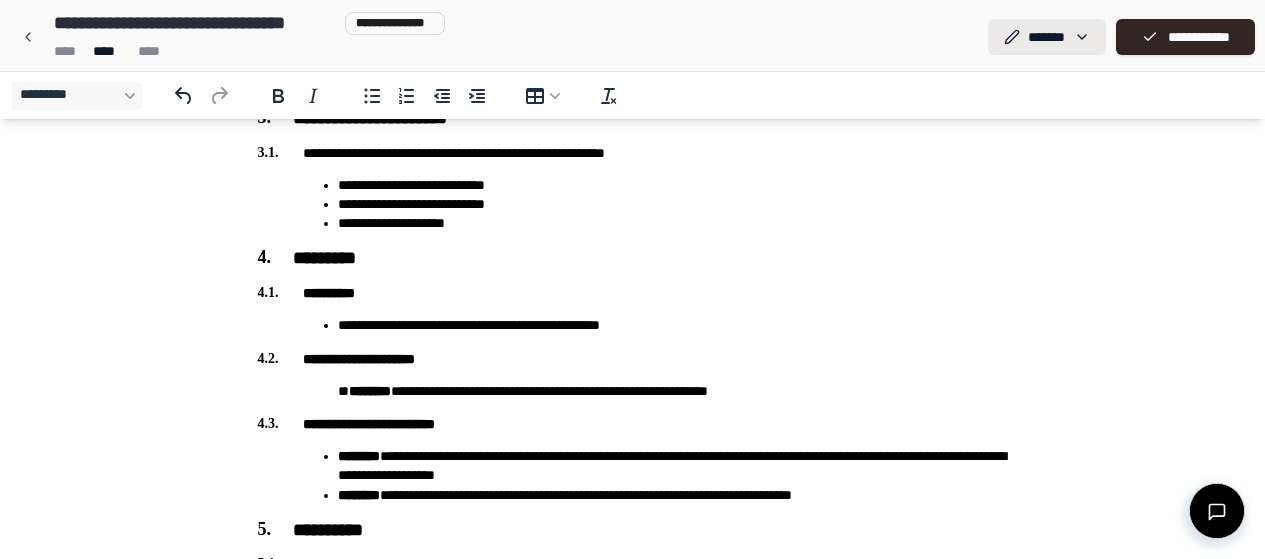 click on "**********" at bounding box center (632, 359) 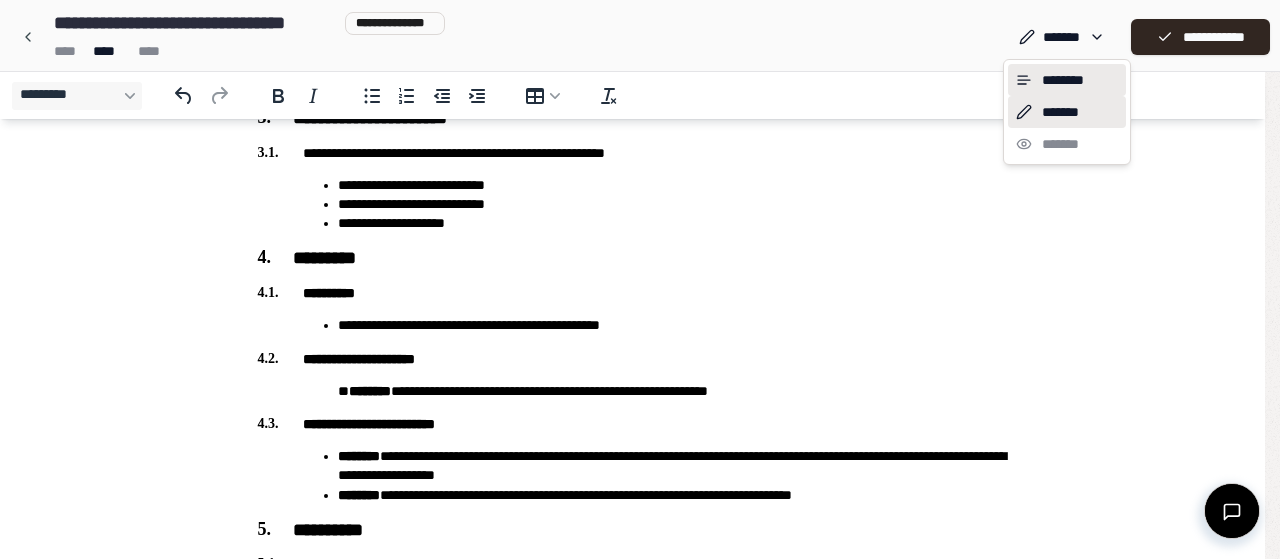 click on "********" at bounding box center [1067, 80] 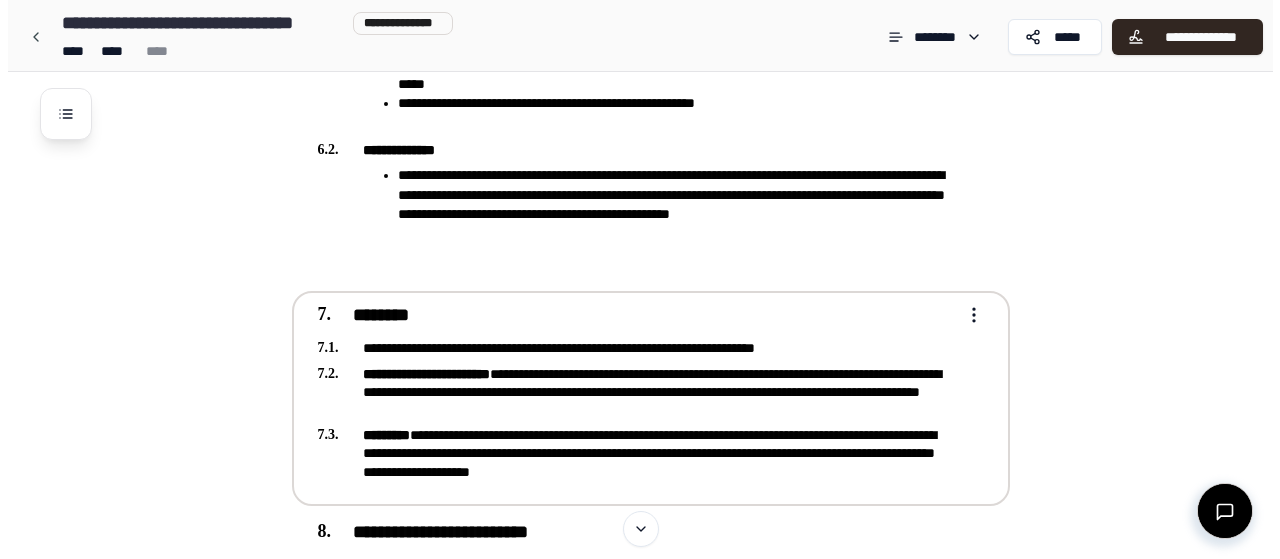 scroll, scrollTop: 1900, scrollLeft: 0, axis: vertical 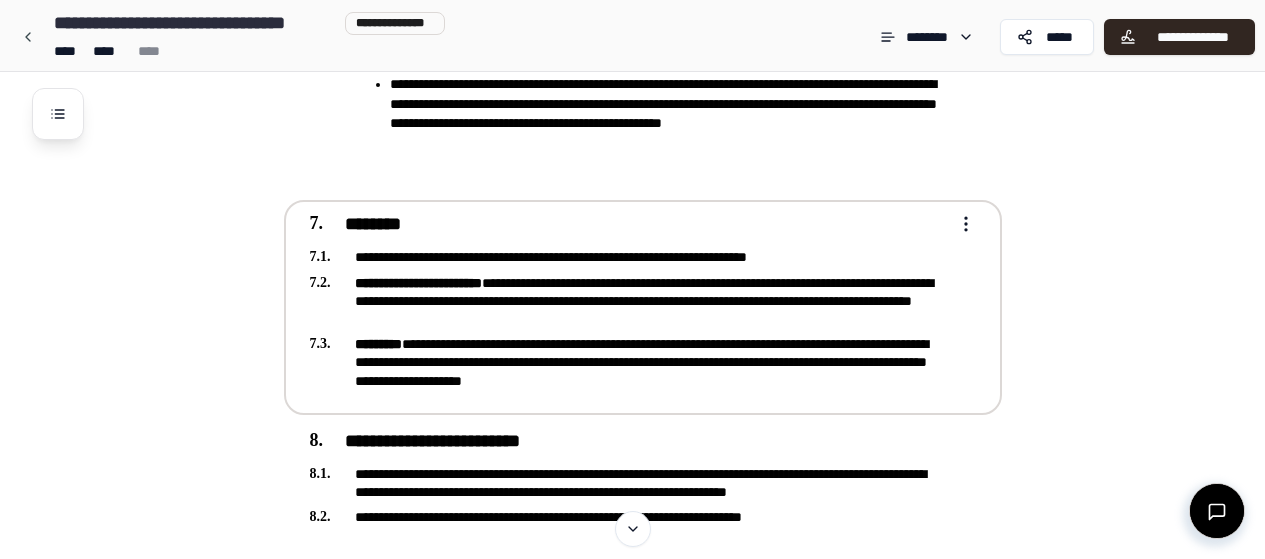 click on "**********" at bounding box center (632, -377) 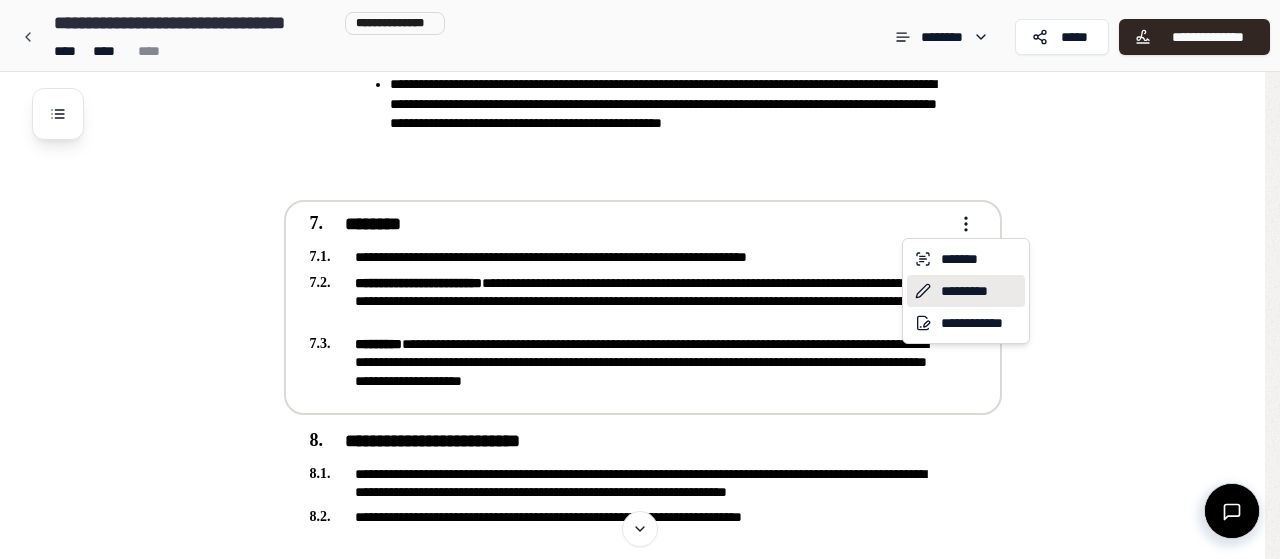click on "*********" at bounding box center (966, 291) 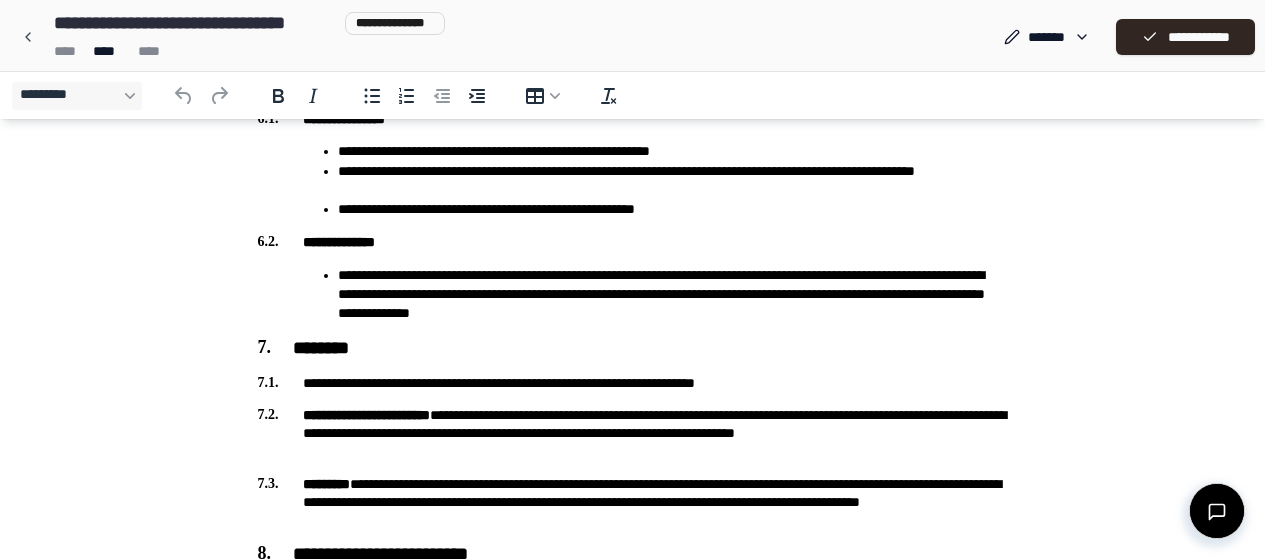 scroll, scrollTop: 1600, scrollLeft: 0, axis: vertical 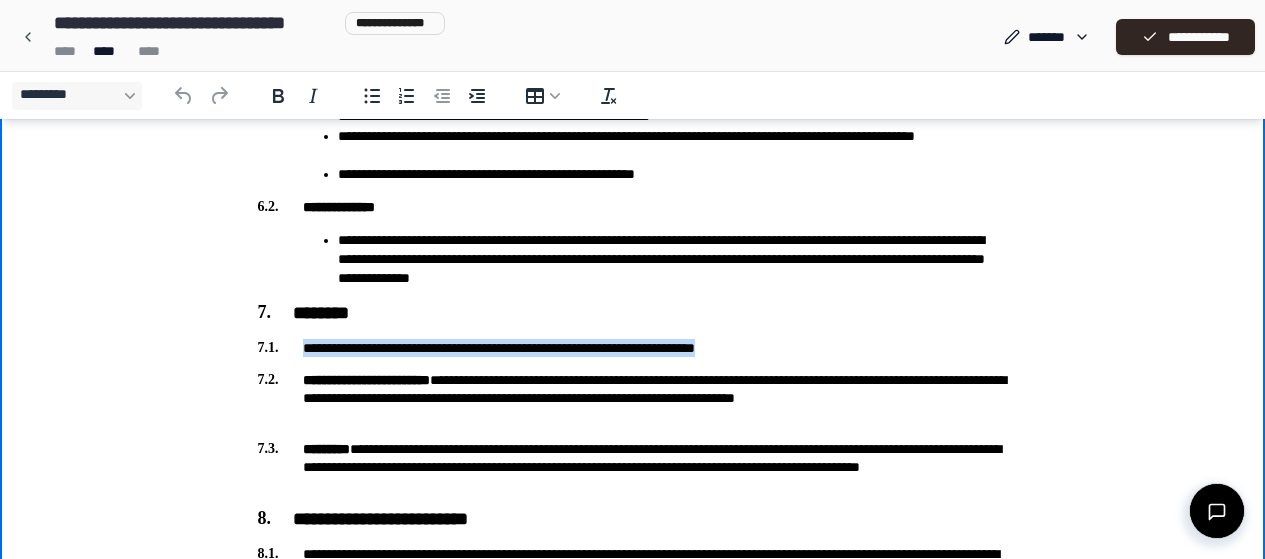 drag, startPoint x: 778, startPoint y: 344, endPoint x: 274, endPoint y: 351, distance: 504.0486 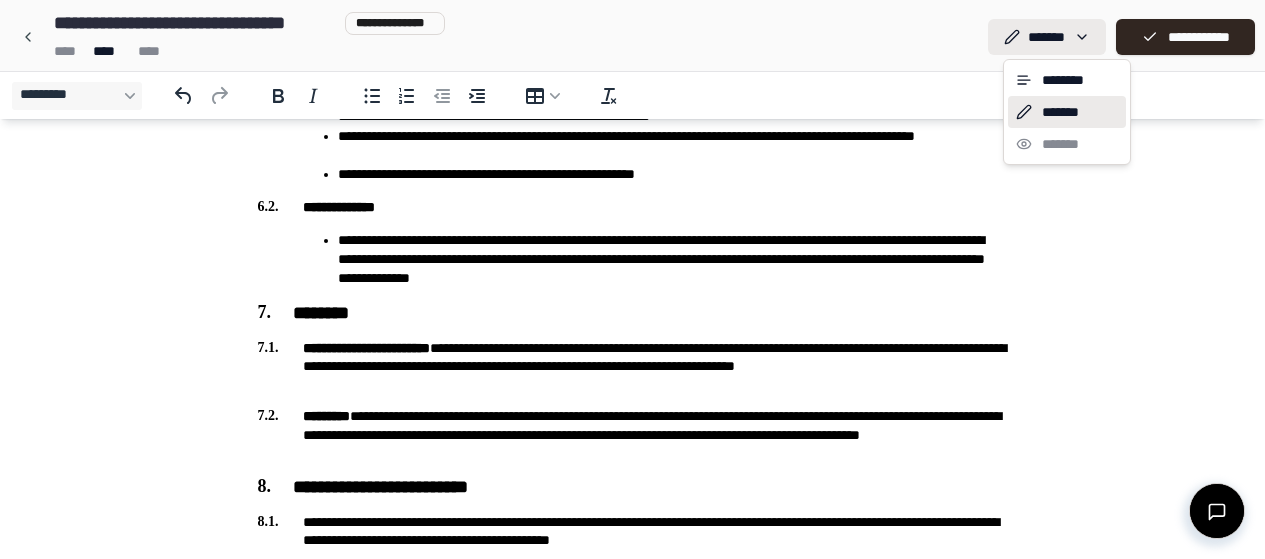 click on "**********" at bounding box center [640, -357] 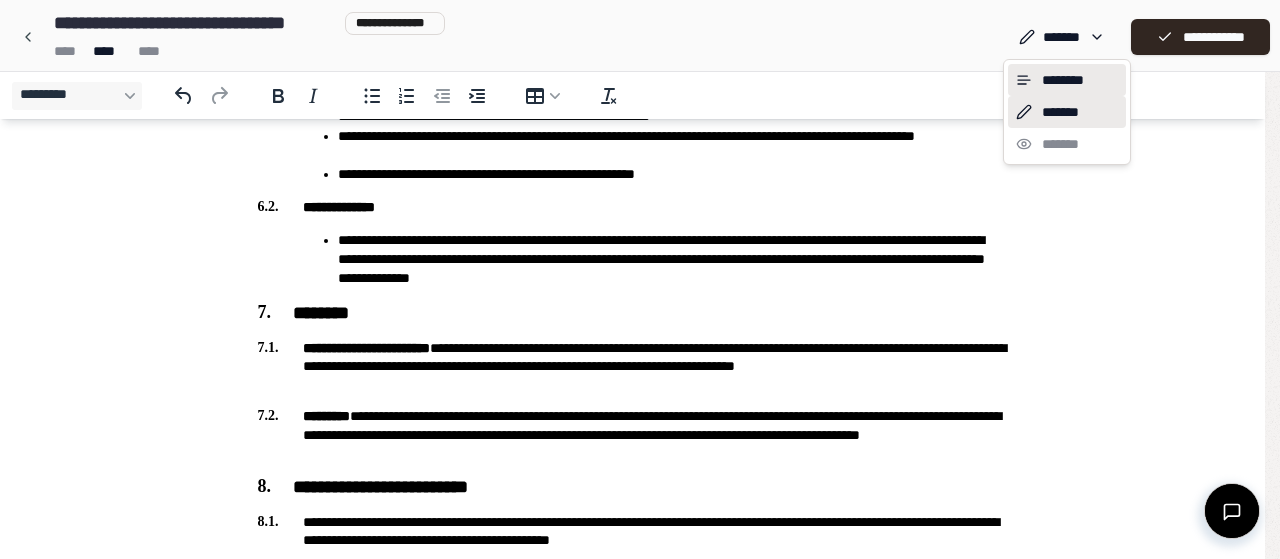 click on "********" at bounding box center [1067, 80] 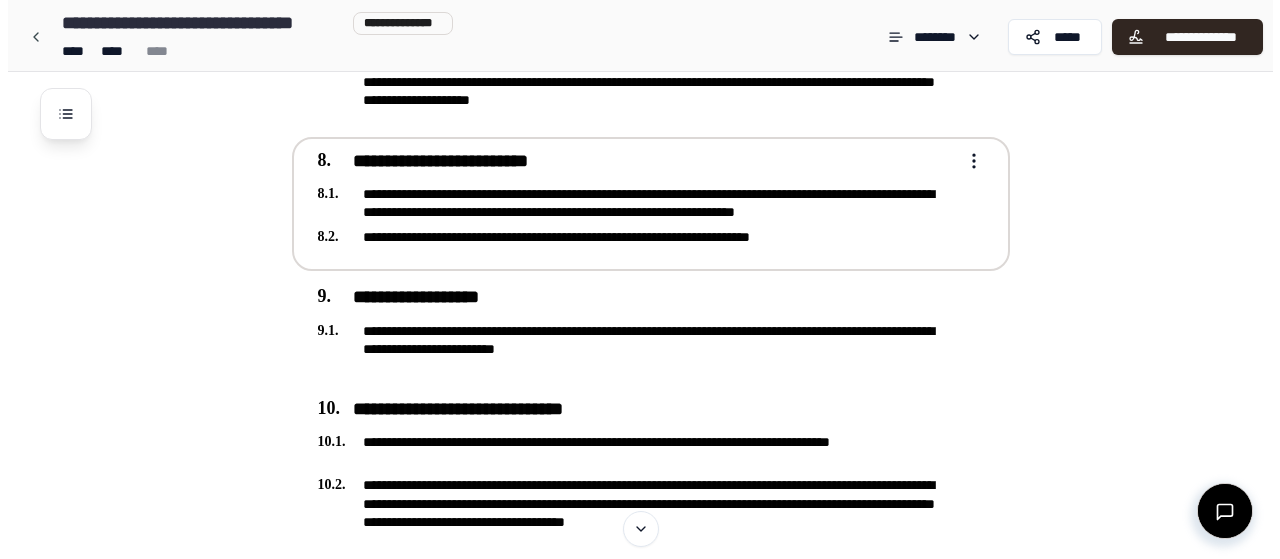 scroll, scrollTop: 2200, scrollLeft: 0, axis: vertical 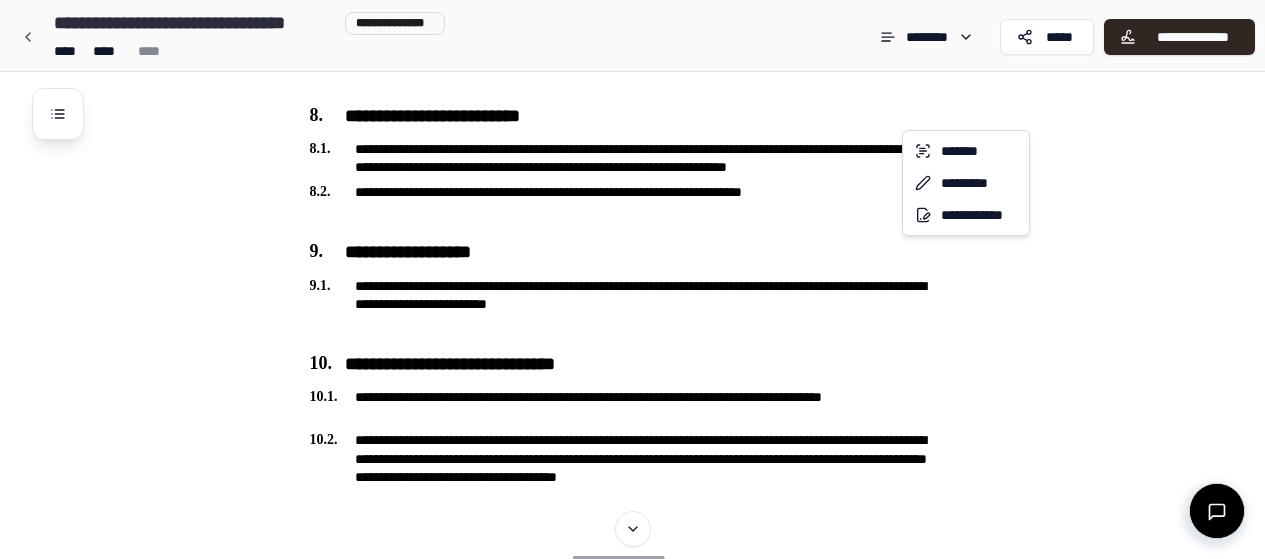 click on "**********" at bounding box center (640, -690) 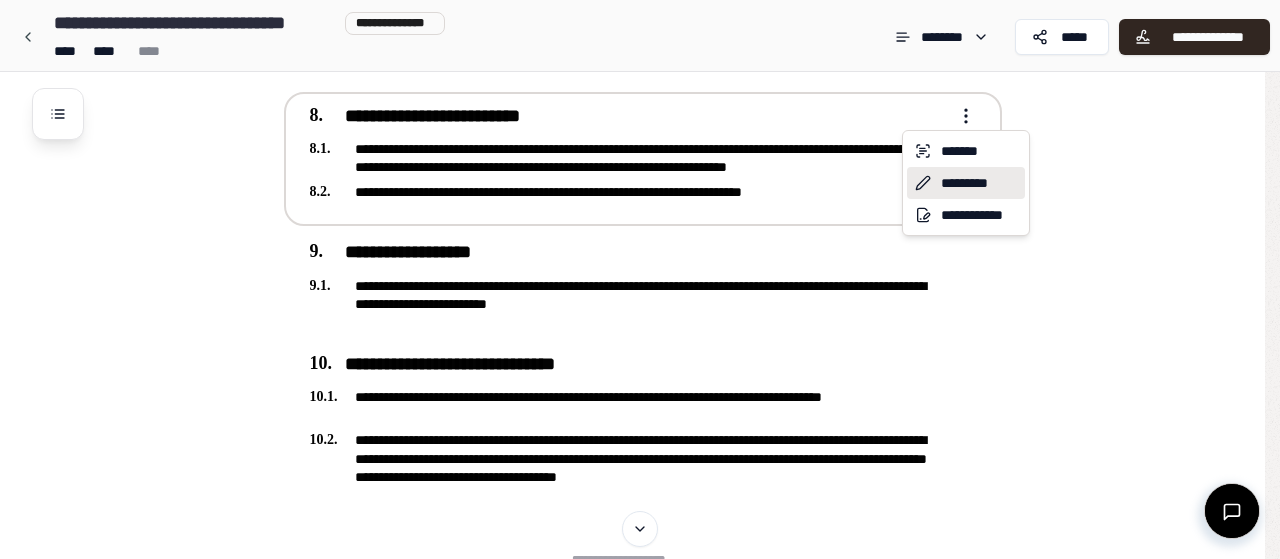 click on "*********" at bounding box center (966, 183) 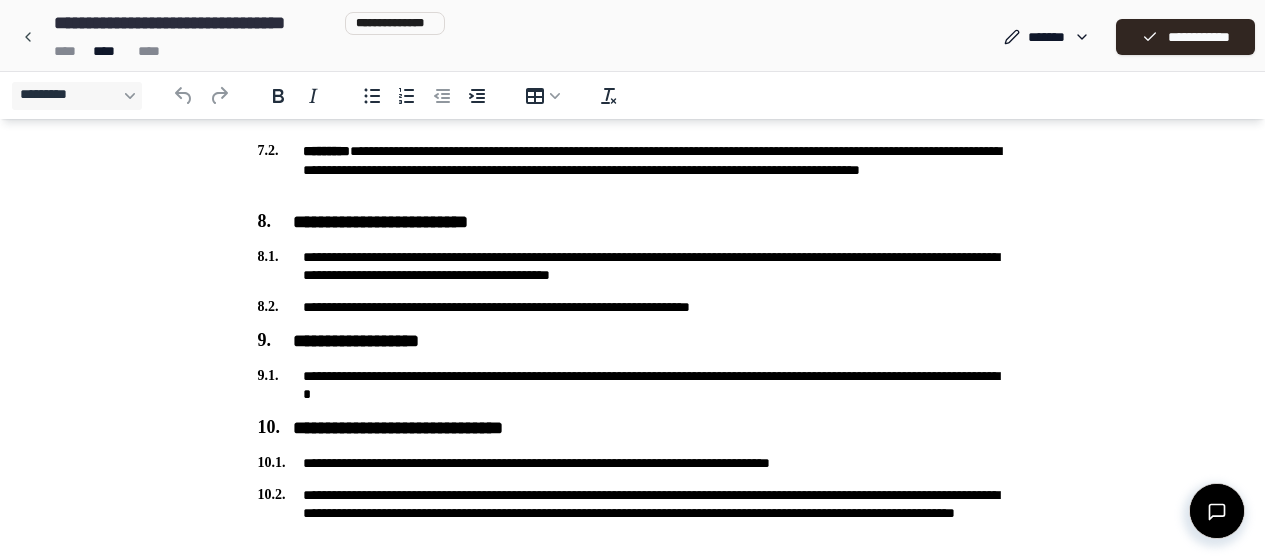 scroll, scrollTop: 1900, scrollLeft: 0, axis: vertical 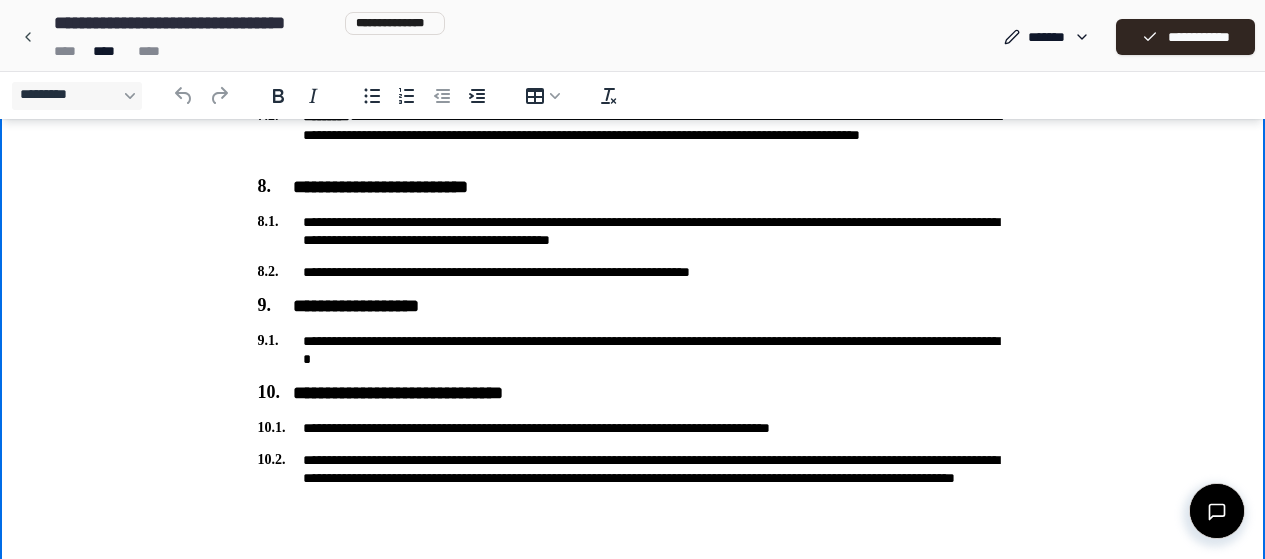 click on "**********" at bounding box center (633, 231) 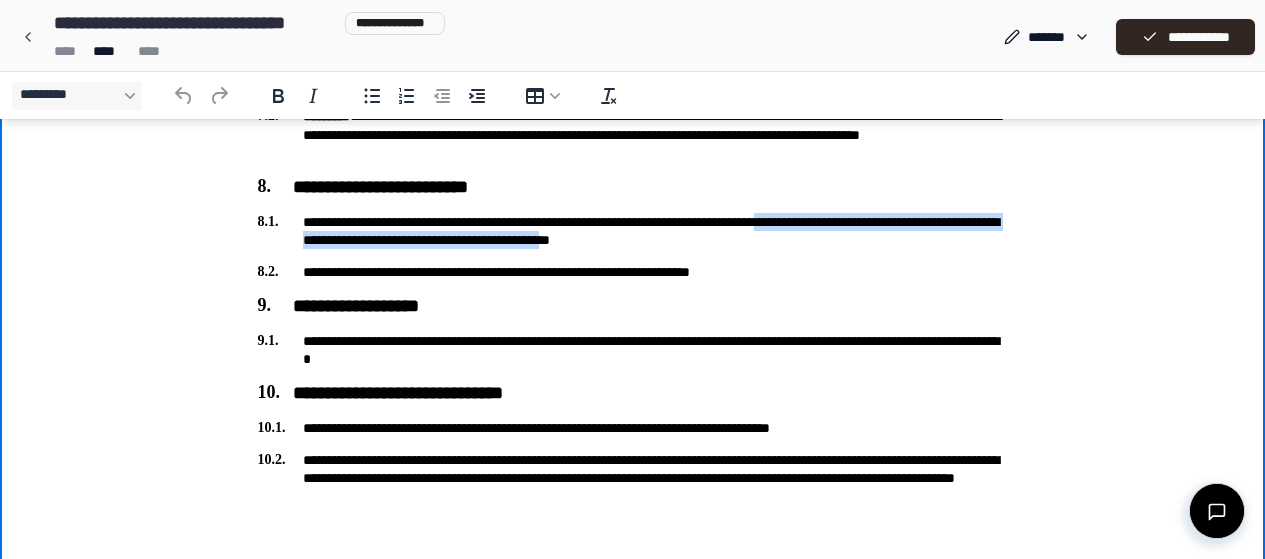 drag, startPoint x: 783, startPoint y: 238, endPoint x: 876, endPoint y: 222, distance: 94.36631 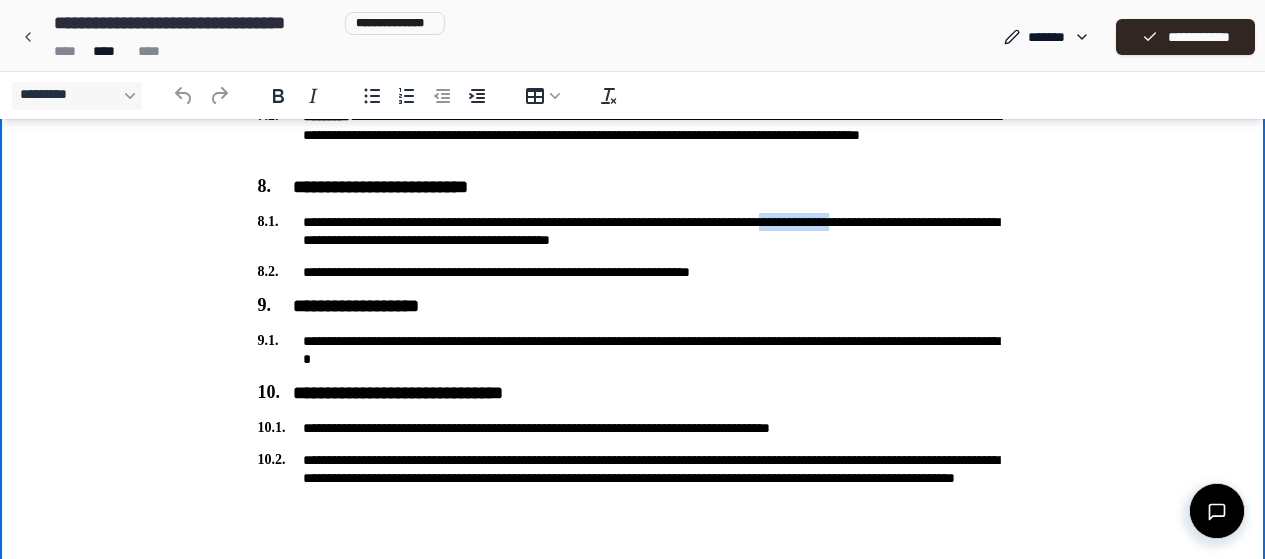 drag, startPoint x: 970, startPoint y: 222, endPoint x: 880, endPoint y: 222, distance: 90 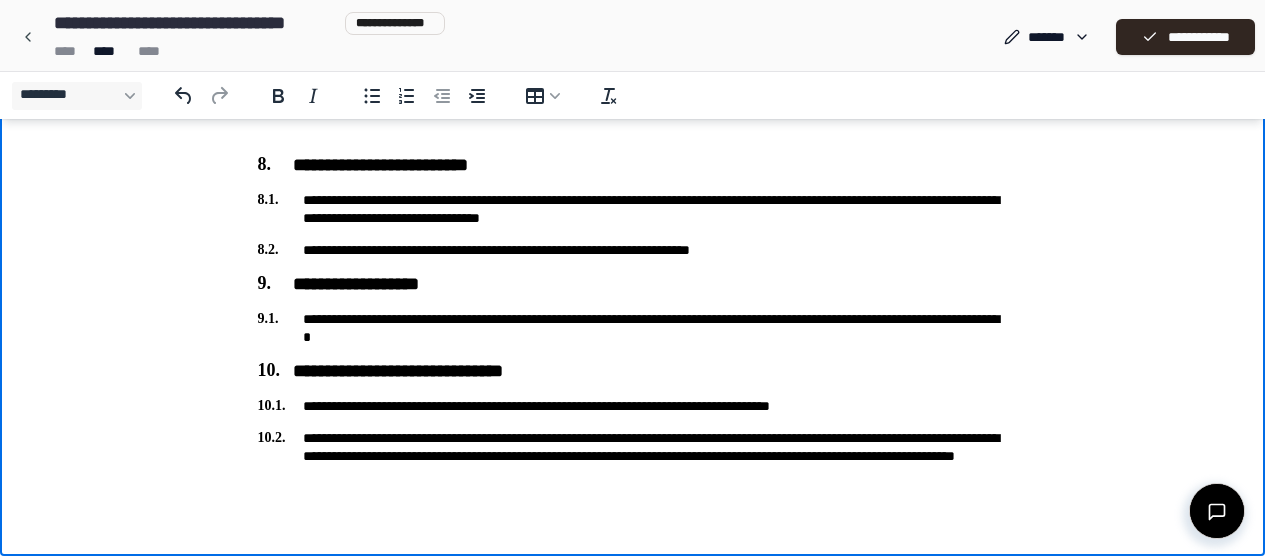 scroll, scrollTop: 1927, scrollLeft: 0, axis: vertical 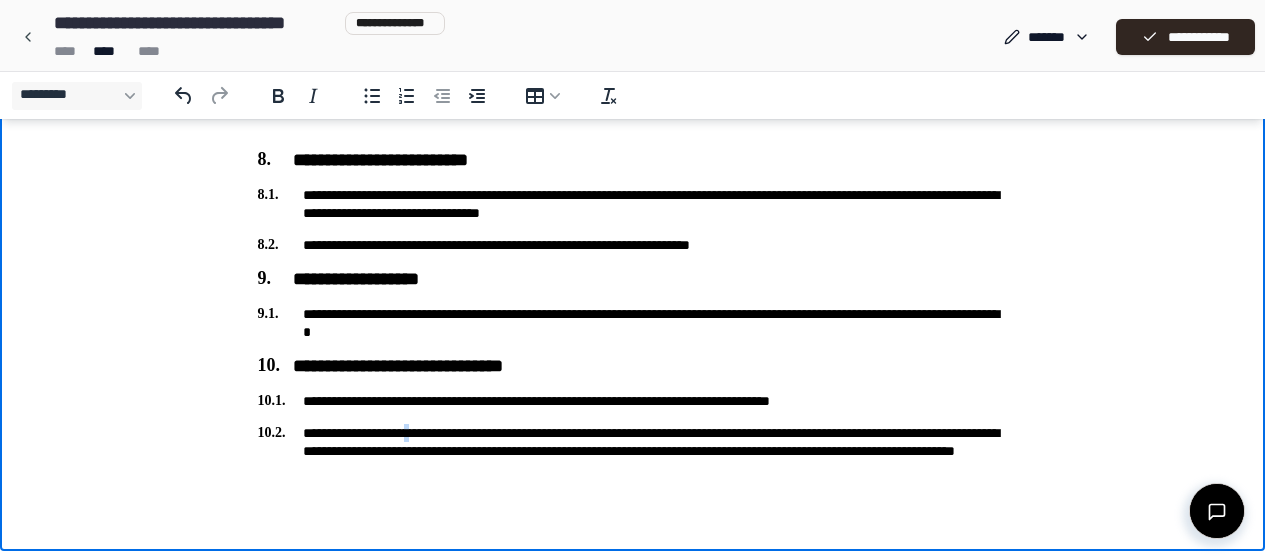 click on "**********" at bounding box center (633, 451) 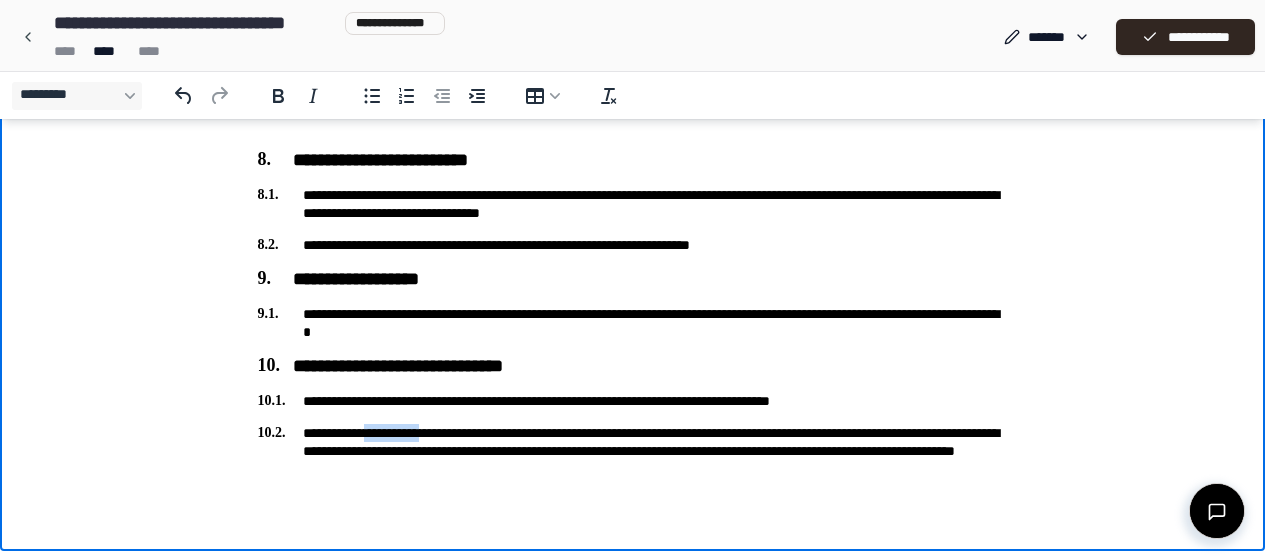 drag, startPoint x: 444, startPoint y: 429, endPoint x: 375, endPoint y: 432, distance: 69.065186 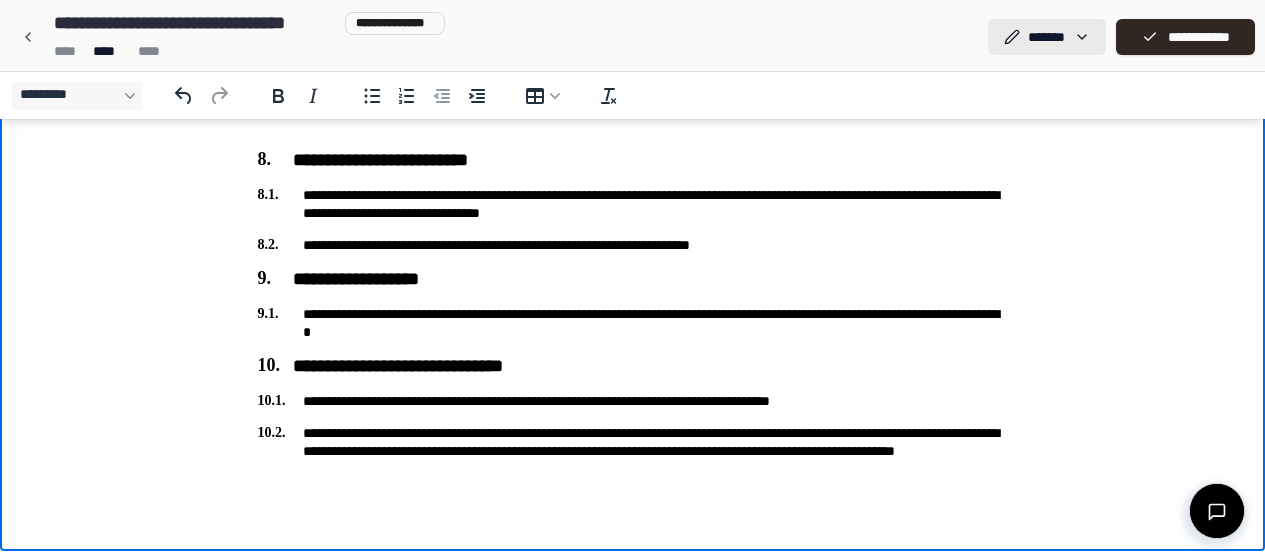 click on "**********" at bounding box center (632, -684) 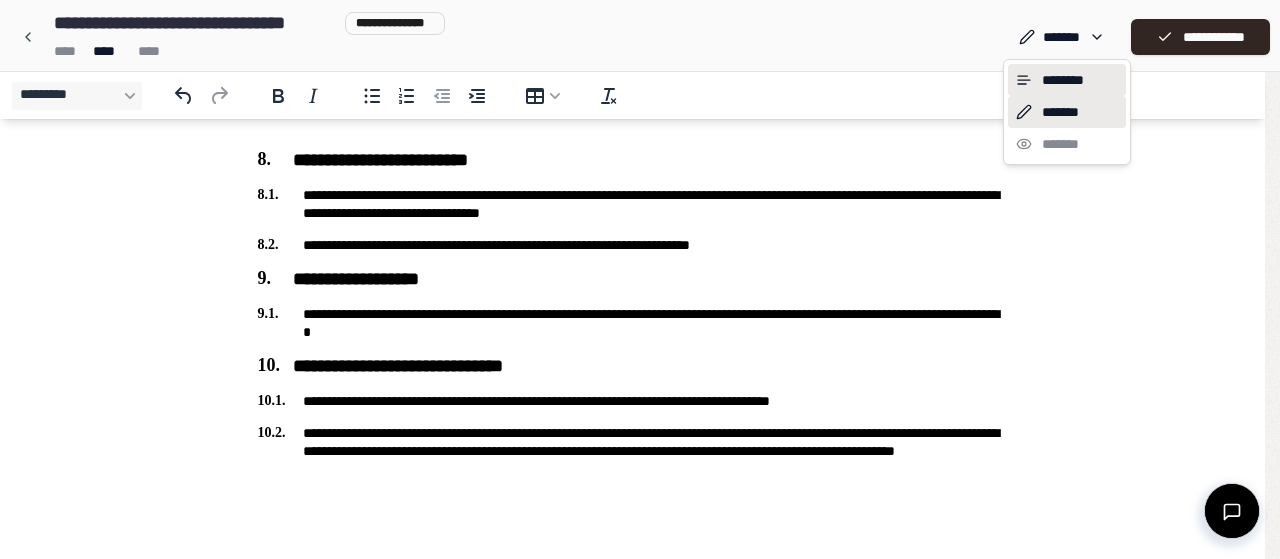 click on "********" at bounding box center (1067, 80) 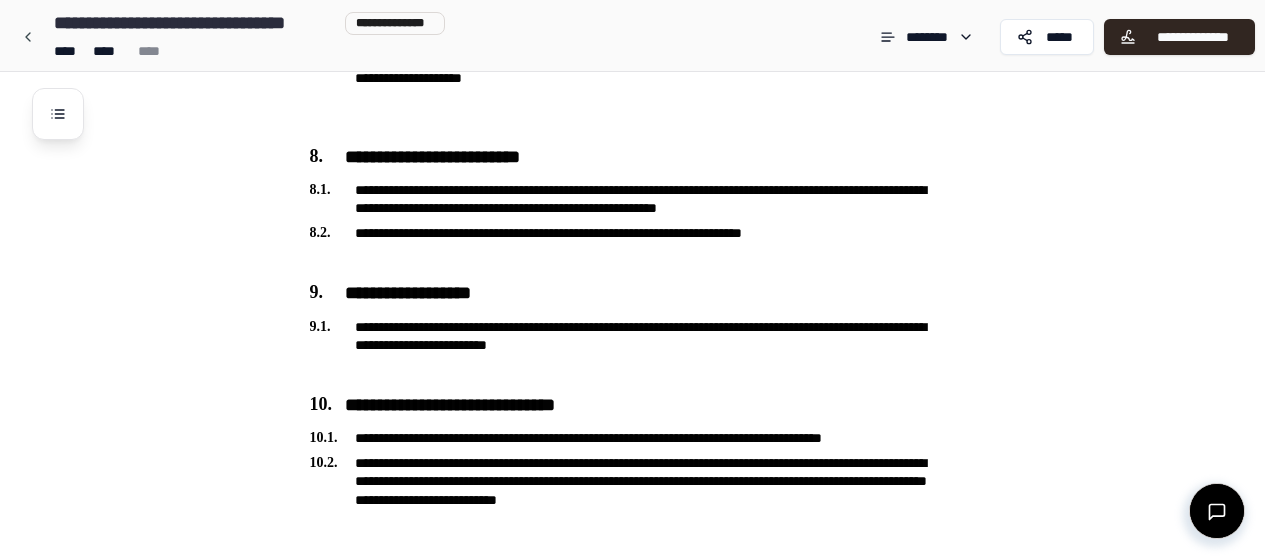 scroll, scrollTop: 2462, scrollLeft: 0, axis: vertical 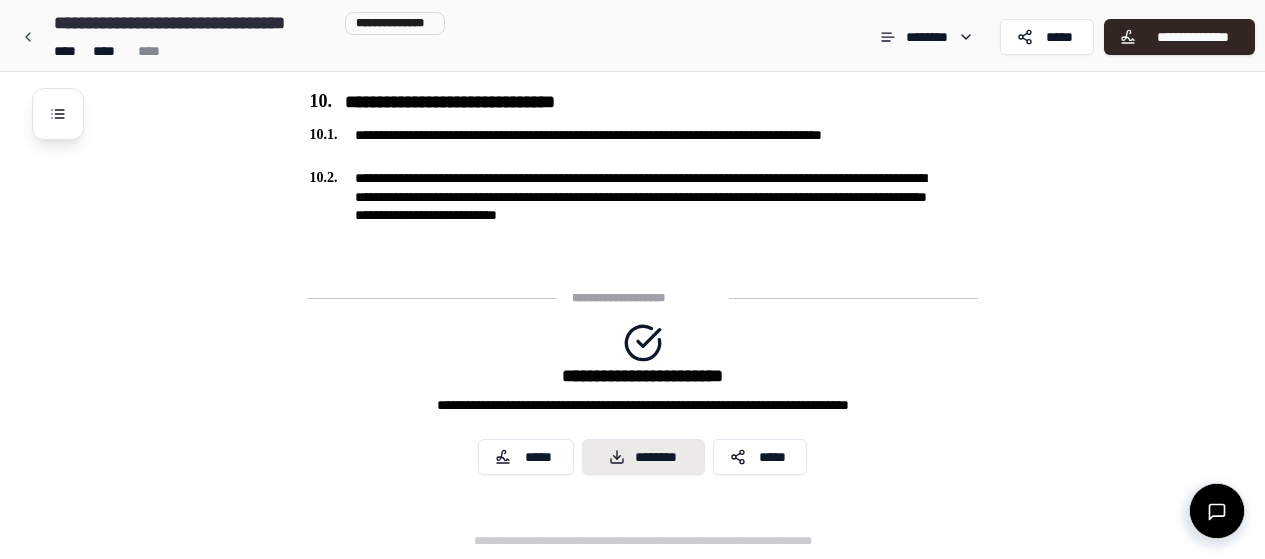 click on "********" at bounding box center [643, 457] 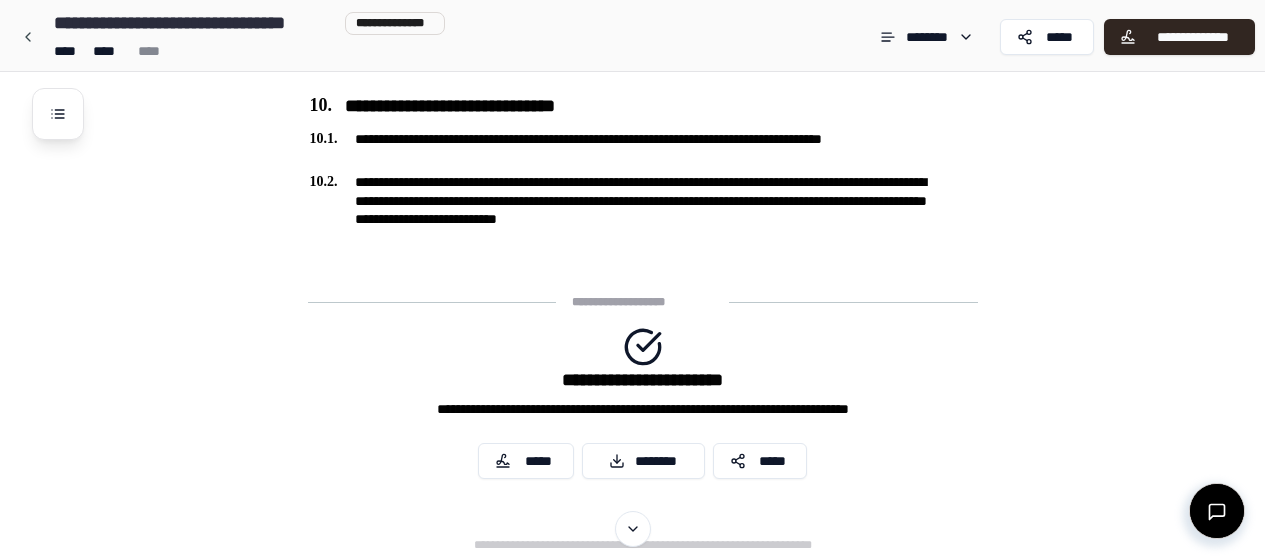 scroll, scrollTop: 2462, scrollLeft: 0, axis: vertical 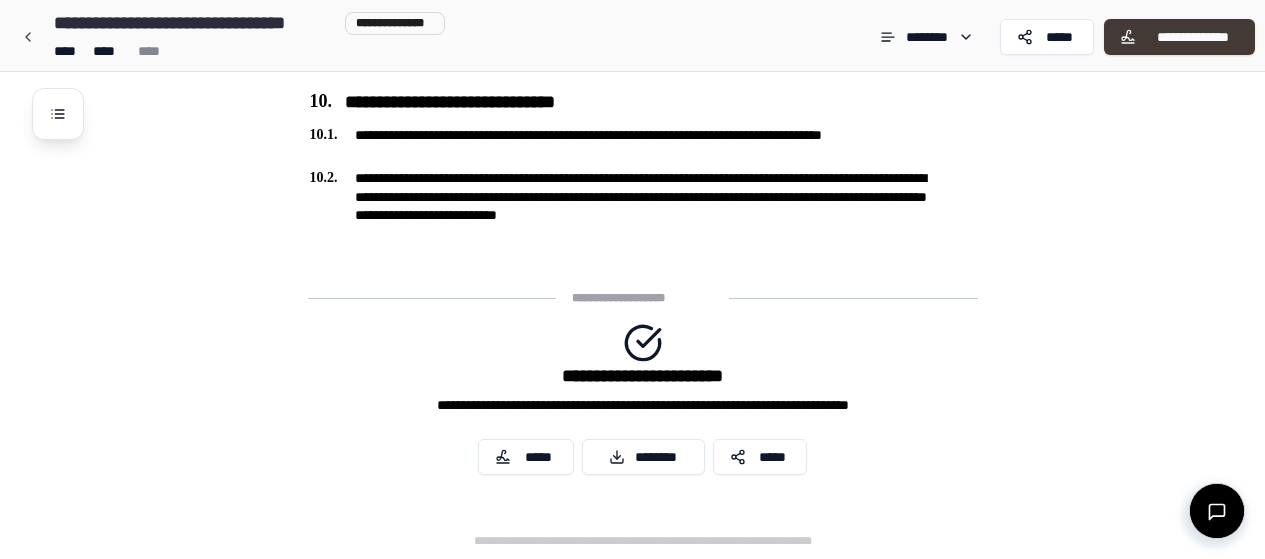 click on "**********" at bounding box center (1192, 37) 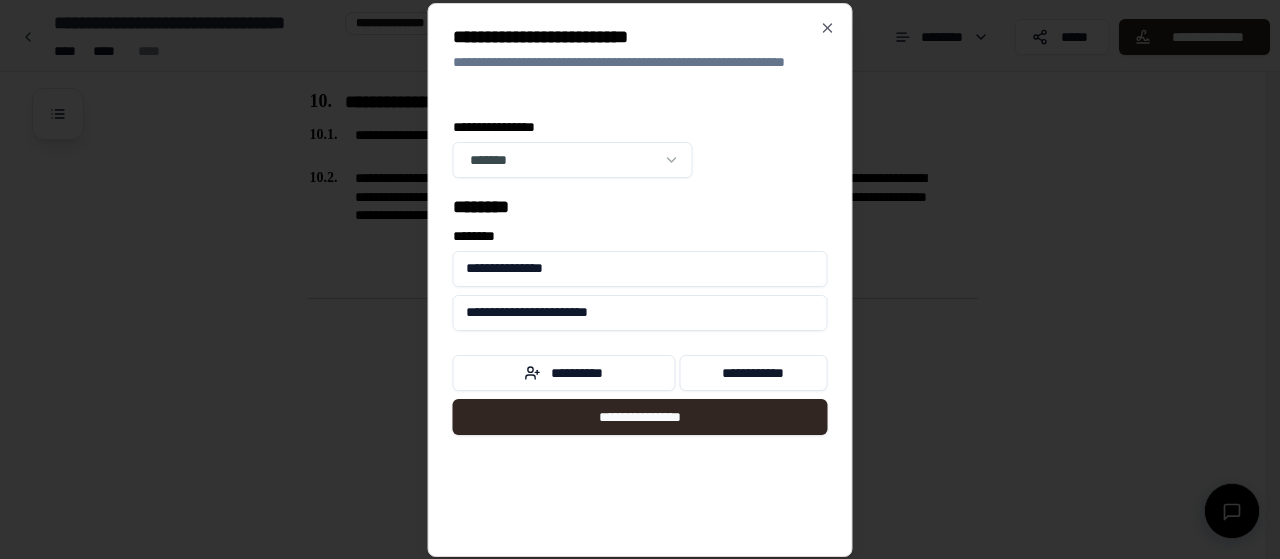 click on "**********" at bounding box center [640, 280] 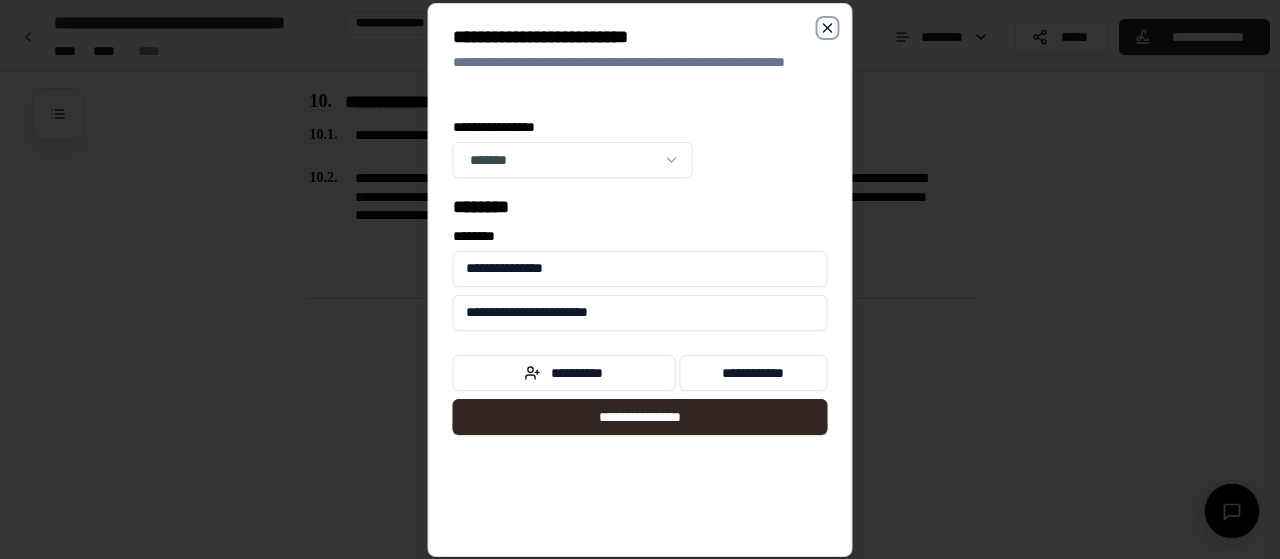 click 